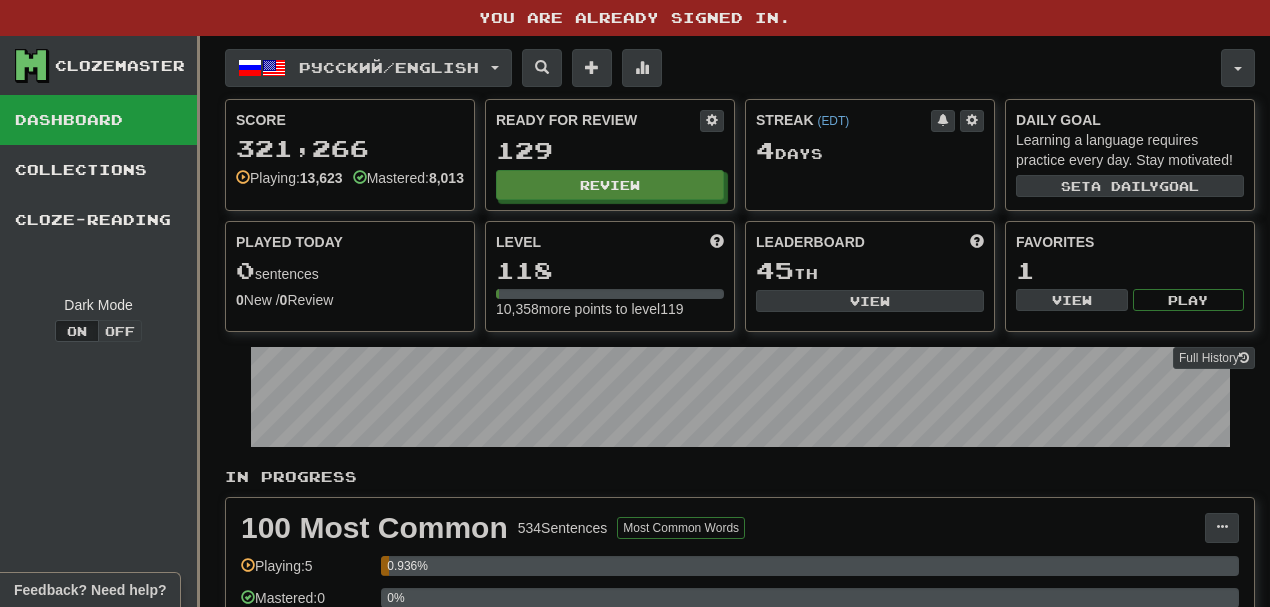 scroll, scrollTop: 0, scrollLeft: 0, axis: both 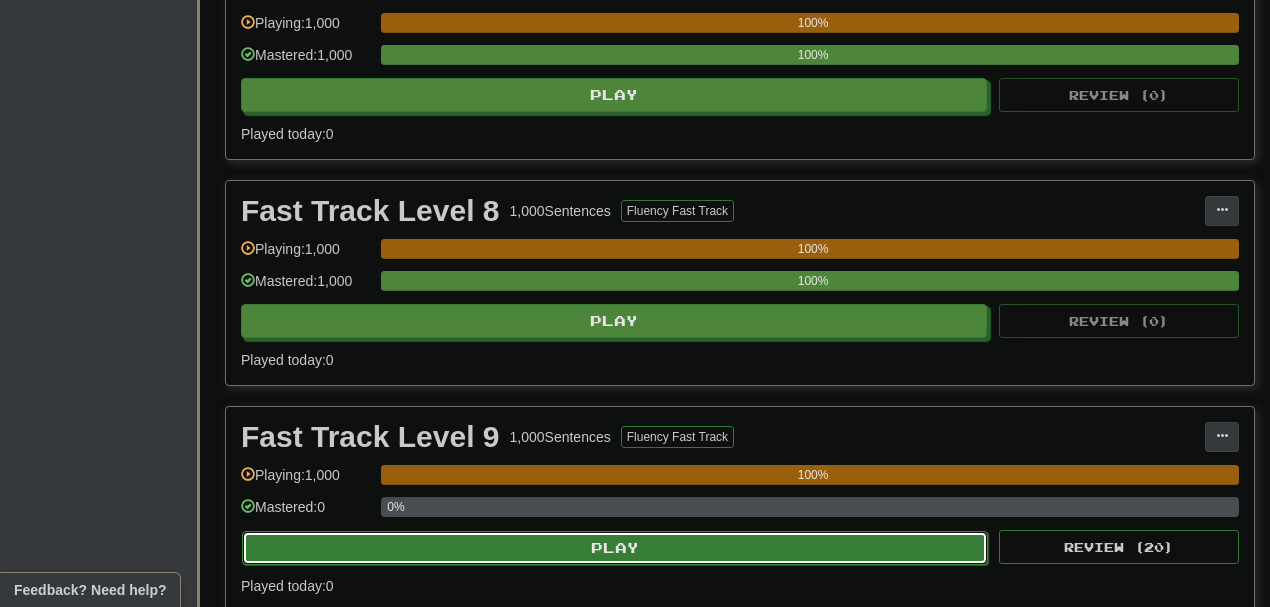 click on "Play" at bounding box center (615, 548) 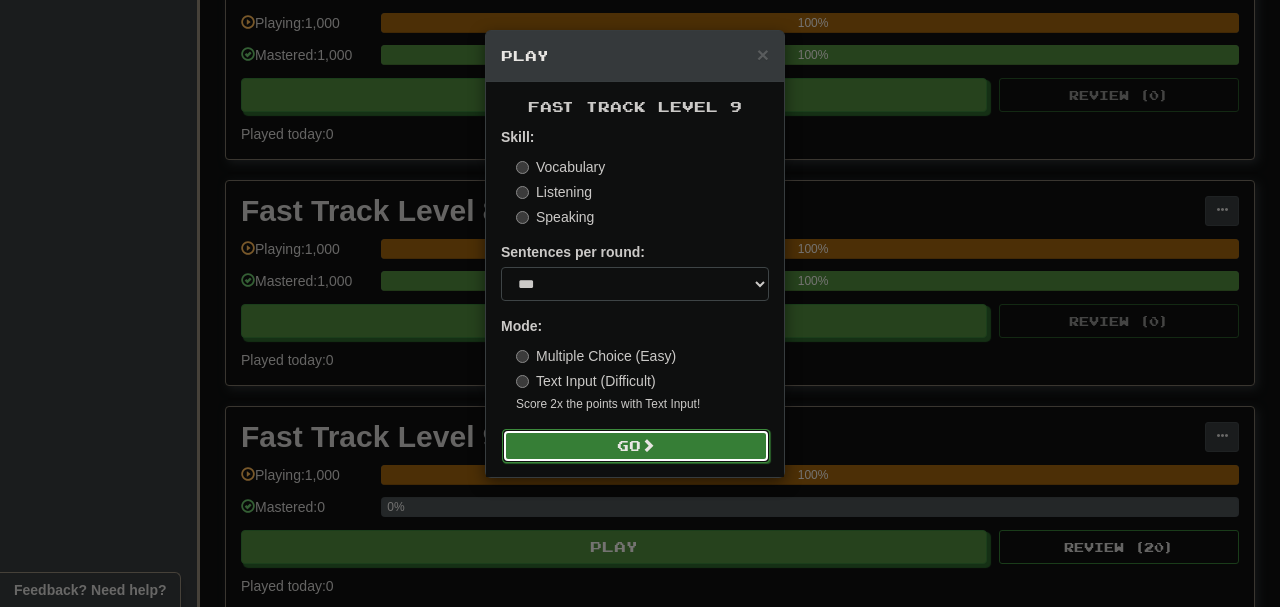 click on "Go" at bounding box center (636, 446) 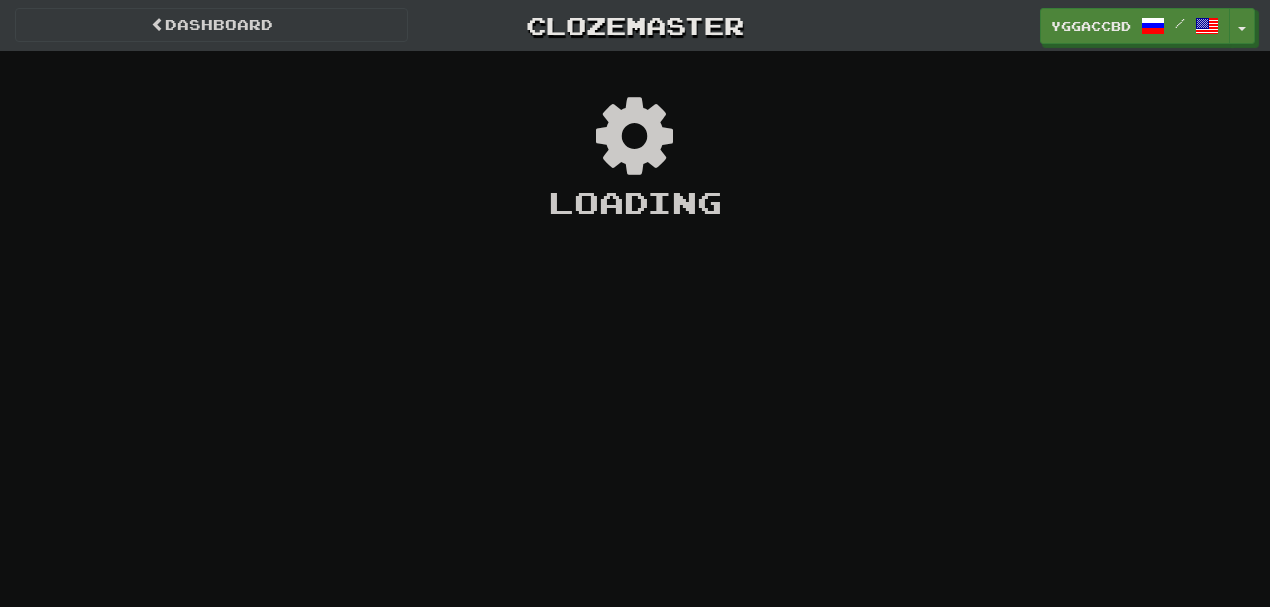 scroll, scrollTop: 0, scrollLeft: 0, axis: both 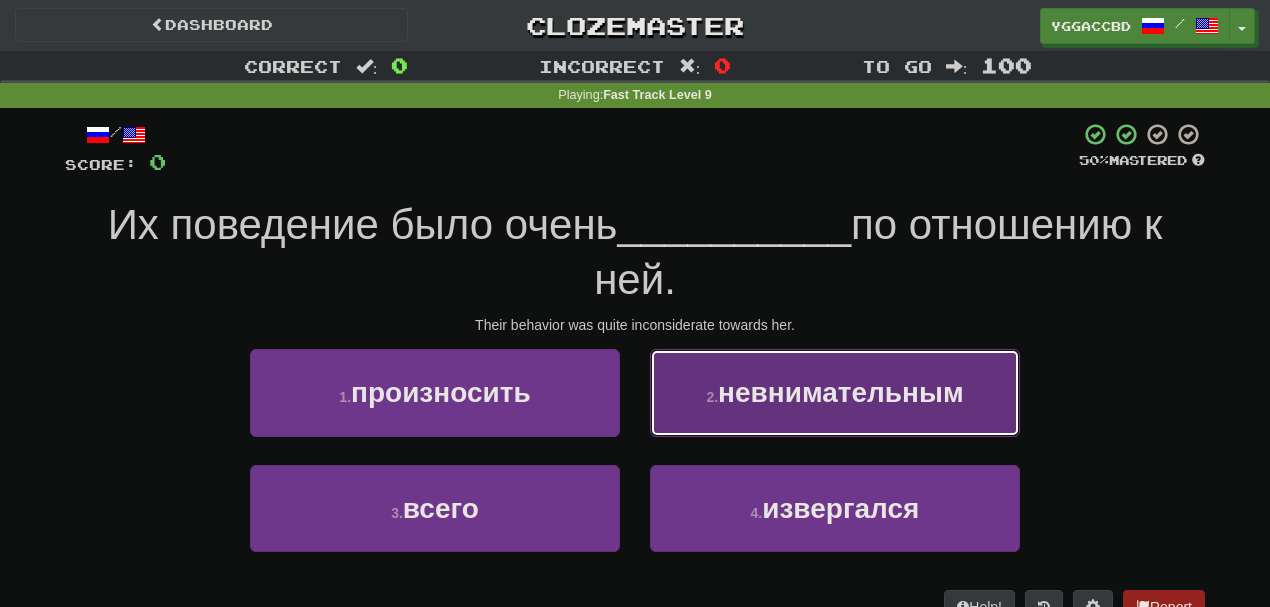 click on "невнимательным" at bounding box center [841, 392] 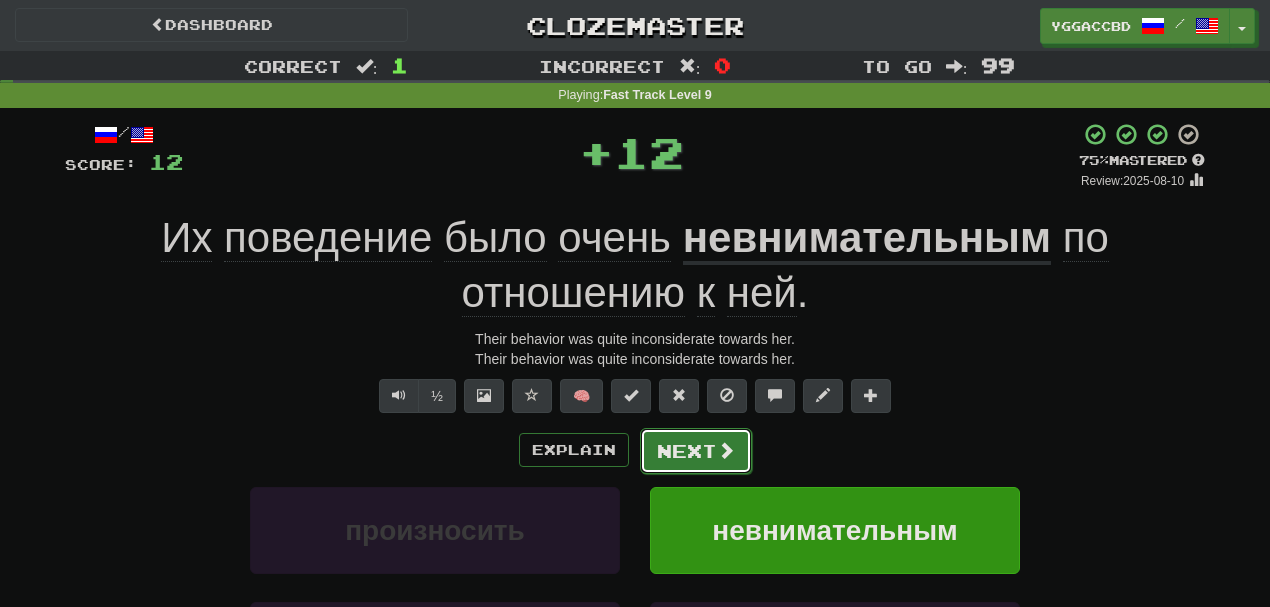 click on "Next" at bounding box center [696, 451] 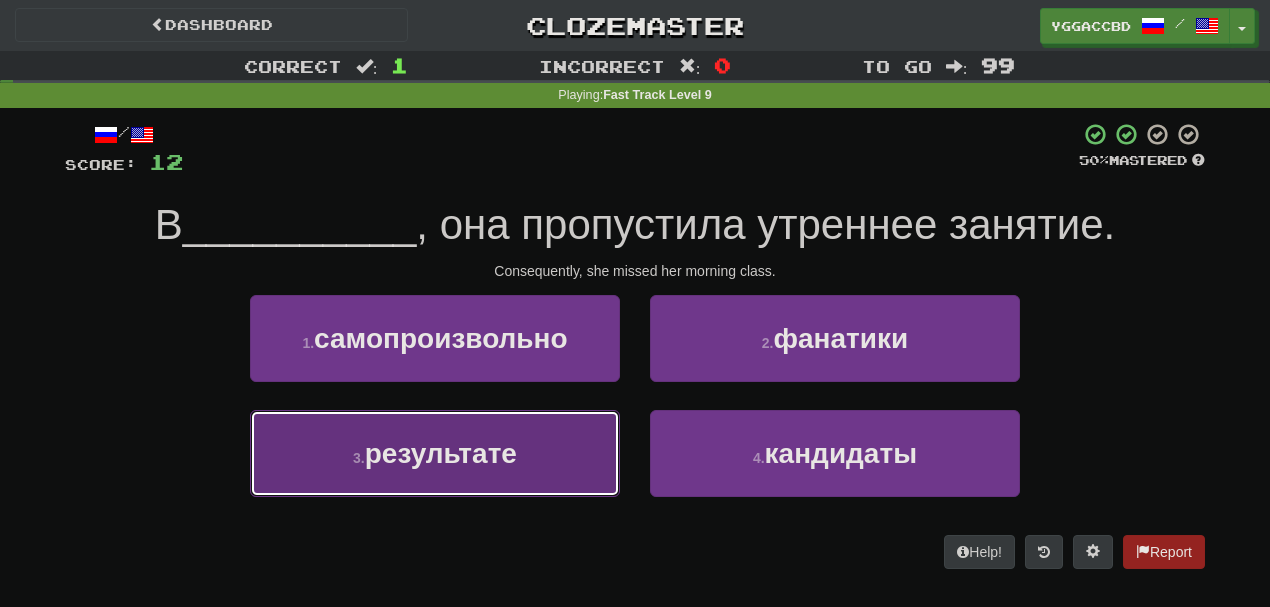click on "3 .  результате" at bounding box center (435, 453) 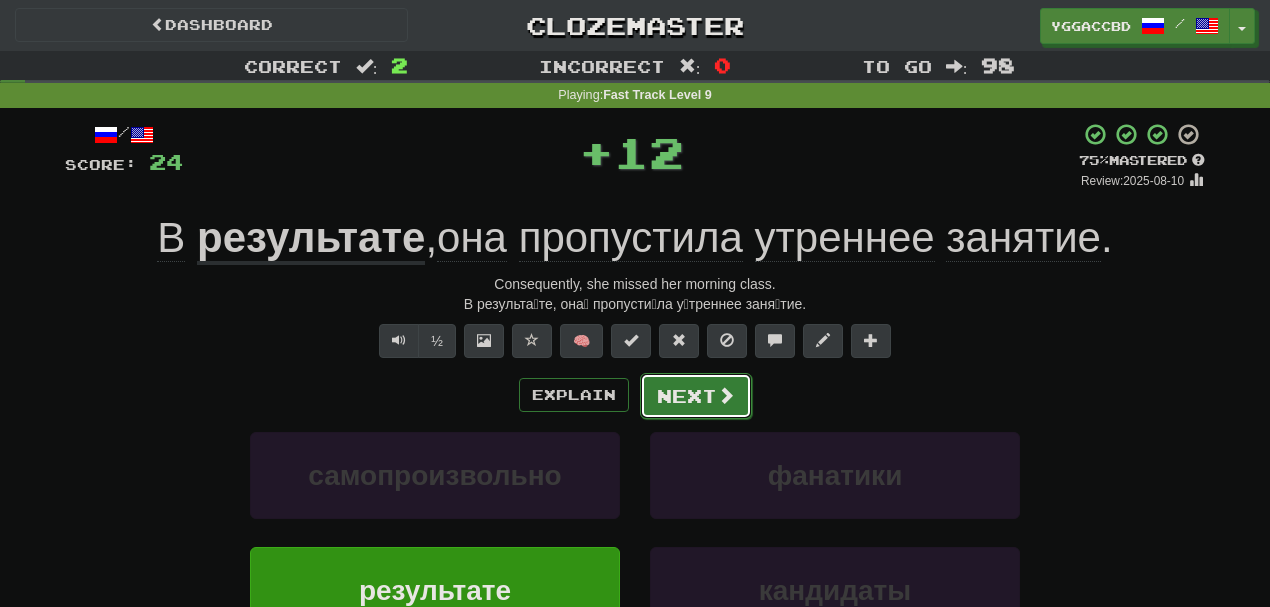 click on "Next" at bounding box center (696, 396) 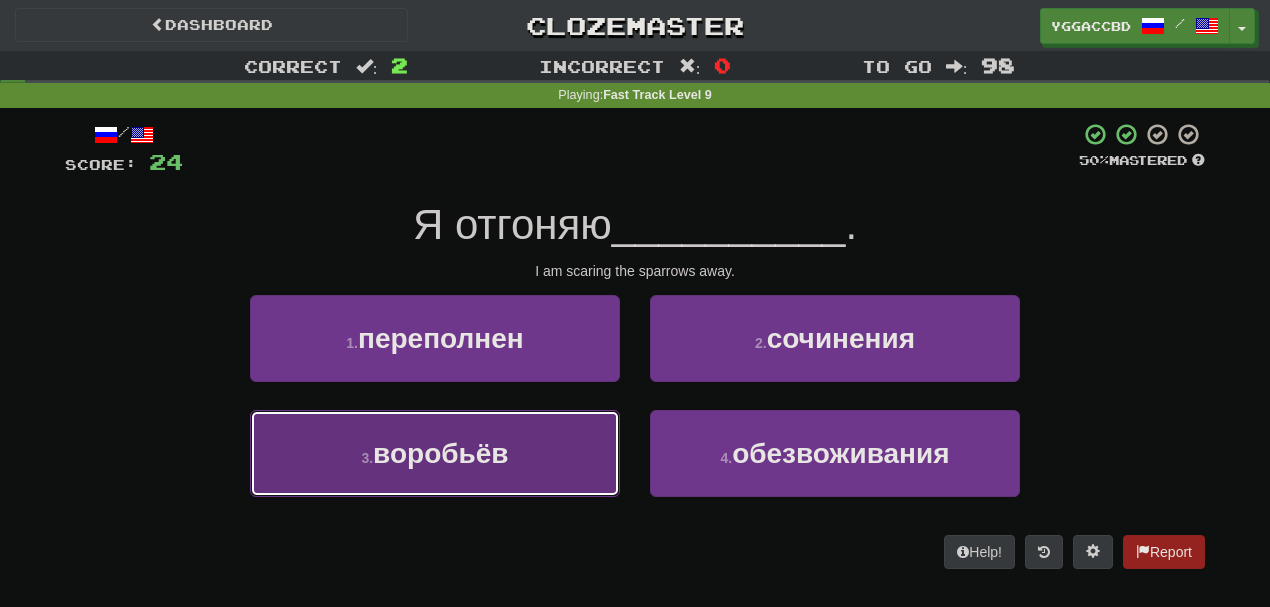 click on "воробьёв" at bounding box center [440, 453] 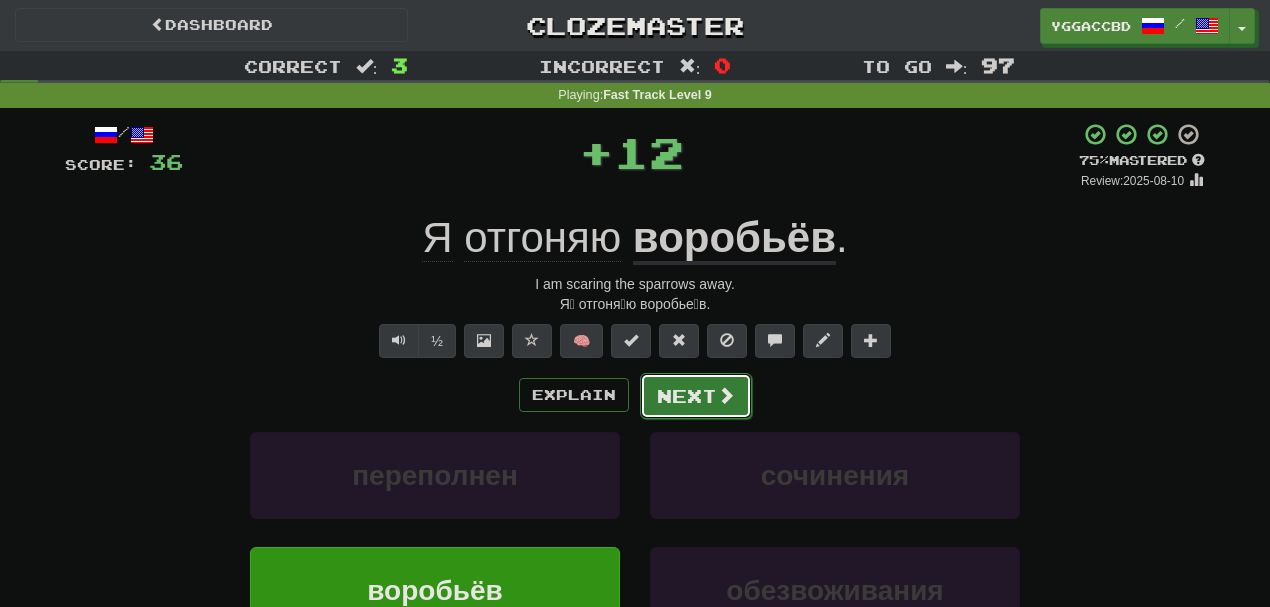 click on "Next" at bounding box center (696, 396) 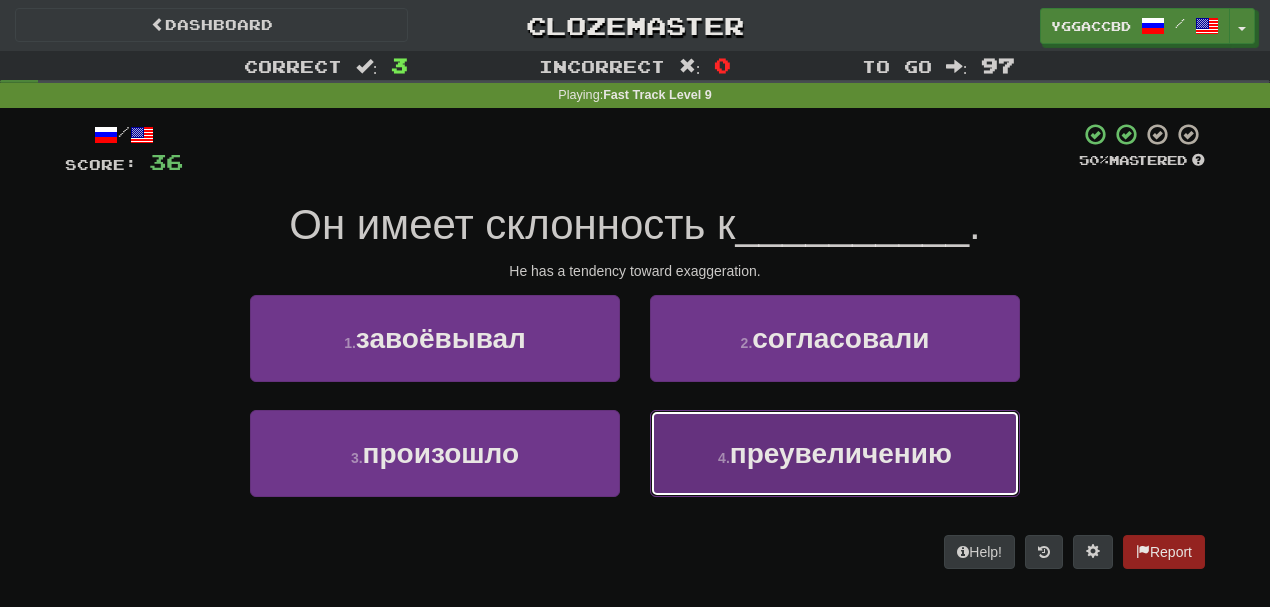 click on "4 .  преувеличению" at bounding box center (835, 453) 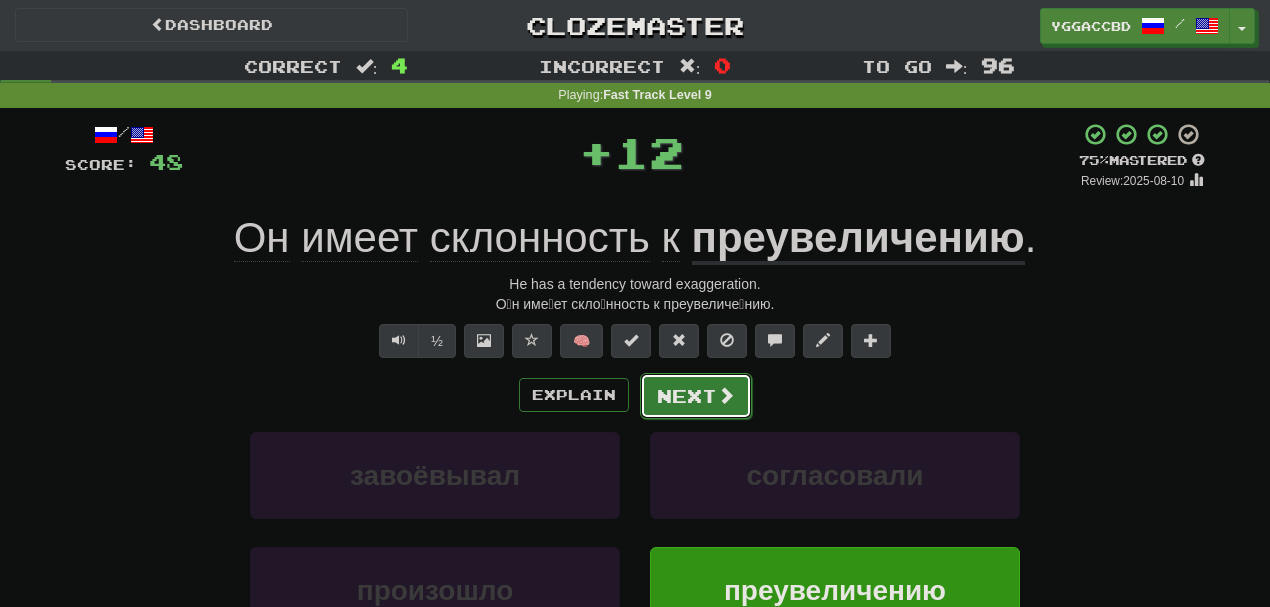 click on "Next" at bounding box center [696, 396] 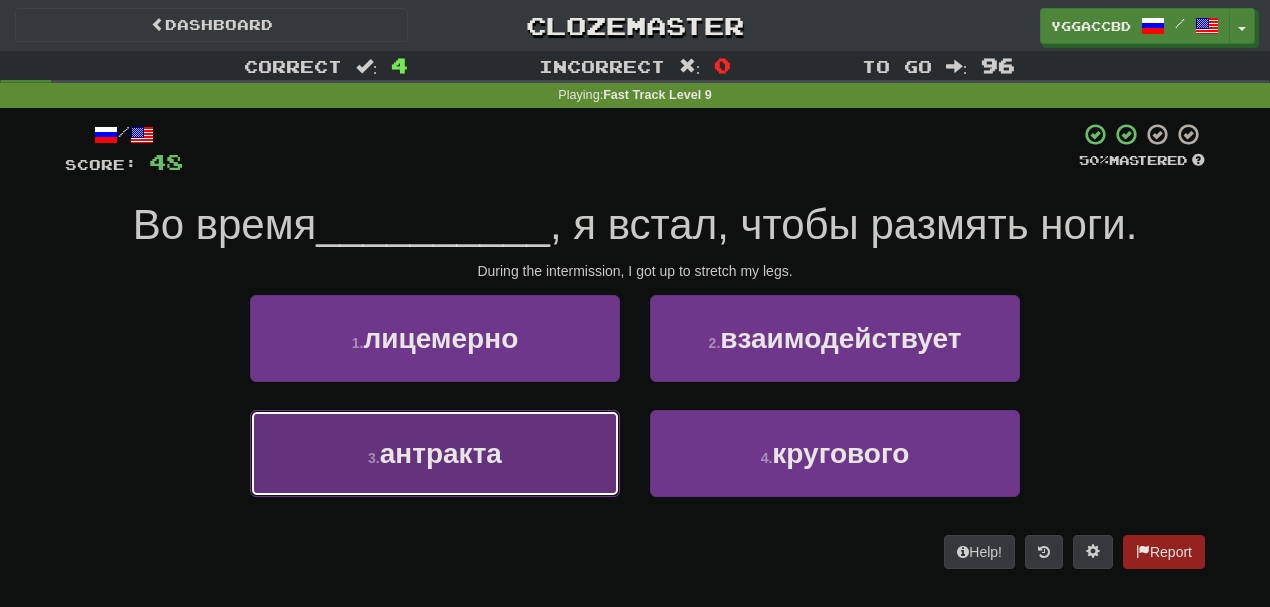 click on "3 .  антракта" at bounding box center [435, 453] 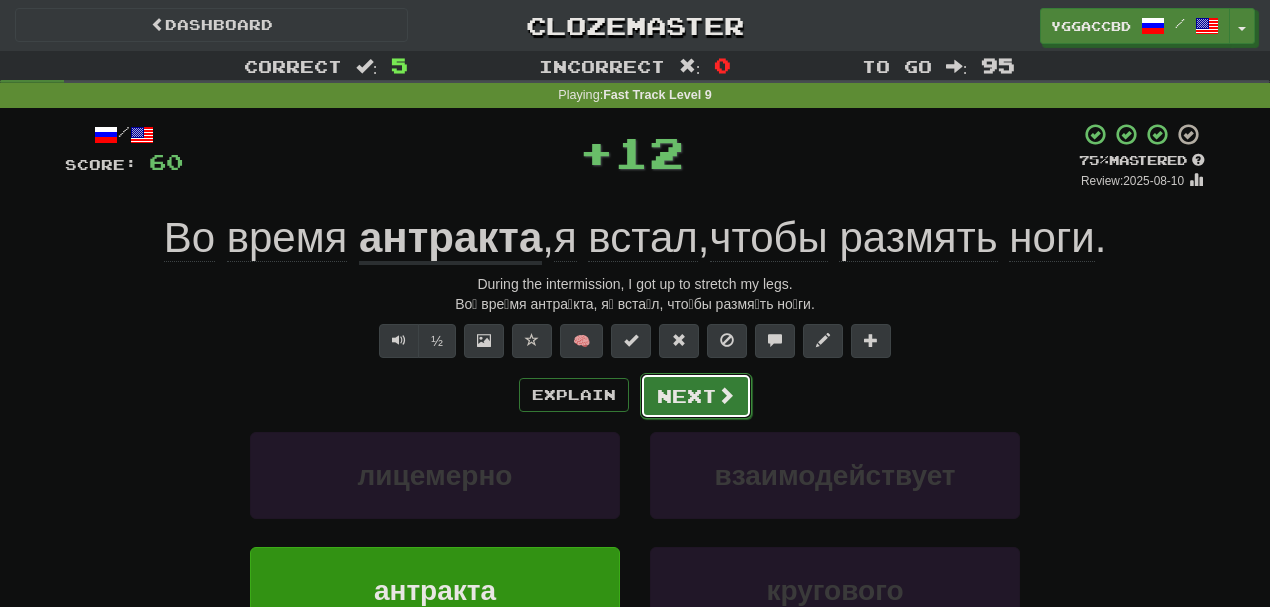 click on "Next" at bounding box center (696, 396) 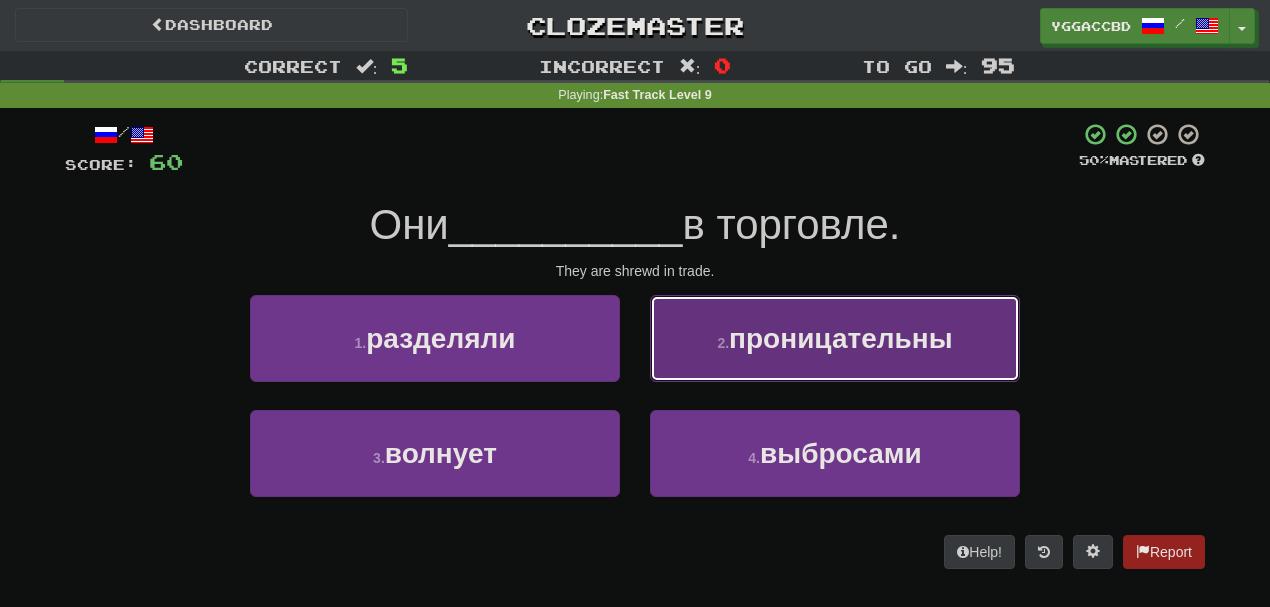 click on "2 .  проницательны" at bounding box center (835, 338) 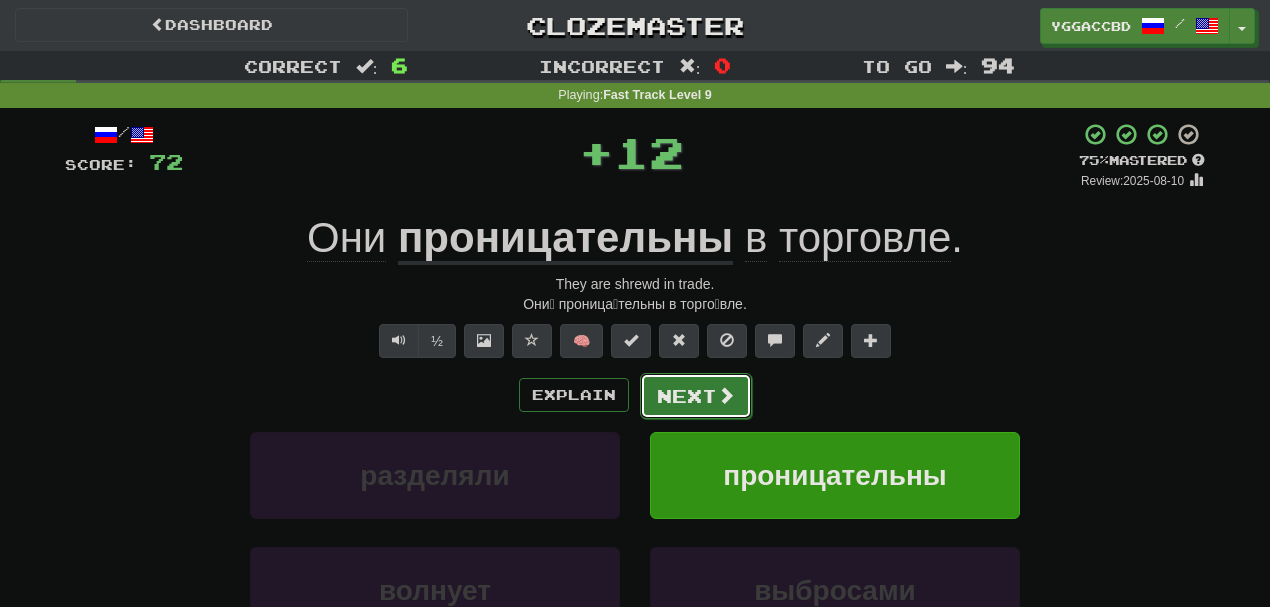 click on "Next" at bounding box center (696, 396) 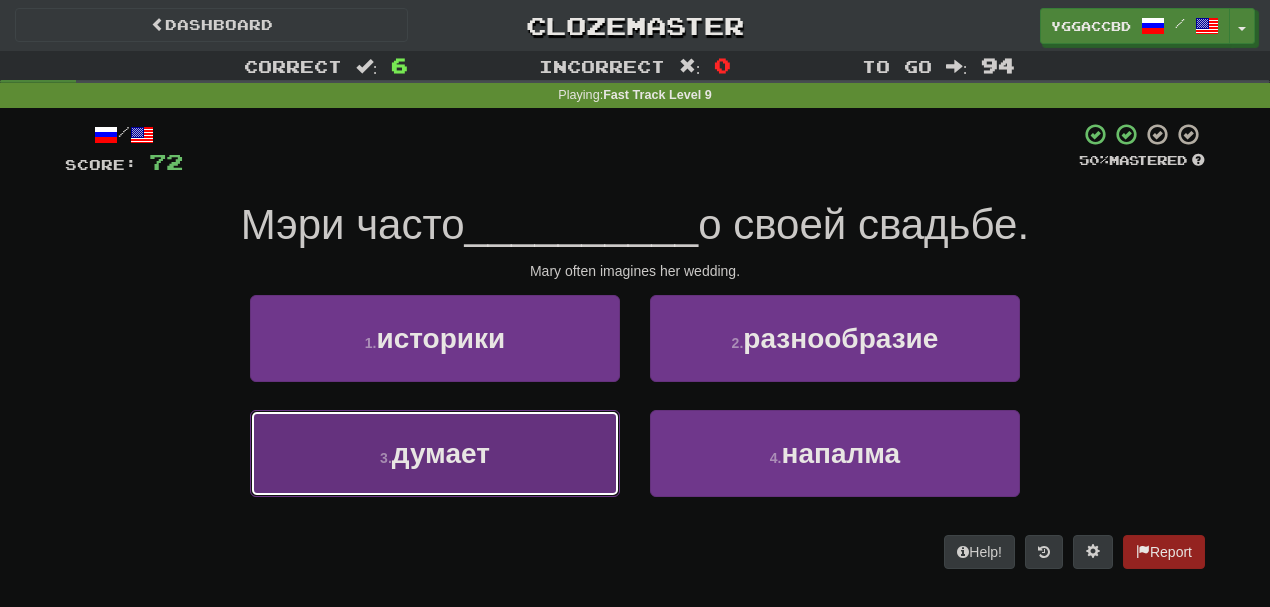 click on "3 .  думает" at bounding box center (435, 453) 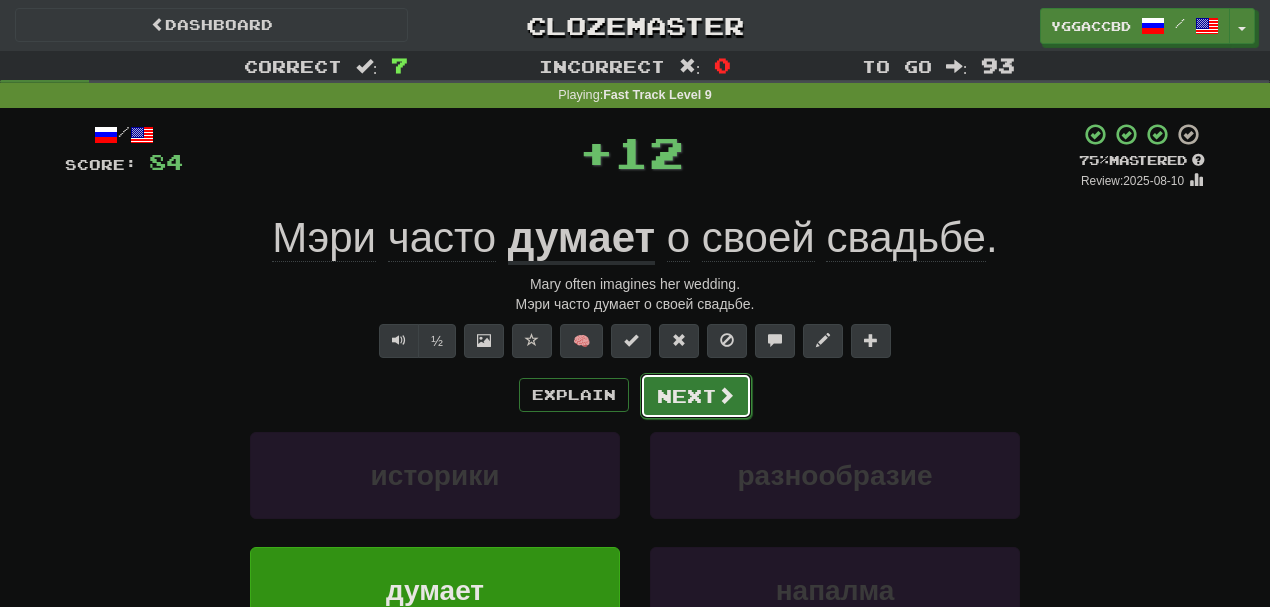 click at bounding box center [726, 395] 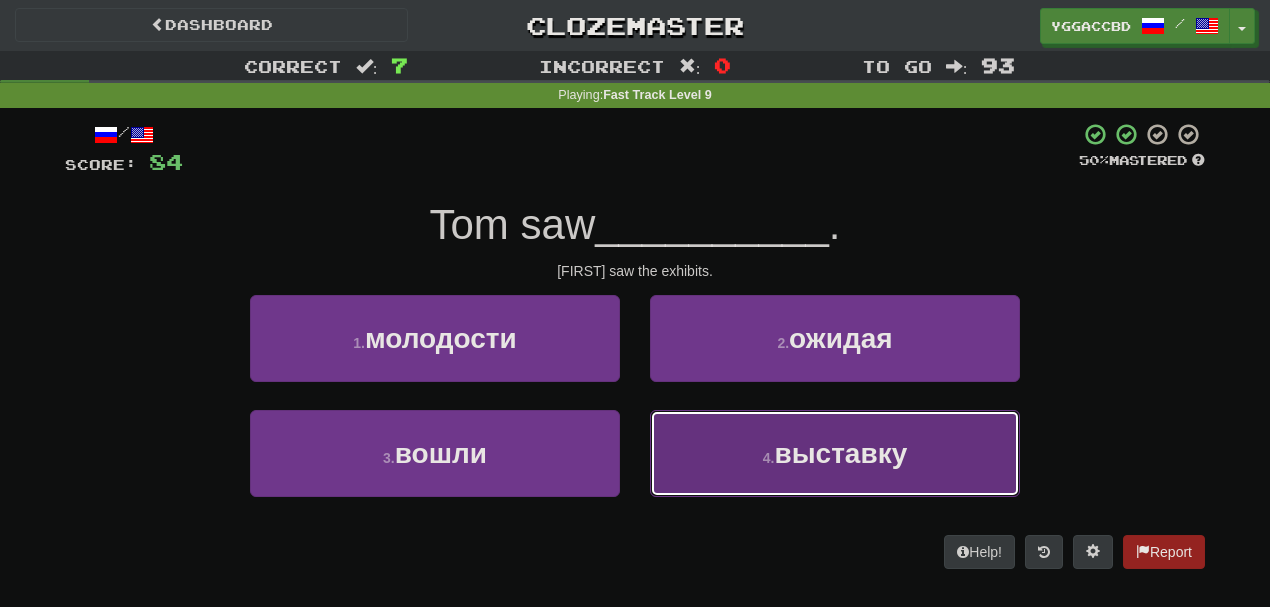 click on "4 .  выставку" at bounding box center (835, 453) 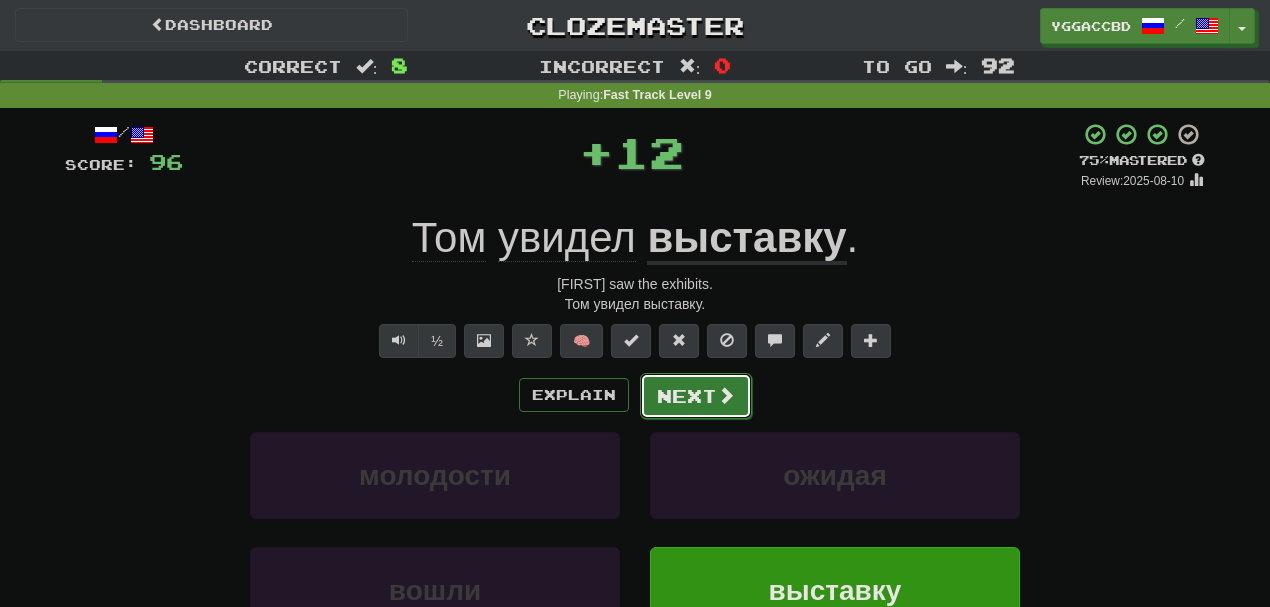click on "Next" at bounding box center [696, 396] 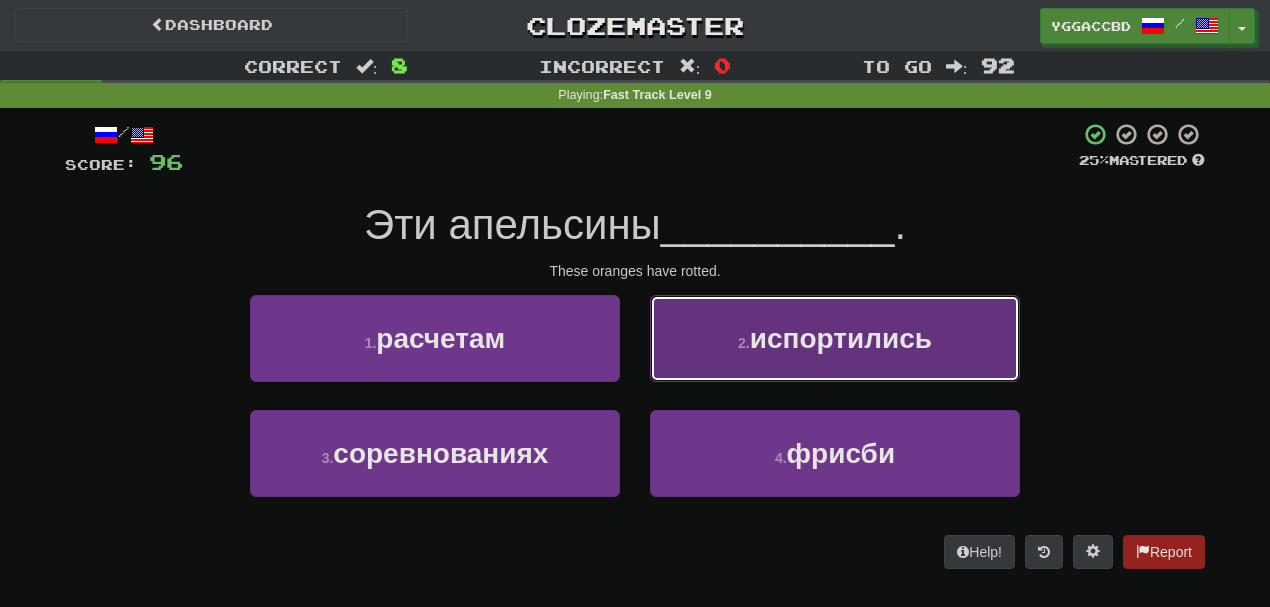 click on "2 .  испортились" at bounding box center [835, 338] 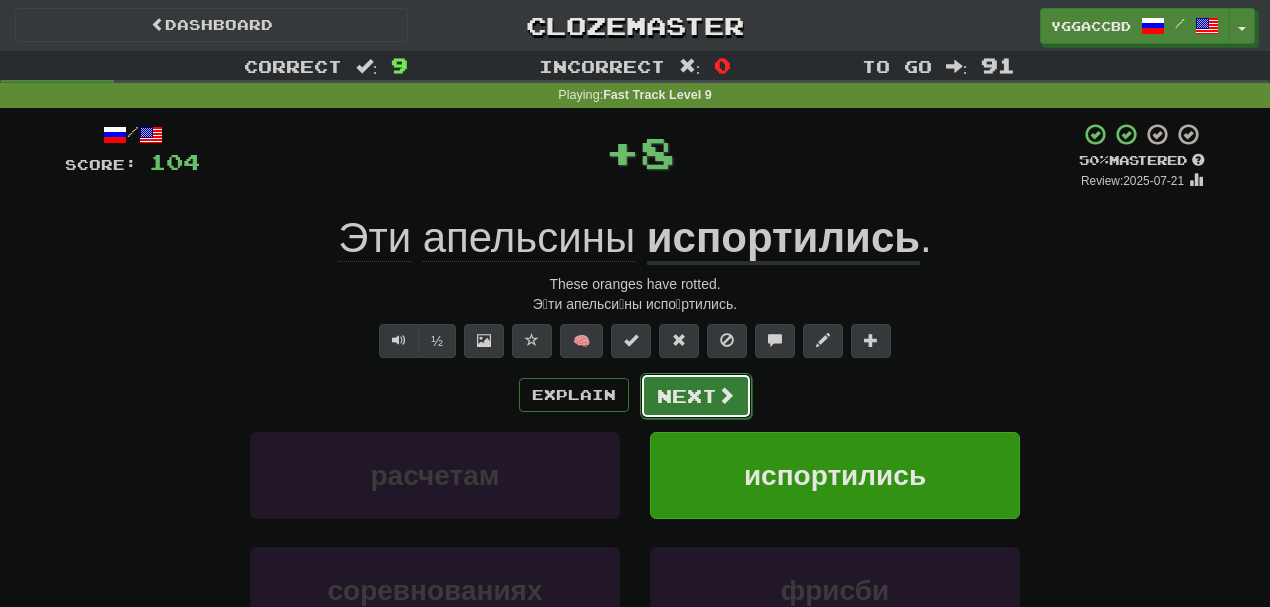 click on "Next" at bounding box center (696, 396) 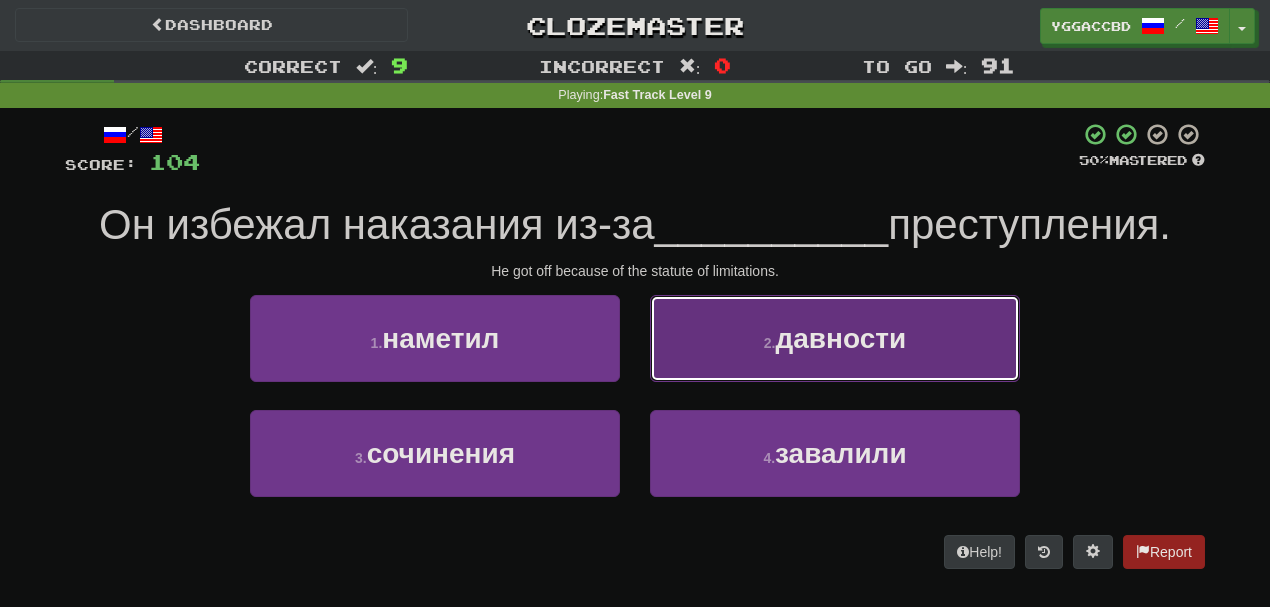 click on "давности" at bounding box center [840, 338] 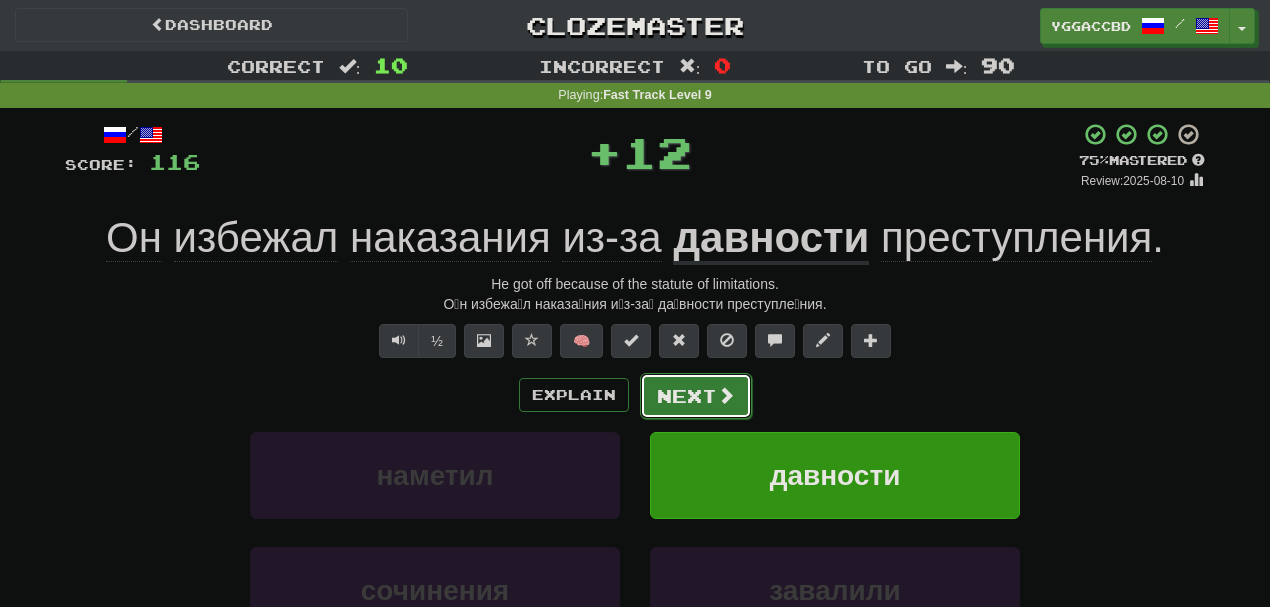 click on "Next" at bounding box center [696, 396] 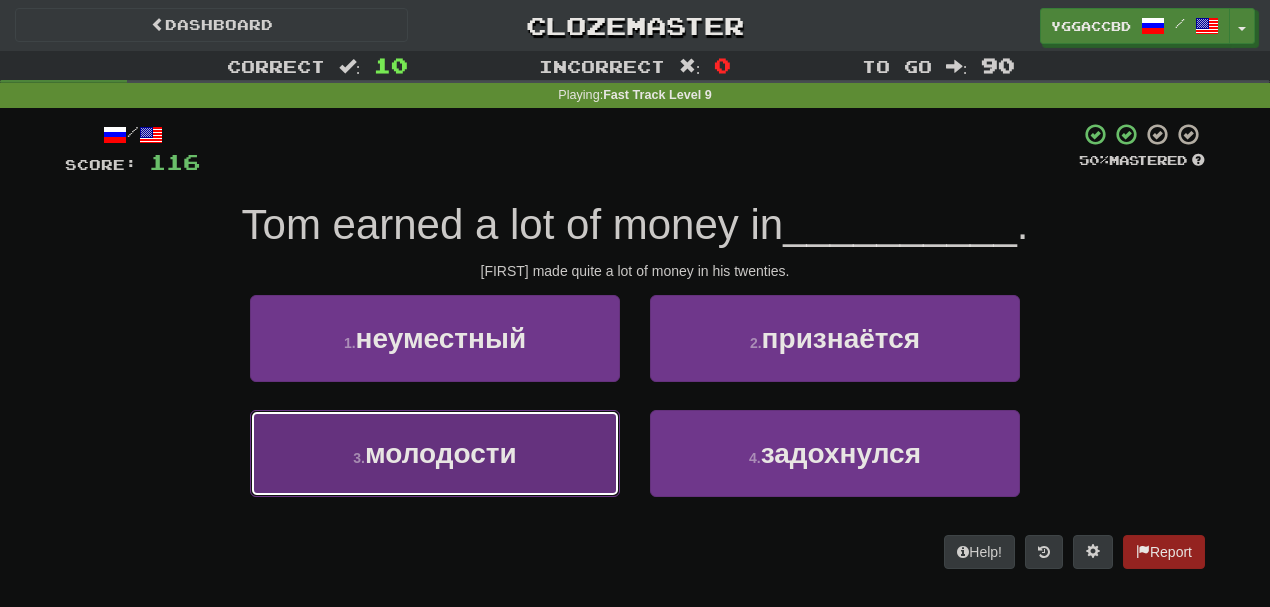 click on "3 .  молодости" at bounding box center [435, 453] 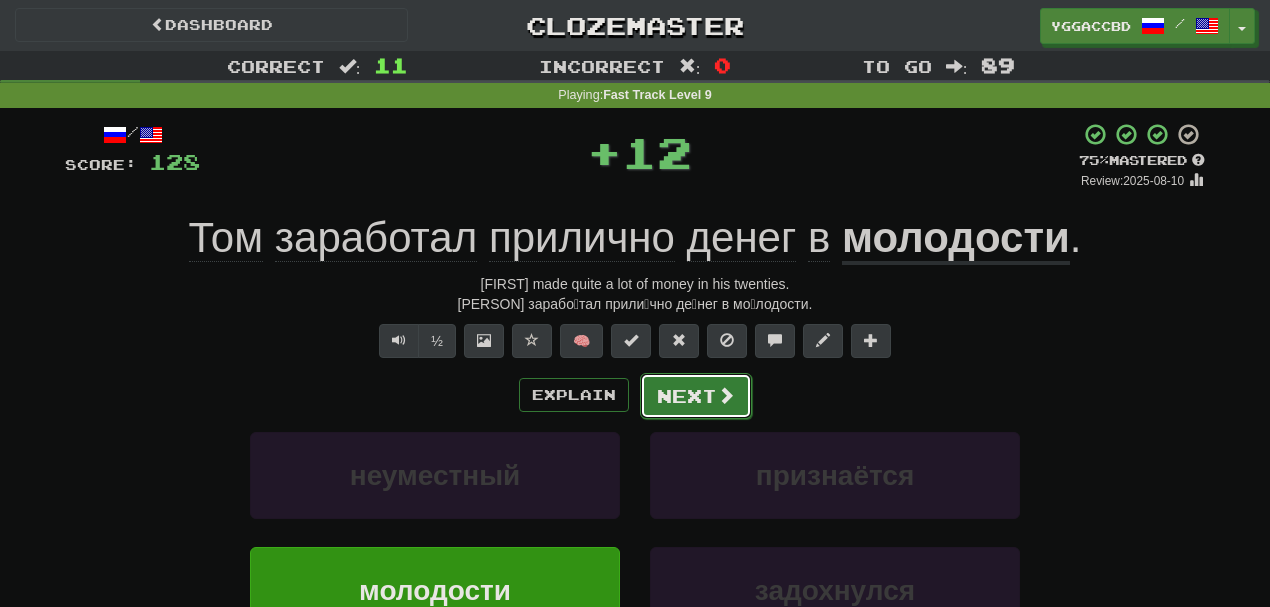 click on "Next" at bounding box center [696, 396] 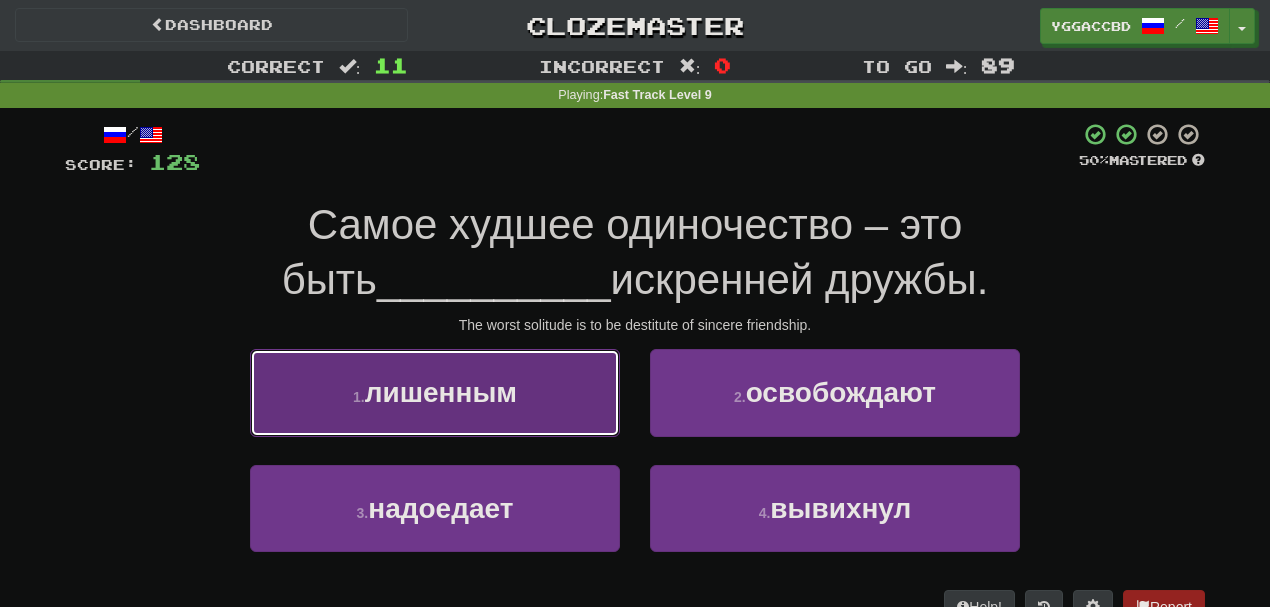 click on "1 .  лишенным" at bounding box center (435, 392) 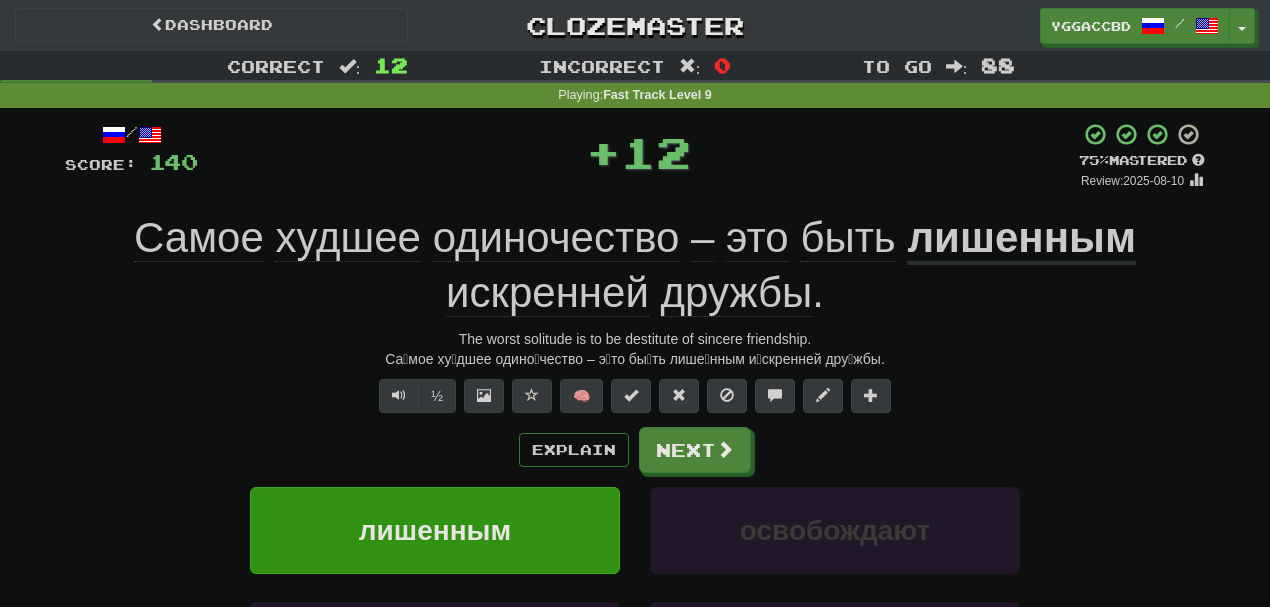 click on "/  Score:   140 + 12 75 %  Mastered Review:  2025-08-10 Самое   худшее   одиночество   –   это   быть   лишенным   искренней   дружбы . The worst solitude is to be destitute of sincere friendship. Са́мое ху́дшее одино́чество – э́то бы́ть лише́нным и́скренней дру́жбы. ½ 🧠 Explain Next лишенным освобождают надоедает вывихнул Learn more: лишенным освобождают надоедает вывихнул  Help!  Report" at bounding box center (635, 456) 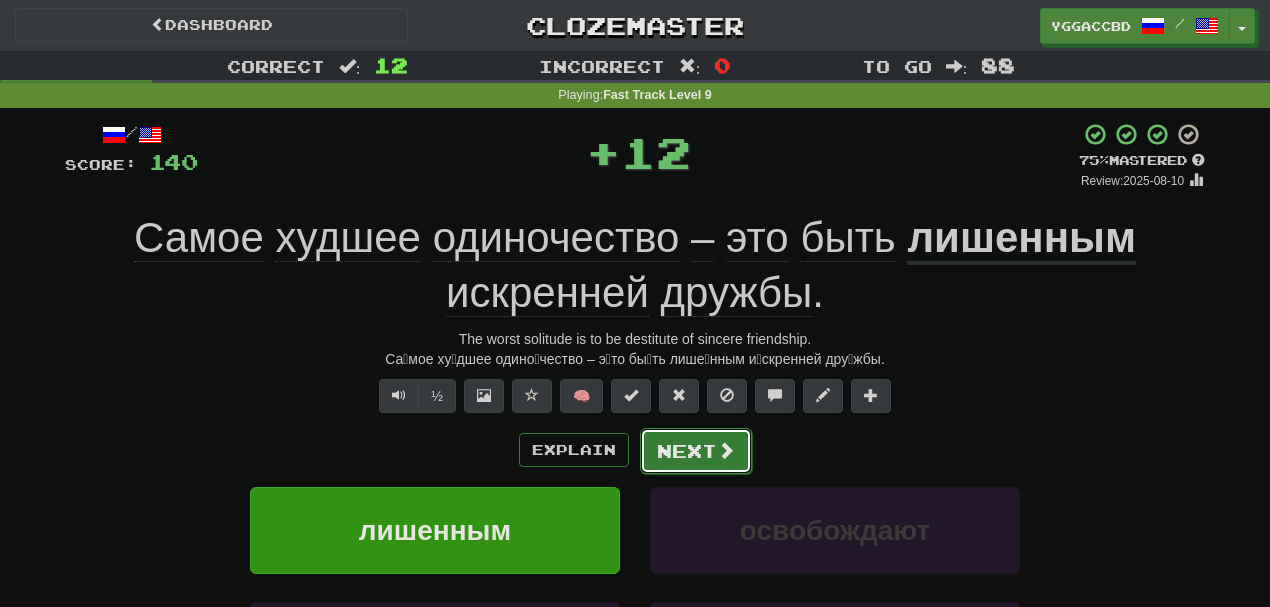 click on "Next" at bounding box center [696, 451] 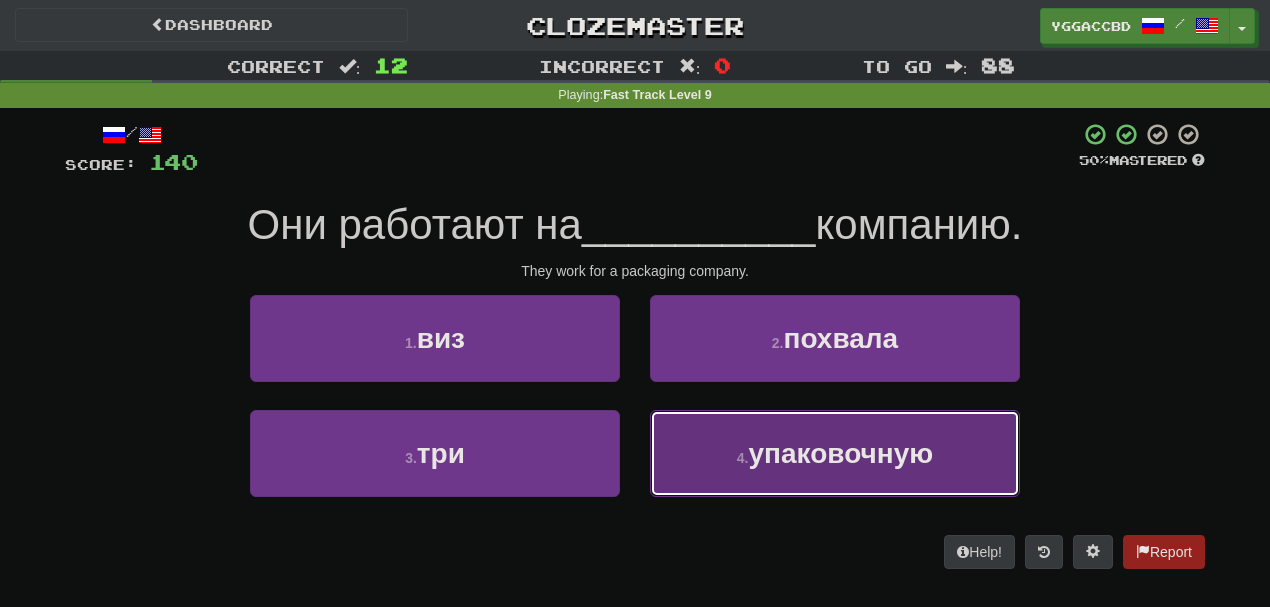 click on "упаковочную" at bounding box center (840, 453) 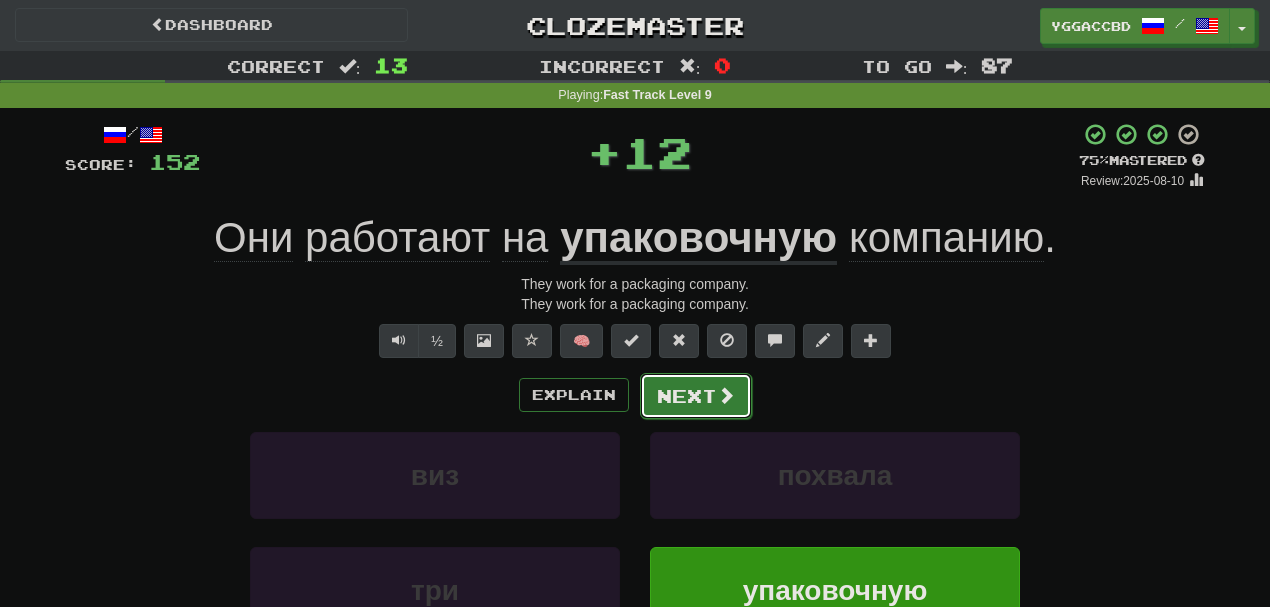 click on "Next" at bounding box center (696, 396) 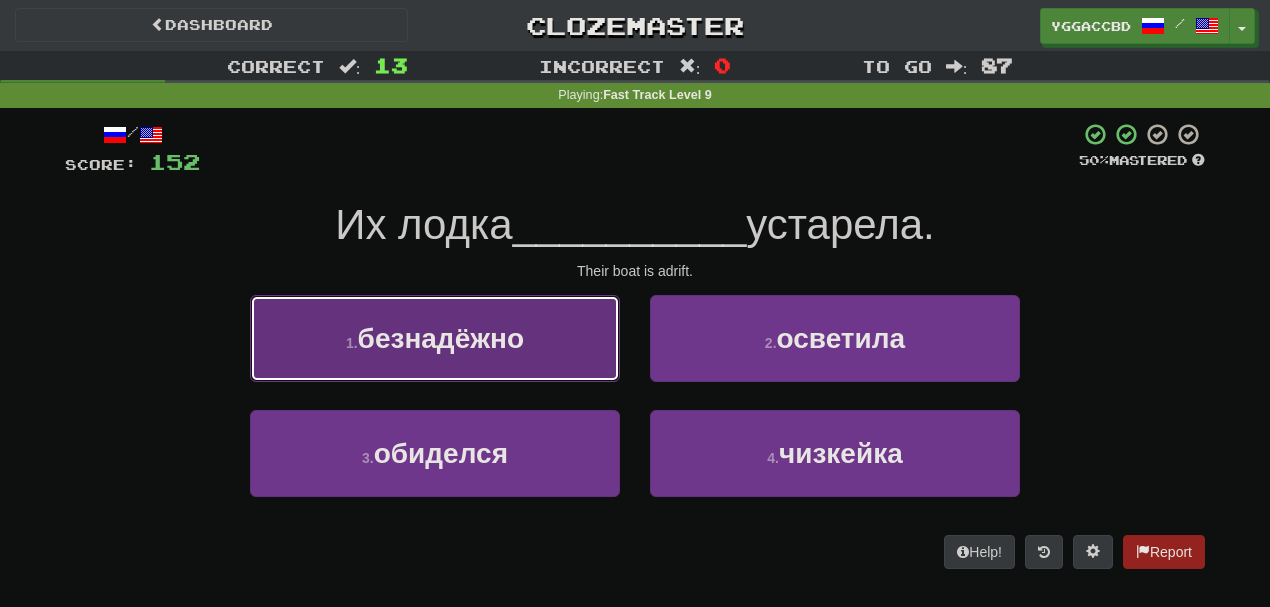 click on "безнадёжно" at bounding box center (441, 338) 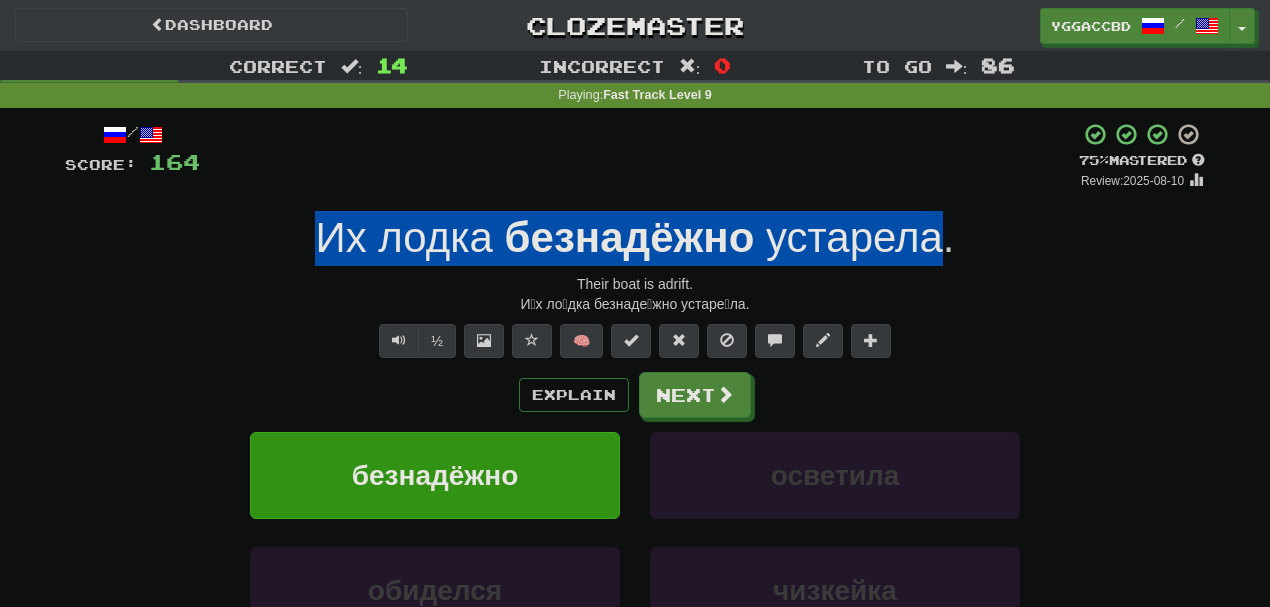 drag, startPoint x: 298, startPoint y: 221, endPoint x: 947, endPoint y: 236, distance: 649.17334 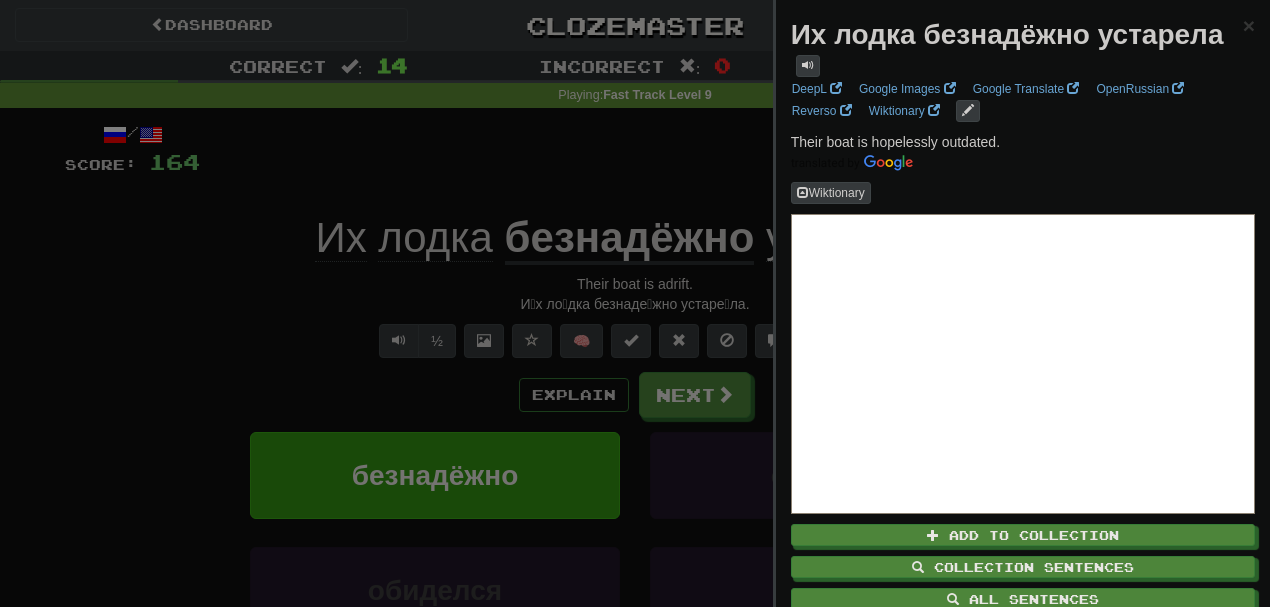 click at bounding box center (635, 303) 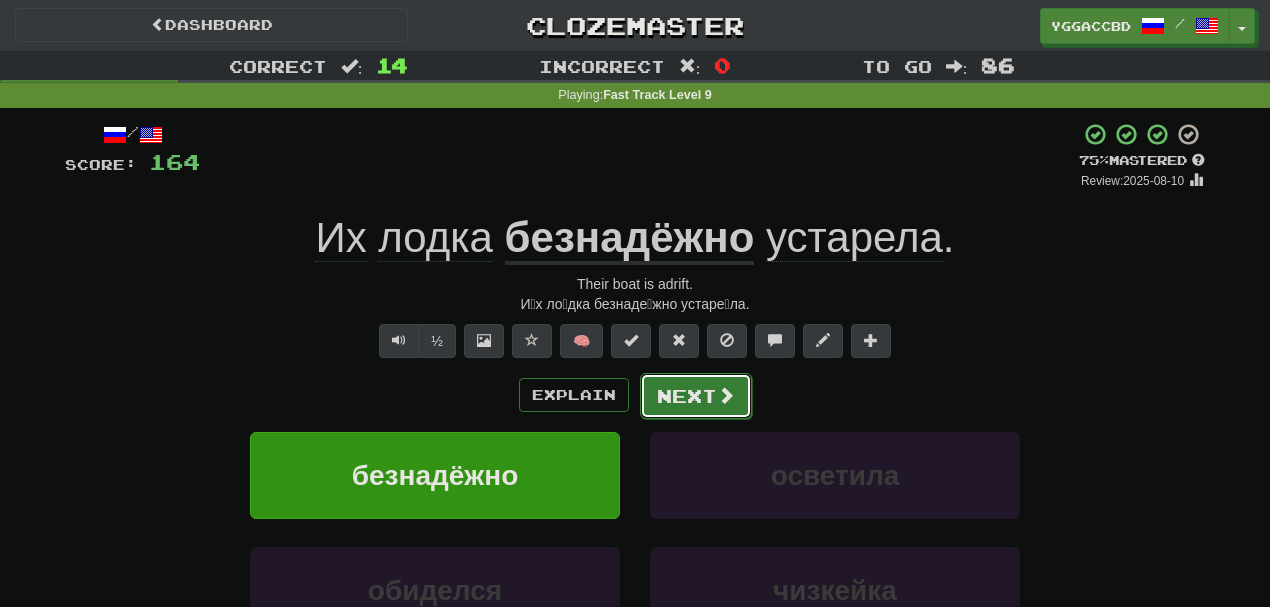 click on "Next" at bounding box center [696, 396] 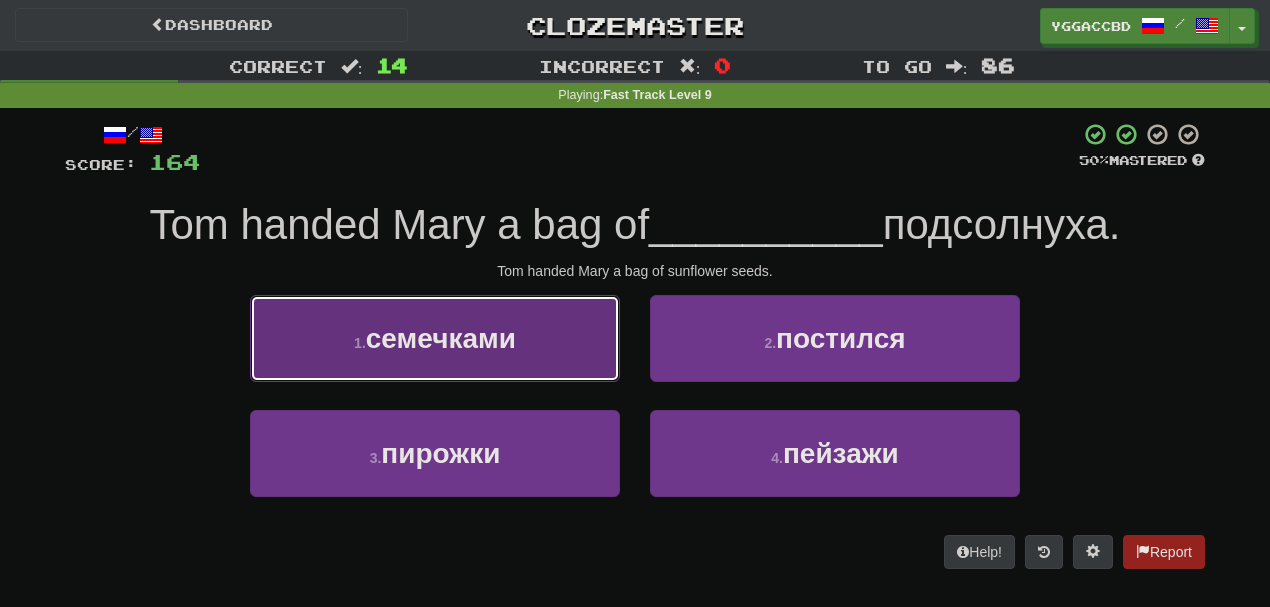 click on "семечками" at bounding box center (441, 338) 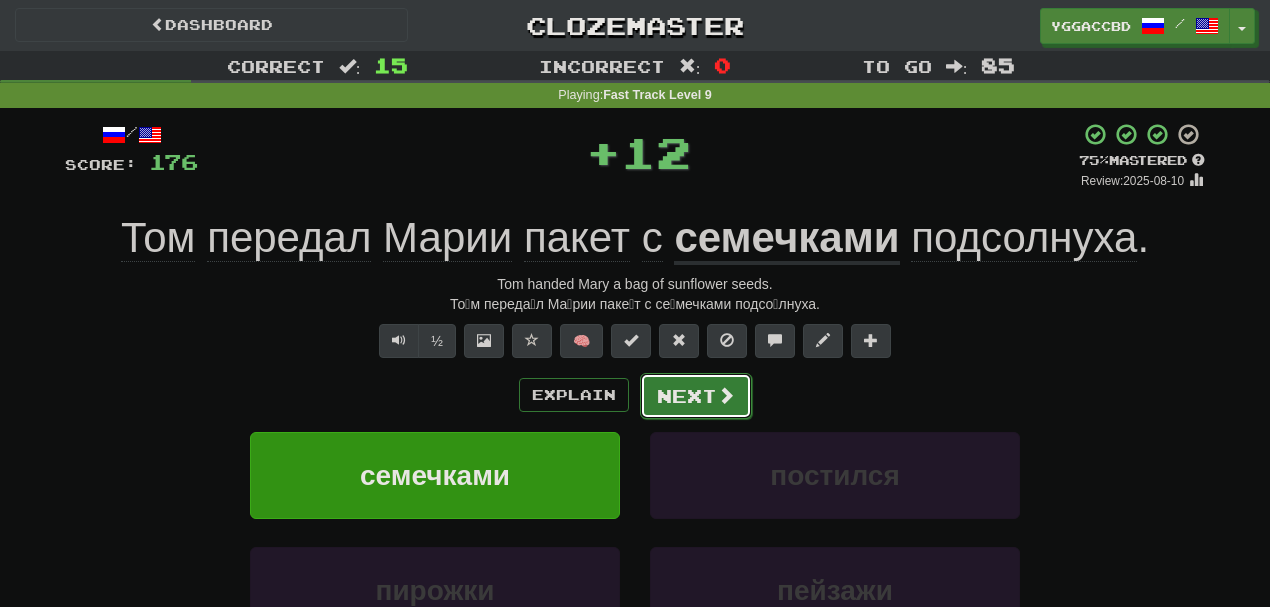 click at bounding box center (726, 395) 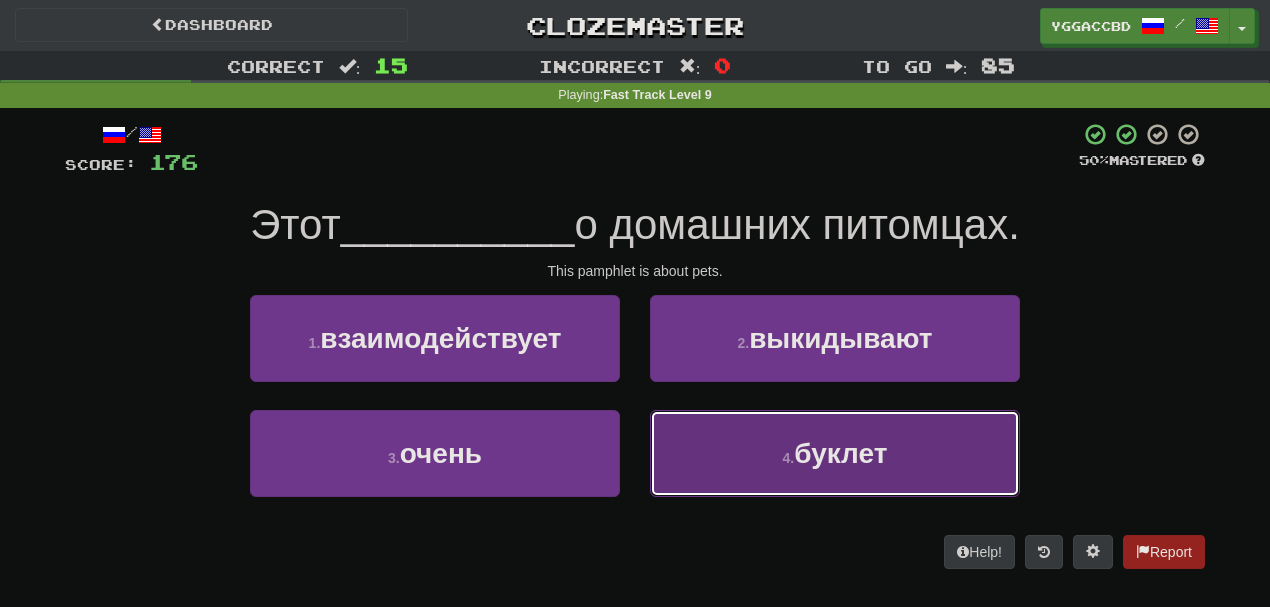 click on "4 .  буклет" at bounding box center [835, 453] 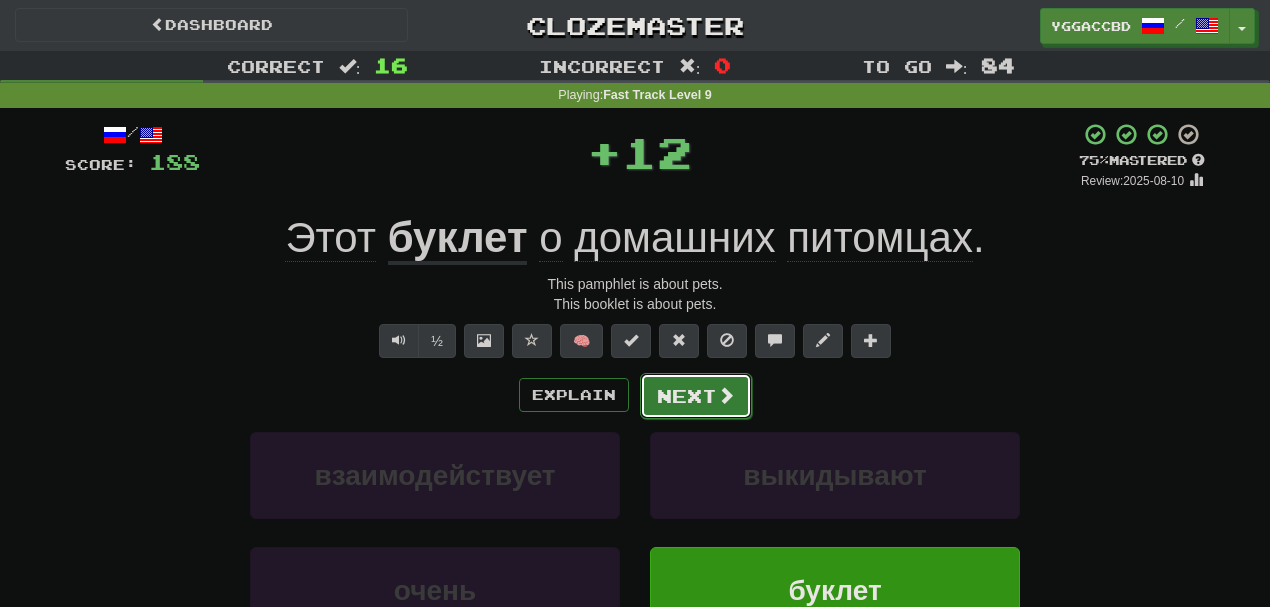 click on "Next" at bounding box center [696, 396] 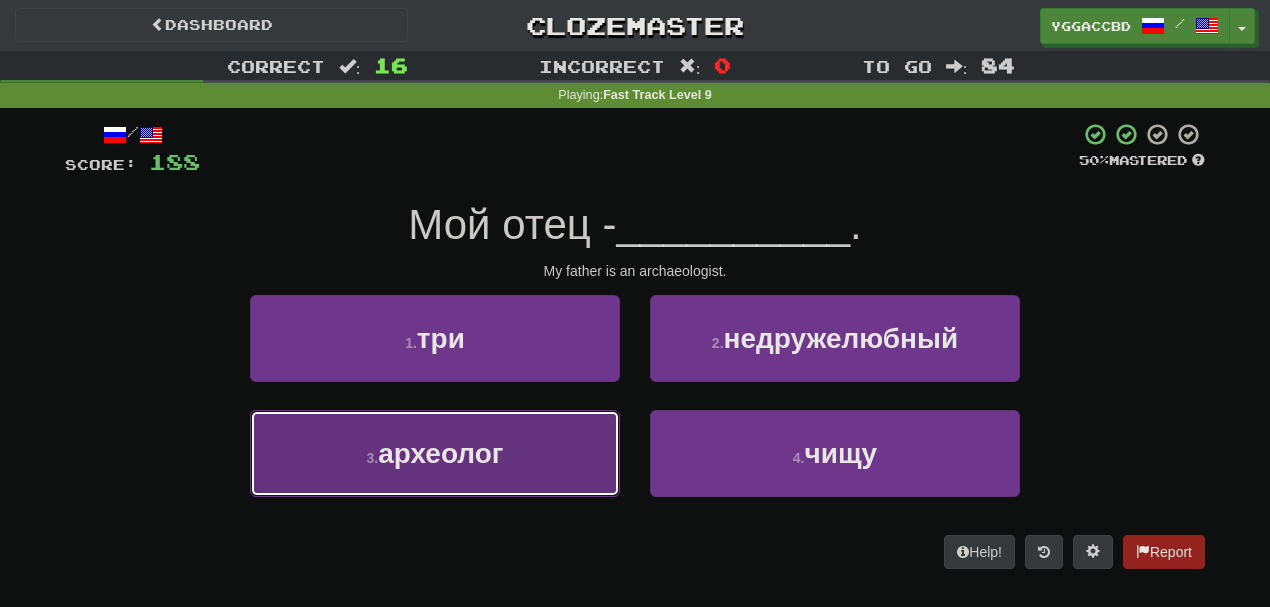 click on "3 .  археолог" at bounding box center [435, 453] 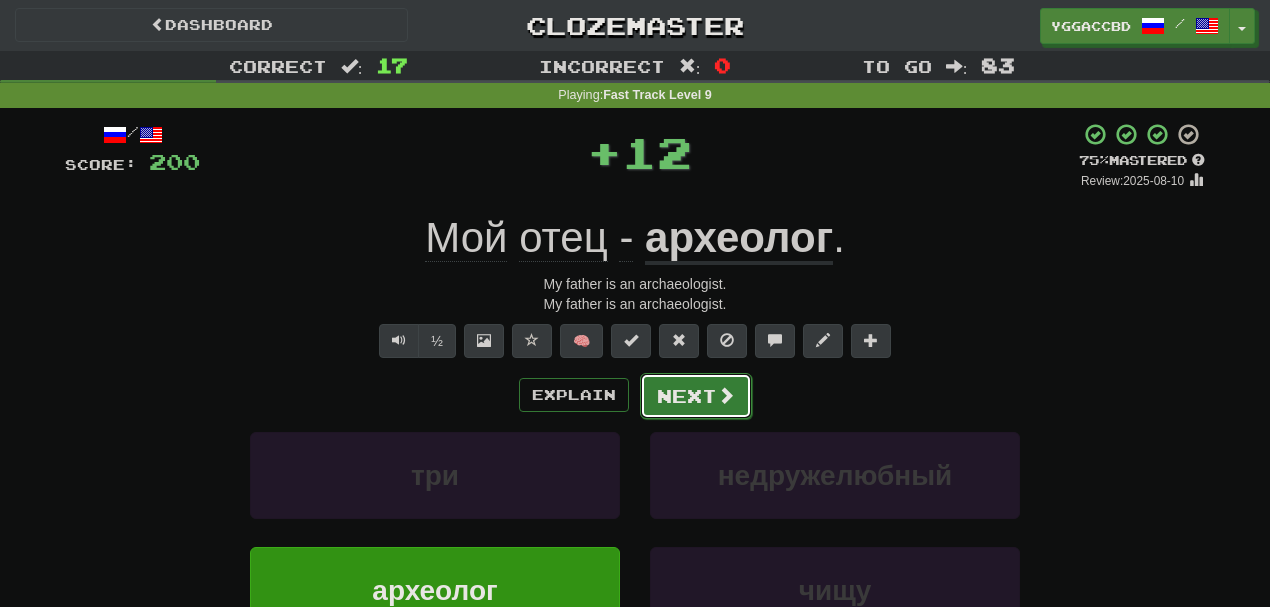 click on "Next" at bounding box center (696, 396) 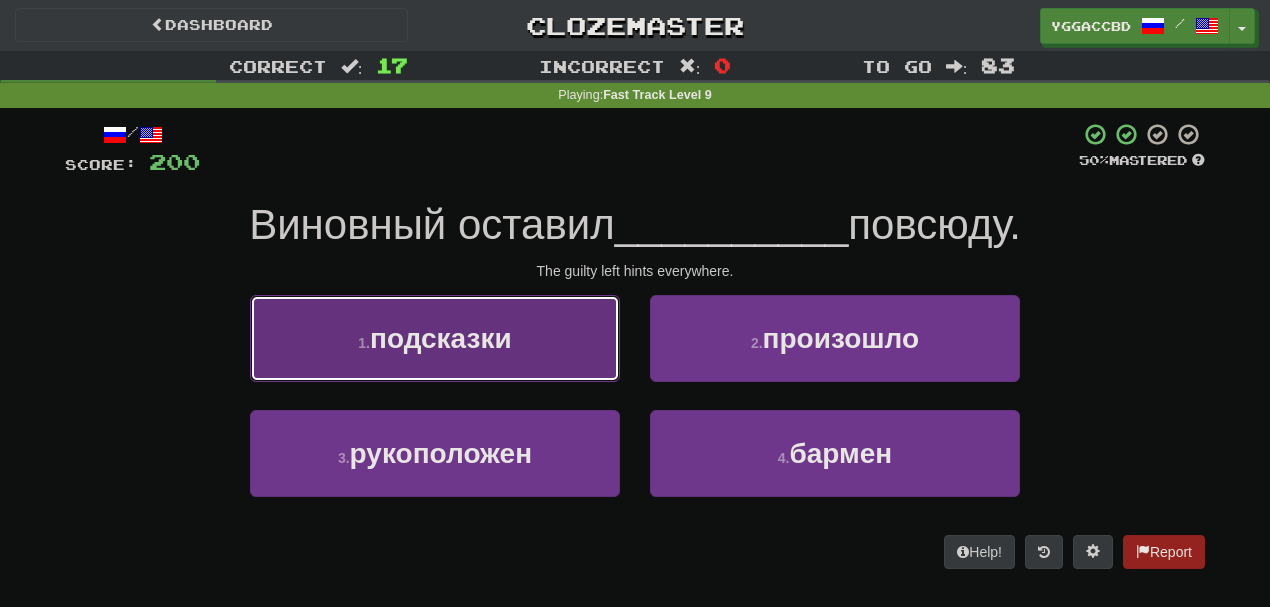 click on "1 .  подсказки" at bounding box center [435, 338] 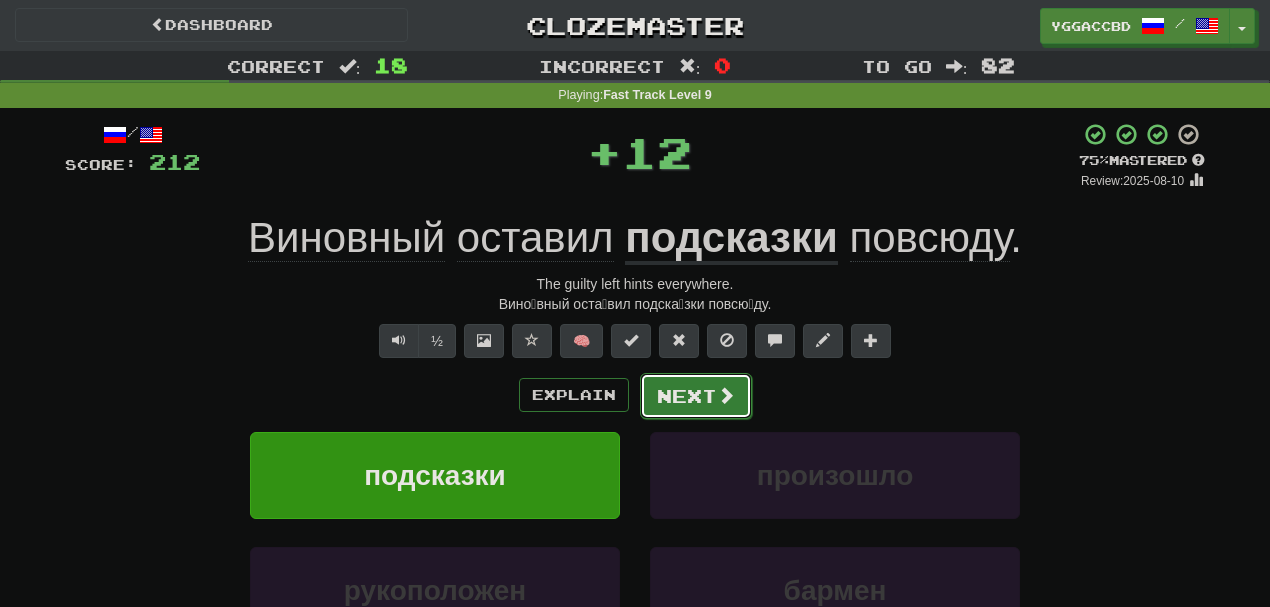 click on "Next" at bounding box center (696, 396) 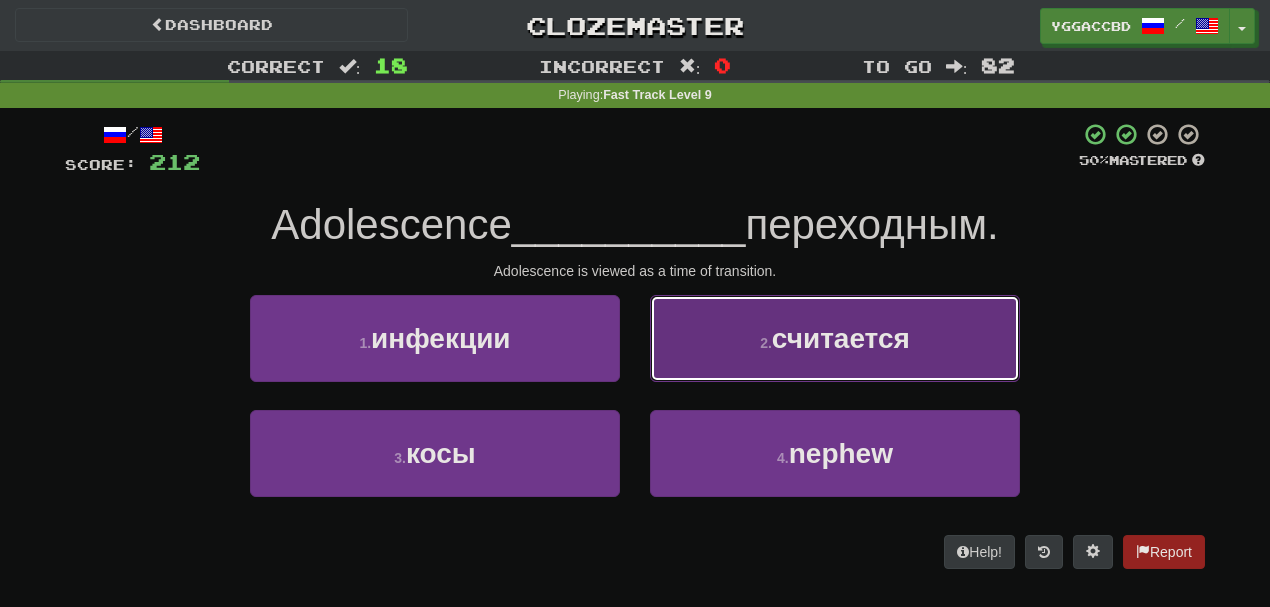 click on "2 .  считается" at bounding box center (835, 338) 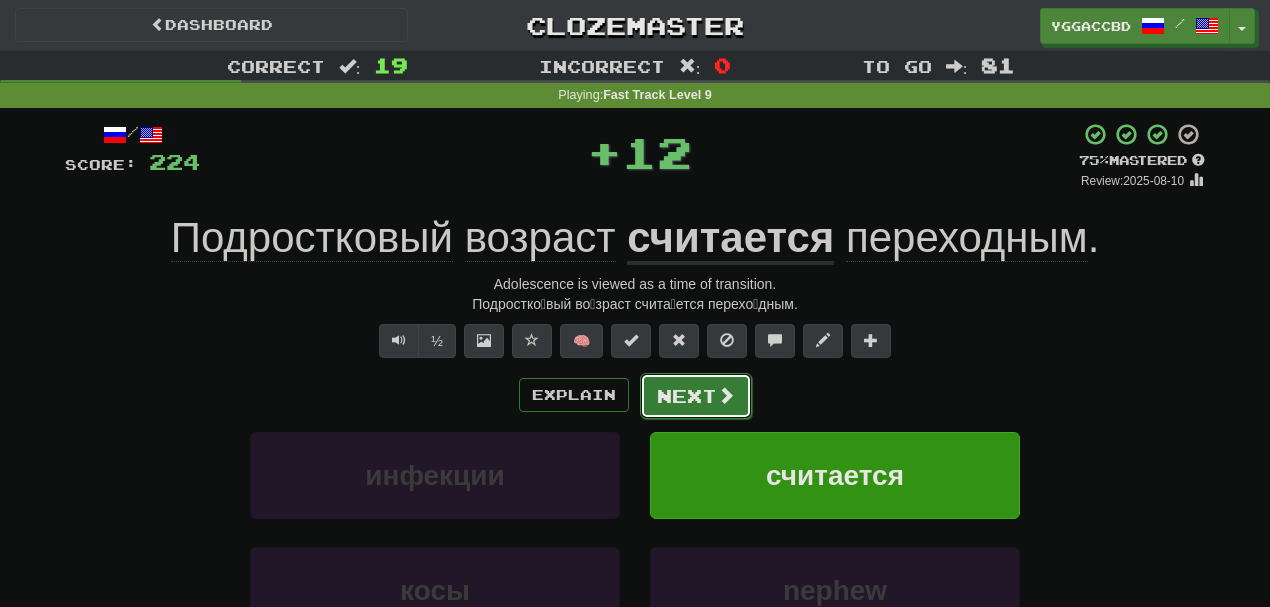 click on "Next" at bounding box center [696, 396] 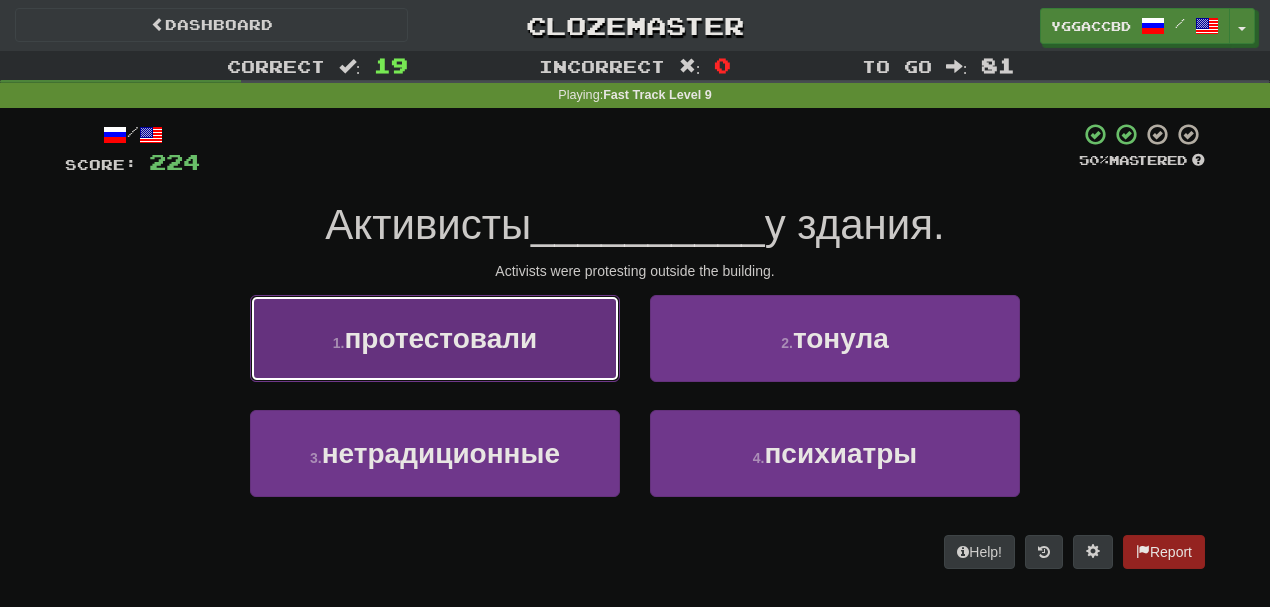 click on "протестовали" at bounding box center (440, 338) 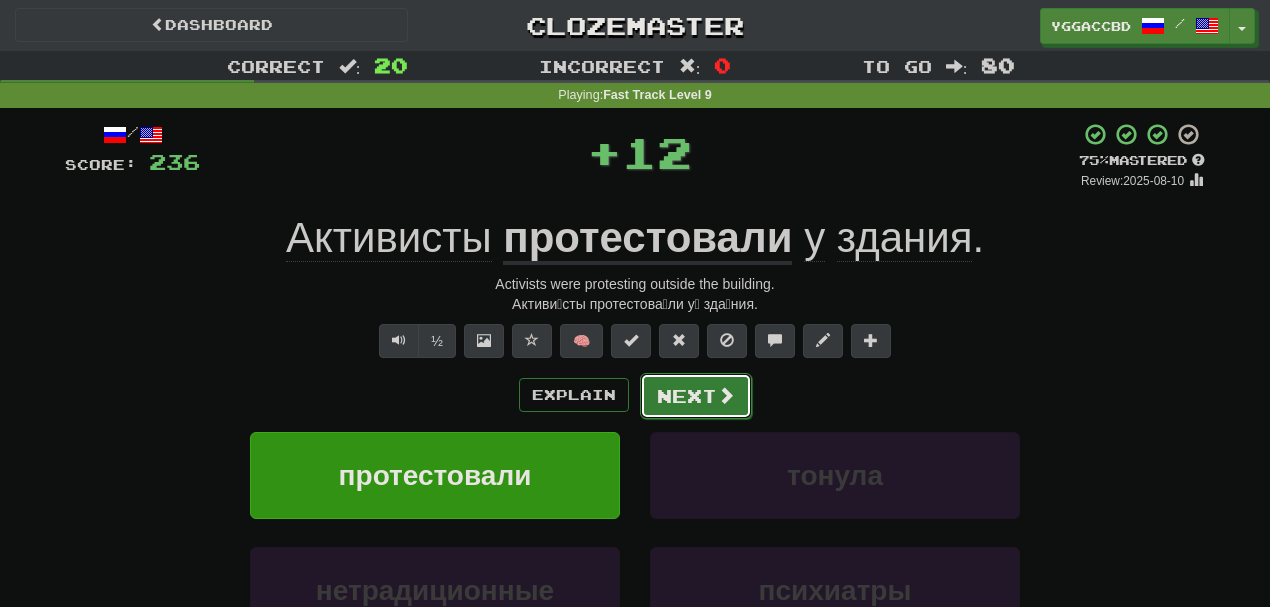 click on "Next" at bounding box center (696, 396) 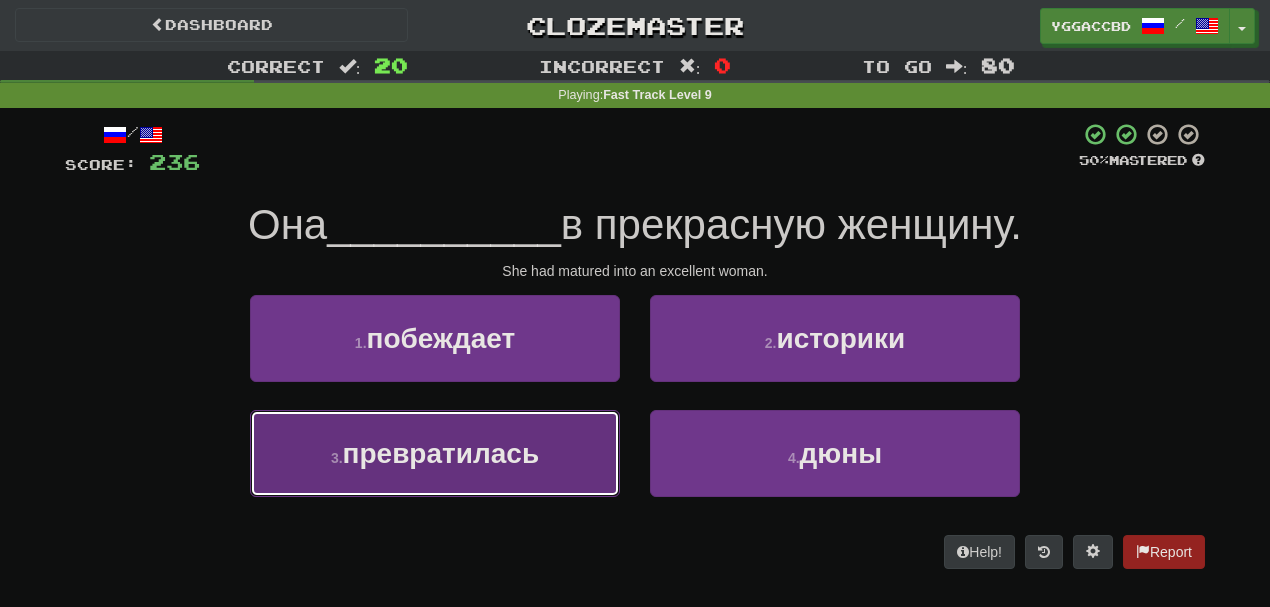 click on "3 .  превратилась" at bounding box center [435, 453] 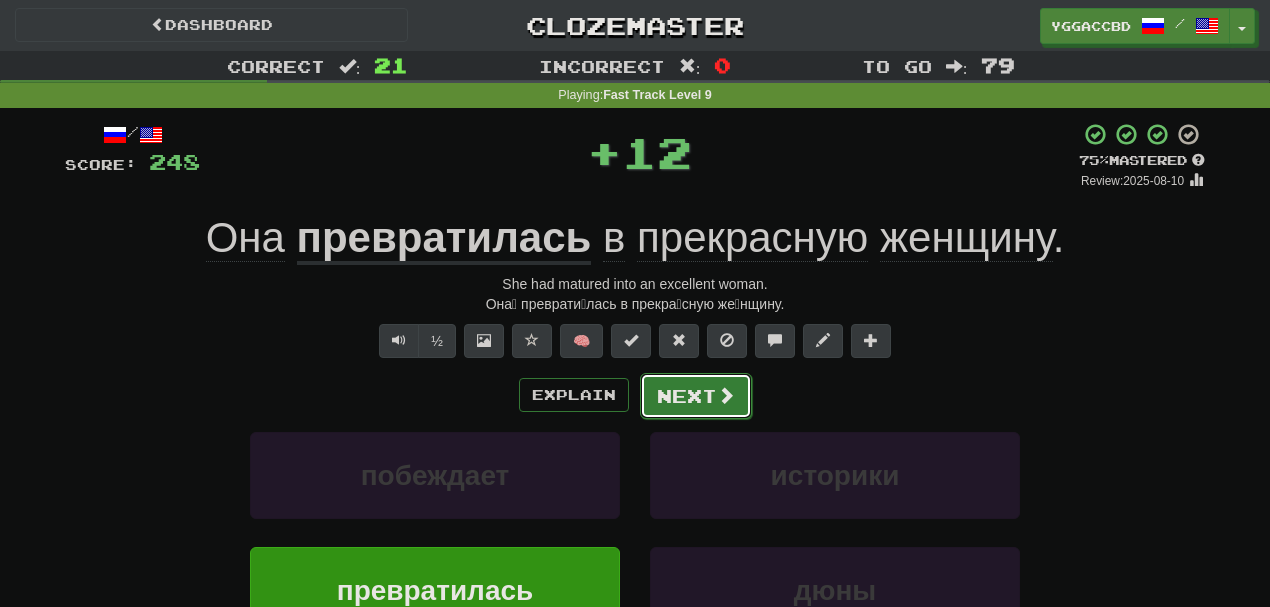 click on "Next" at bounding box center (696, 396) 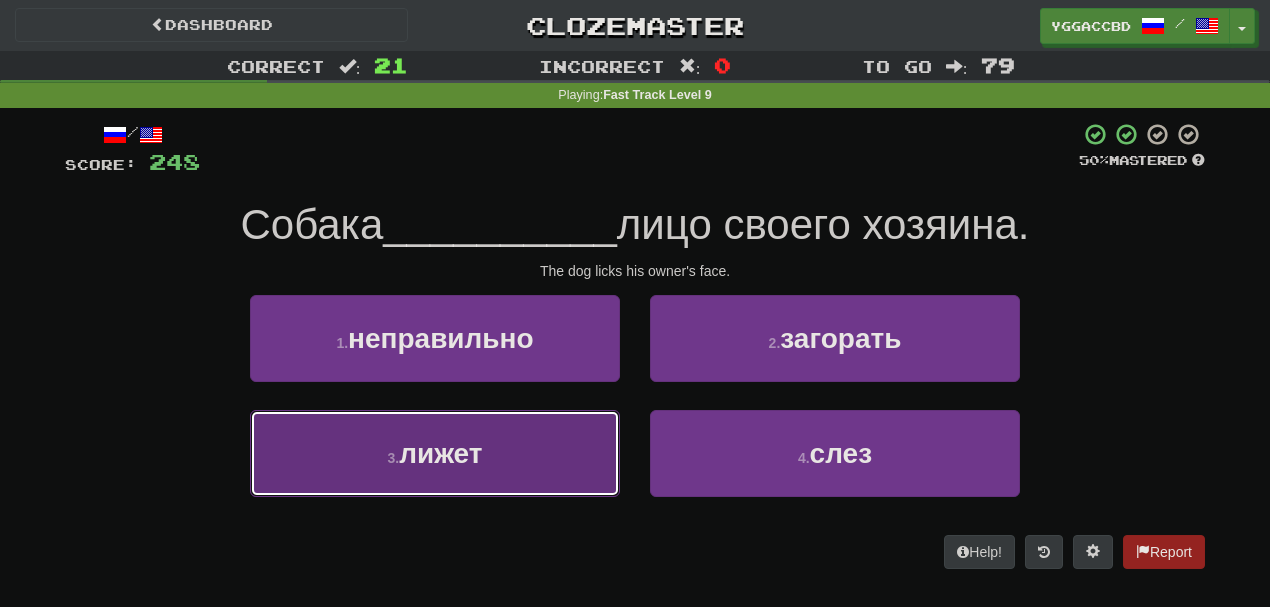 click on "3 .  лижет" at bounding box center [435, 453] 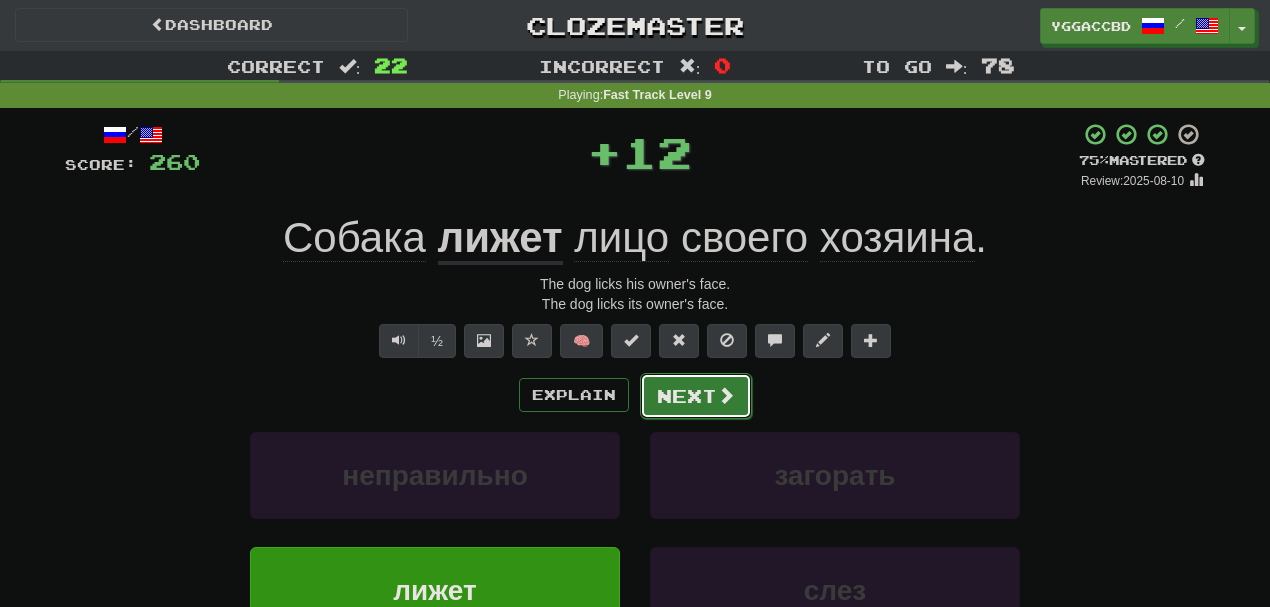 click on "Next" at bounding box center [696, 396] 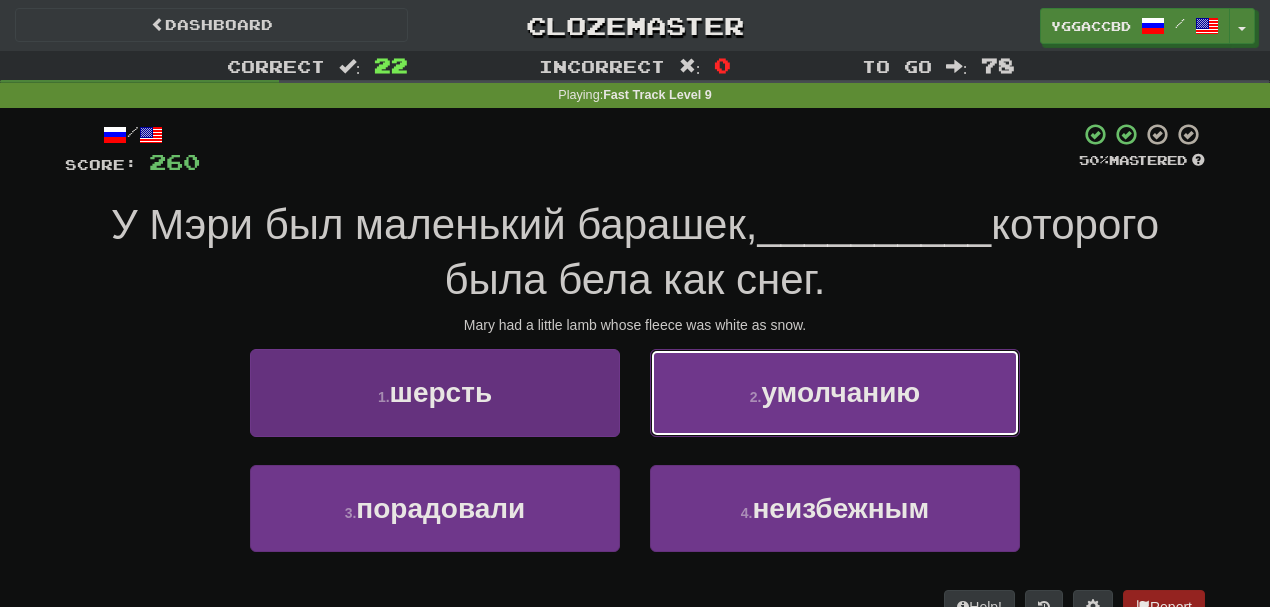 drag, startPoint x: 681, startPoint y: 402, endPoint x: 558, endPoint y: 396, distance: 123.146255 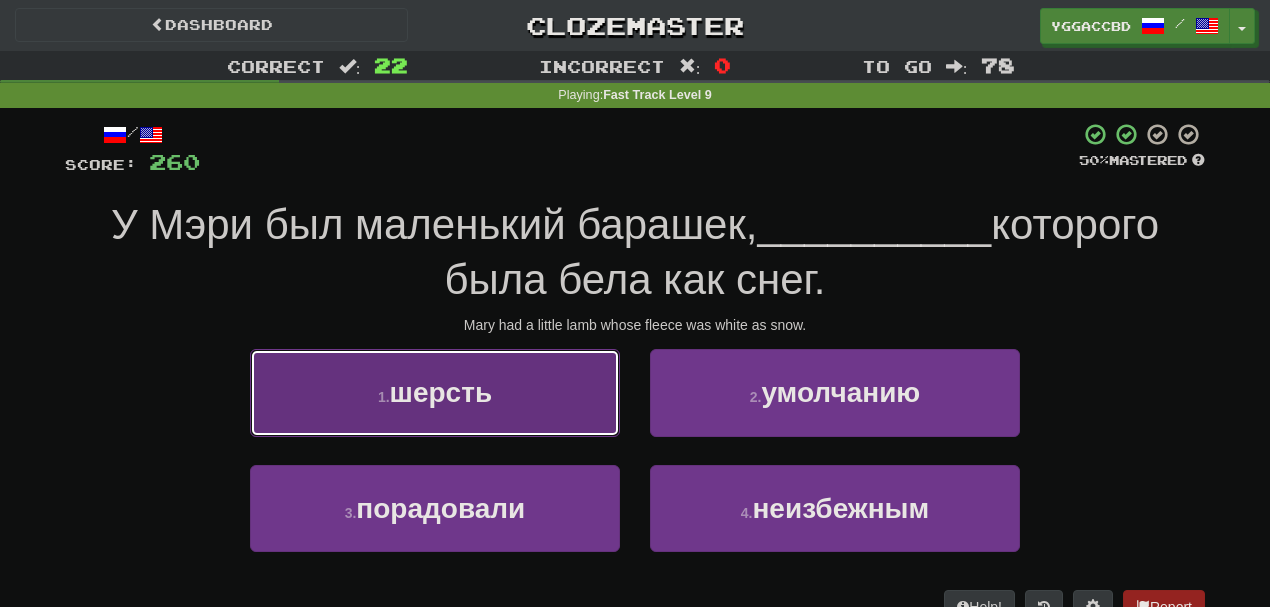 click on "1 .  шерсть" at bounding box center (435, 392) 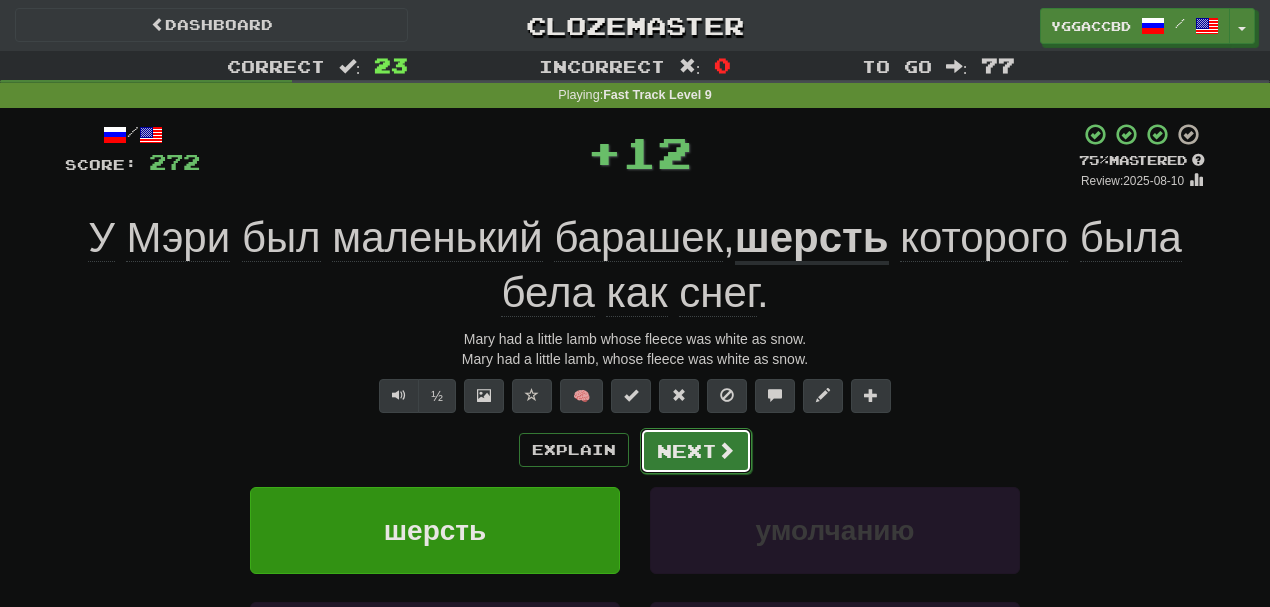 click on "Next" at bounding box center (696, 451) 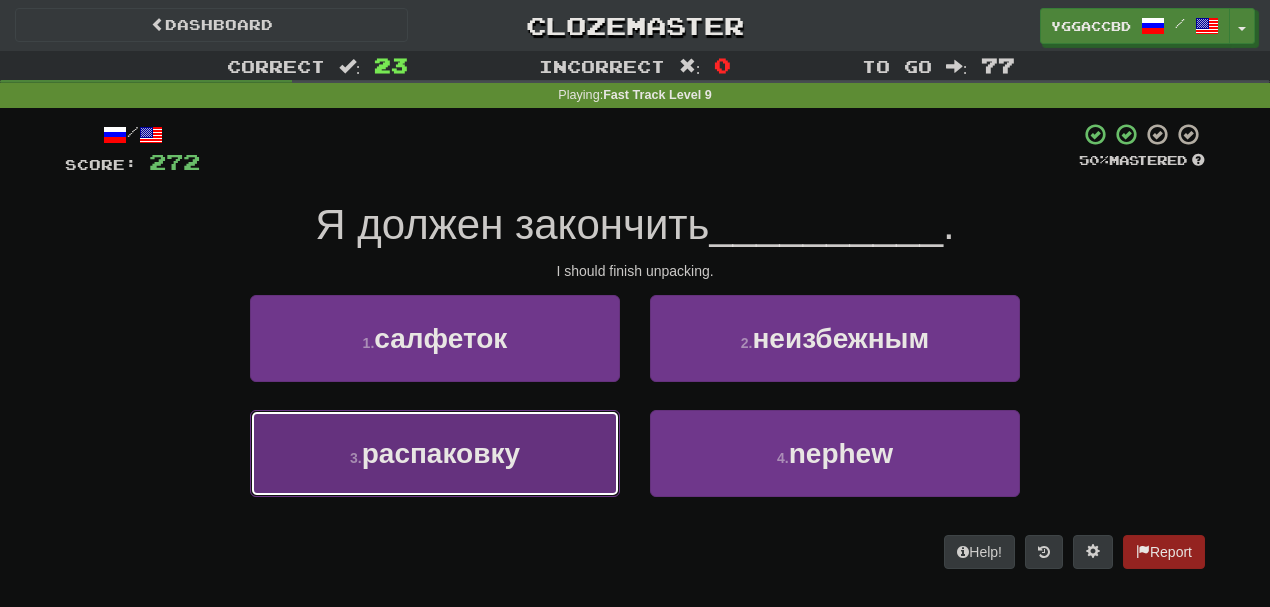 click on "3 .  распаковку" at bounding box center [435, 453] 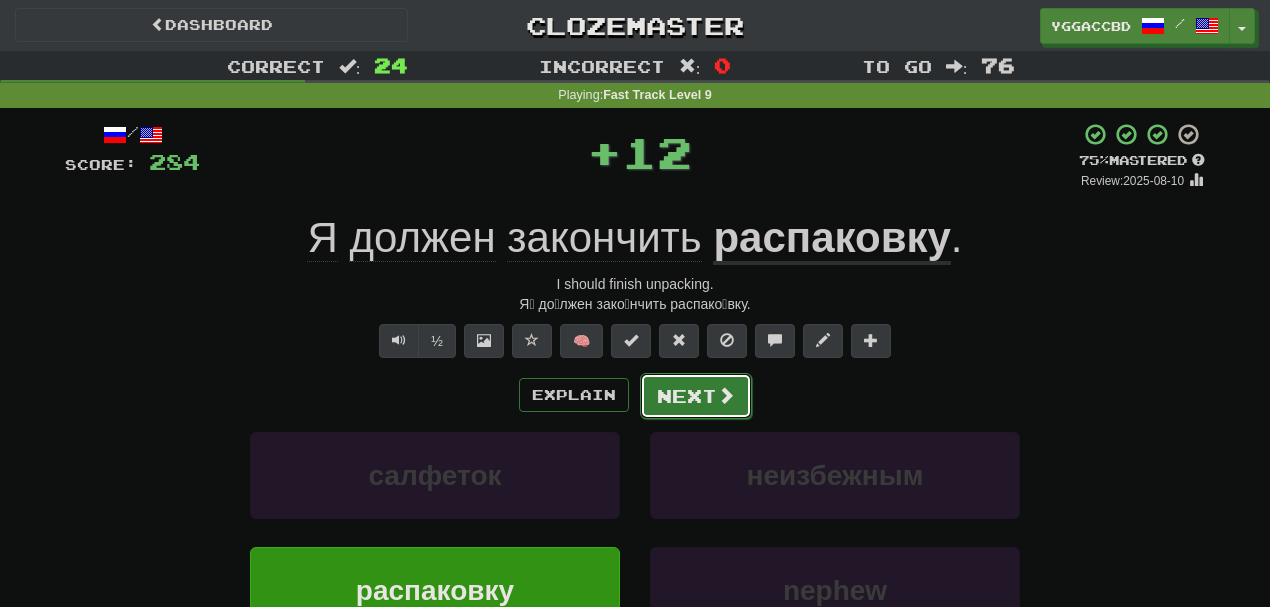 click on "Next" at bounding box center [696, 396] 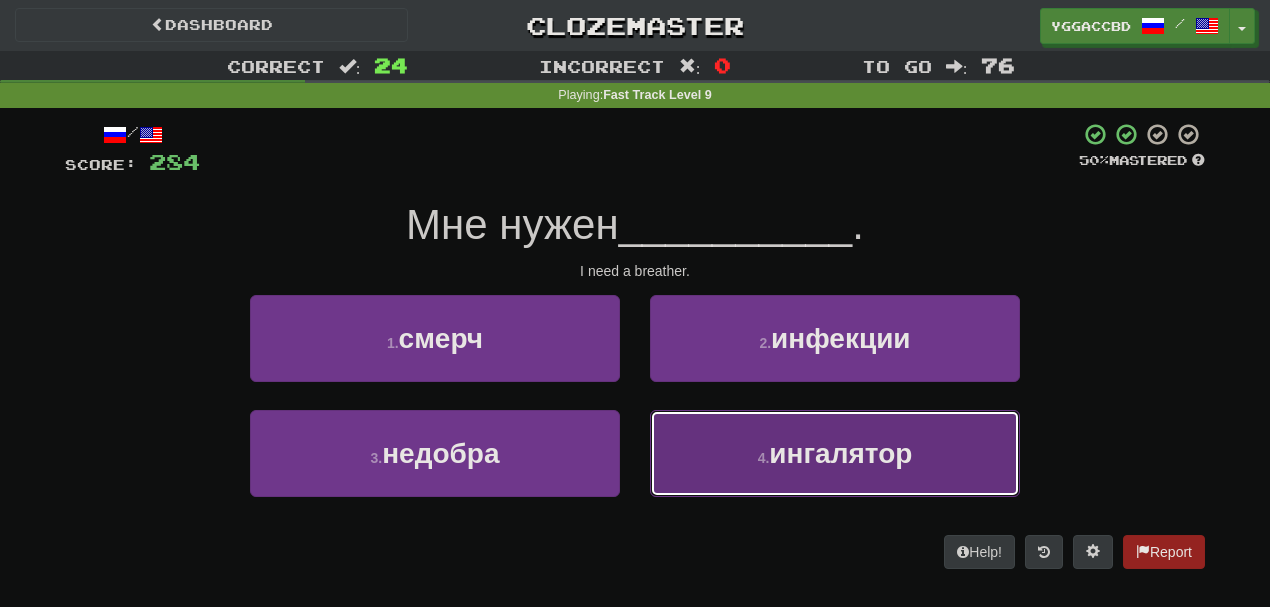 click on "ингалятор" at bounding box center [840, 453] 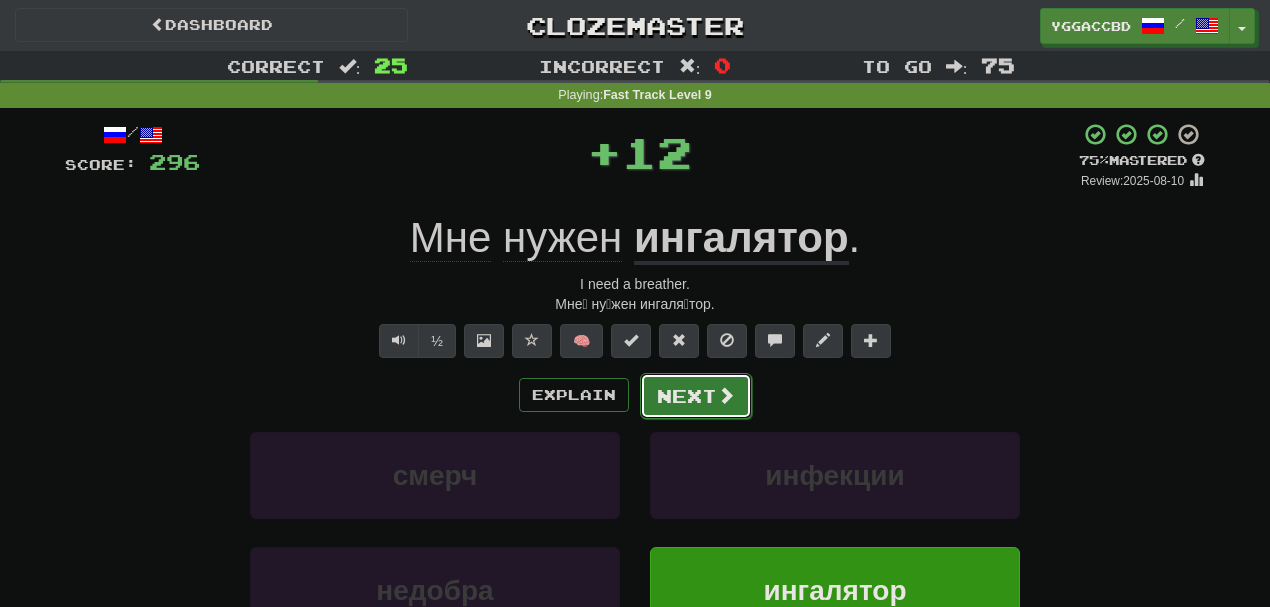 click on "Next" at bounding box center [696, 396] 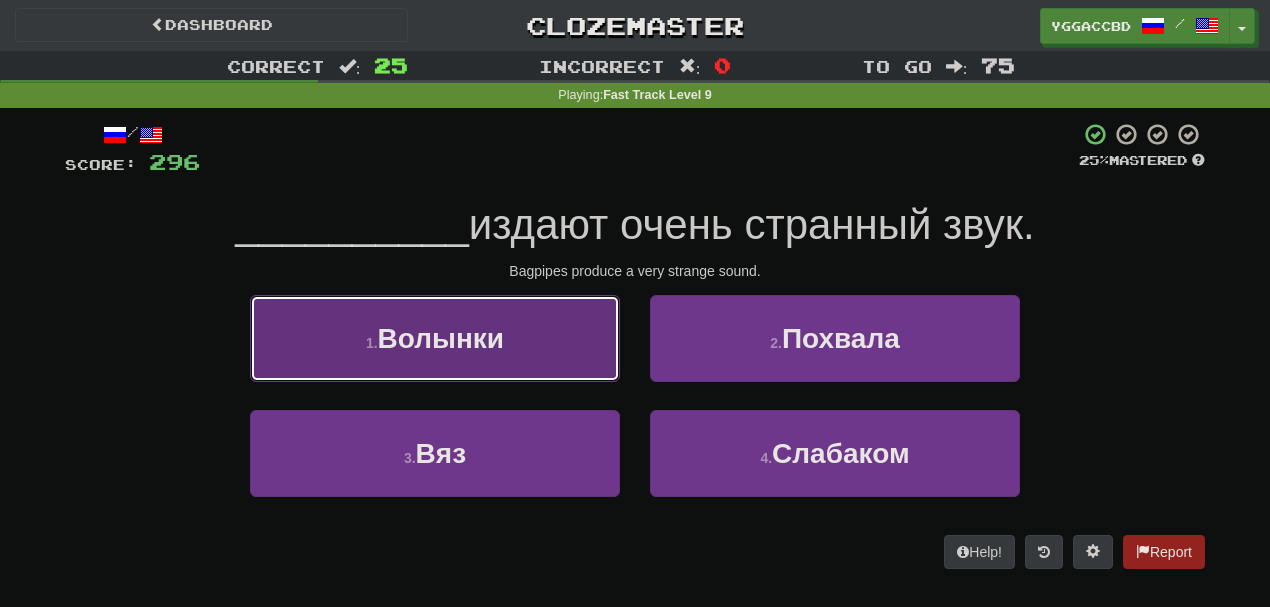 click on "1 .  Волынки" at bounding box center (435, 338) 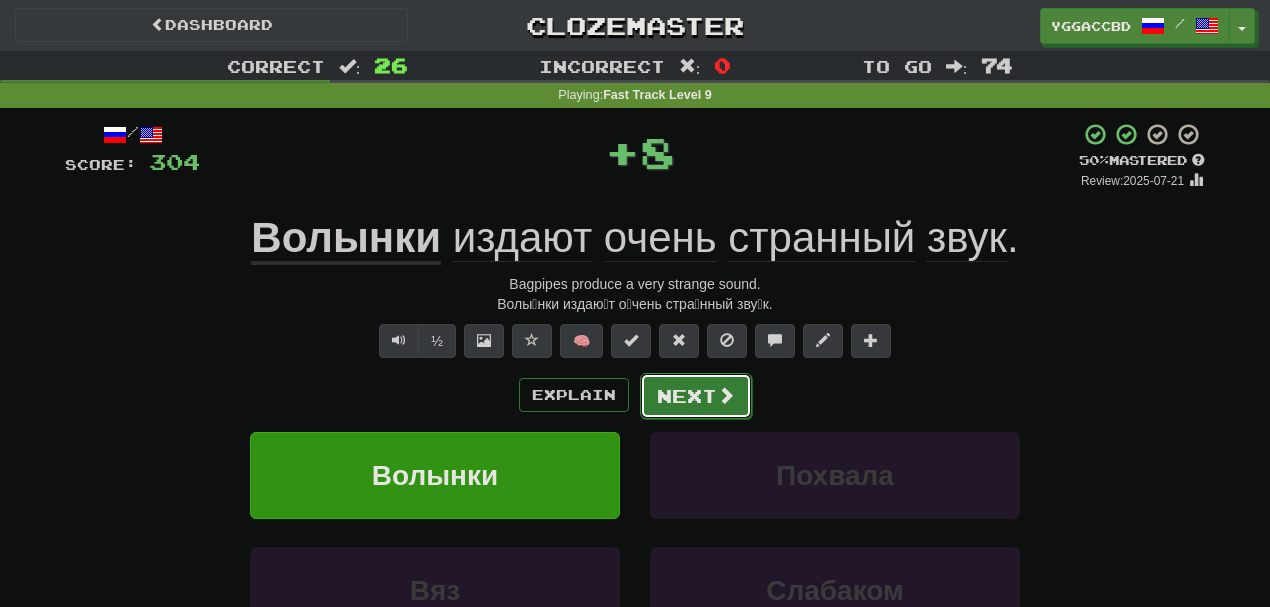 click on "Next" at bounding box center [696, 396] 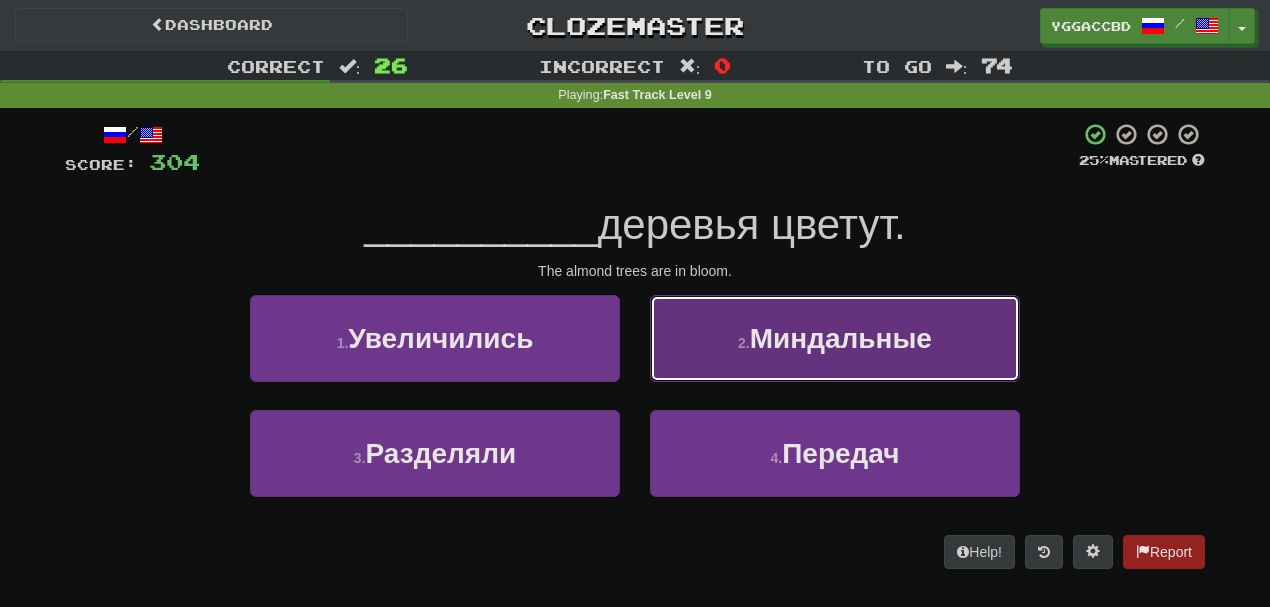 click on "2 .  Миндальные" at bounding box center [835, 338] 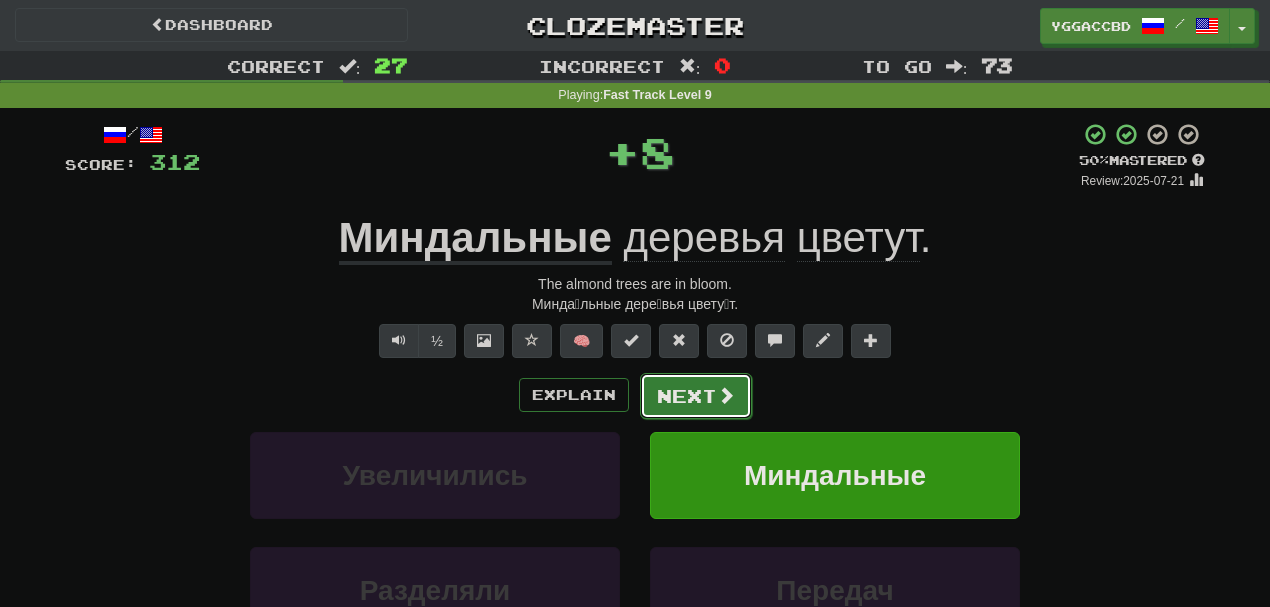 click on "Next" at bounding box center (696, 396) 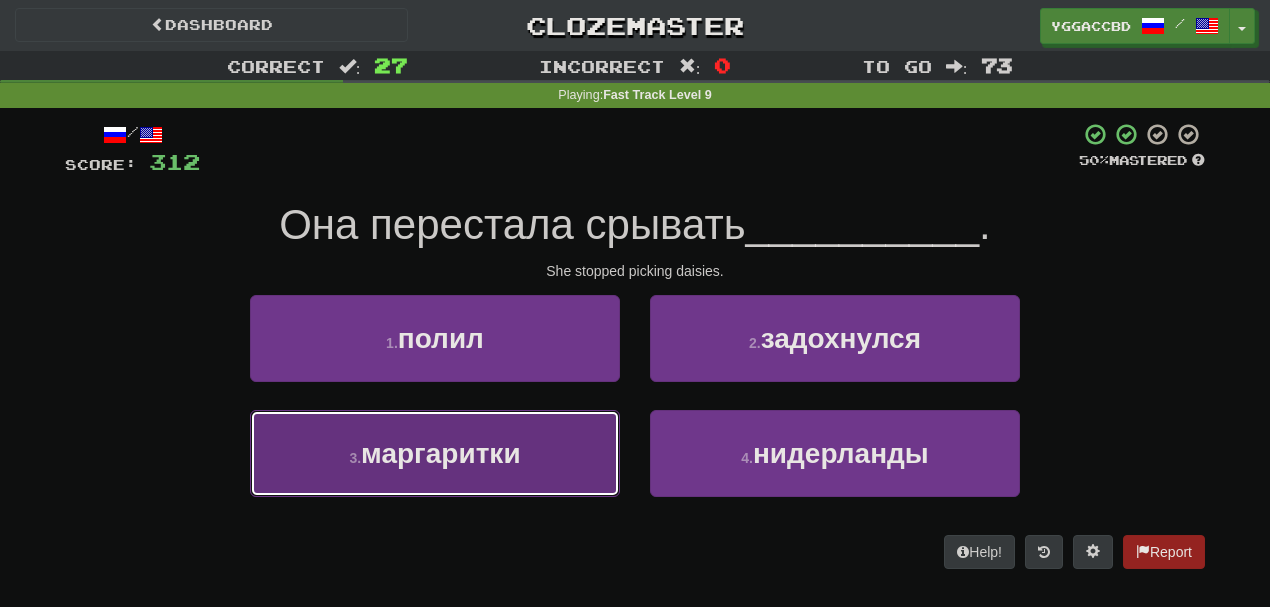 click on "3 .  маргаритки" at bounding box center [435, 453] 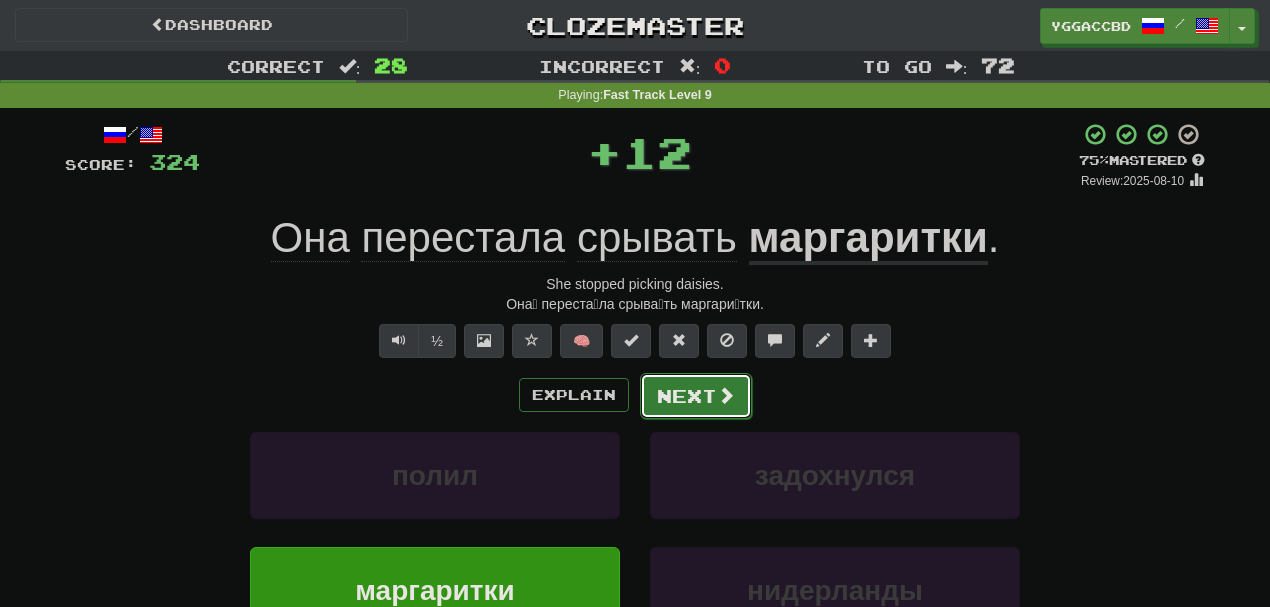 click on "Next" at bounding box center [696, 396] 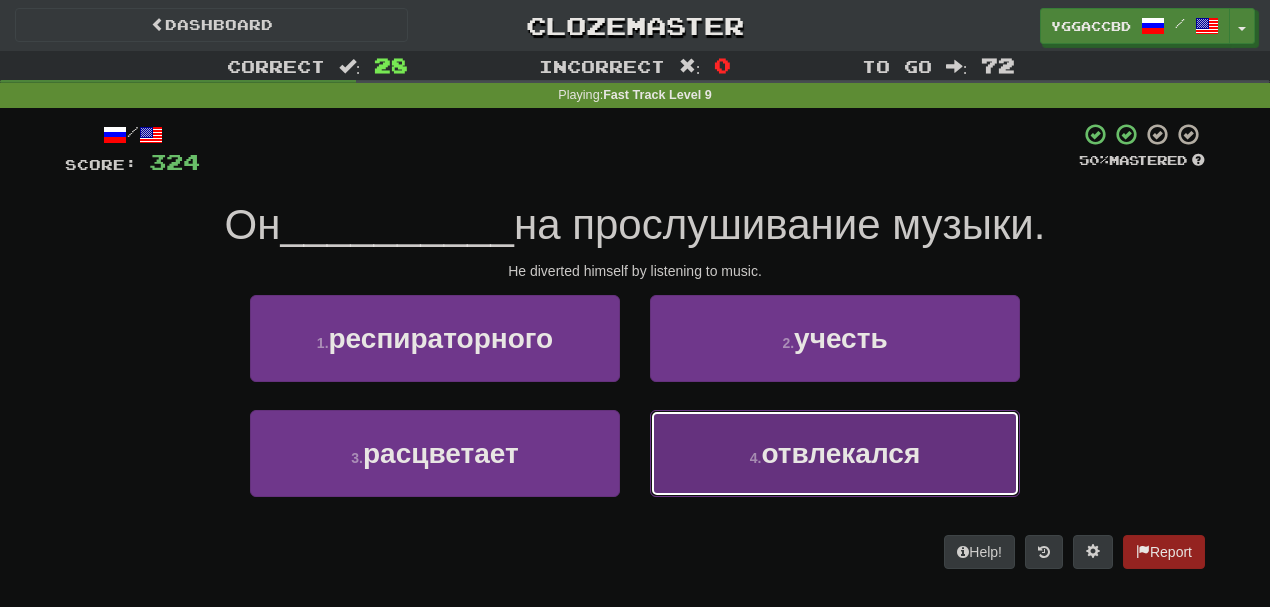 click on "4 .  отвлекался" at bounding box center (835, 453) 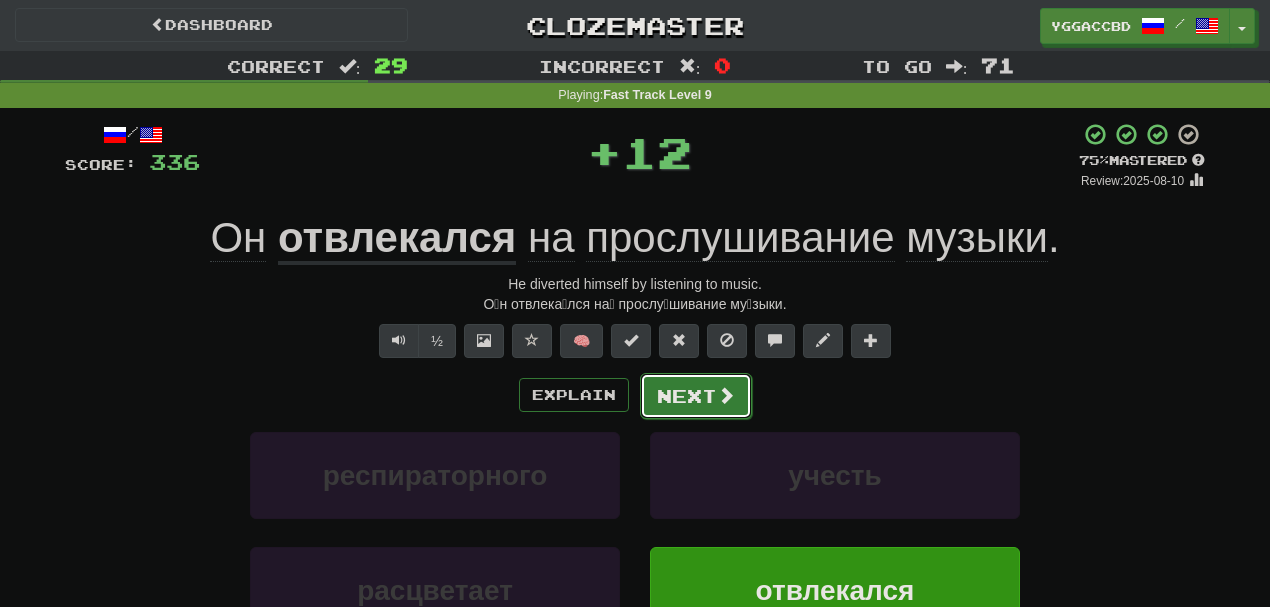 click on "Next" at bounding box center [696, 396] 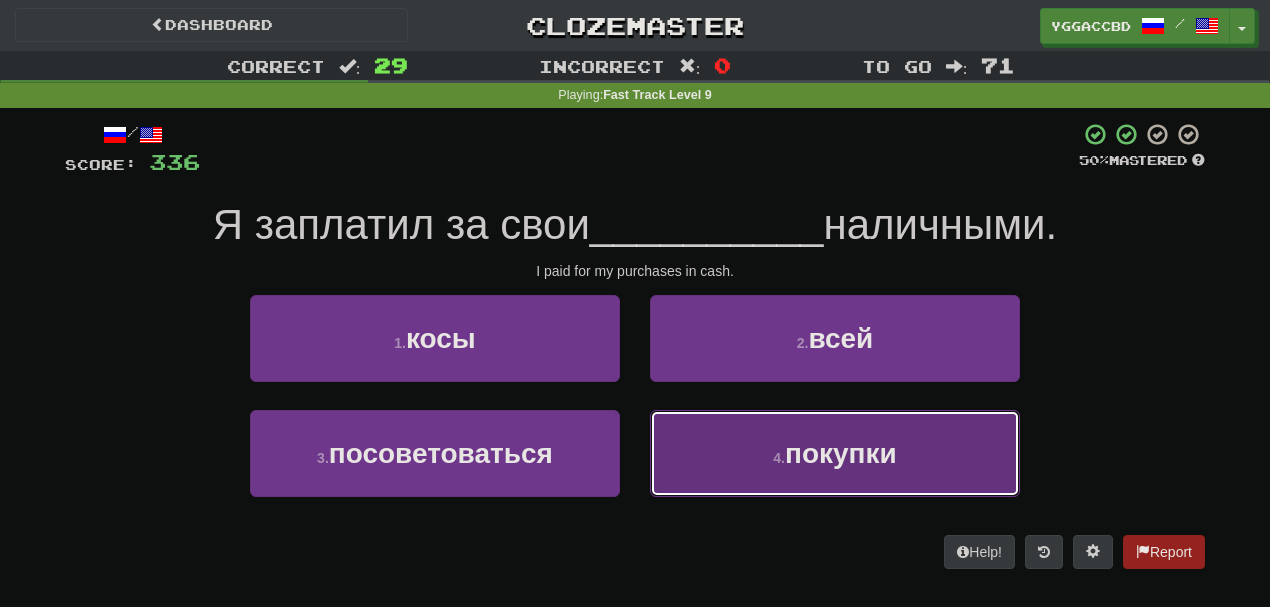 click on "4 .  покупки" at bounding box center [835, 453] 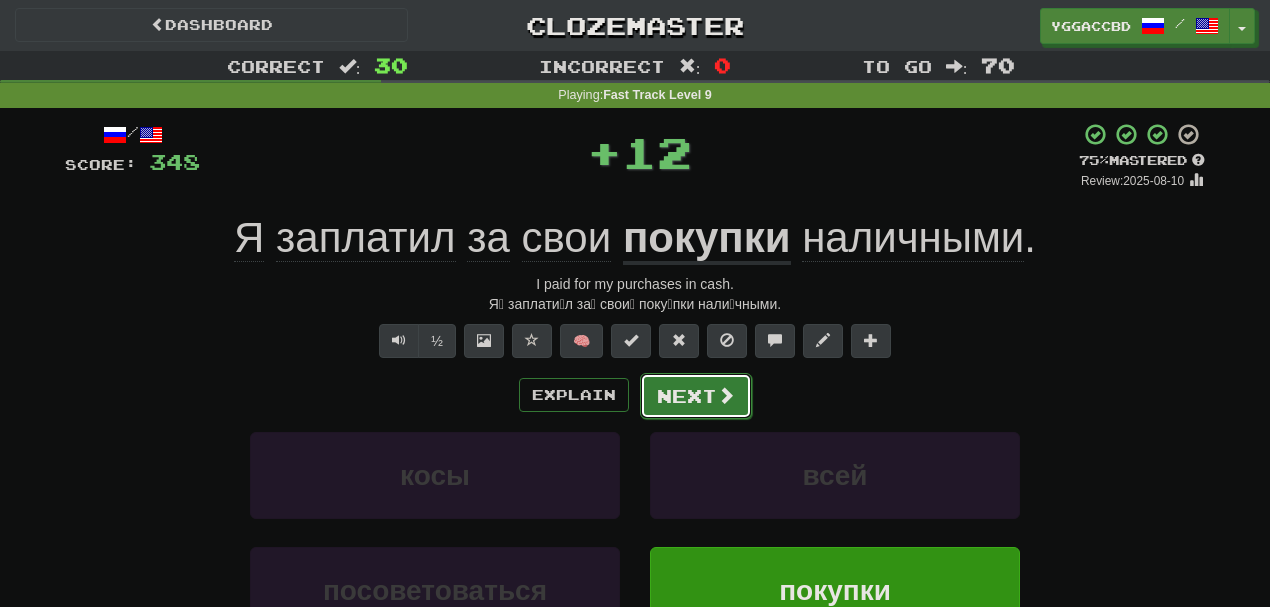 click on "Next" at bounding box center [696, 396] 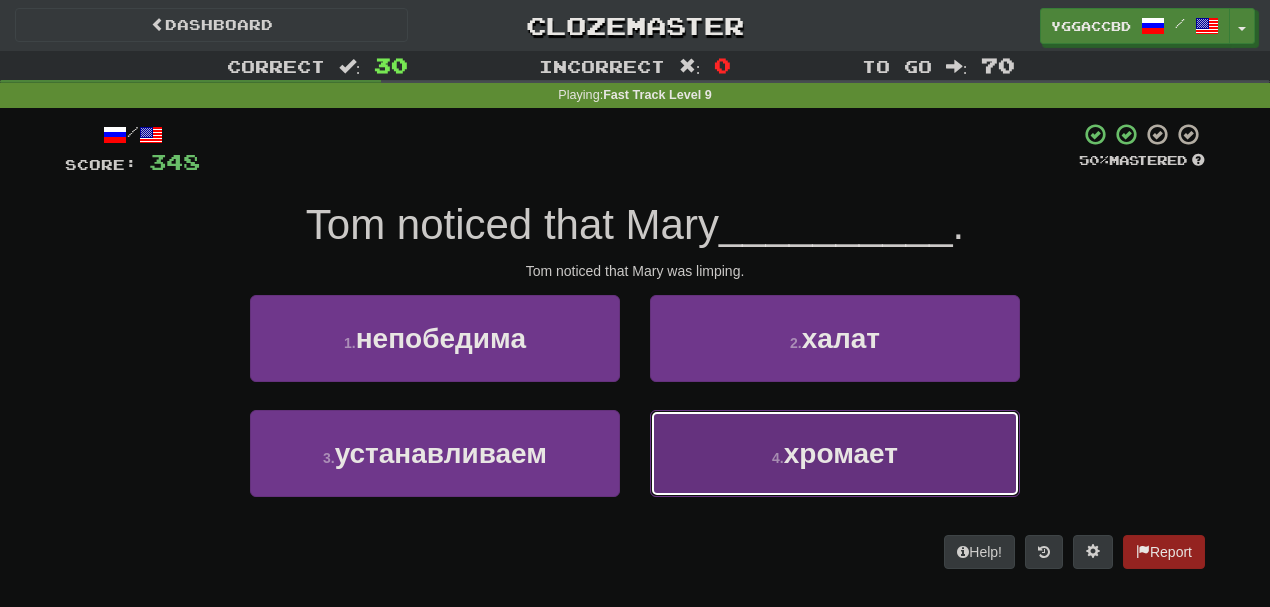 click on "4 .  хромает" at bounding box center (835, 453) 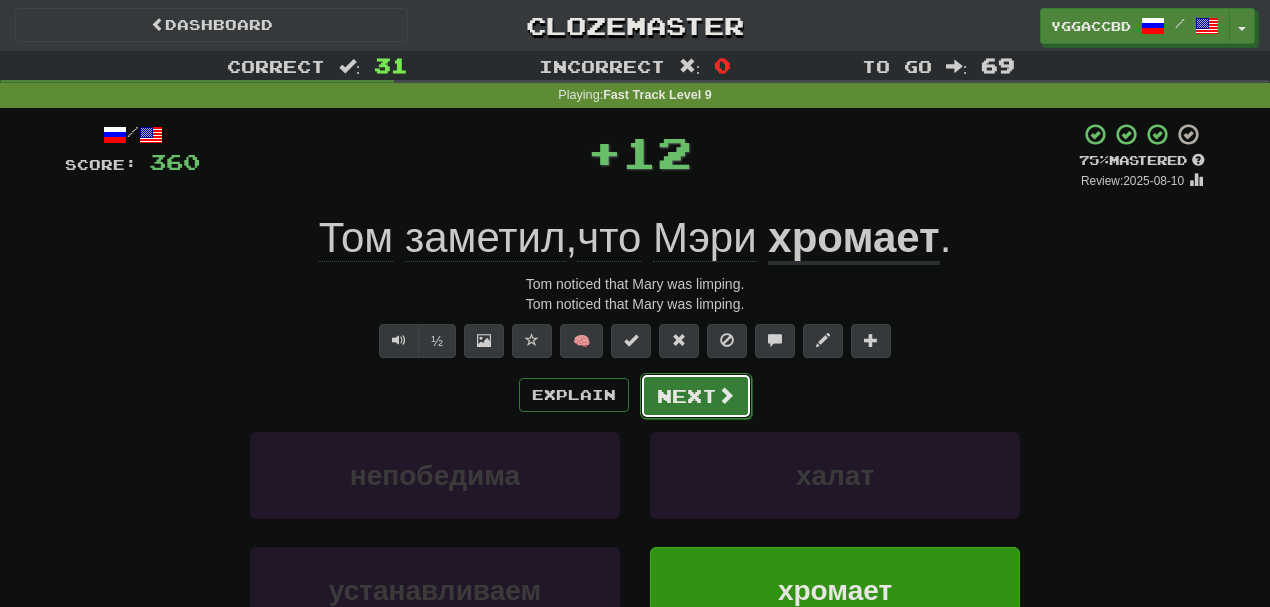 click on "Next" at bounding box center [696, 396] 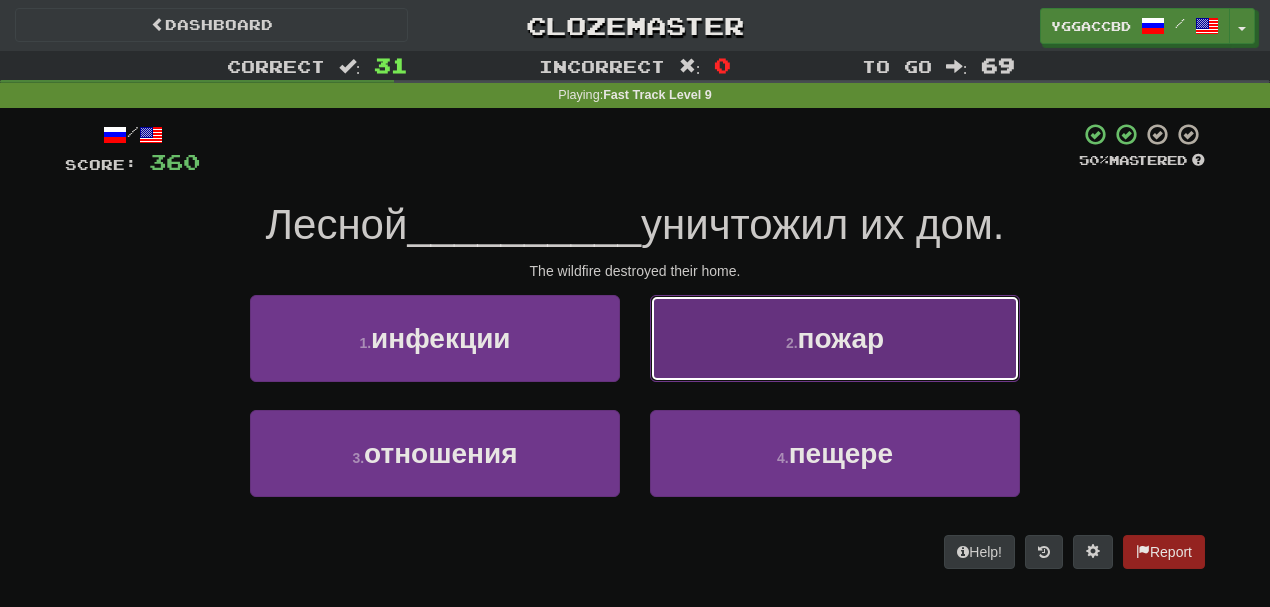 click on "2 .  пожар" at bounding box center (835, 338) 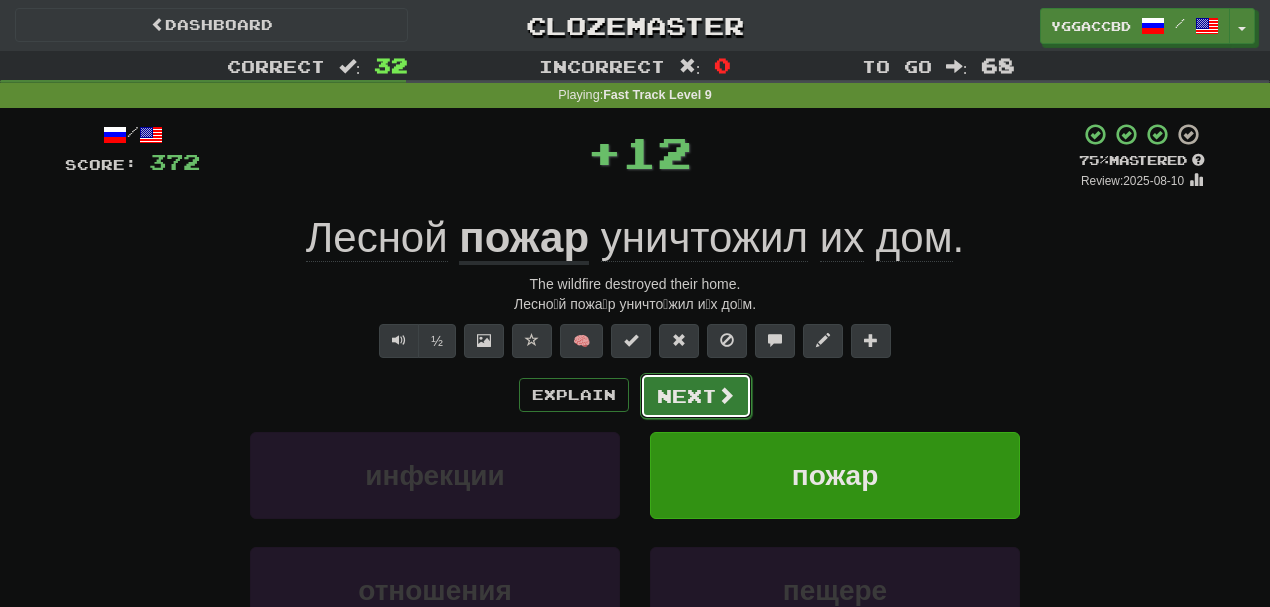 click on "Next" at bounding box center (696, 396) 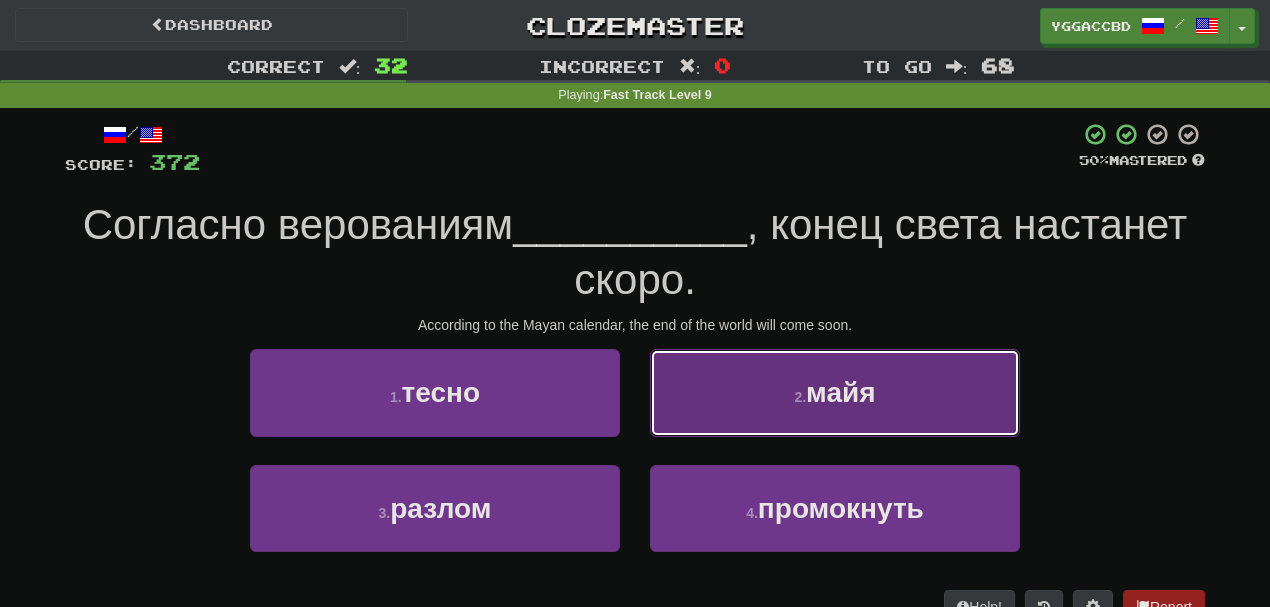 click on "майя" at bounding box center [840, 392] 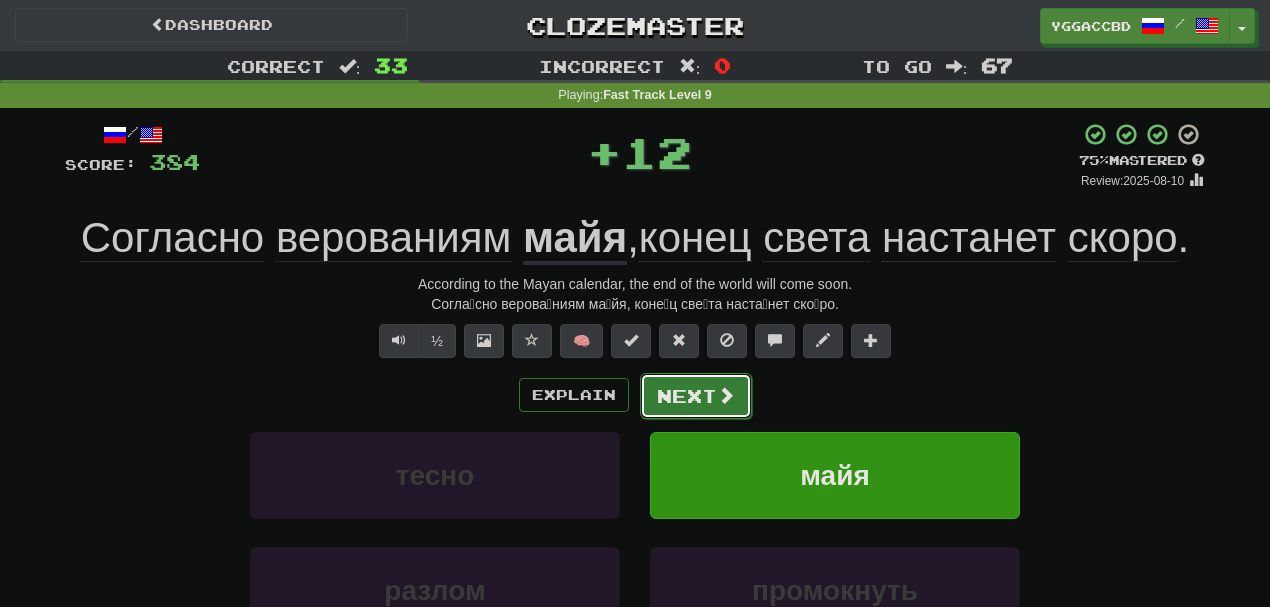 click at bounding box center (726, 395) 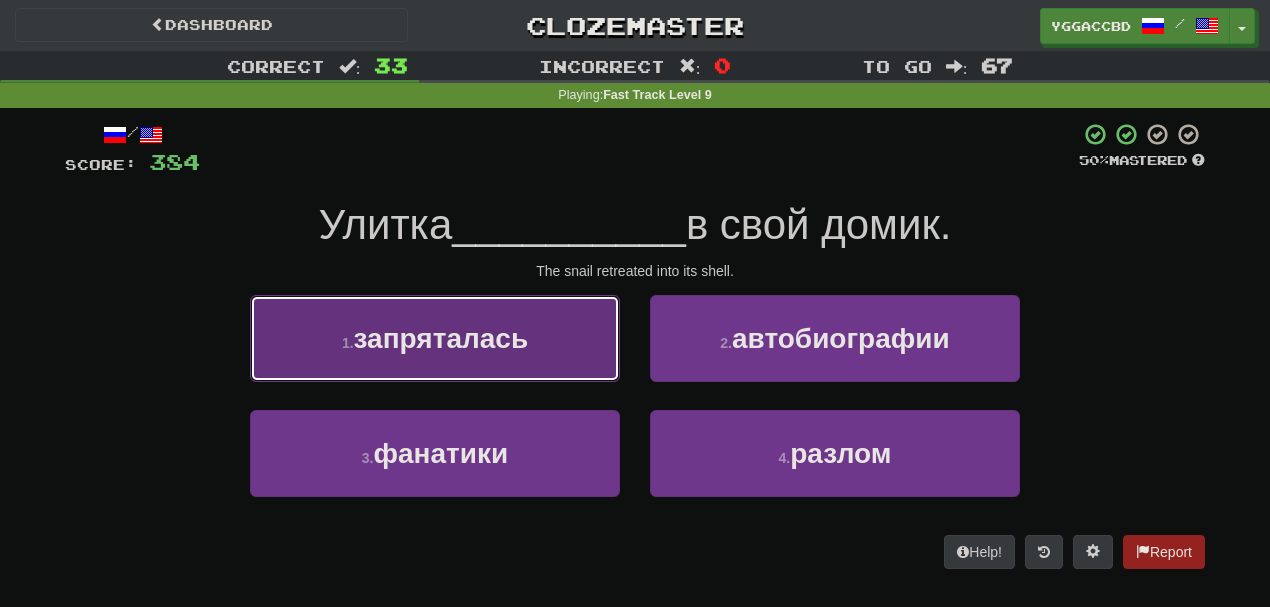 click on "запряталась" at bounding box center [441, 338] 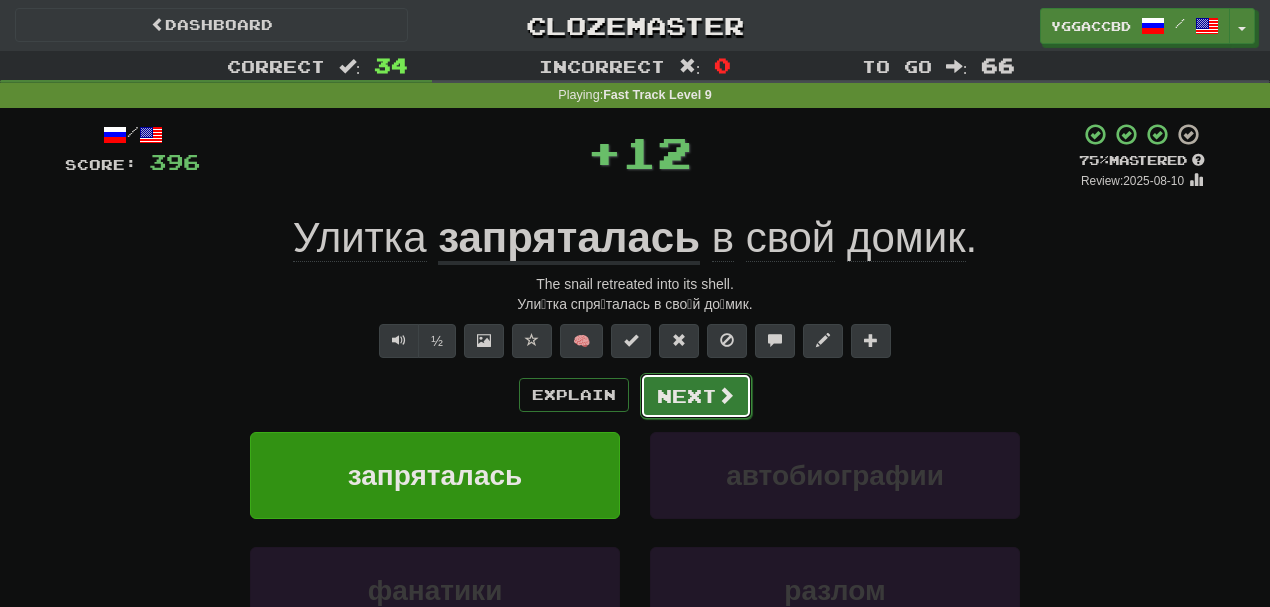 click on "Next" at bounding box center [696, 396] 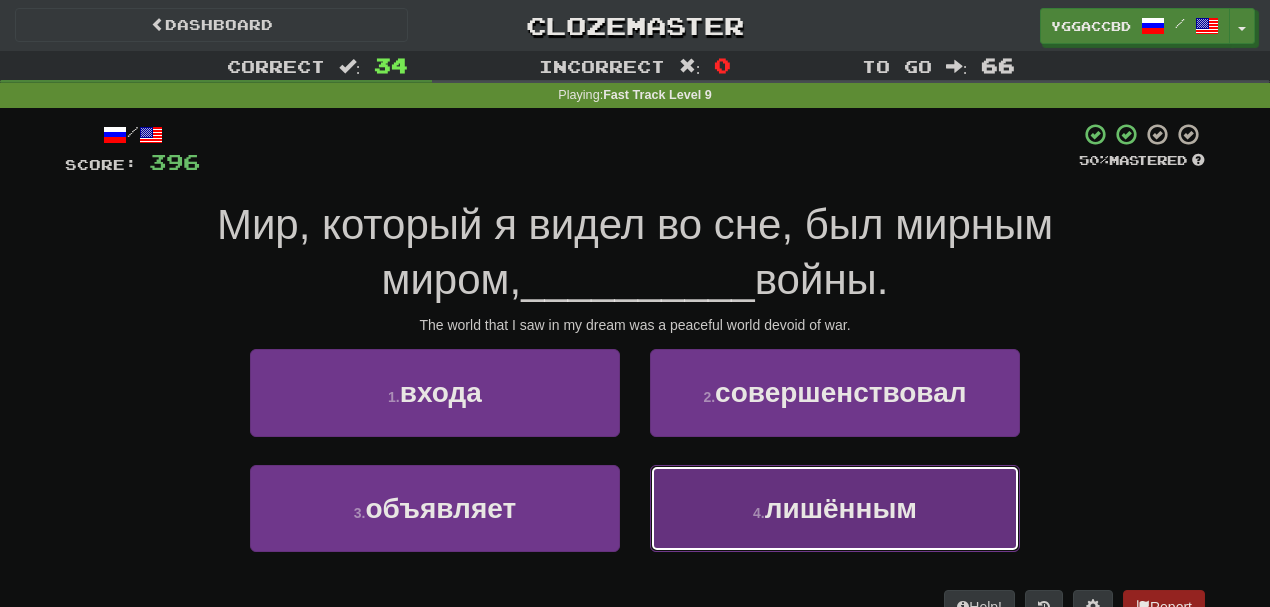 click on "4 .  лишённым" at bounding box center [835, 508] 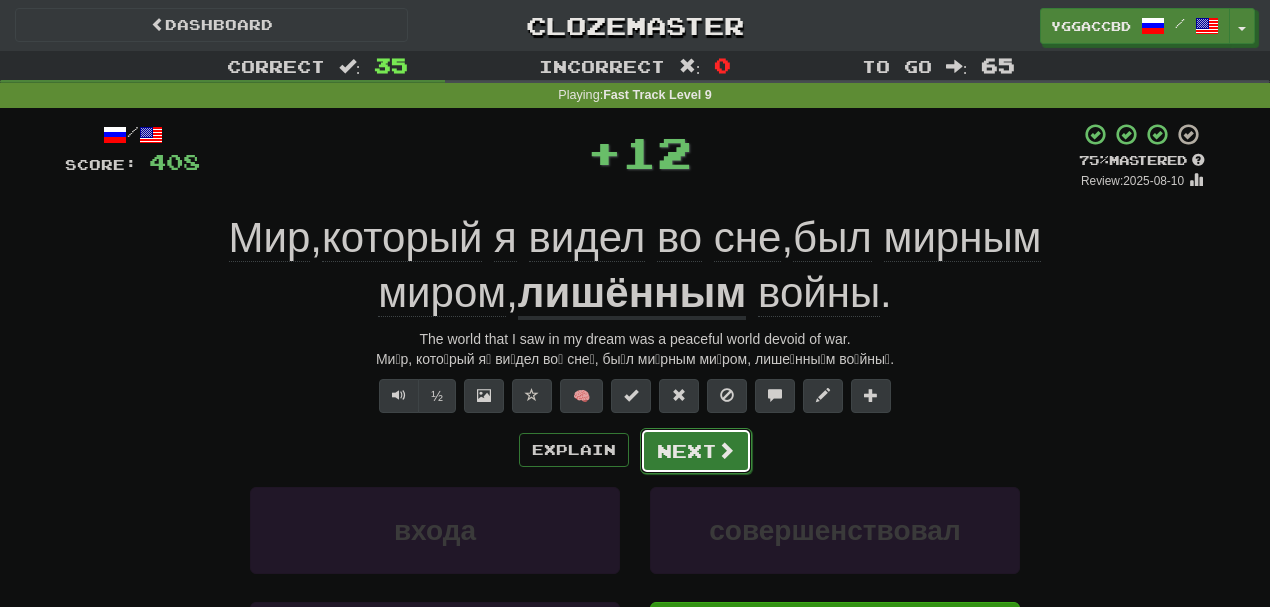 click on "Next" at bounding box center [696, 451] 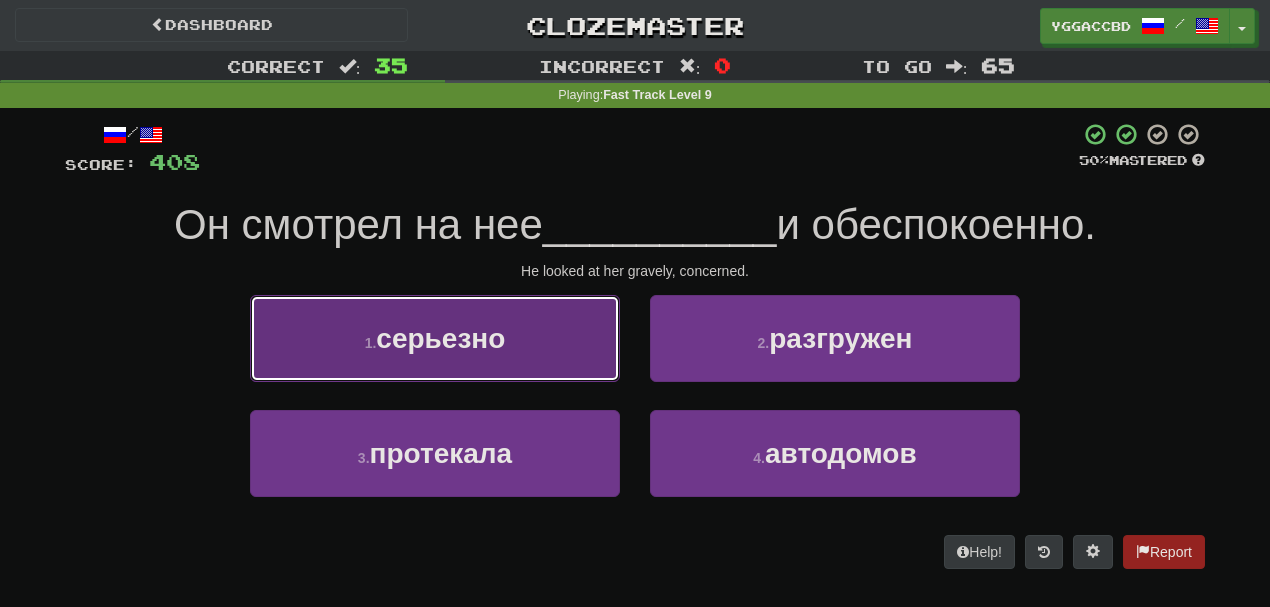 click on "1 .  серьезно" at bounding box center (435, 338) 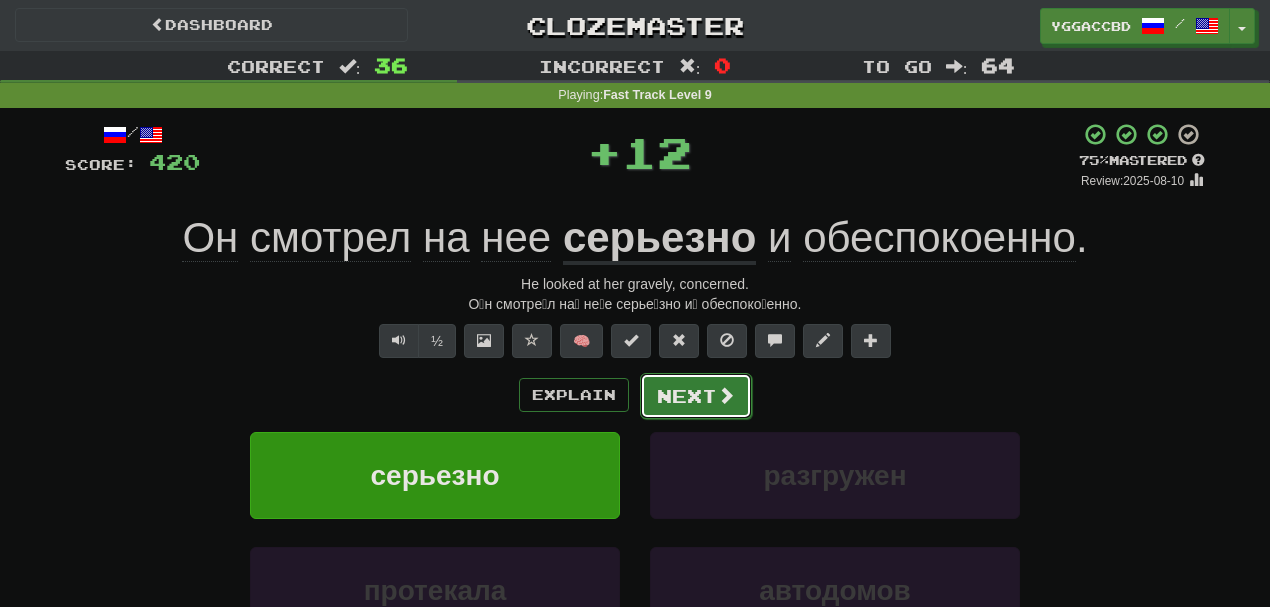 click on "Next" at bounding box center [696, 396] 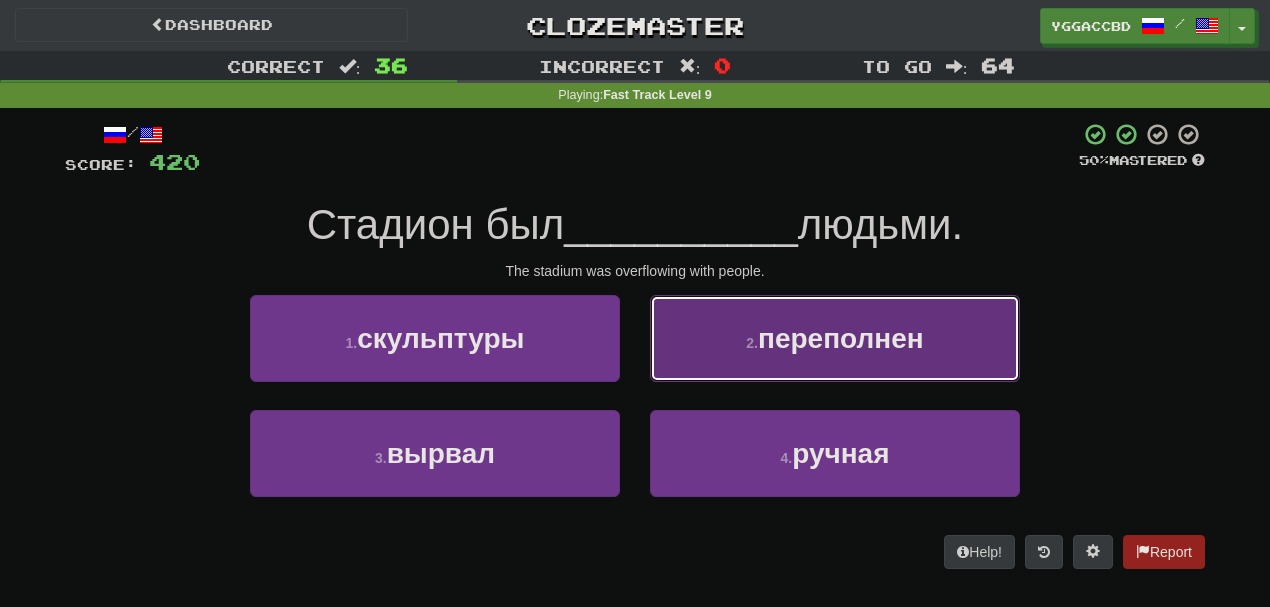 click on "2 .  переполнен" at bounding box center (835, 338) 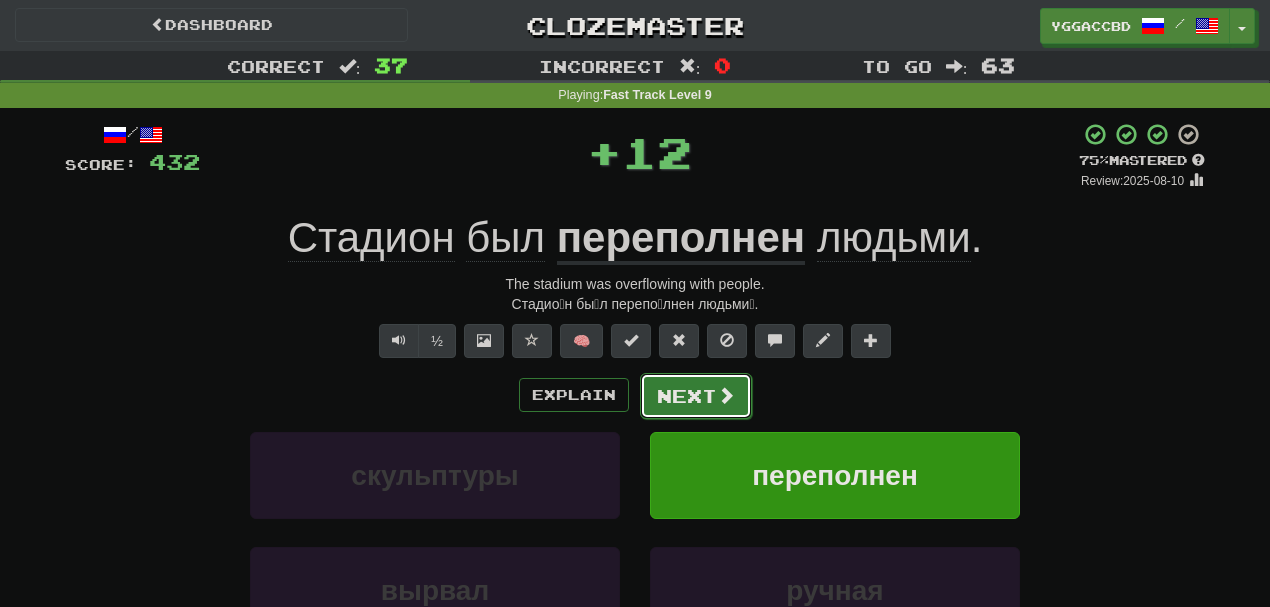 click on "Next" at bounding box center [696, 396] 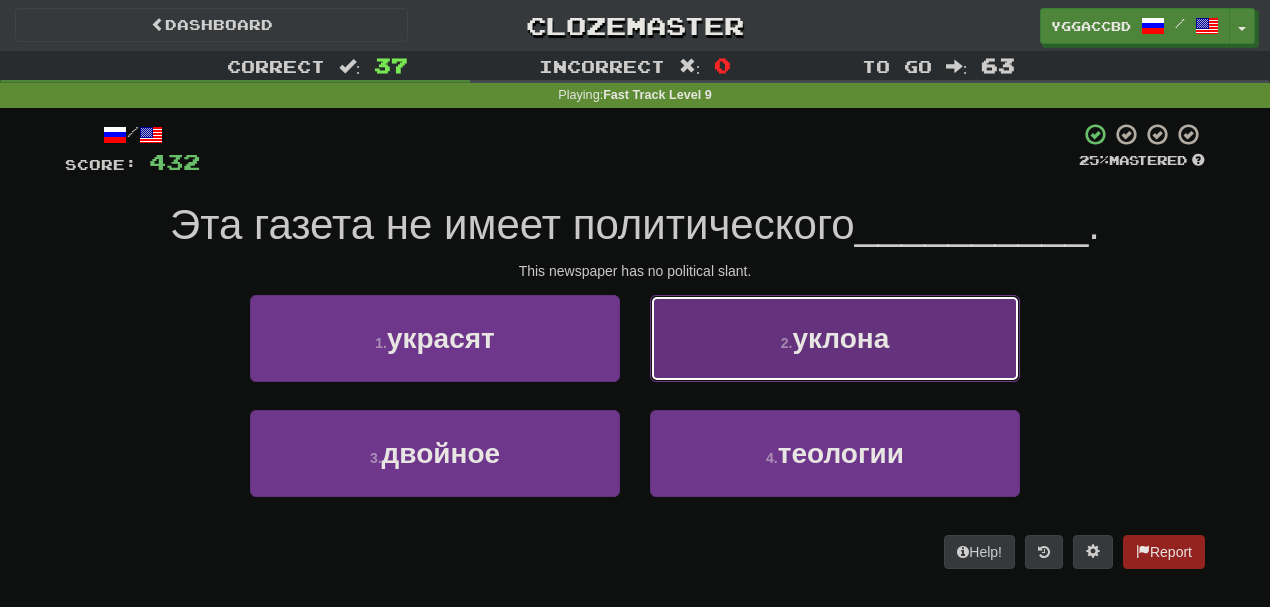 click on "2 .  уклона" at bounding box center (835, 338) 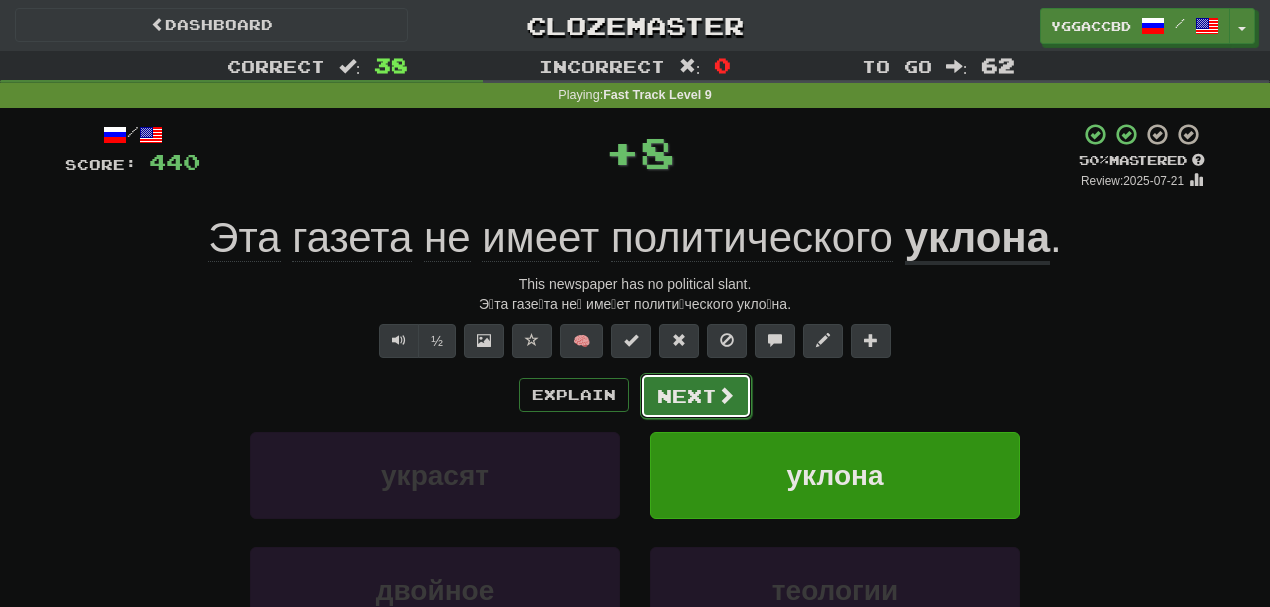 click on "Next" at bounding box center [696, 396] 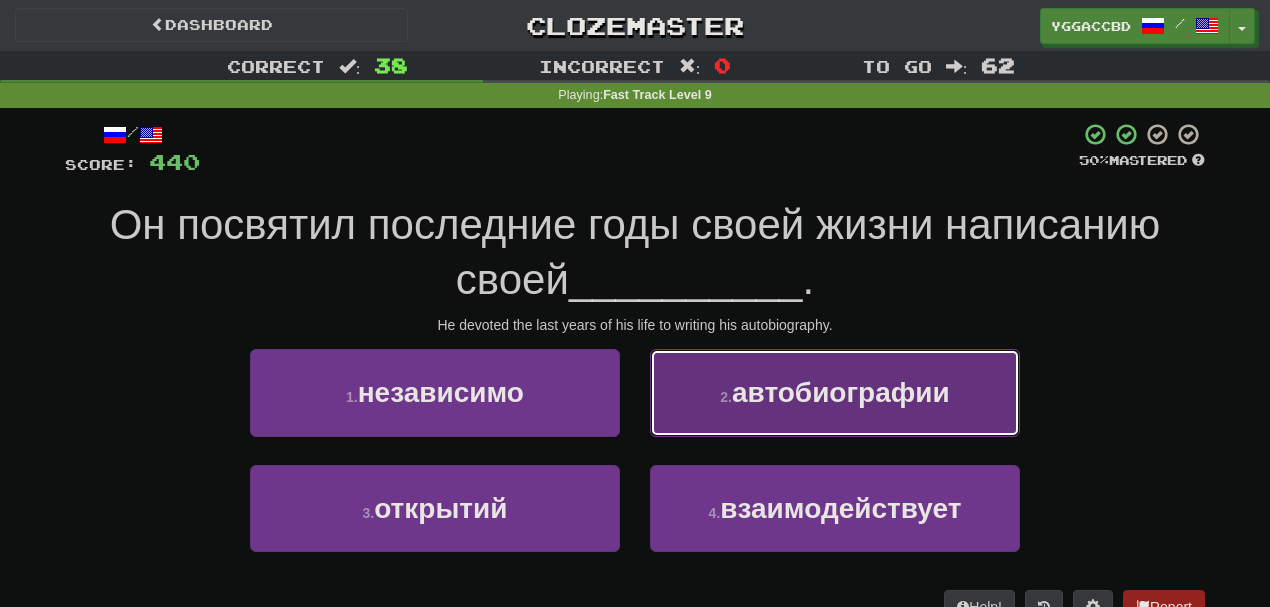 click on "автобиографии" at bounding box center (841, 392) 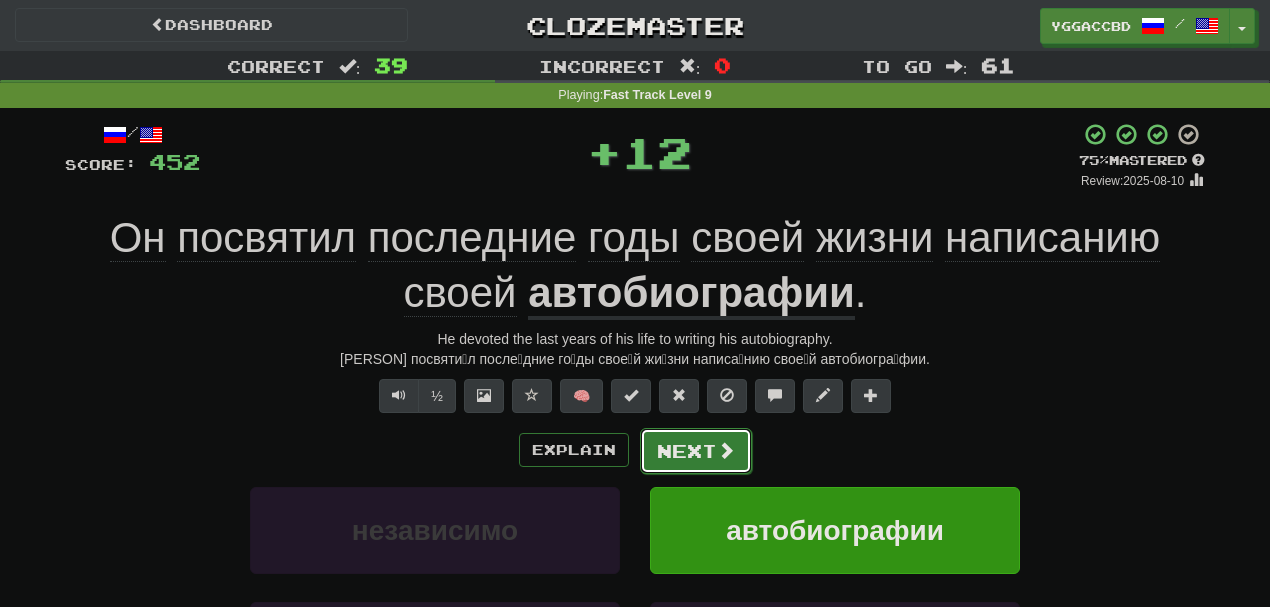 click on "Next" at bounding box center [696, 451] 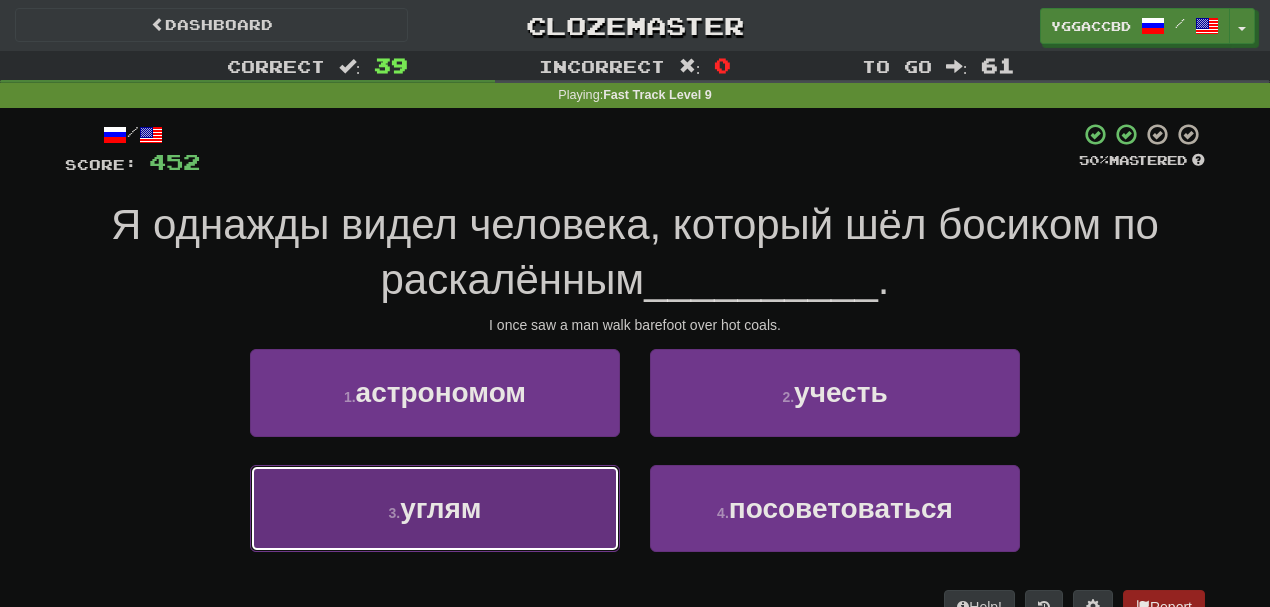 click on "3 .  углям" at bounding box center [435, 508] 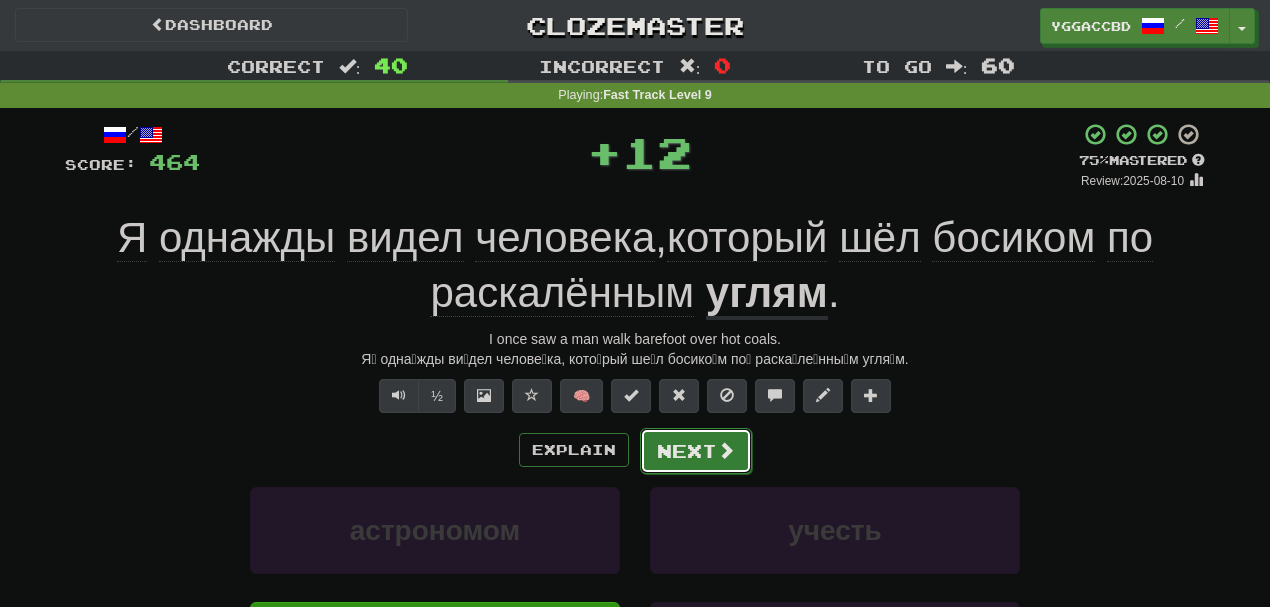 click on "Next" at bounding box center [696, 451] 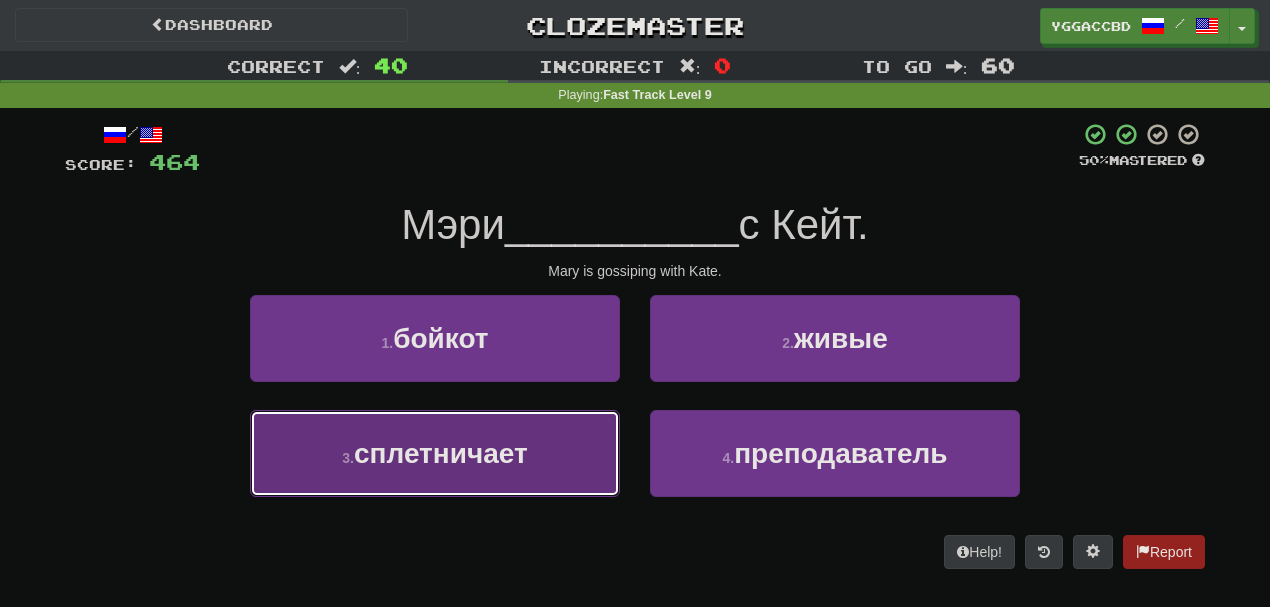 click on "сплетничает" at bounding box center [441, 453] 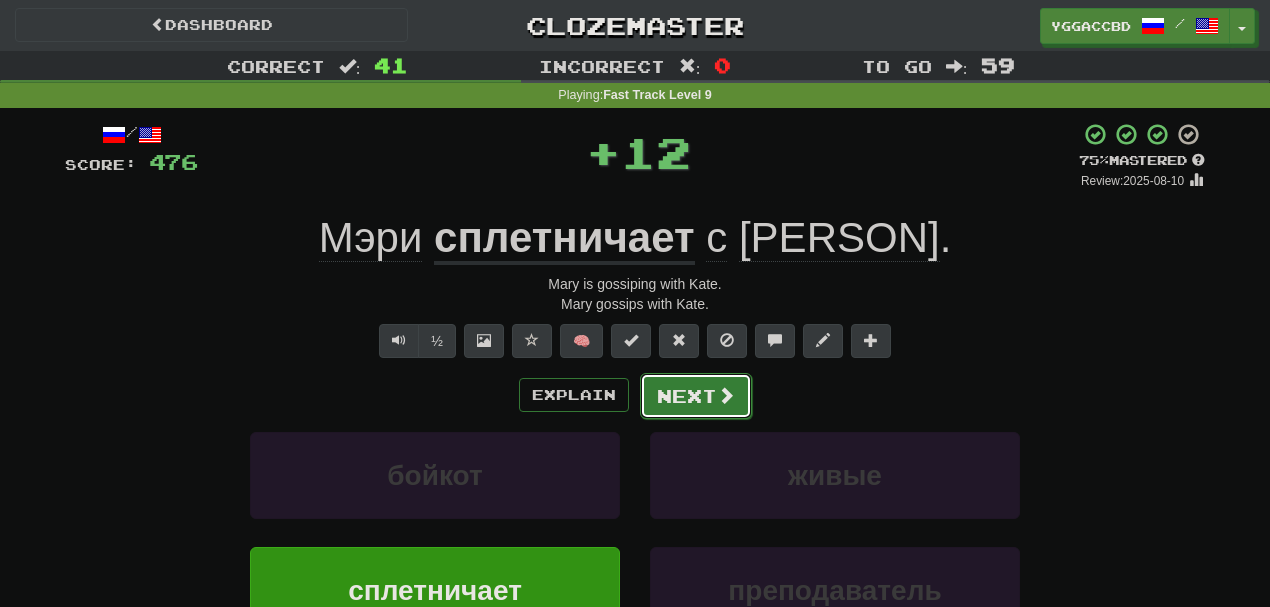 click on "Next" at bounding box center (696, 396) 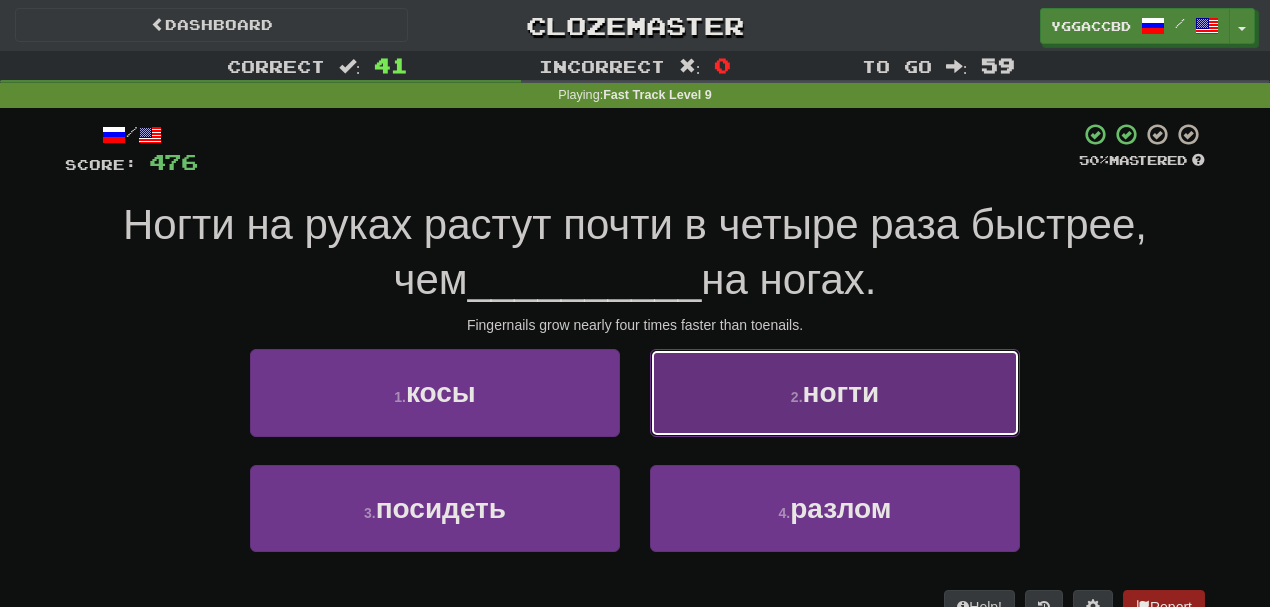 click on "2 .  ногти" at bounding box center [835, 392] 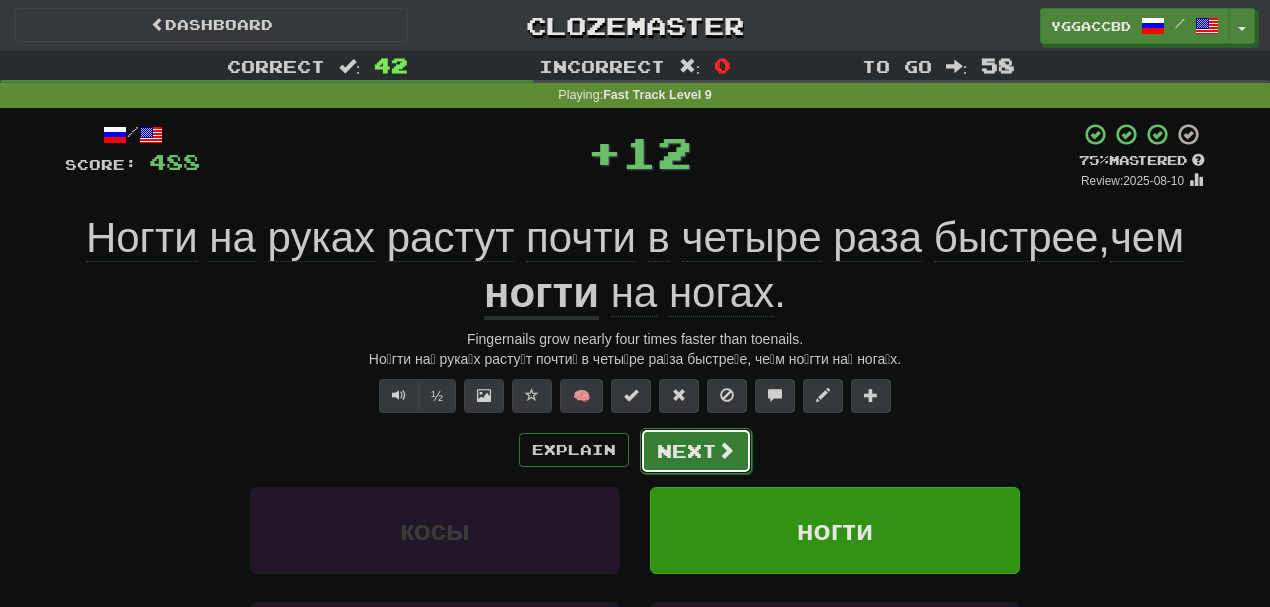 click on "Next" at bounding box center (696, 451) 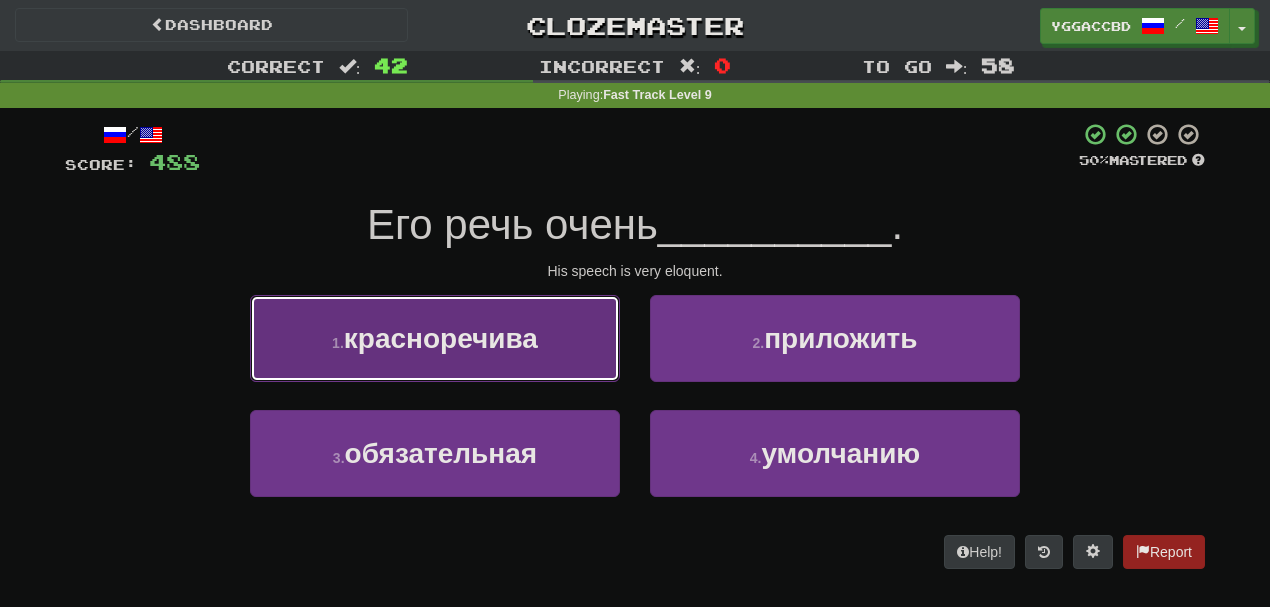 click on "красноречива" at bounding box center [441, 338] 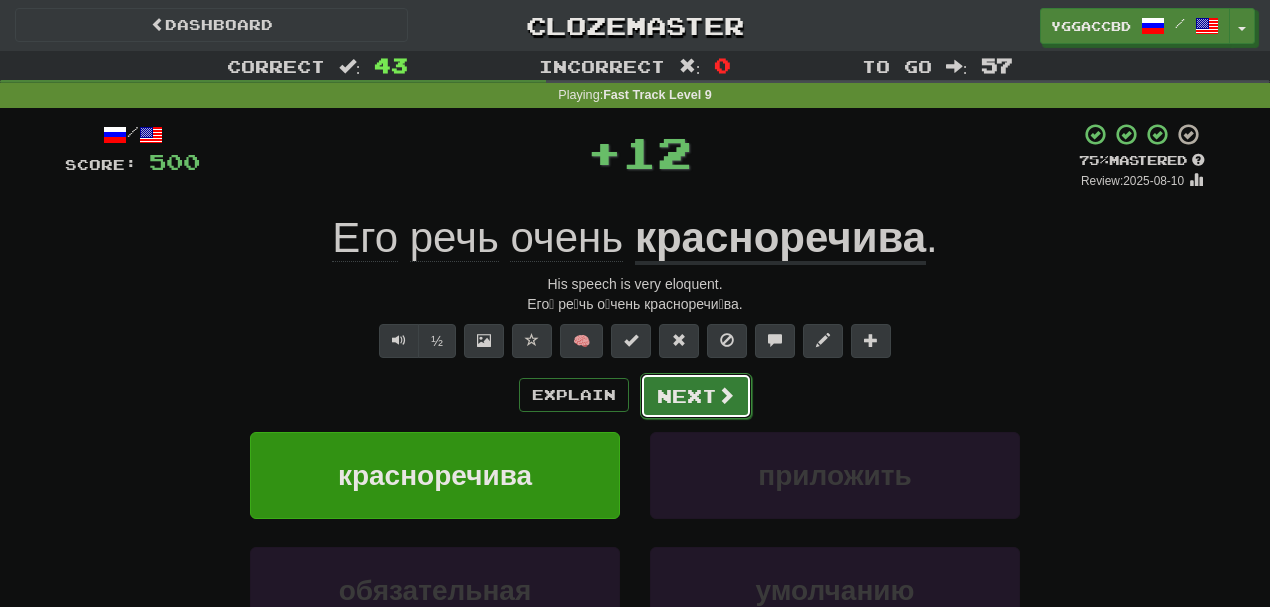 click at bounding box center [726, 395] 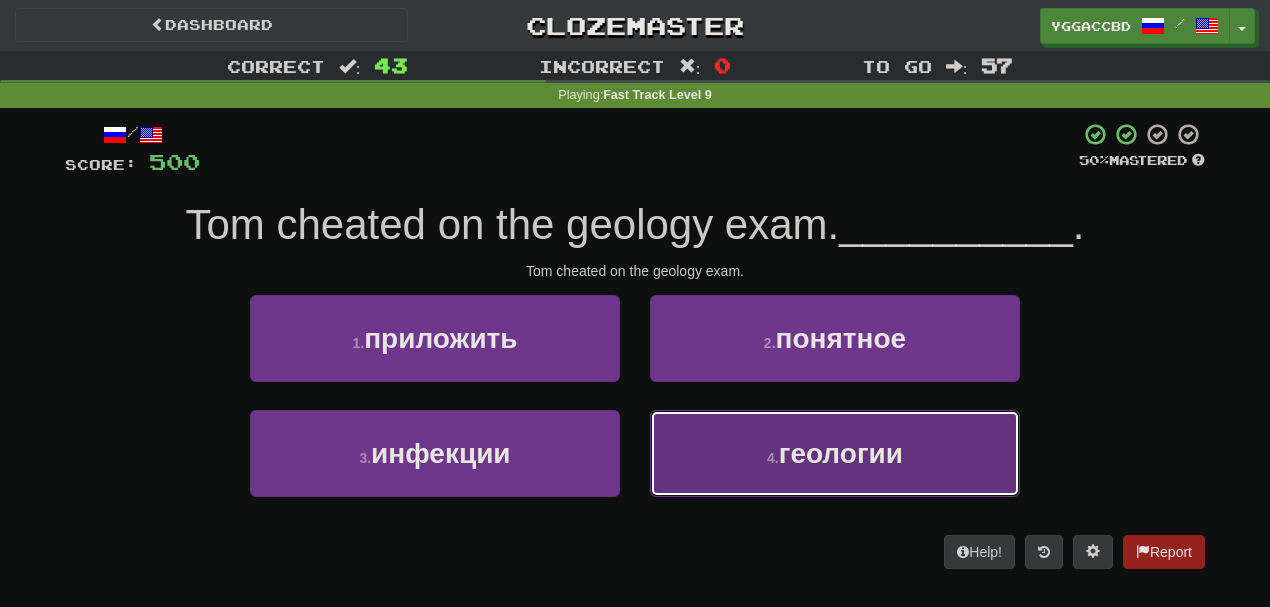 click on "4 ." at bounding box center (773, 458) 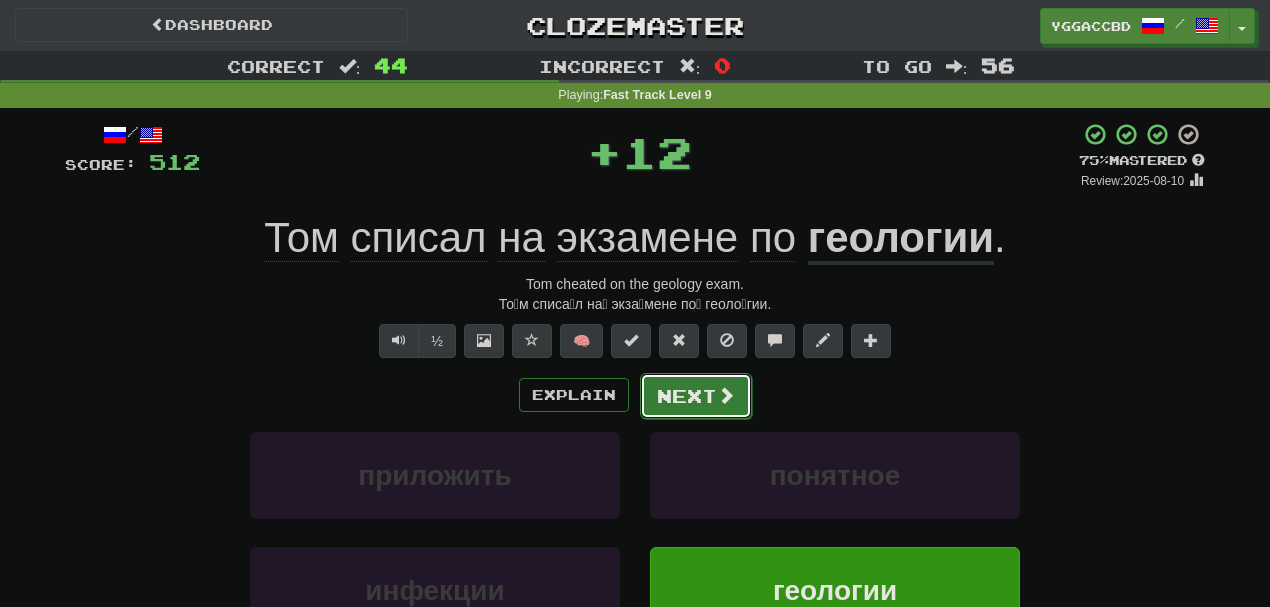 click on "Next" at bounding box center (696, 396) 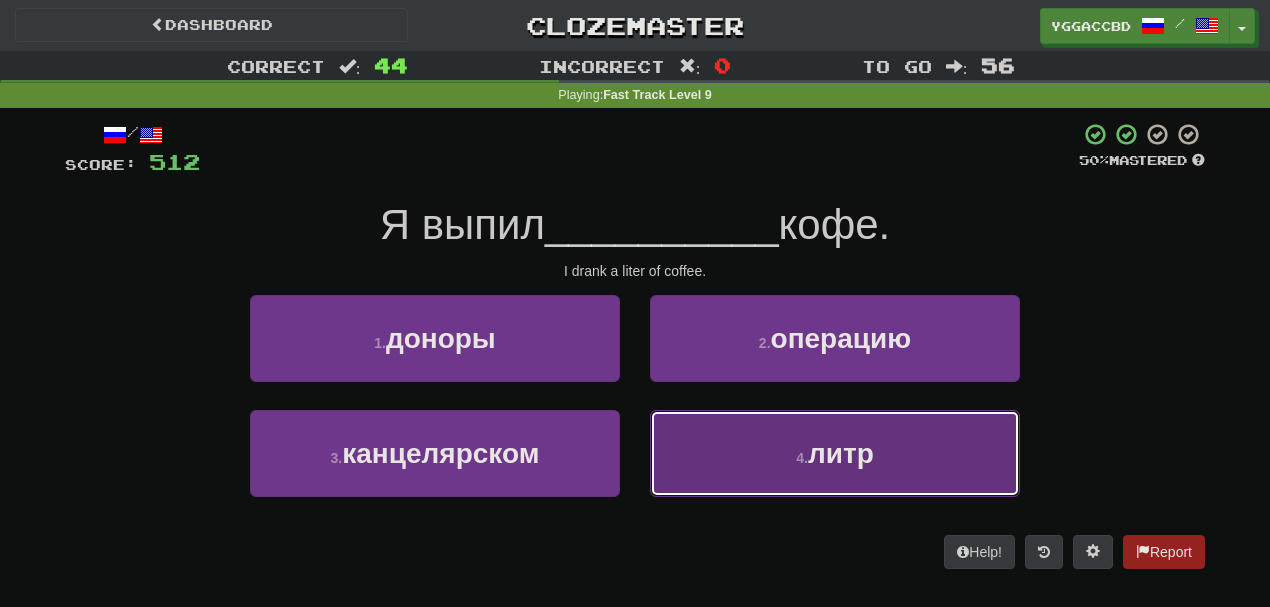 click on "4 .  литр" at bounding box center [835, 453] 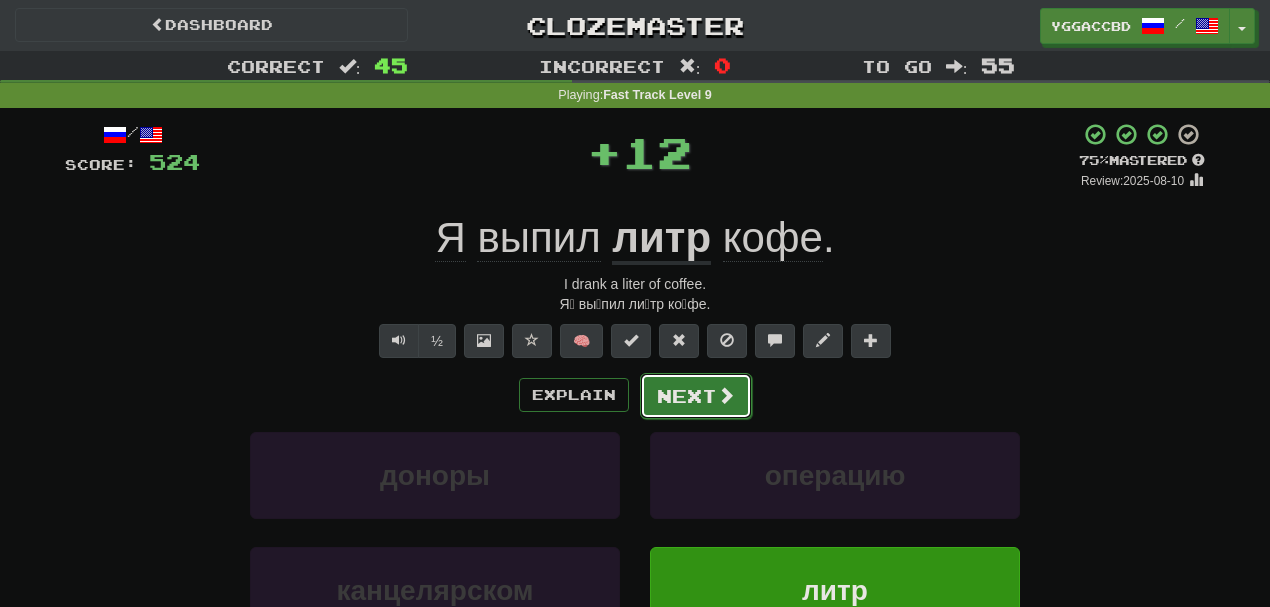 click on "Next" at bounding box center (696, 396) 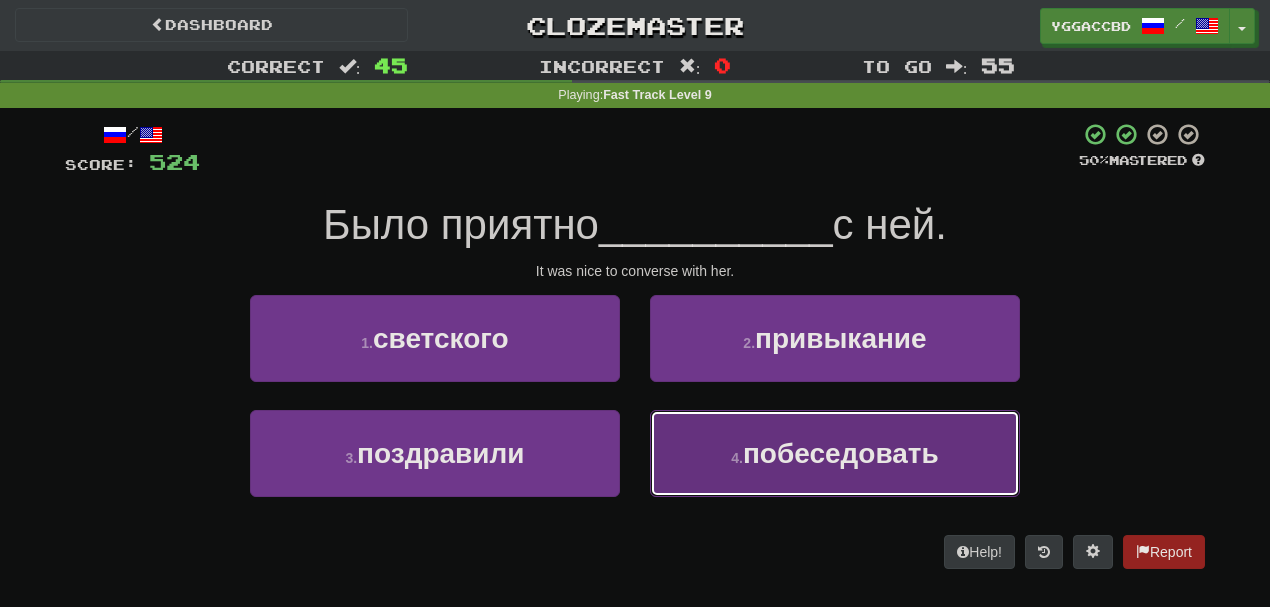 click on "побеседовать" at bounding box center [841, 453] 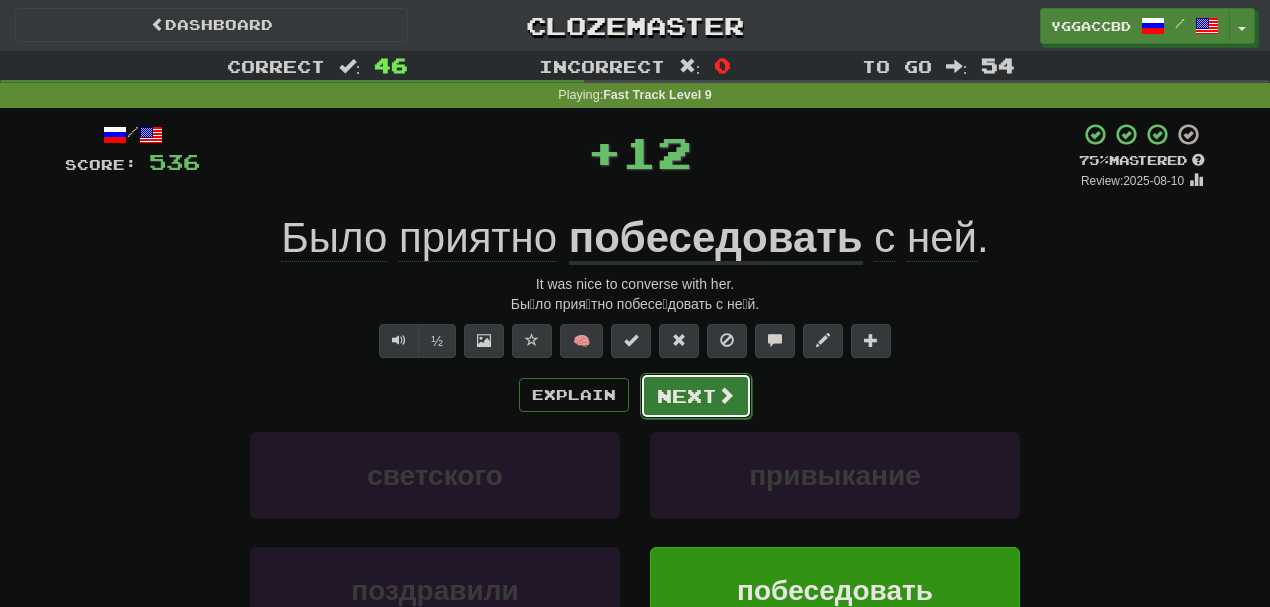click on "Next" at bounding box center [696, 396] 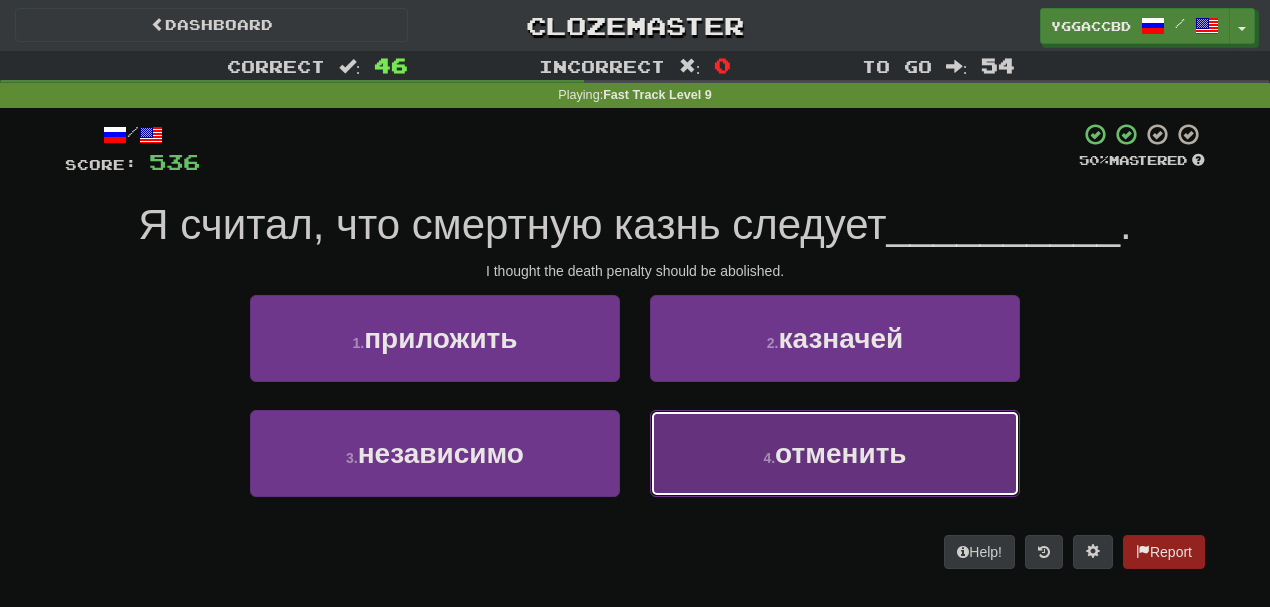 click on "4 .  отменить" at bounding box center [835, 453] 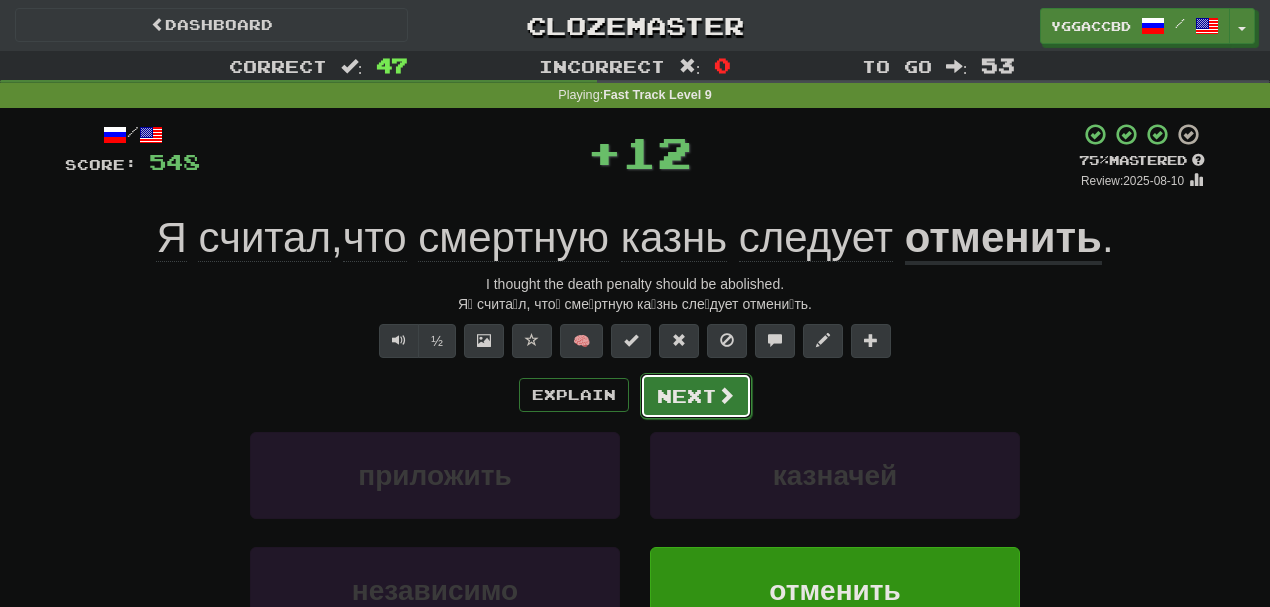 click on "Next" at bounding box center (696, 396) 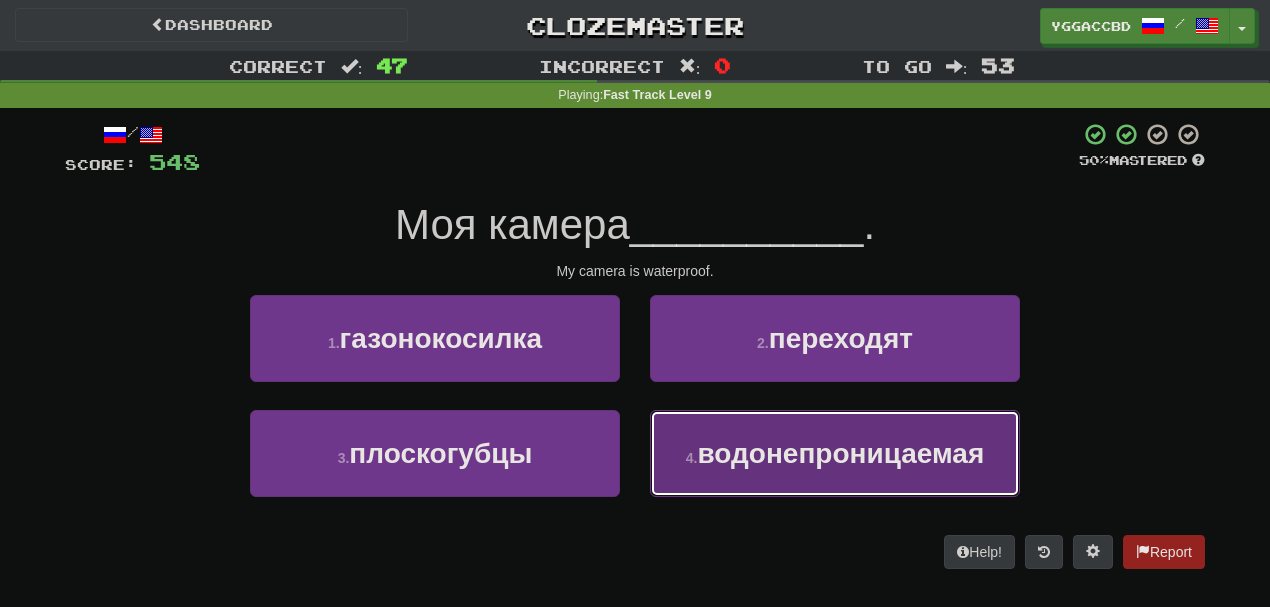 click on "водонепроницаемая" at bounding box center (840, 453) 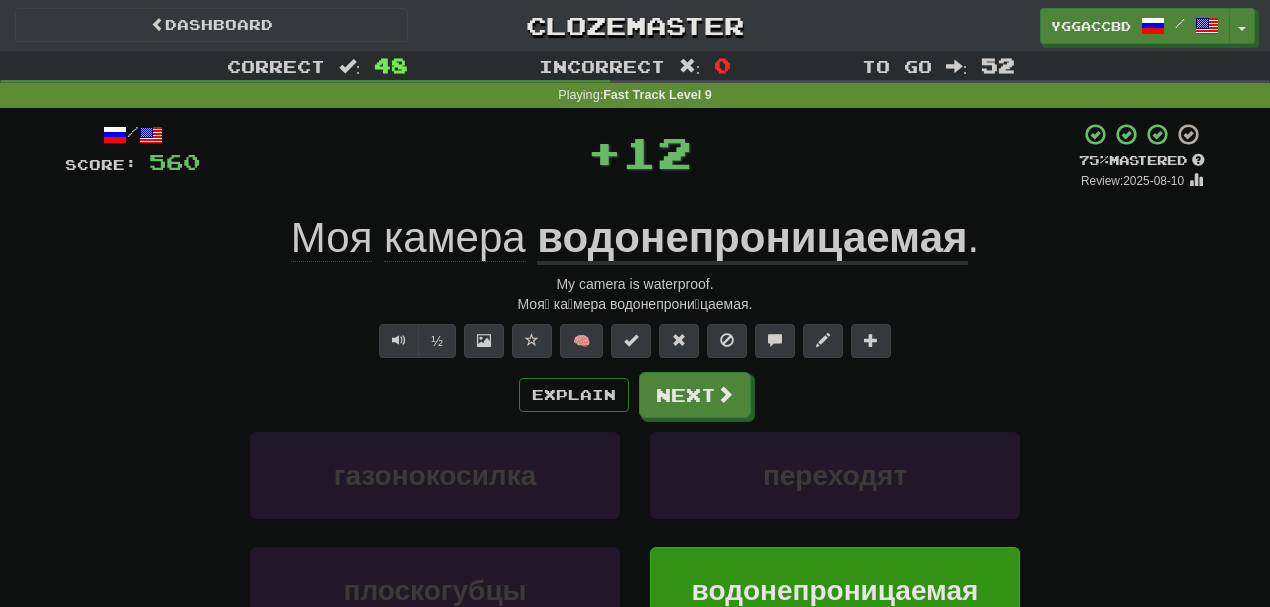 click on "водонепроницаемая" at bounding box center [752, 239] 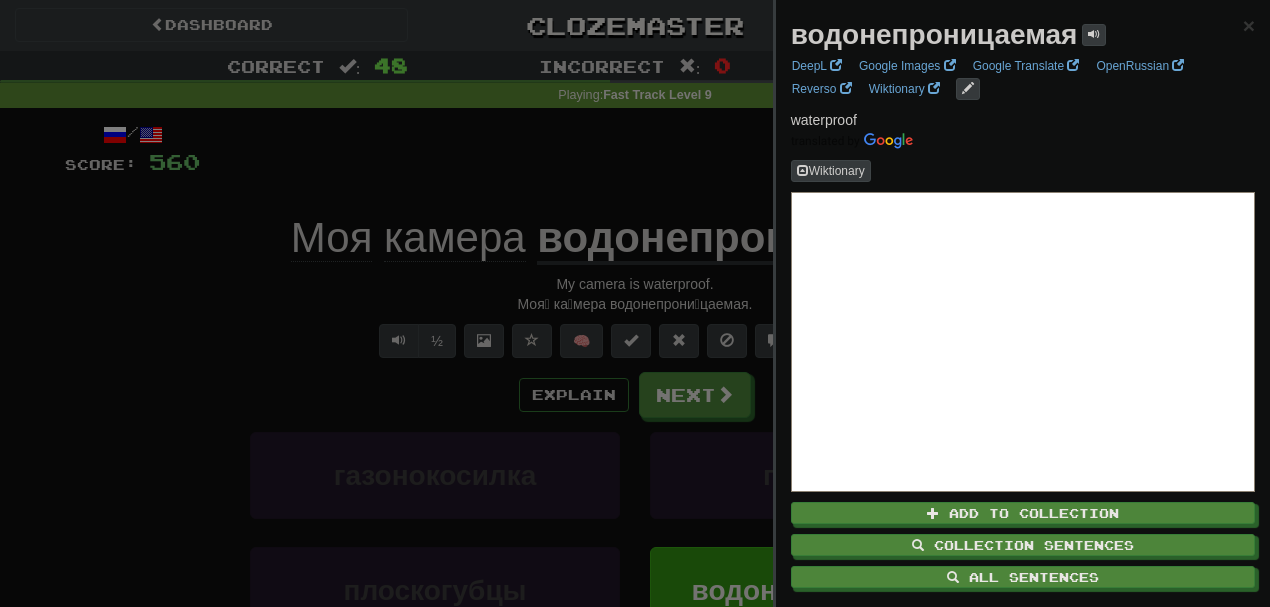 click at bounding box center [635, 303] 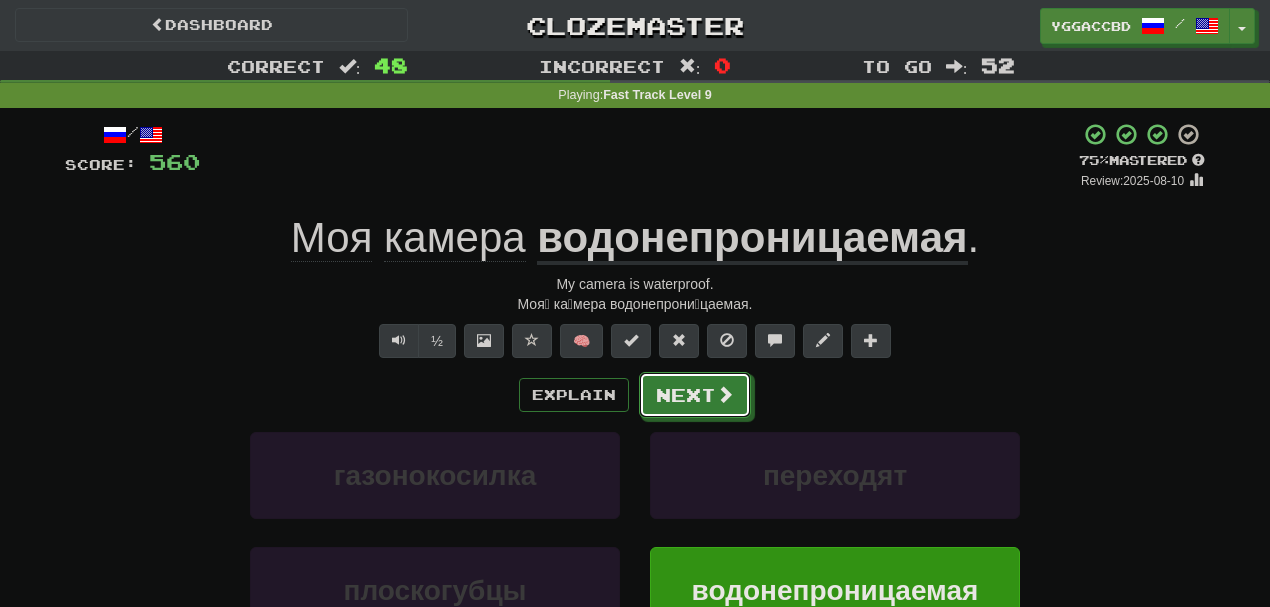 click on "Next" at bounding box center [695, 395] 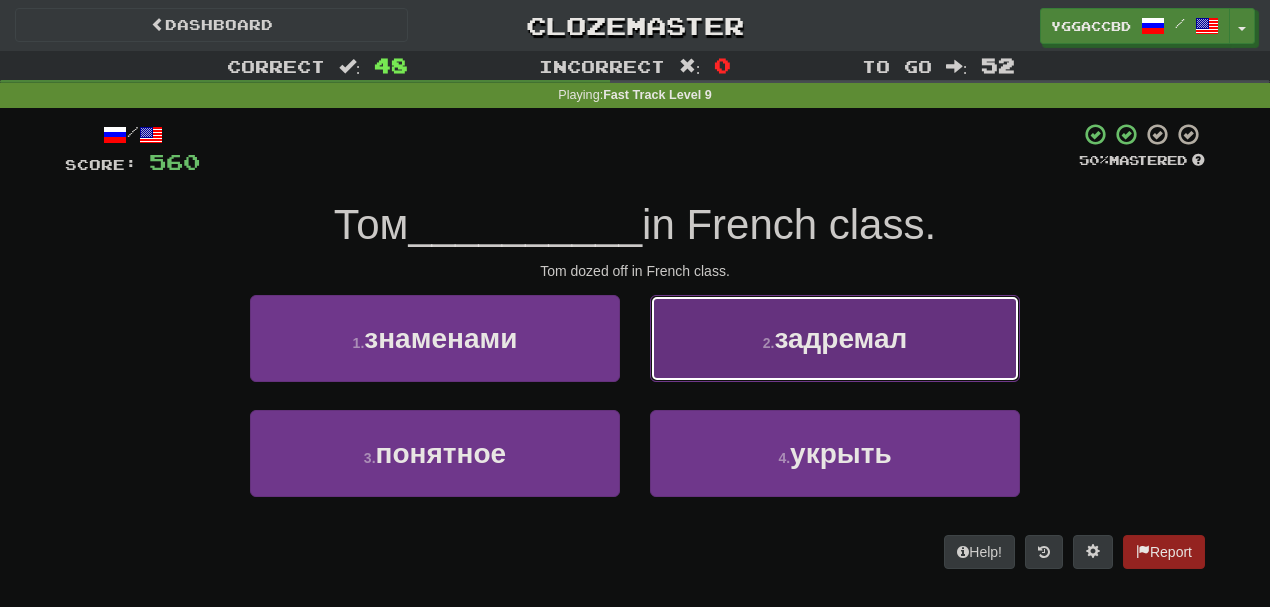 click on "2 .  задремал" at bounding box center (835, 338) 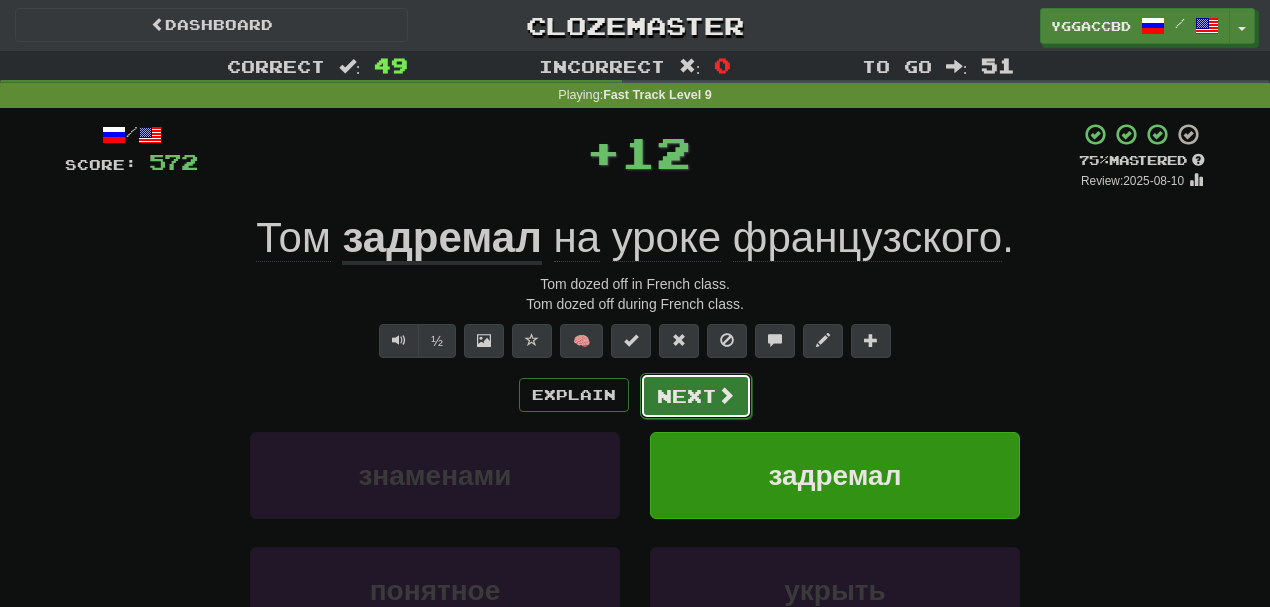 click on "Next" at bounding box center [696, 396] 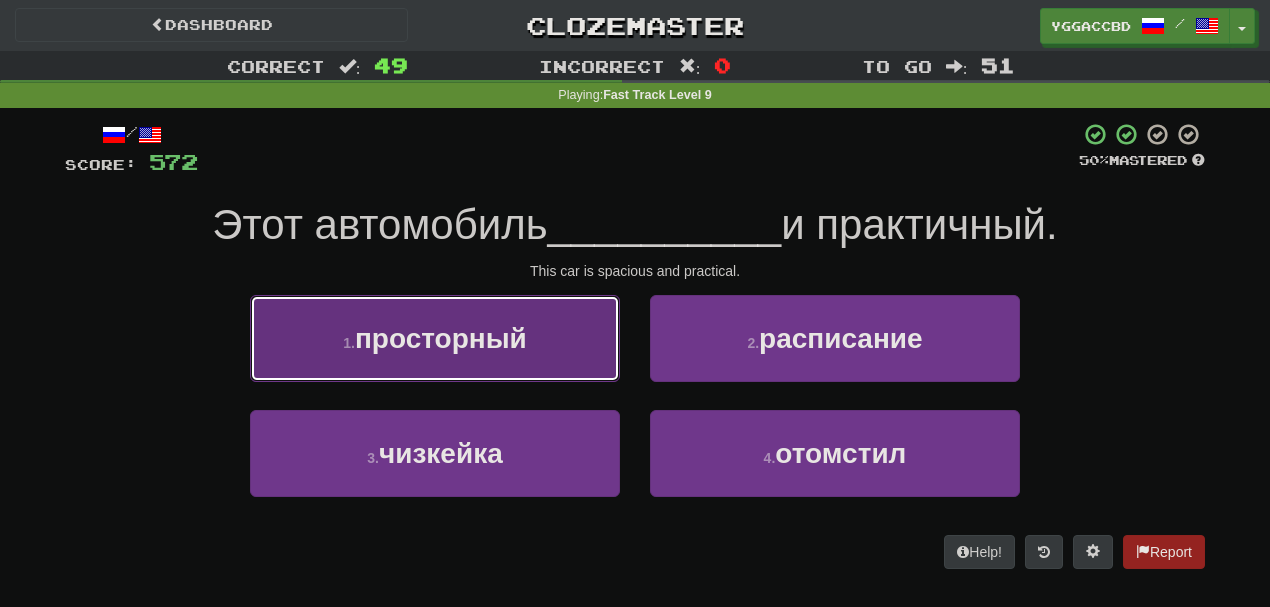click on "просторный" at bounding box center [441, 338] 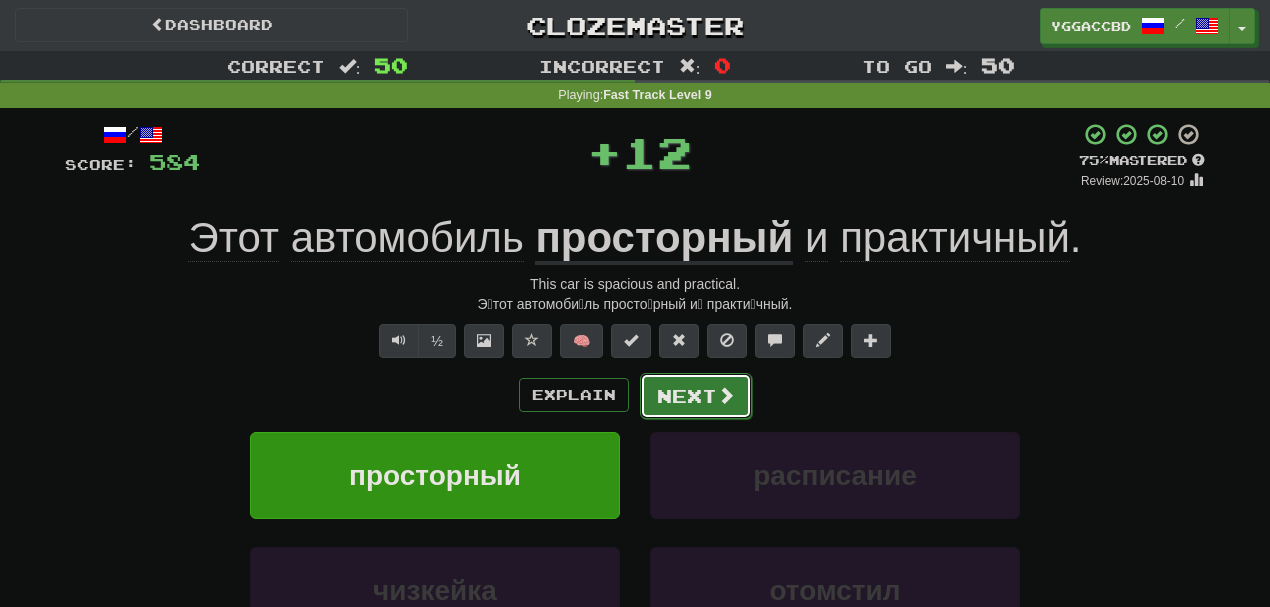 click on "Next" at bounding box center [696, 396] 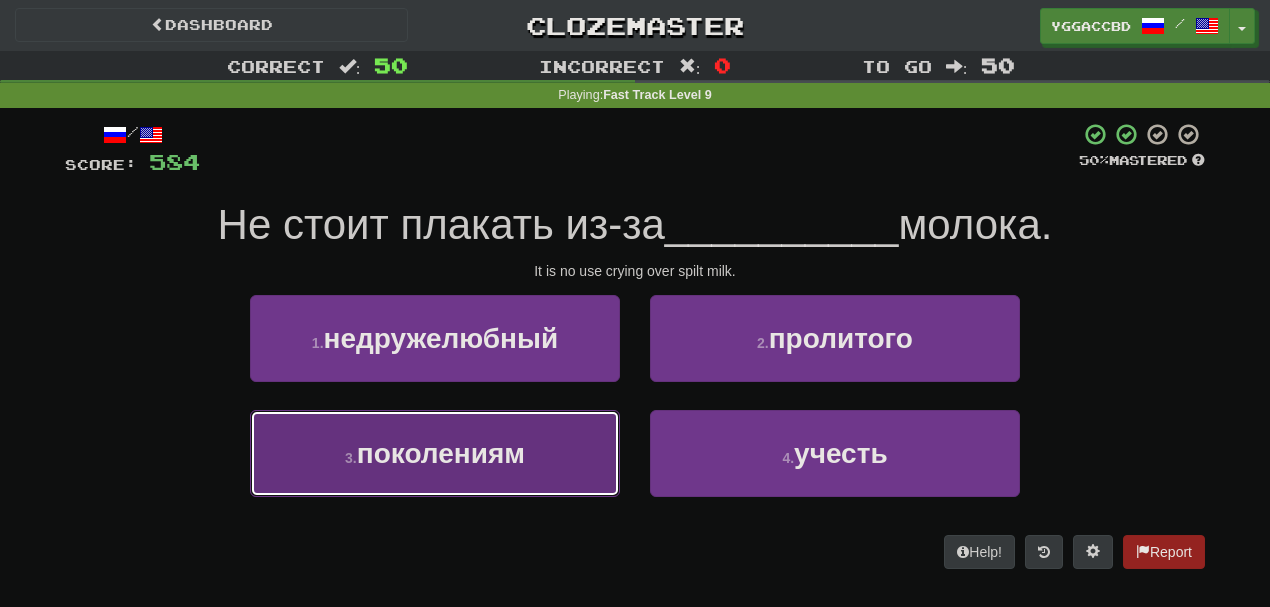 click on "3 .  поколениям" at bounding box center [435, 453] 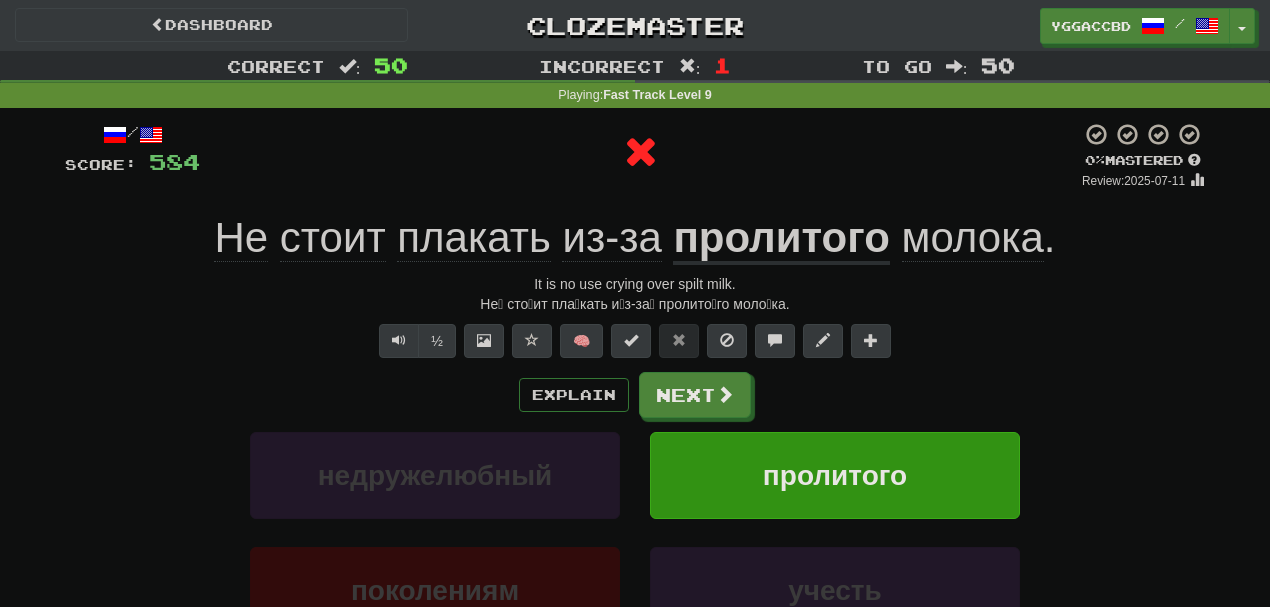 click on "пролитого" at bounding box center [781, 239] 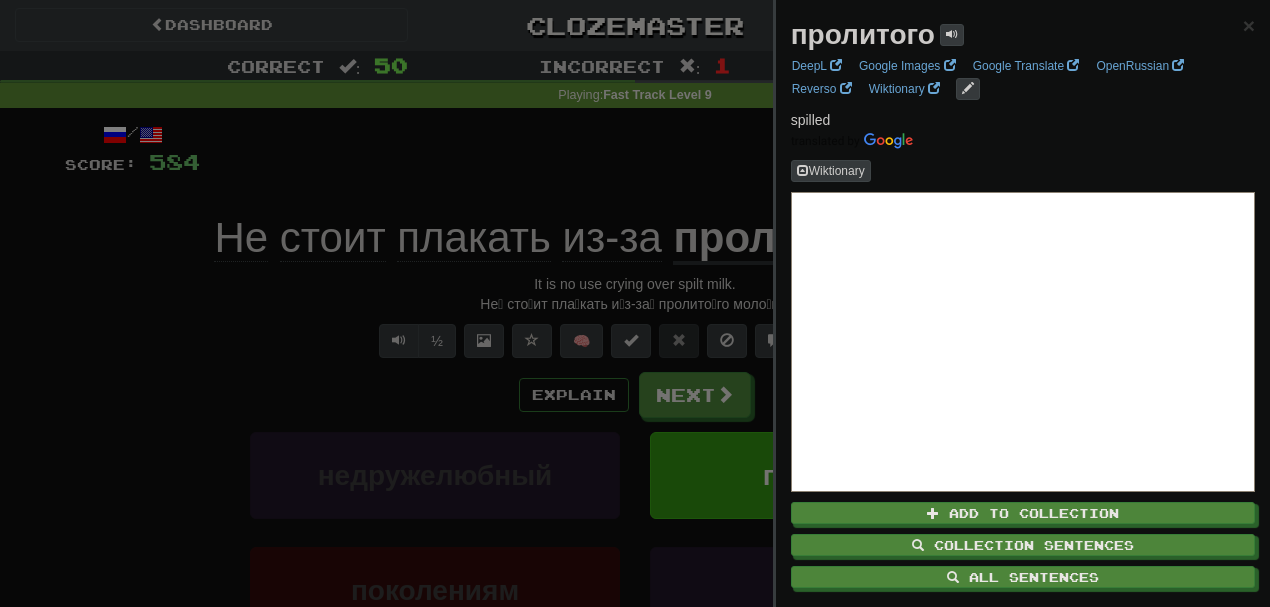 click at bounding box center [635, 303] 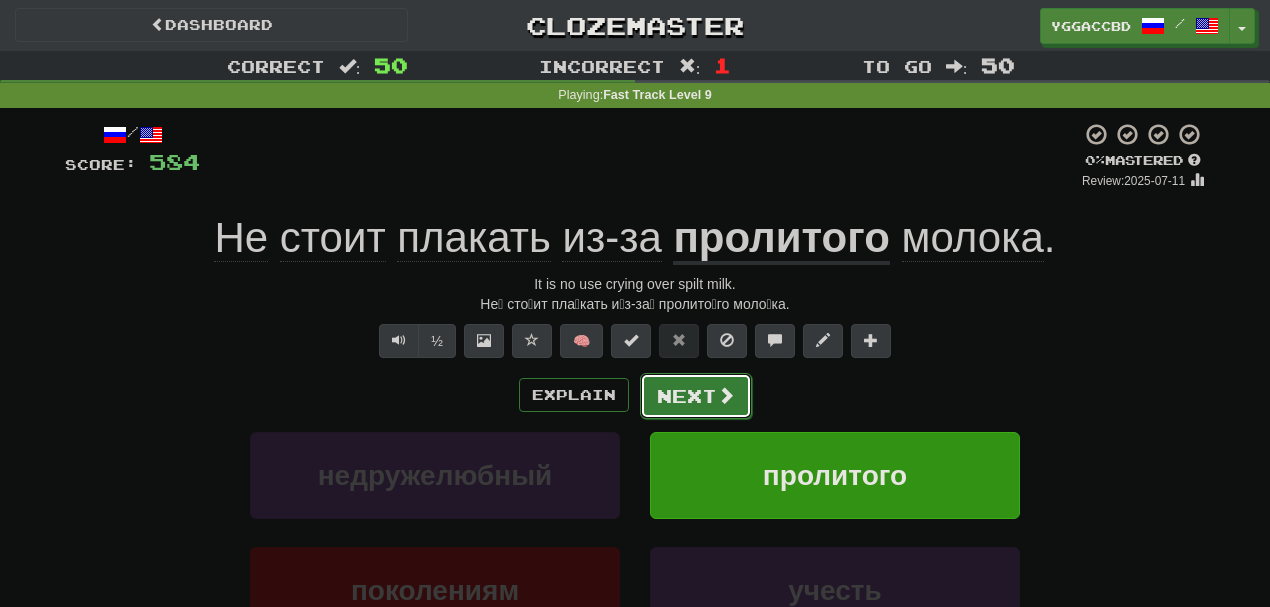 click on "Next" at bounding box center [696, 396] 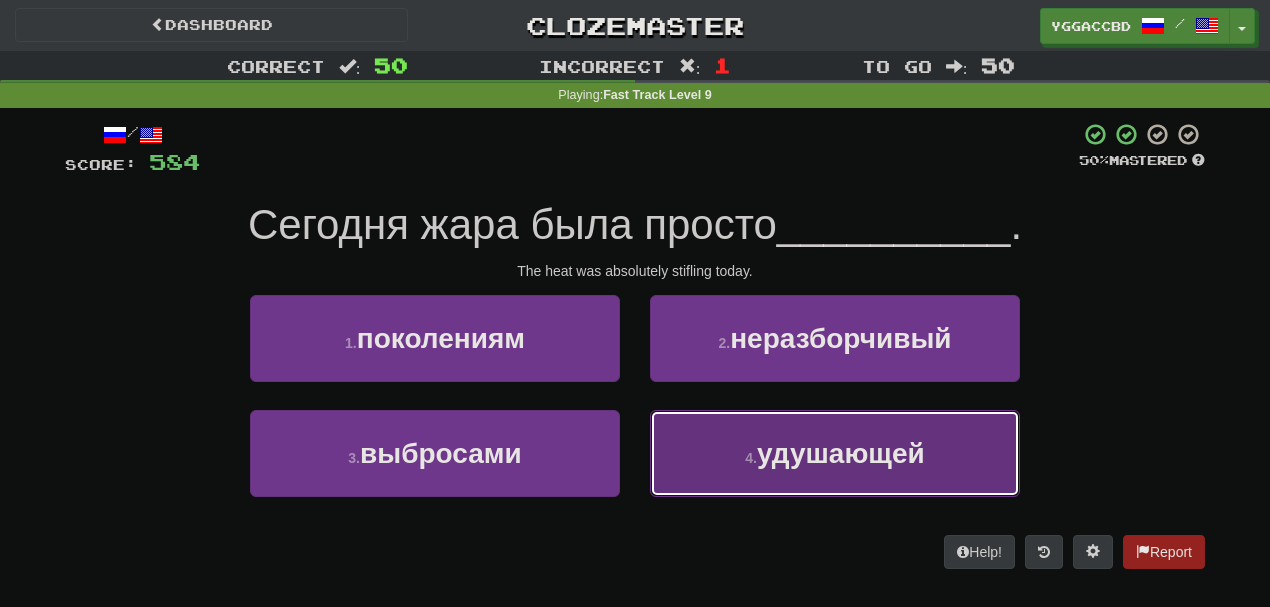 click on "4 .  удушающей" at bounding box center (835, 453) 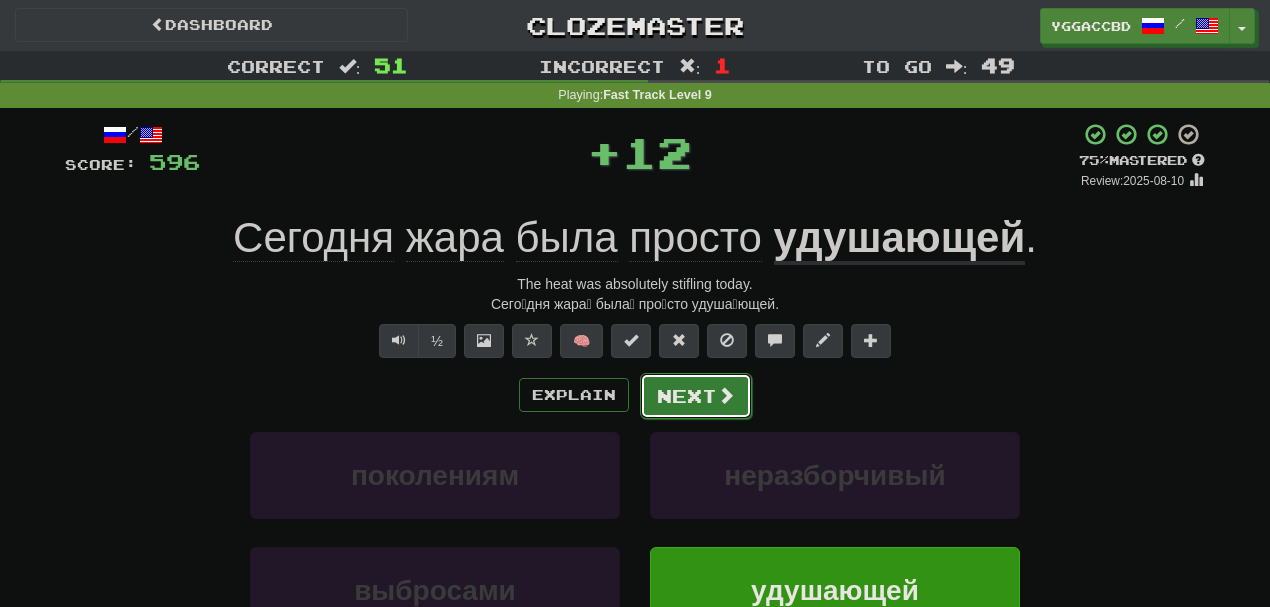 click on "Next" at bounding box center (696, 396) 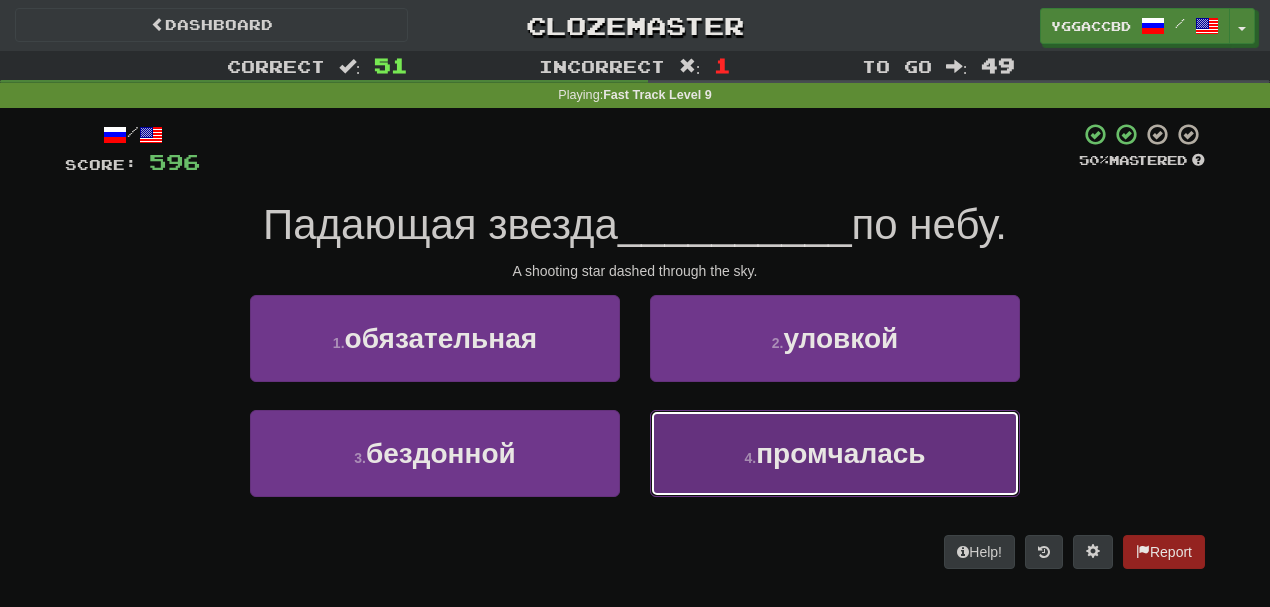 click on "4 ." at bounding box center [750, 458] 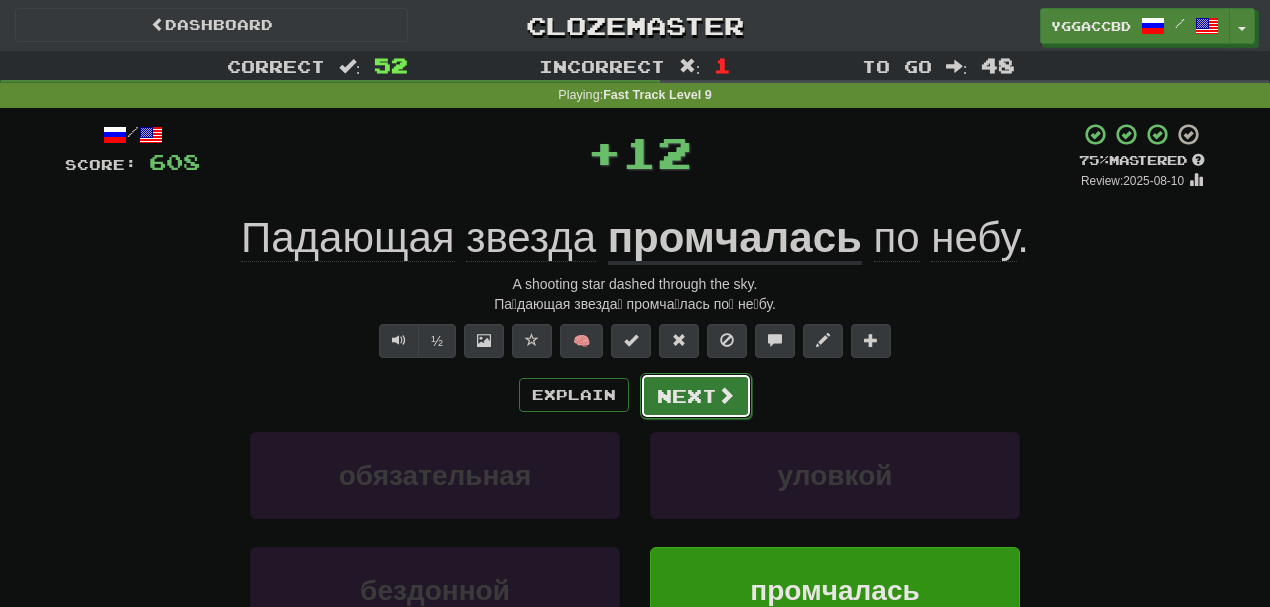 click on "Next" at bounding box center (696, 396) 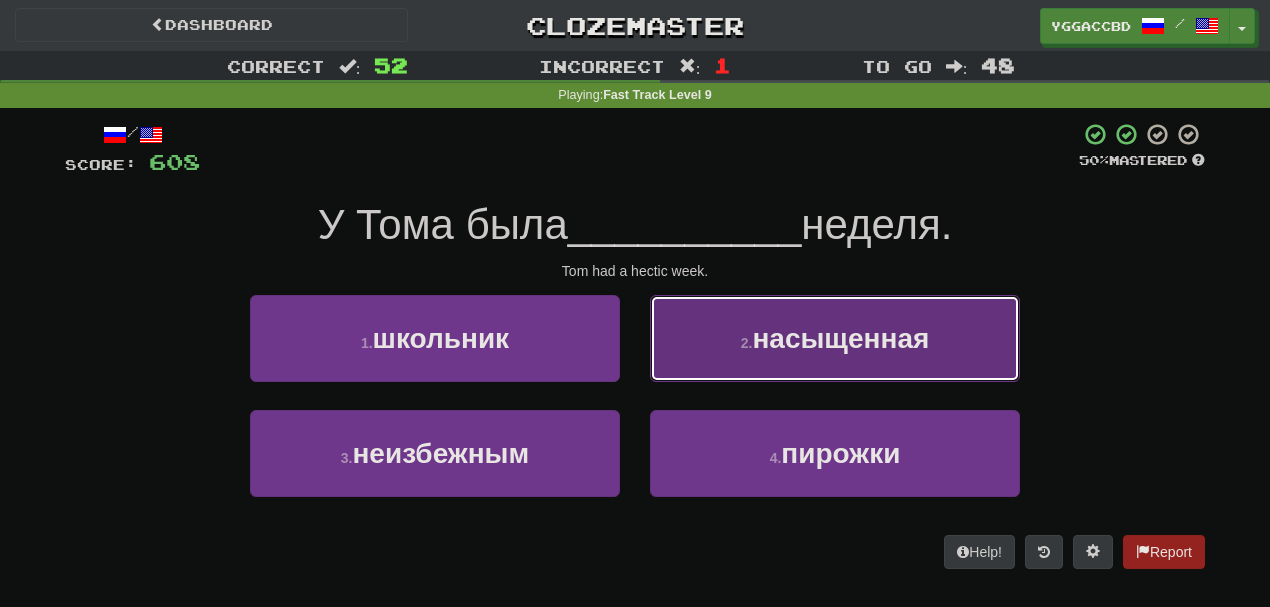 click on "2 .  насыщенная" at bounding box center (835, 338) 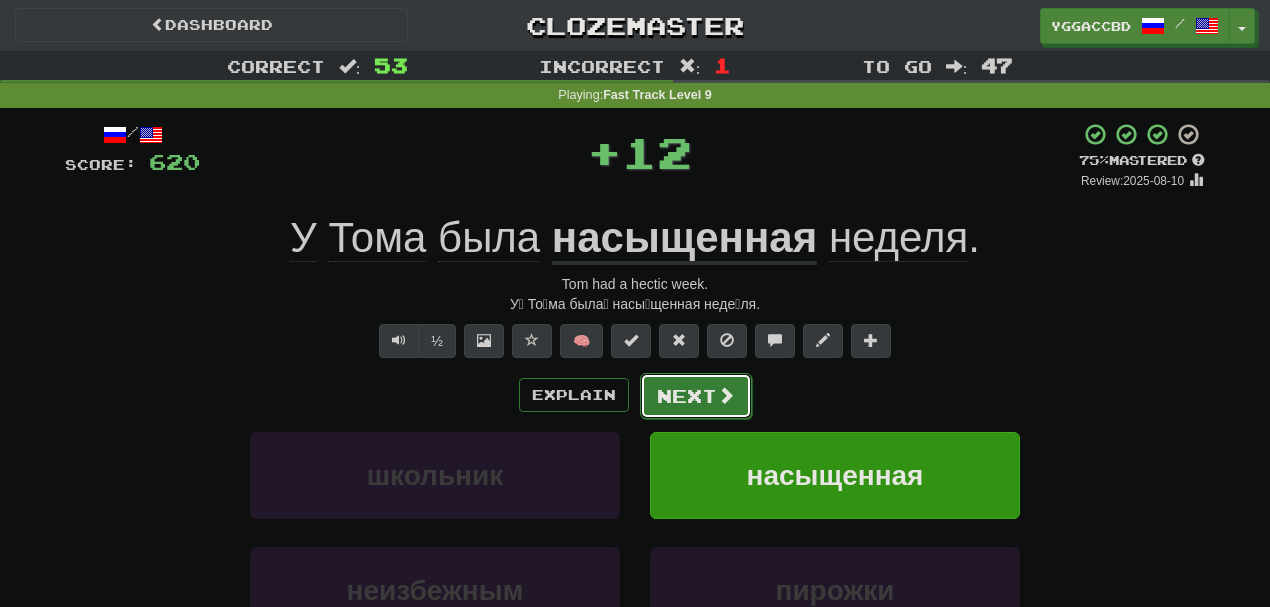click on "Next" at bounding box center [696, 396] 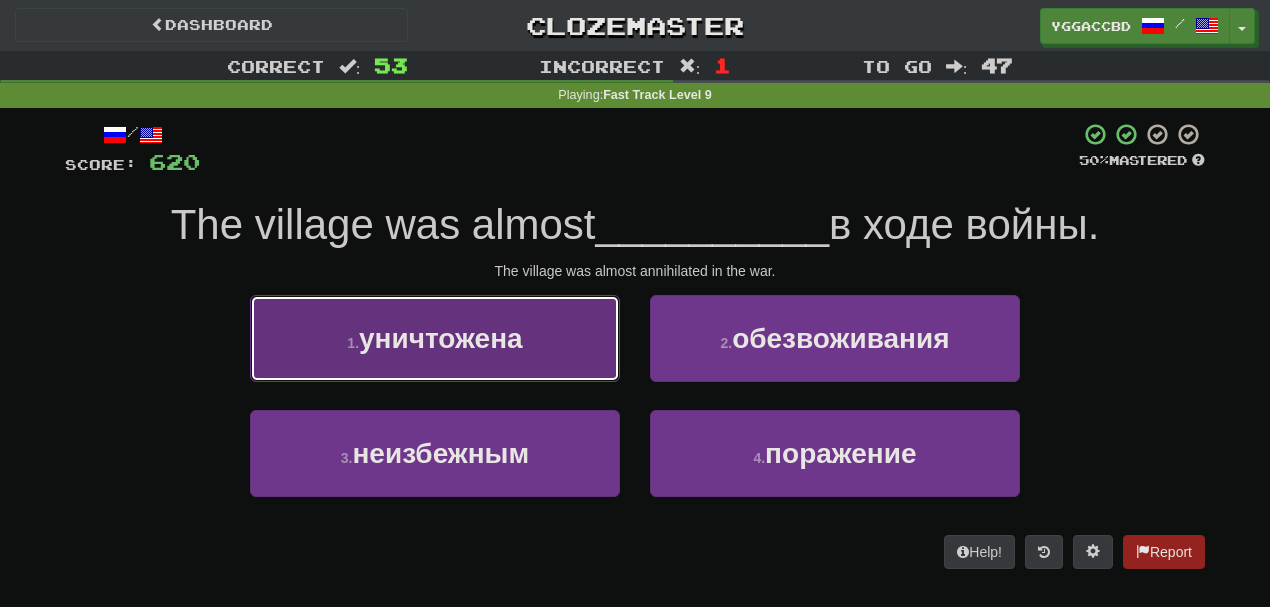 click on "1 .  уничтожена" at bounding box center [435, 338] 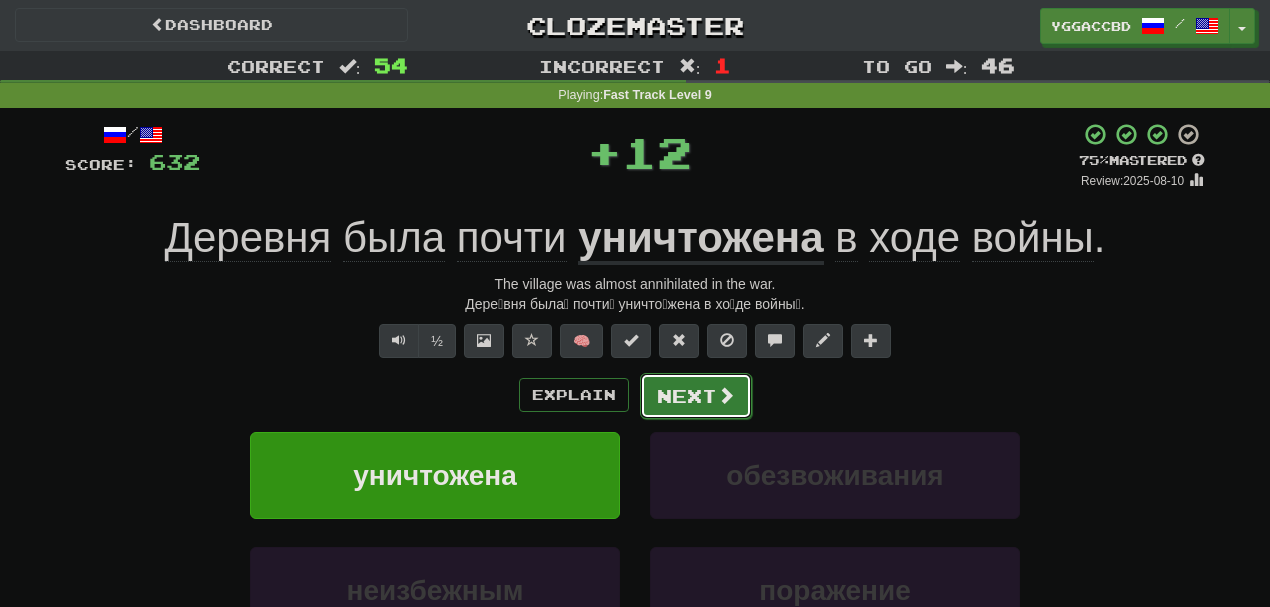click on "Next" at bounding box center [696, 396] 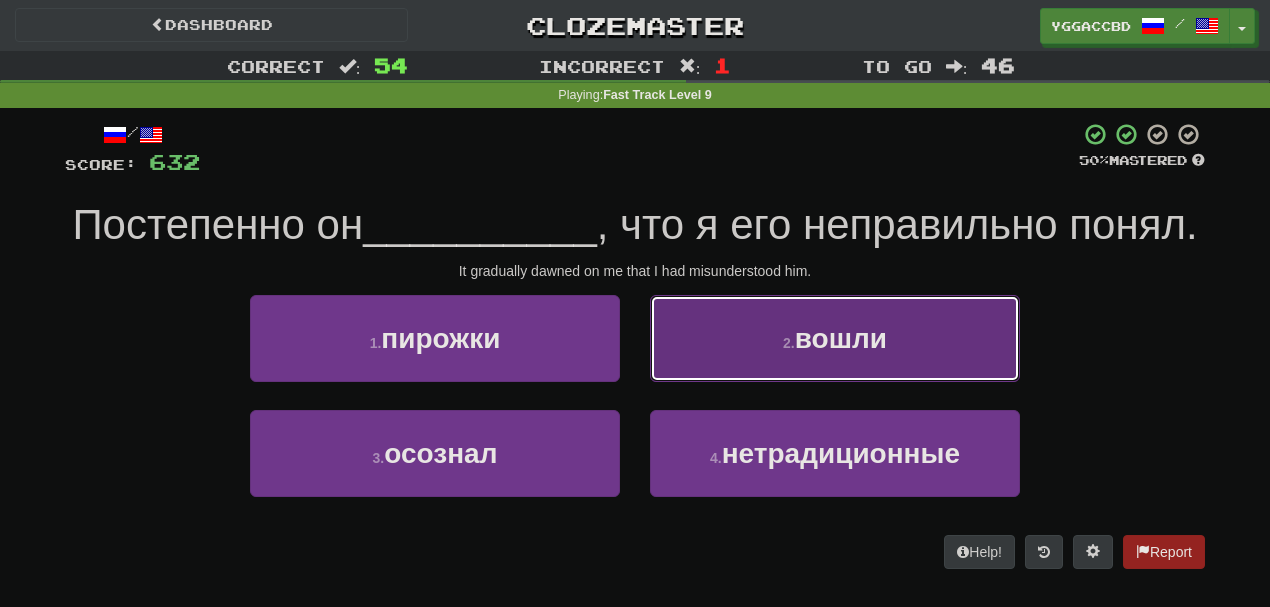 click on "2 .  вошли" at bounding box center [835, 338] 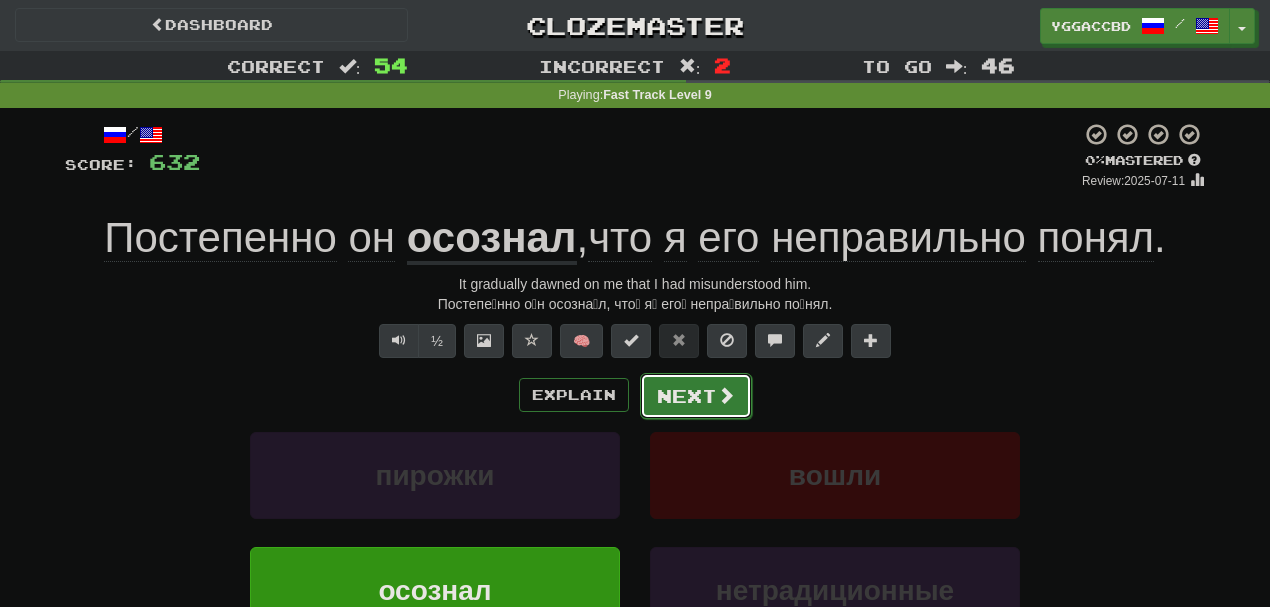 click on "Next" at bounding box center (696, 396) 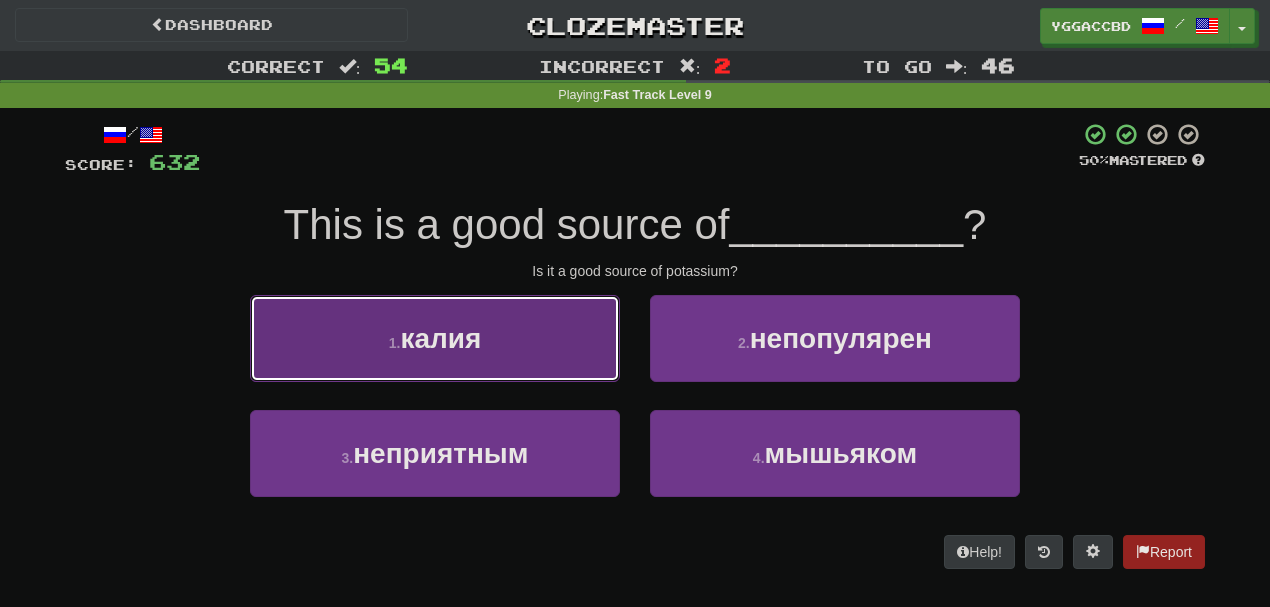 click on "1 .  калия" at bounding box center [435, 338] 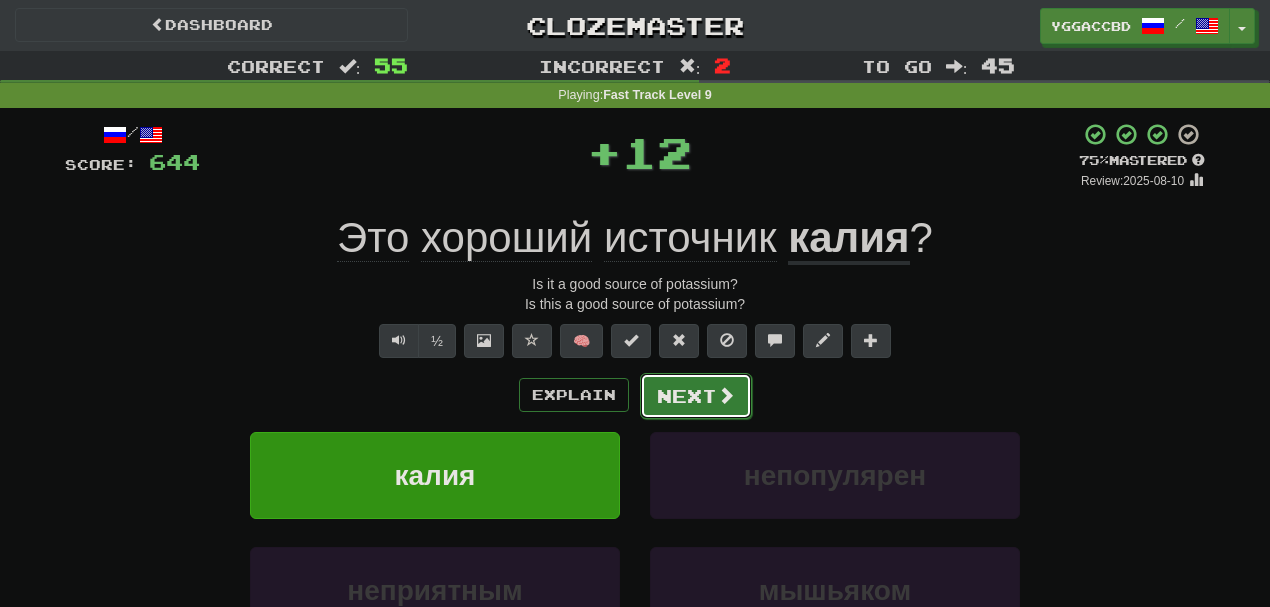 click on "Next" at bounding box center [696, 396] 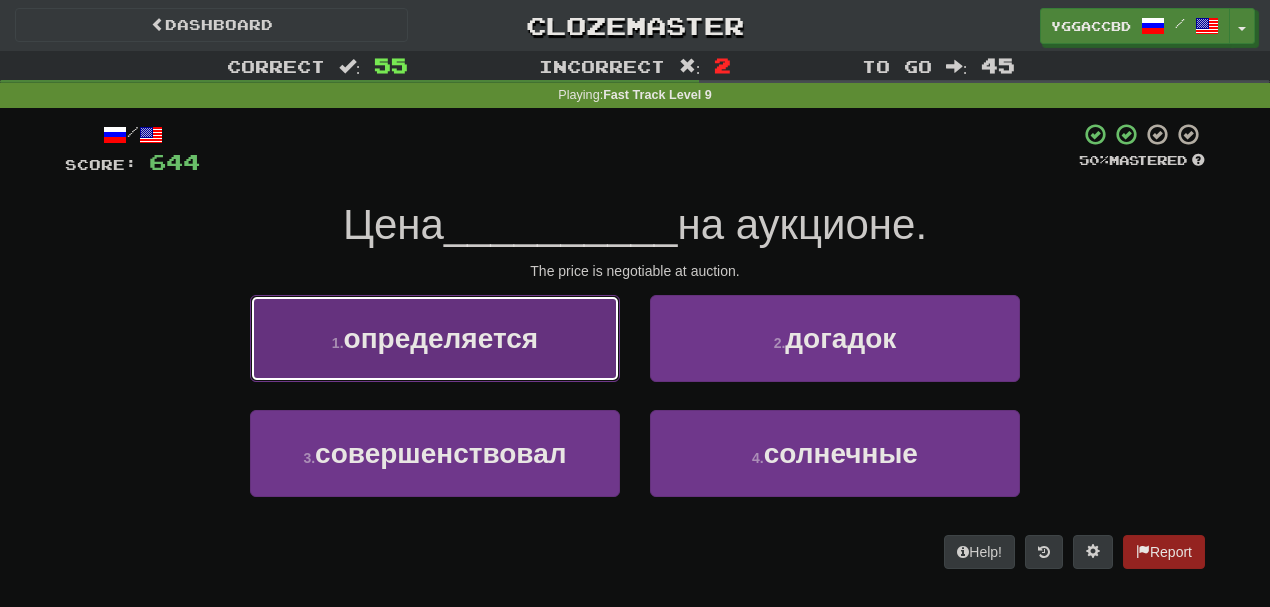 click on "1 .  определяется" at bounding box center [435, 338] 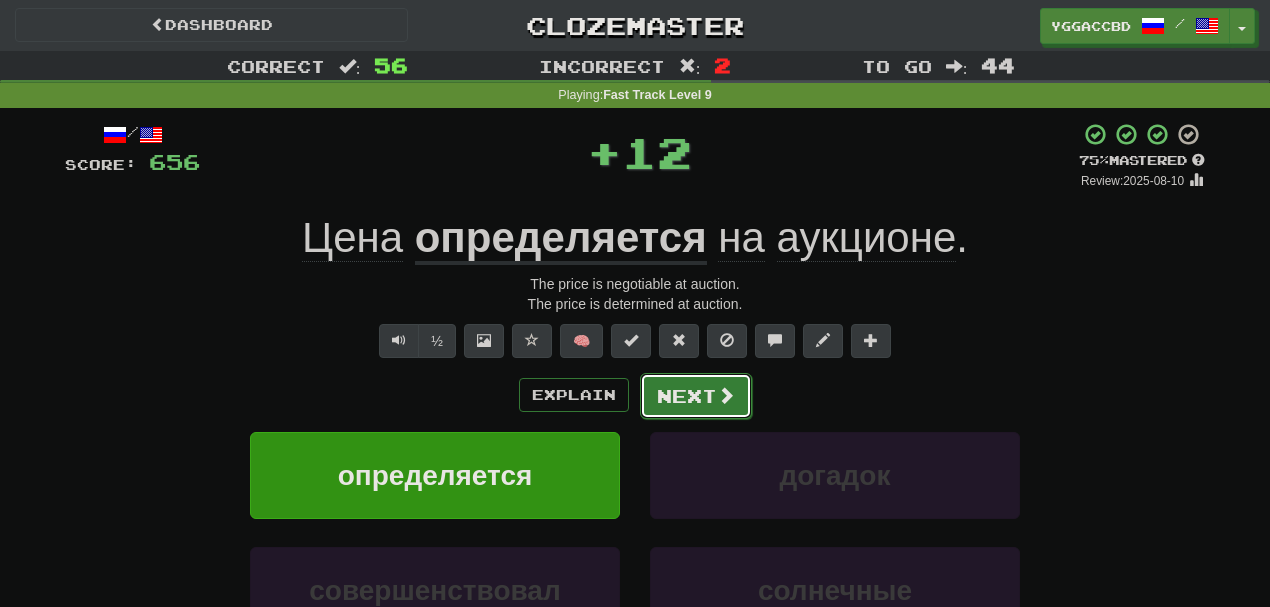 click on "Next" at bounding box center (696, 396) 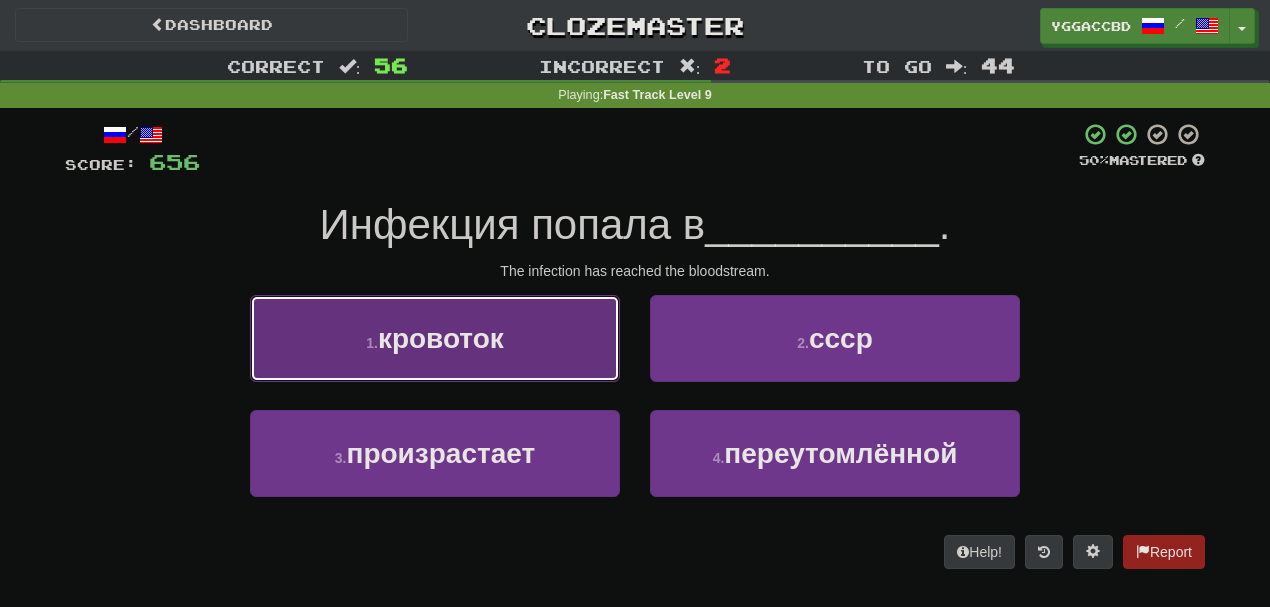 click on "1 .  кровоток" at bounding box center [435, 338] 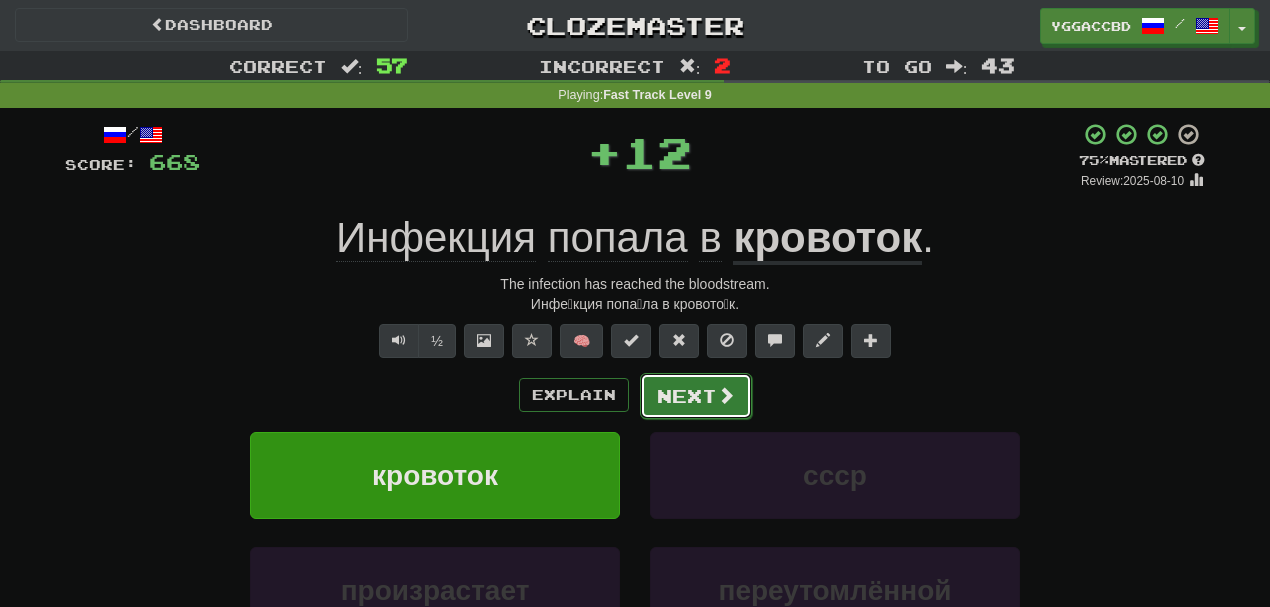 click on "Next" at bounding box center (696, 396) 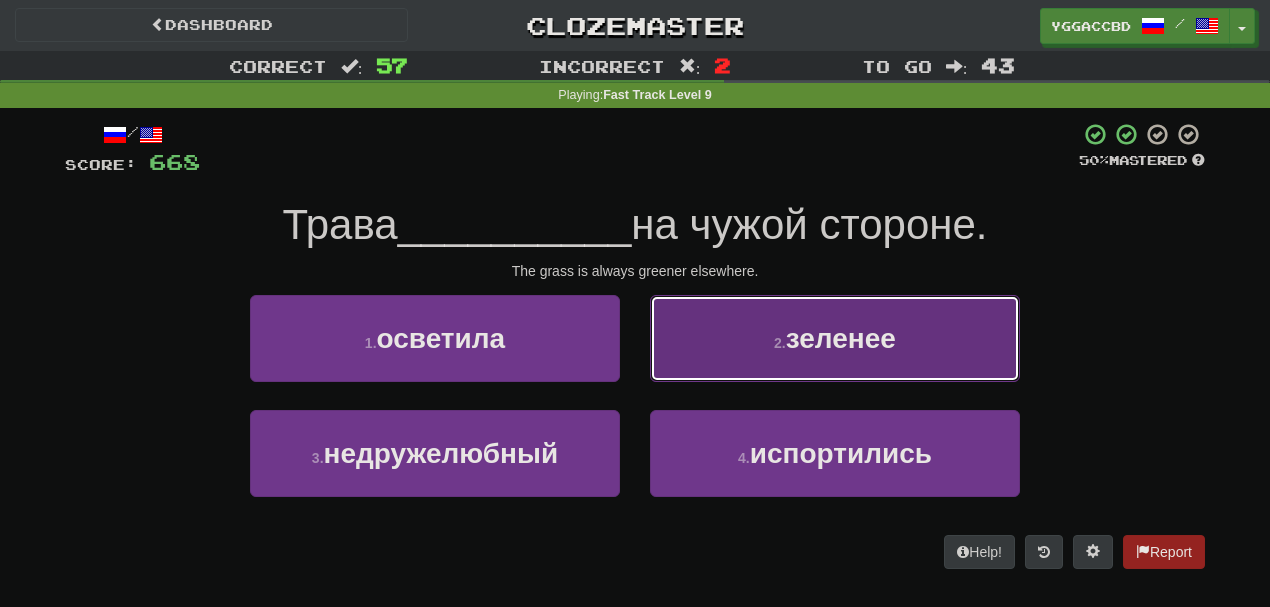 click on "2 .  зеленее" at bounding box center [835, 338] 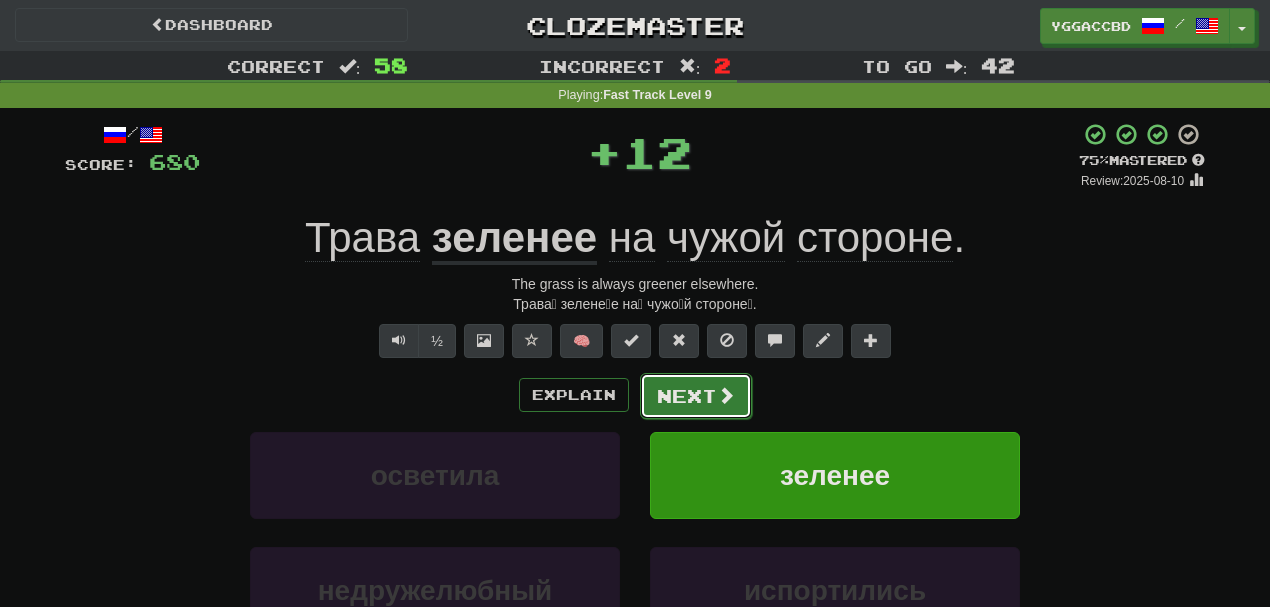 click on "Next" at bounding box center (696, 396) 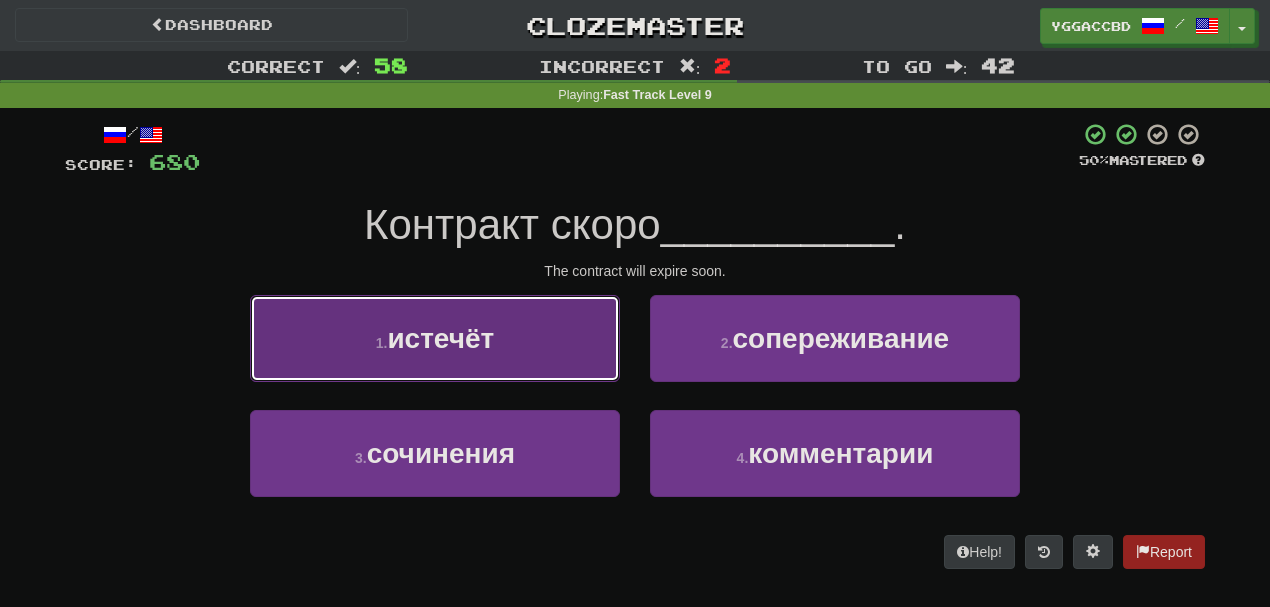 click on "1 .  истечёт" at bounding box center (435, 338) 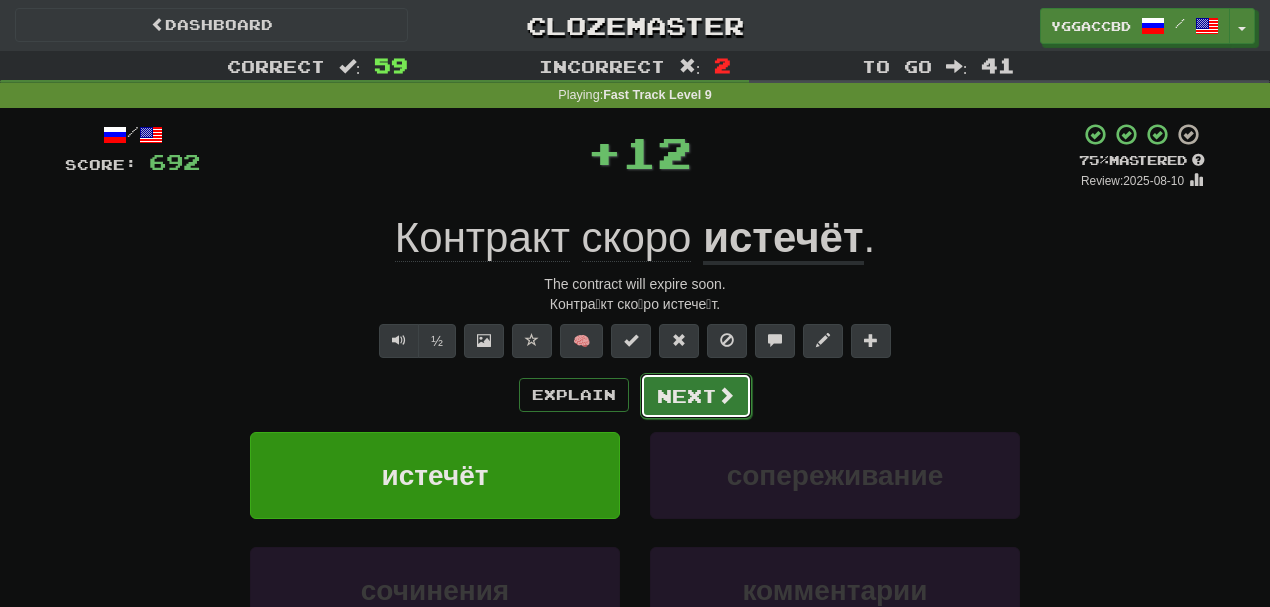 click on "Next" at bounding box center [696, 396] 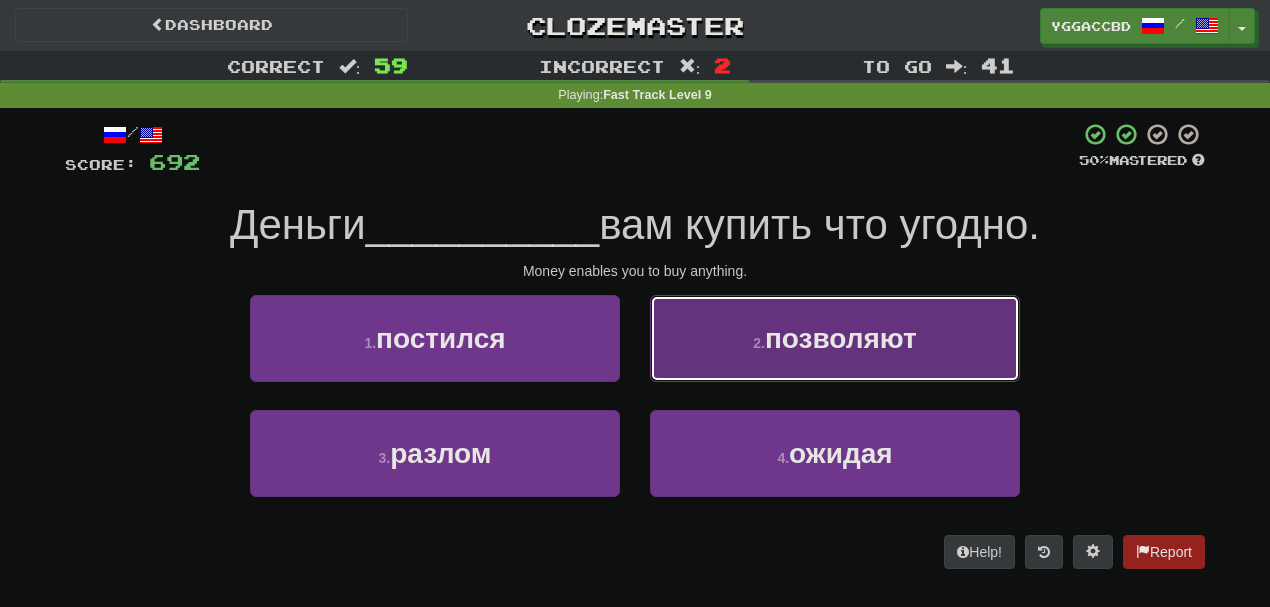 click on "2 ." at bounding box center (759, 343) 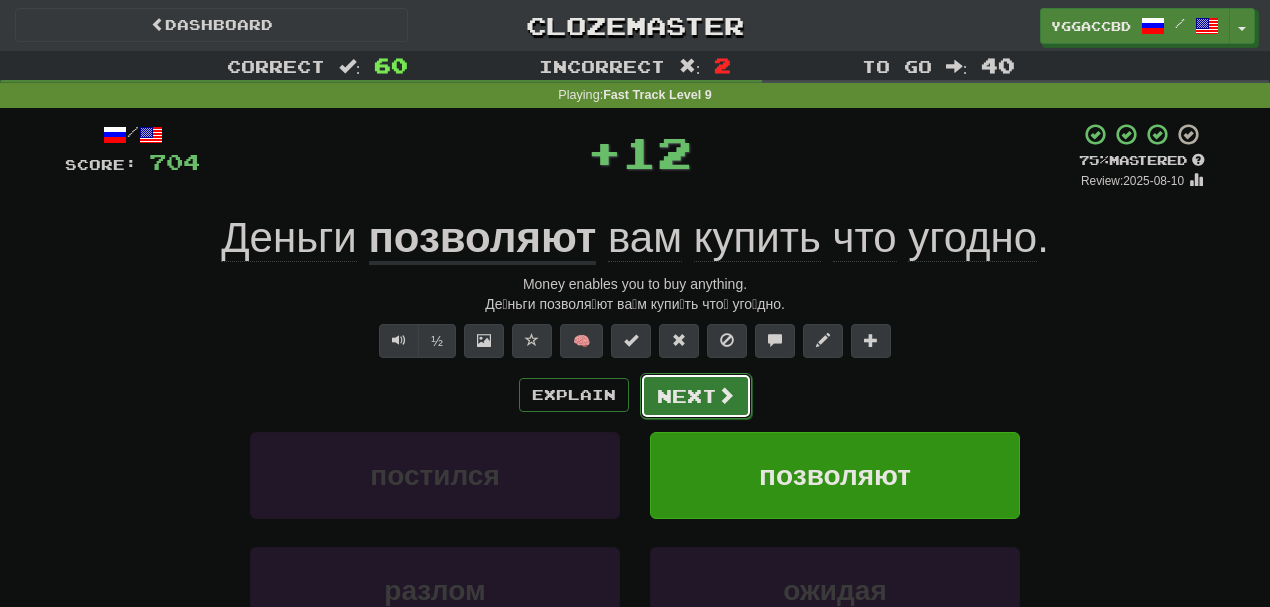 click on "Next" at bounding box center (696, 396) 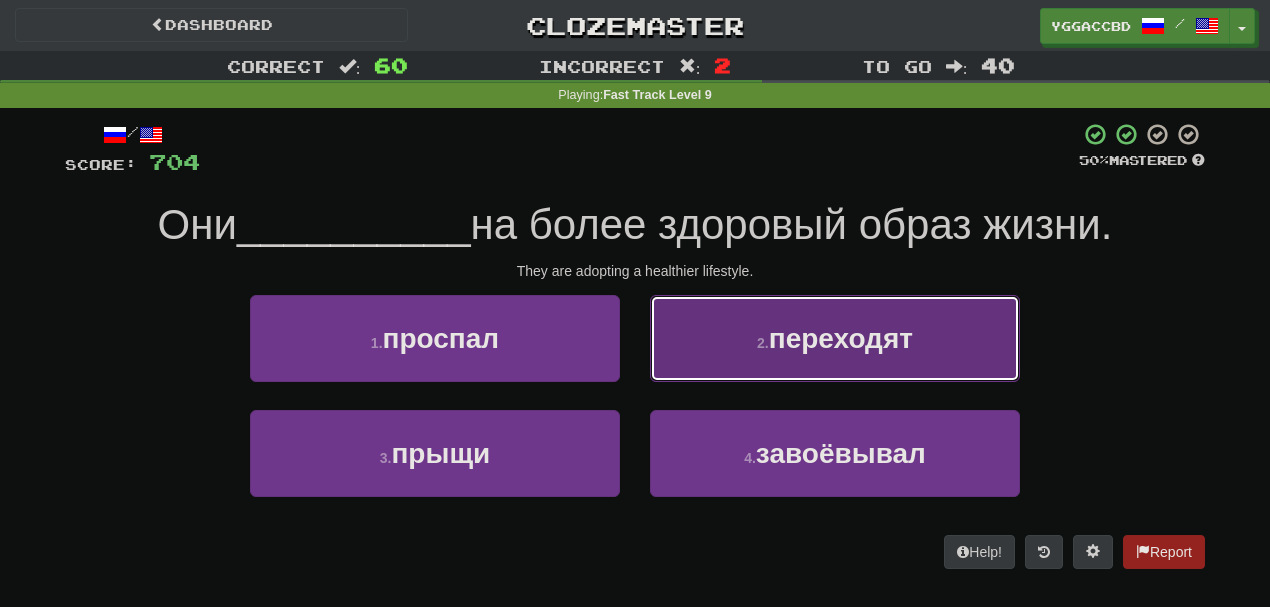 click on "2 .  переходят" at bounding box center [835, 338] 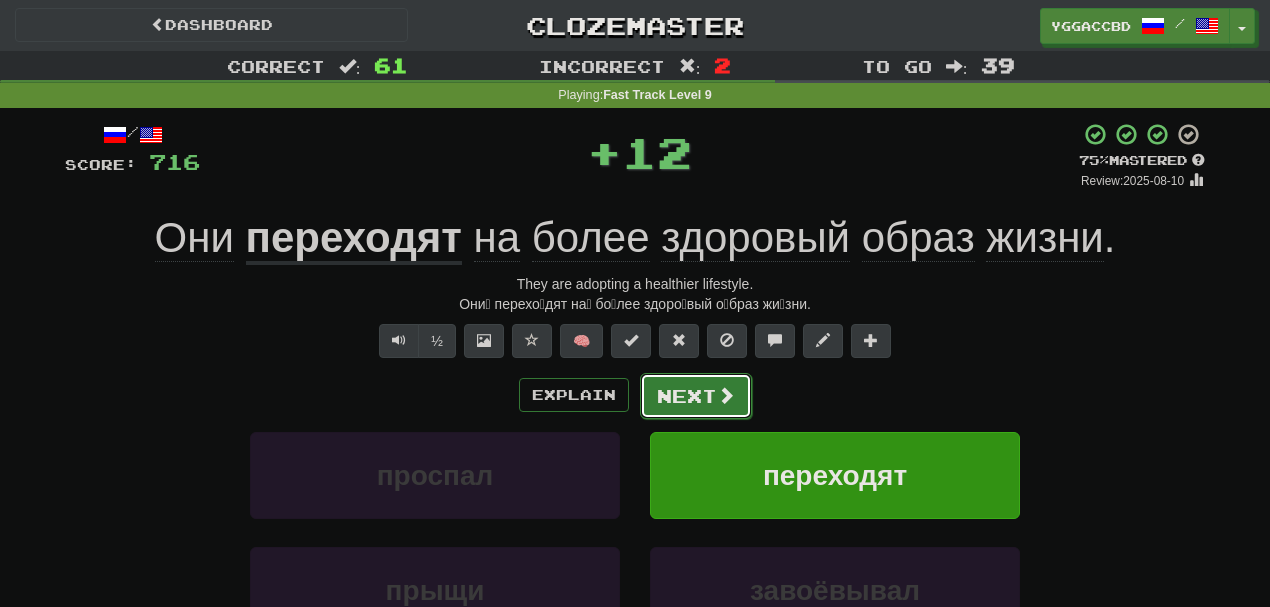 click on "Next" at bounding box center [696, 396] 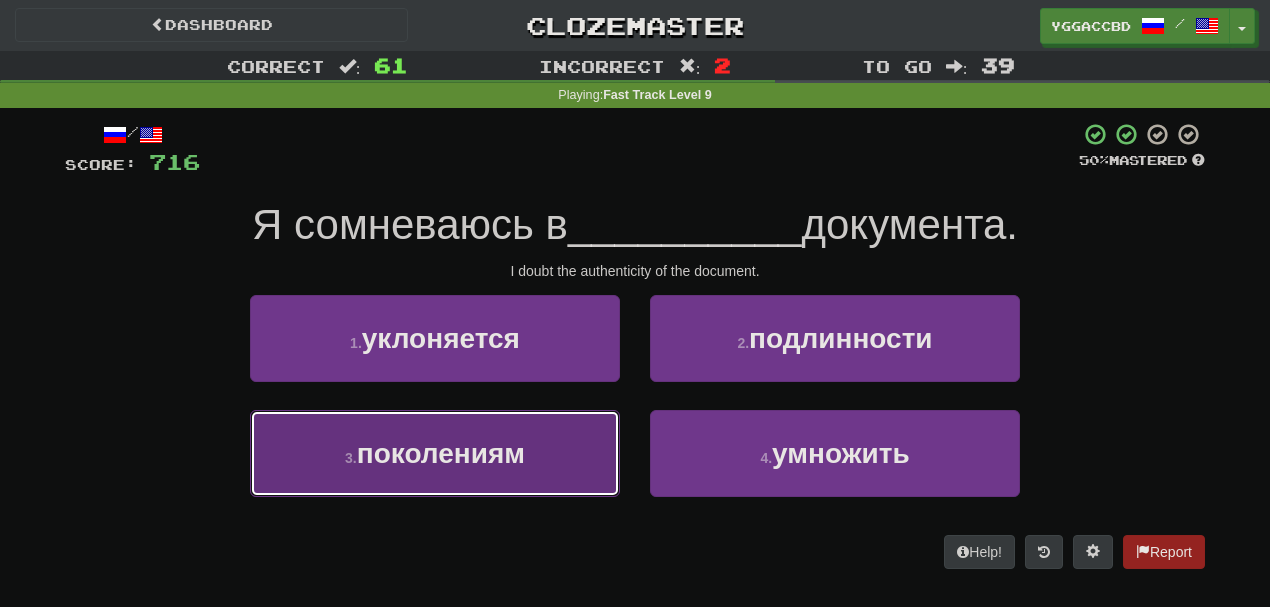 click on "3 .  поколениям" at bounding box center (435, 453) 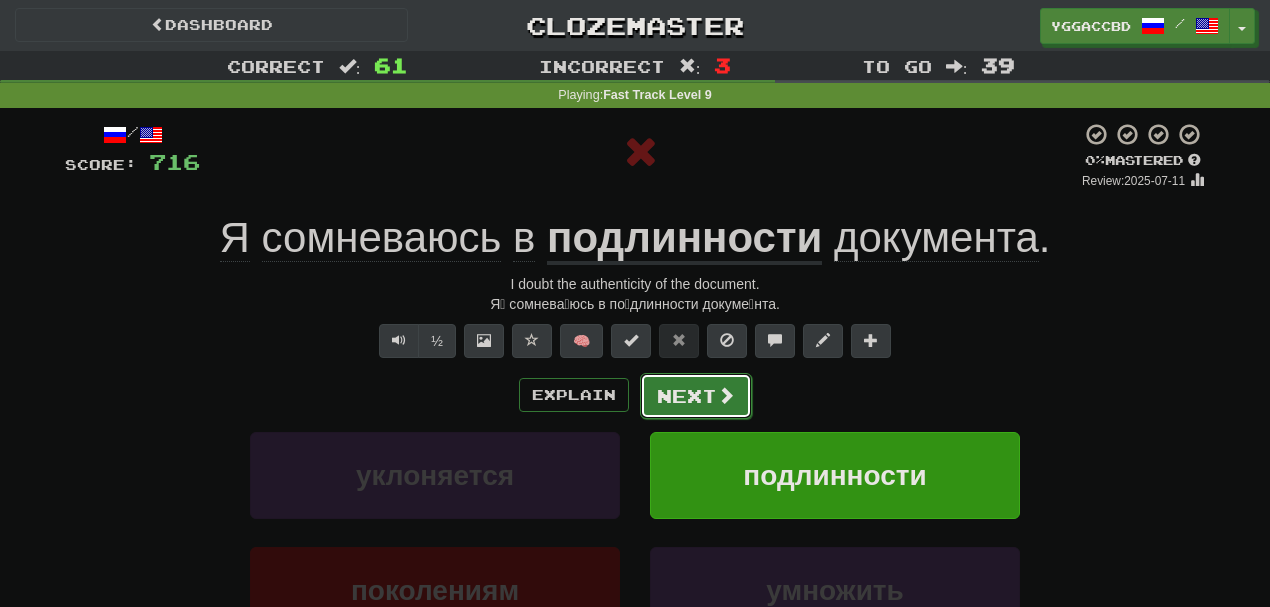 click on "Next" at bounding box center [696, 396] 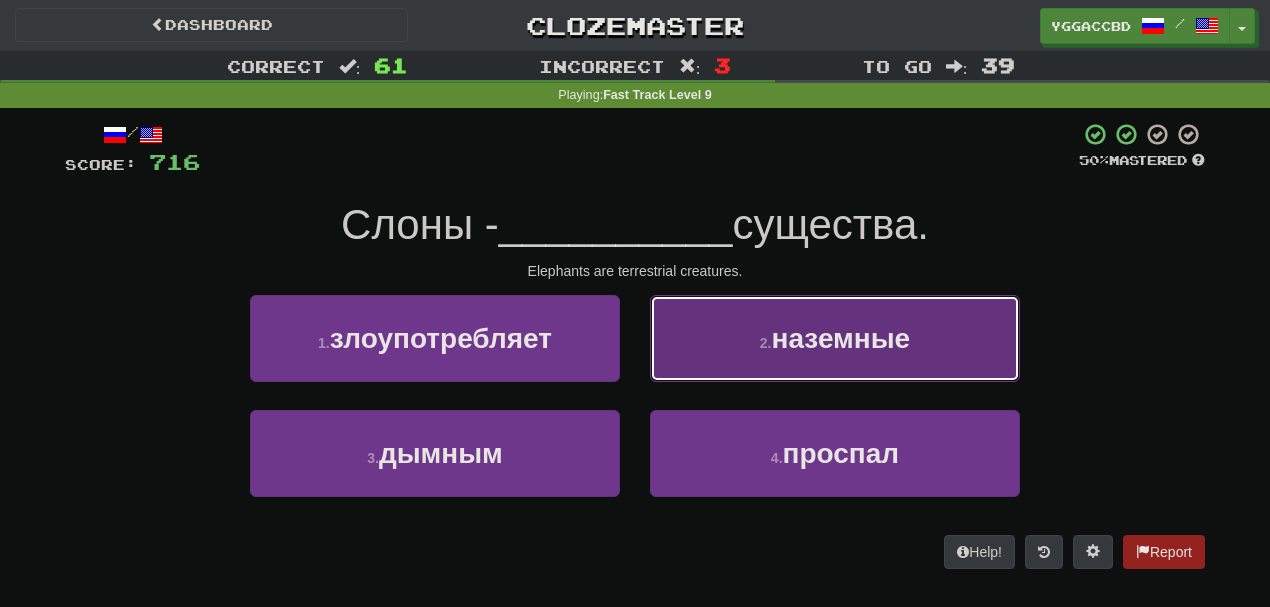 click on "2 ." at bounding box center [766, 343] 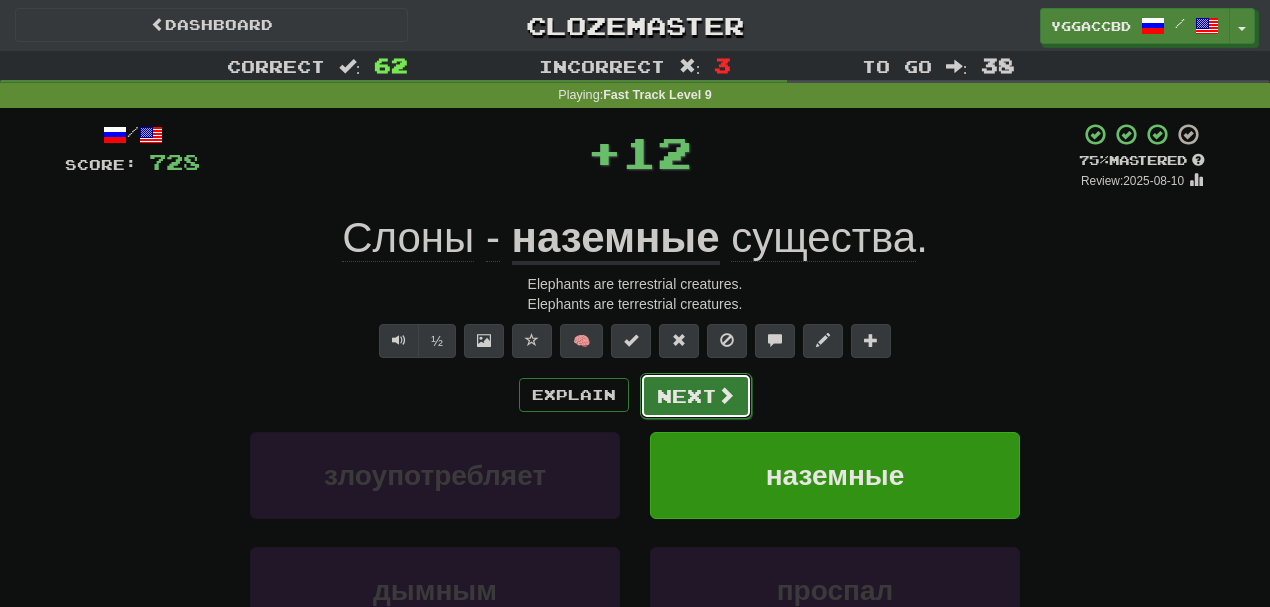 click on "Next" at bounding box center (696, 396) 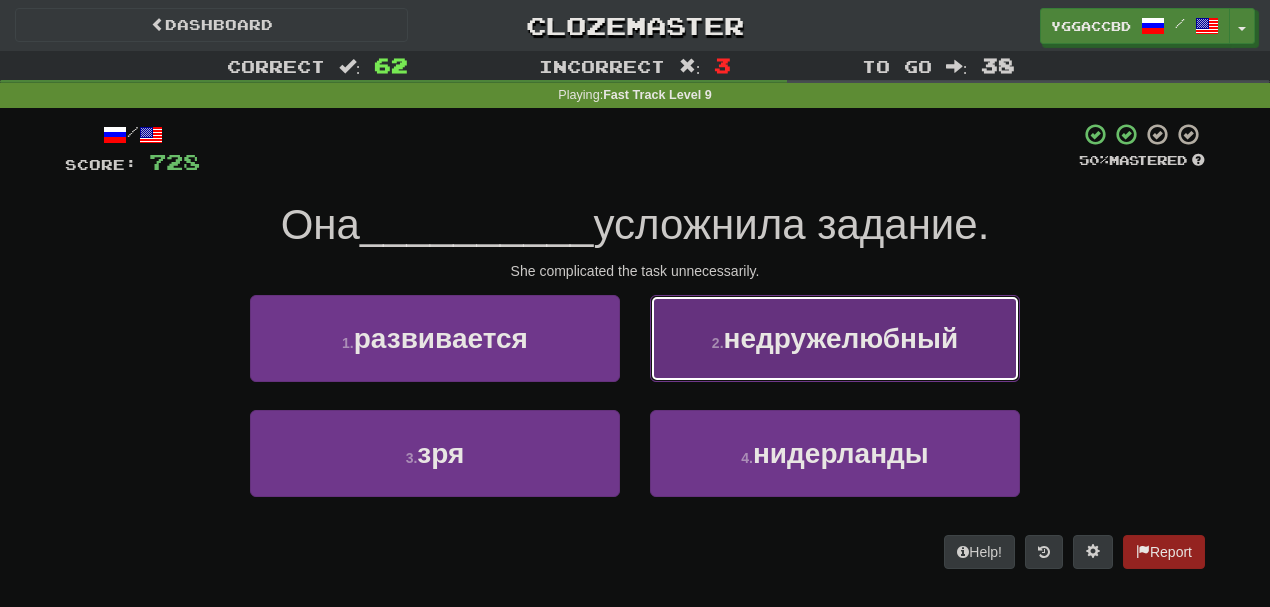 click on "2 .  недружелюбный" at bounding box center (835, 338) 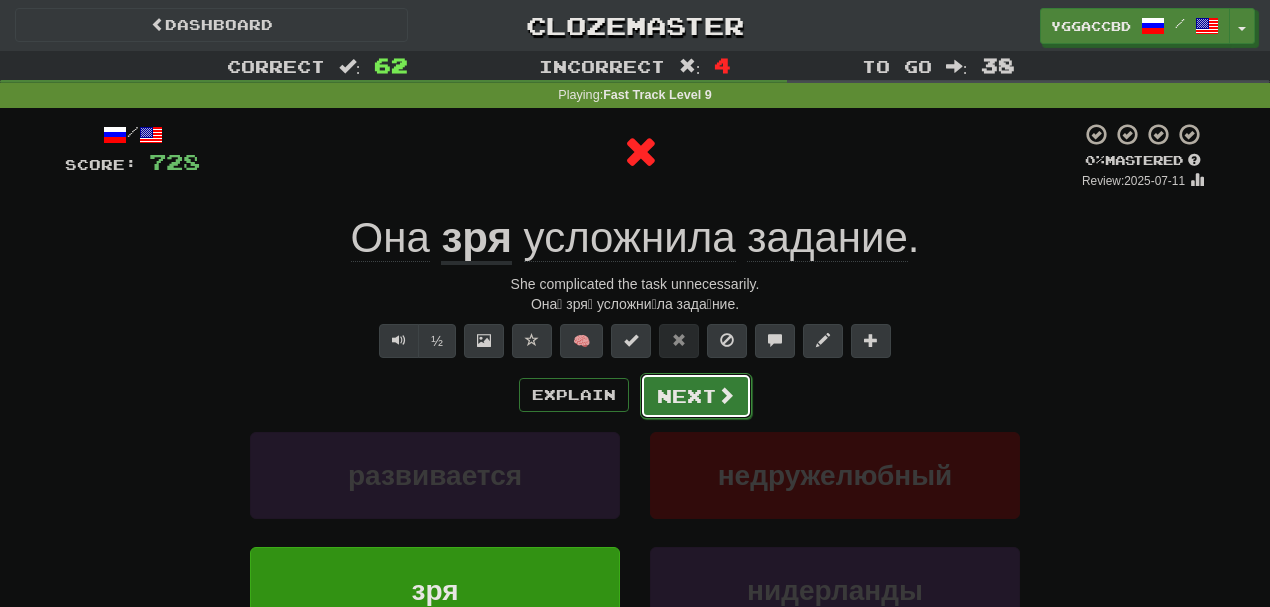 click on "Next" at bounding box center (696, 396) 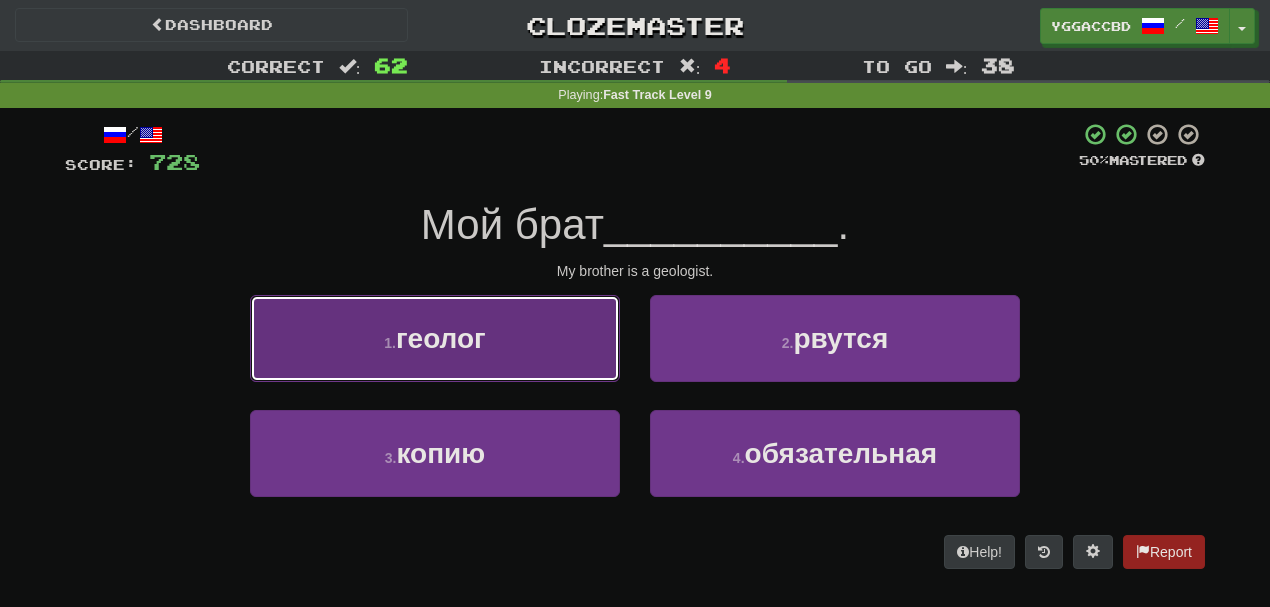 click on "1 .  геолог" at bounding box center [435, 338] 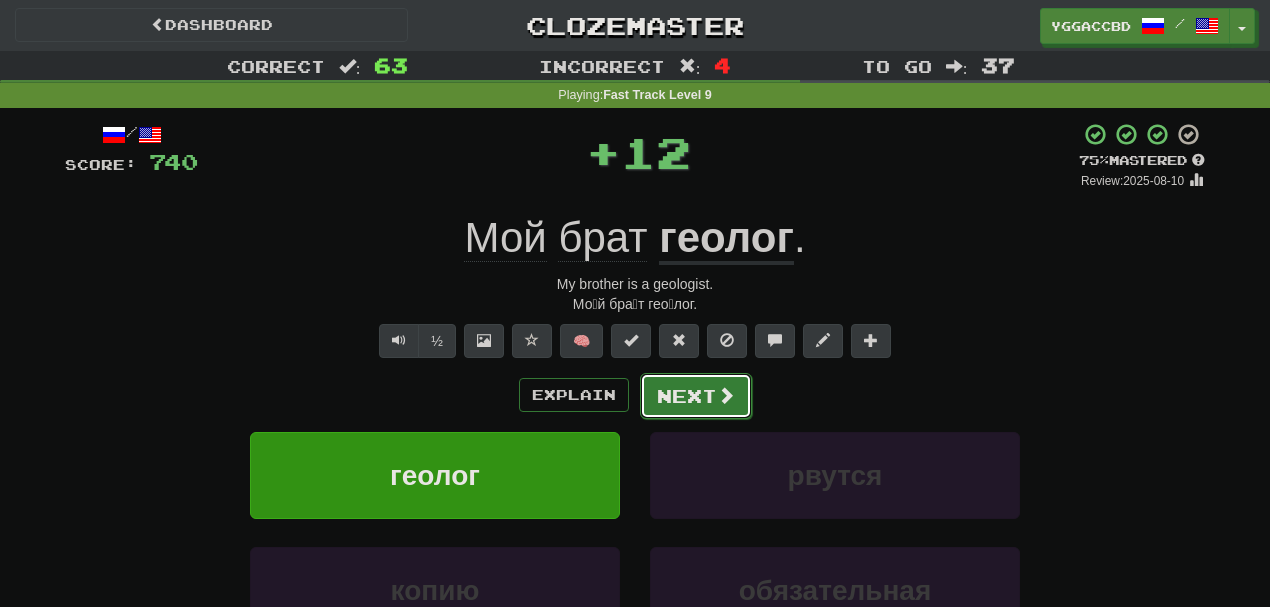 click on "Next" at bounding box center (696, 396) 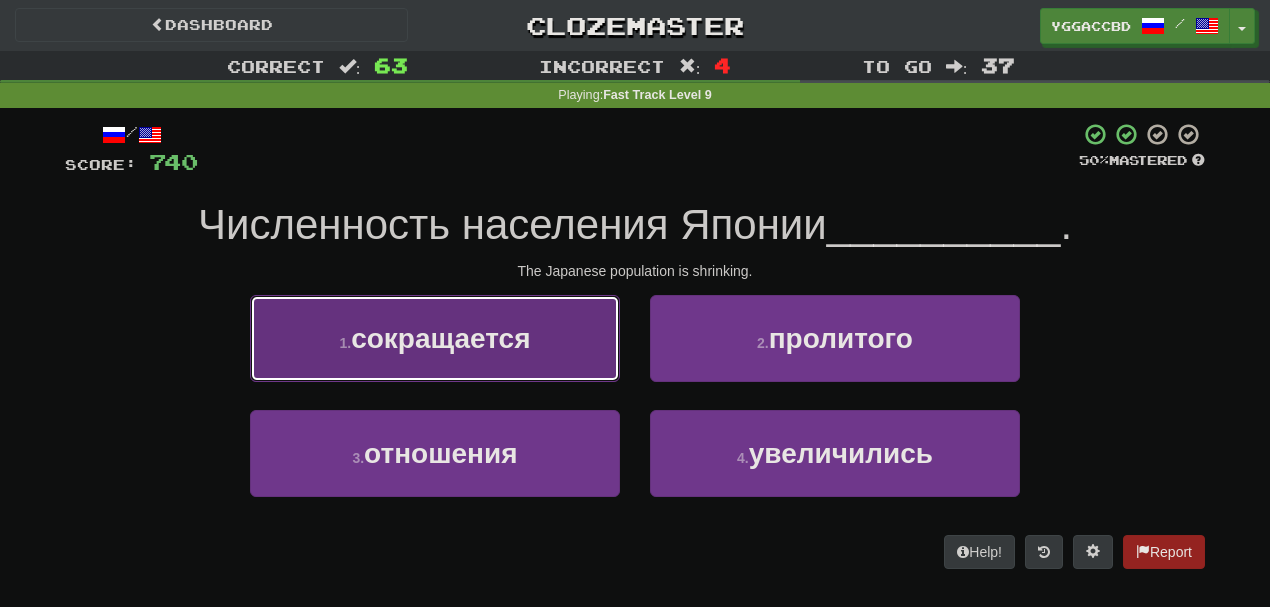 click on "1 .  сокращается" at bounding box center (435, 338) 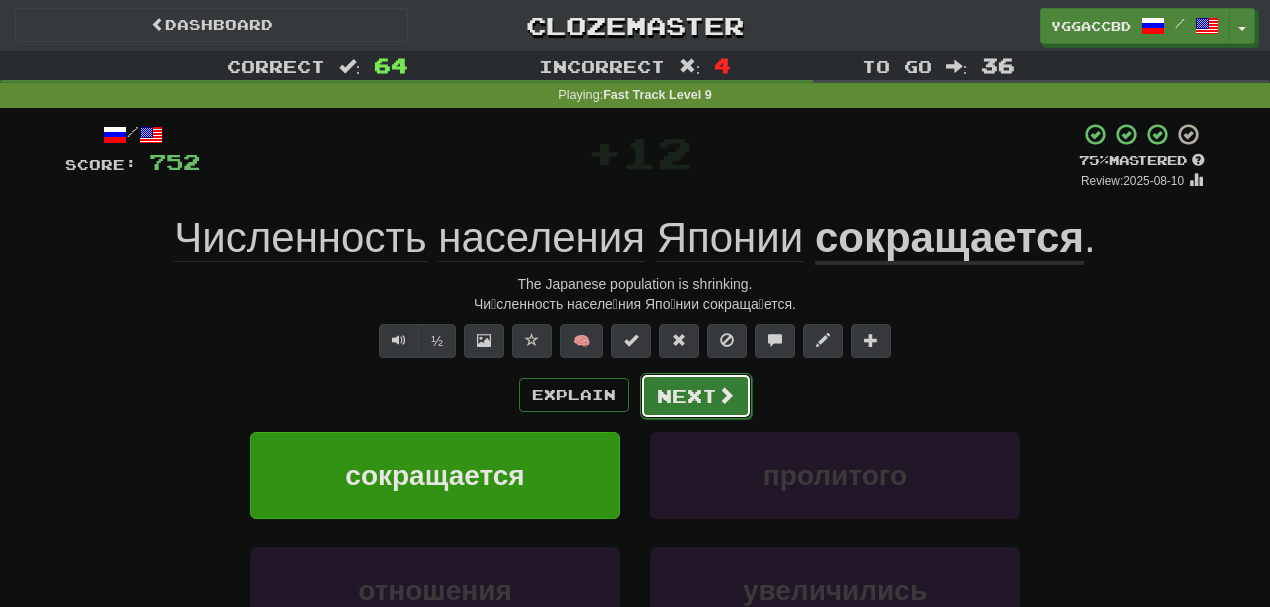 click on "Next" at bounding box center [696, 396] 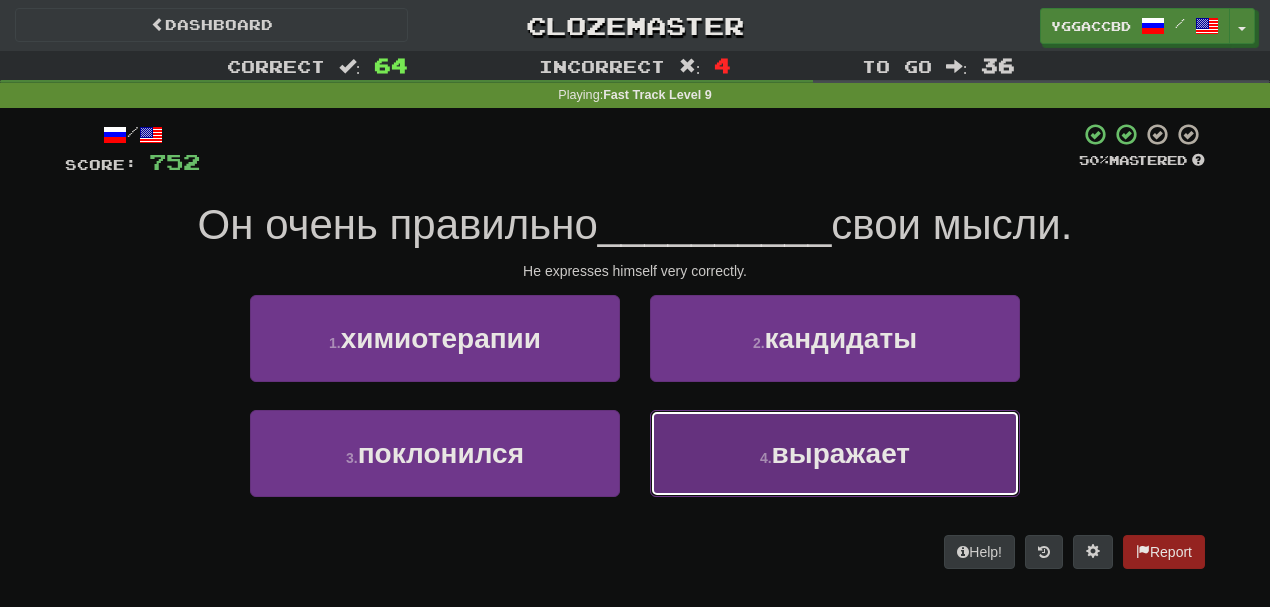 click on "4 .  выражает" at bounding box center (835, 453) 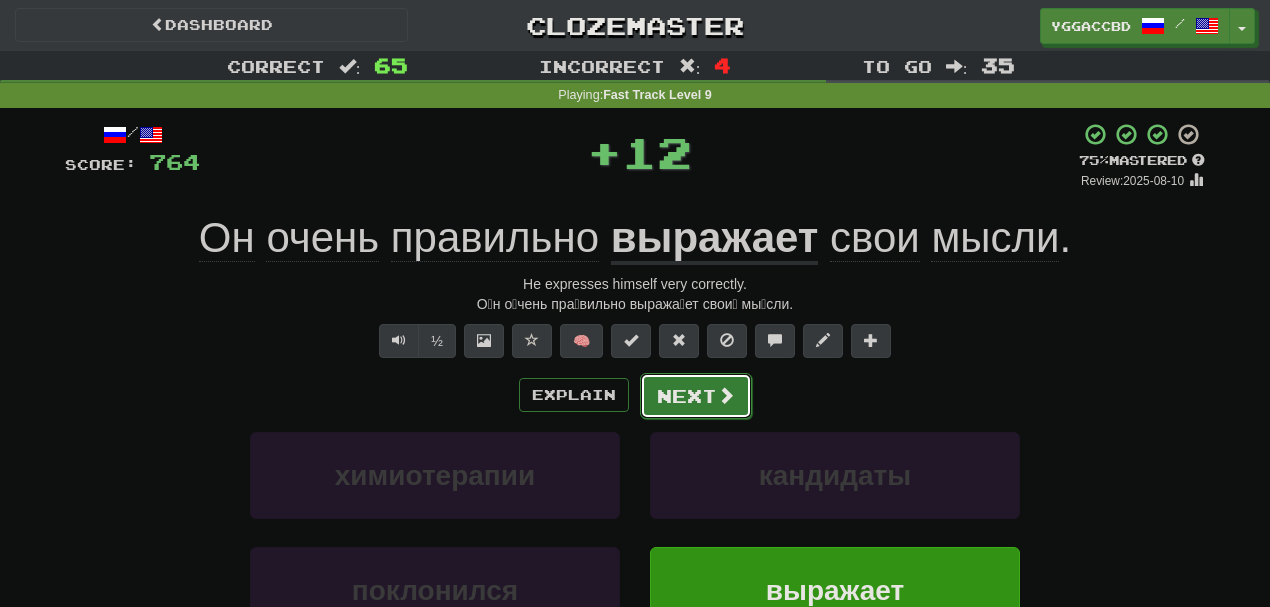click on "Next" at bounding box center [696, 396] 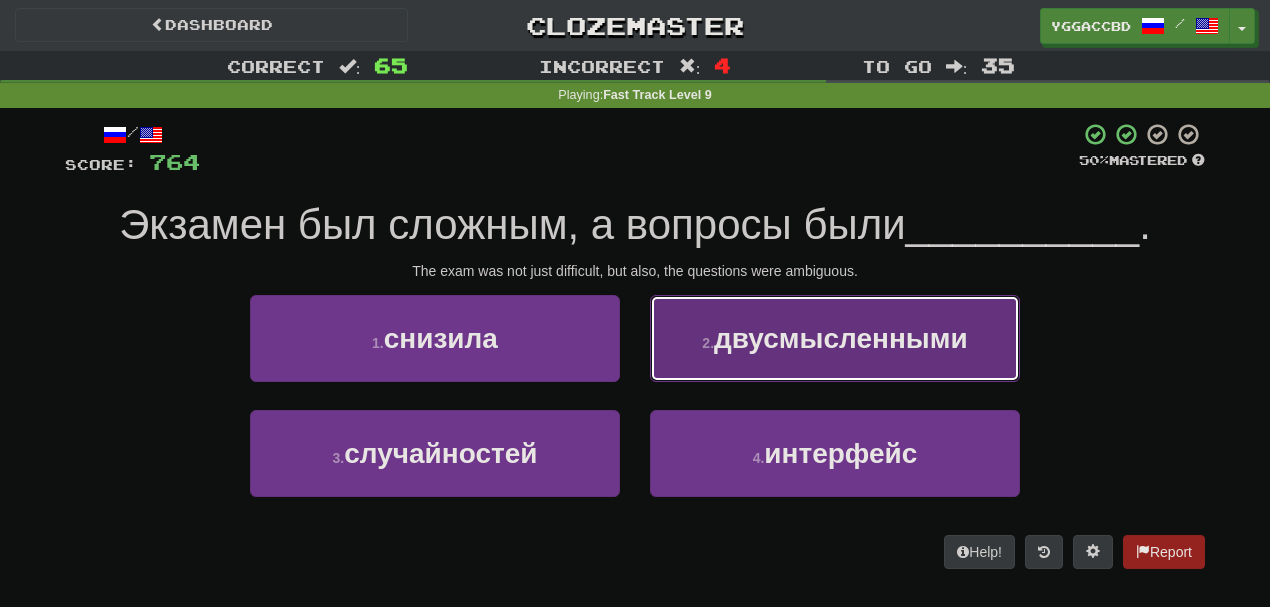 click on "двусмысленными" at bounding box center [841, 338] 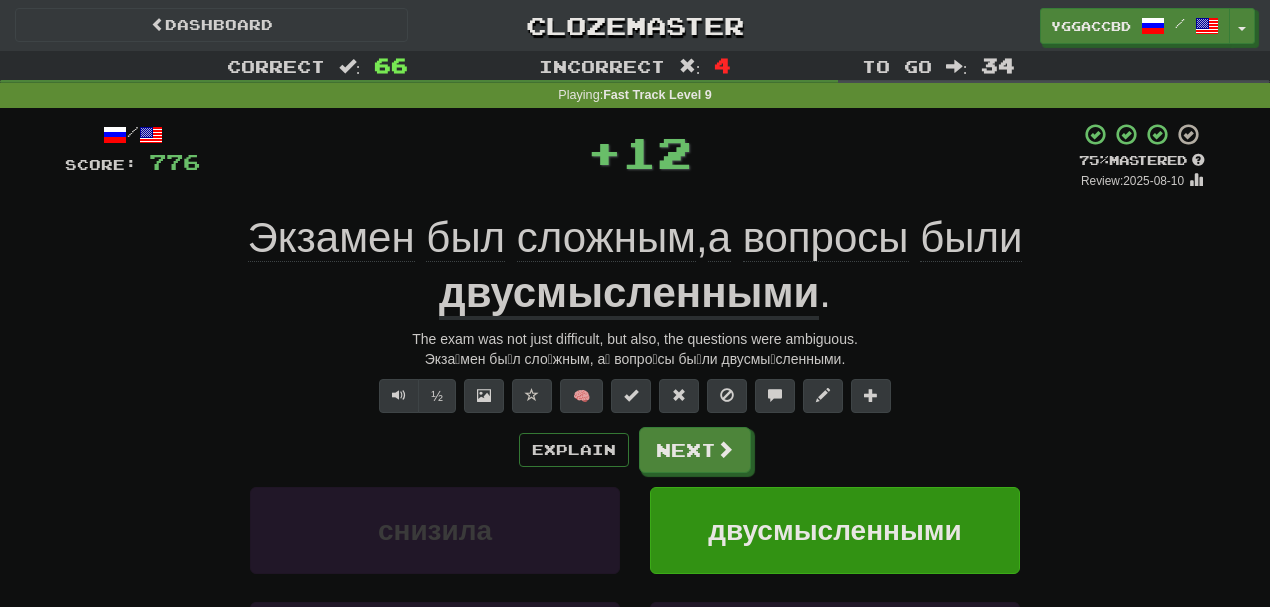 click on "двусмысленными" at bounding box center [629, 294] 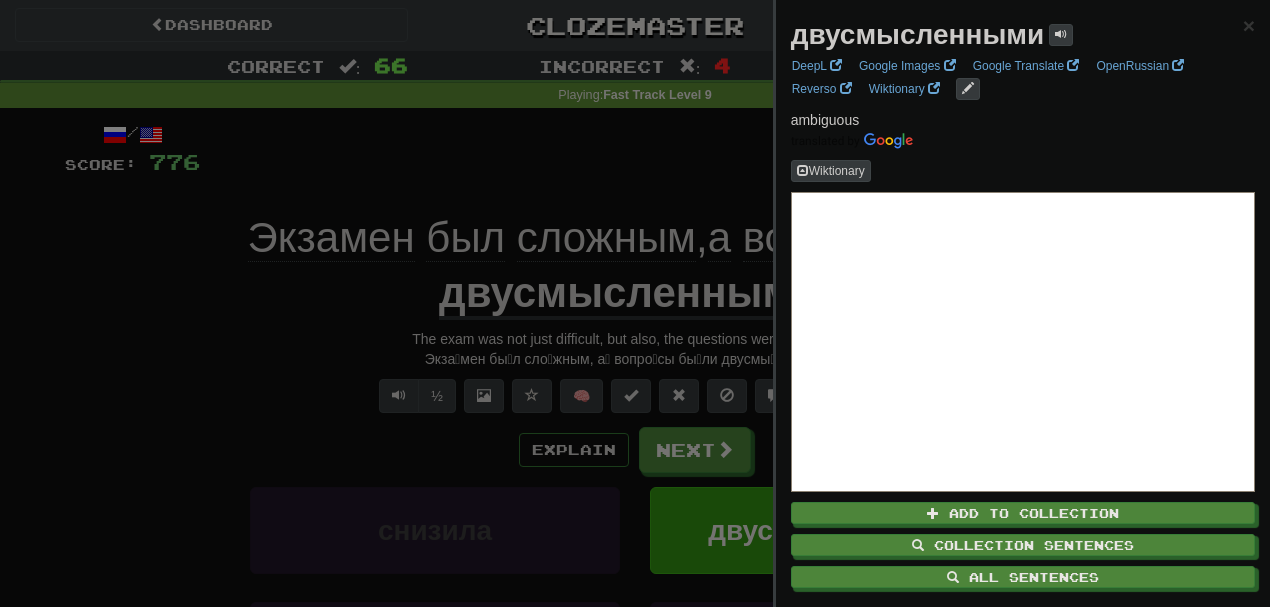 click at bounding box center (635, 303) 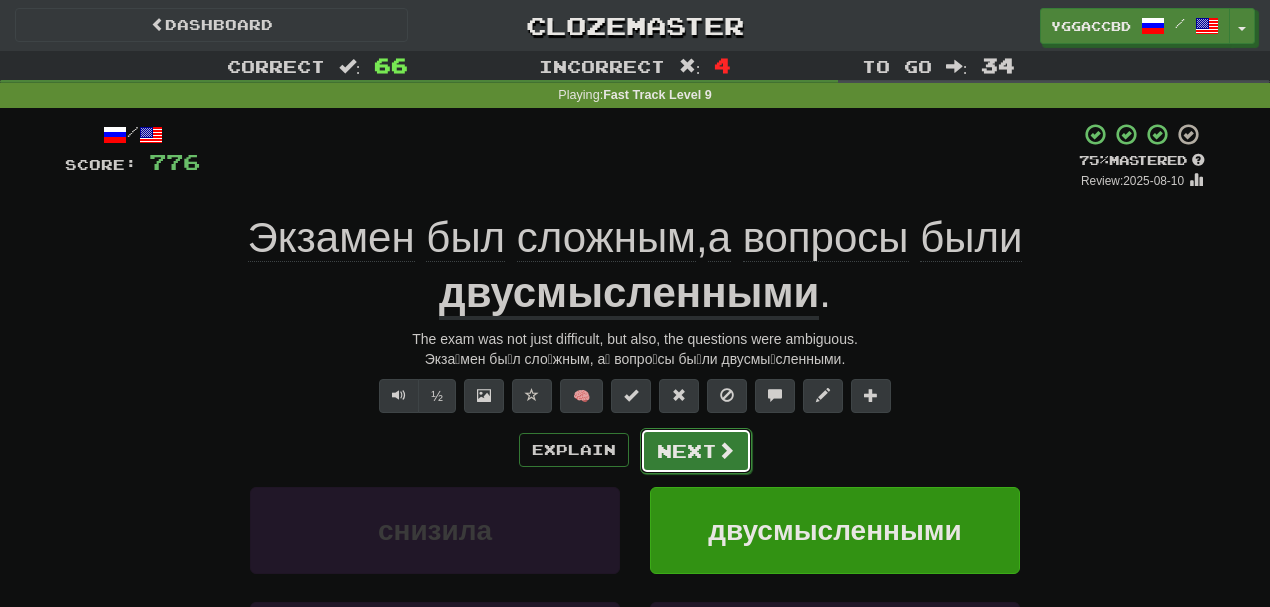 click on "Next" at bounding box center (696, 451) 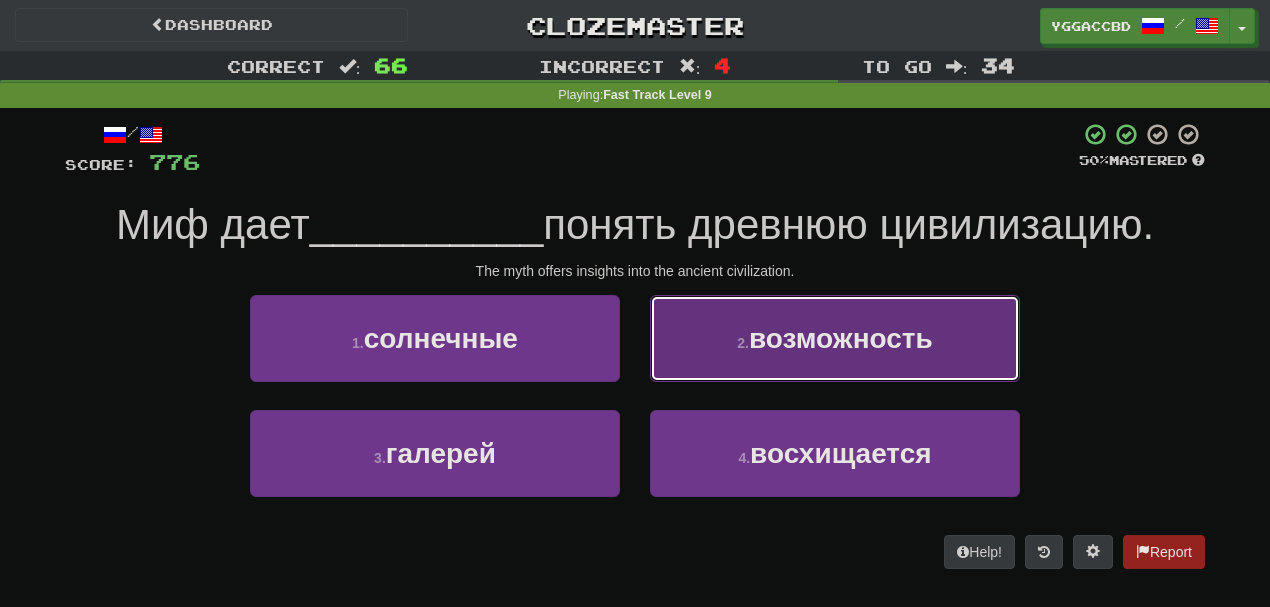 click on "возможность" at bounding box center (841, 338) 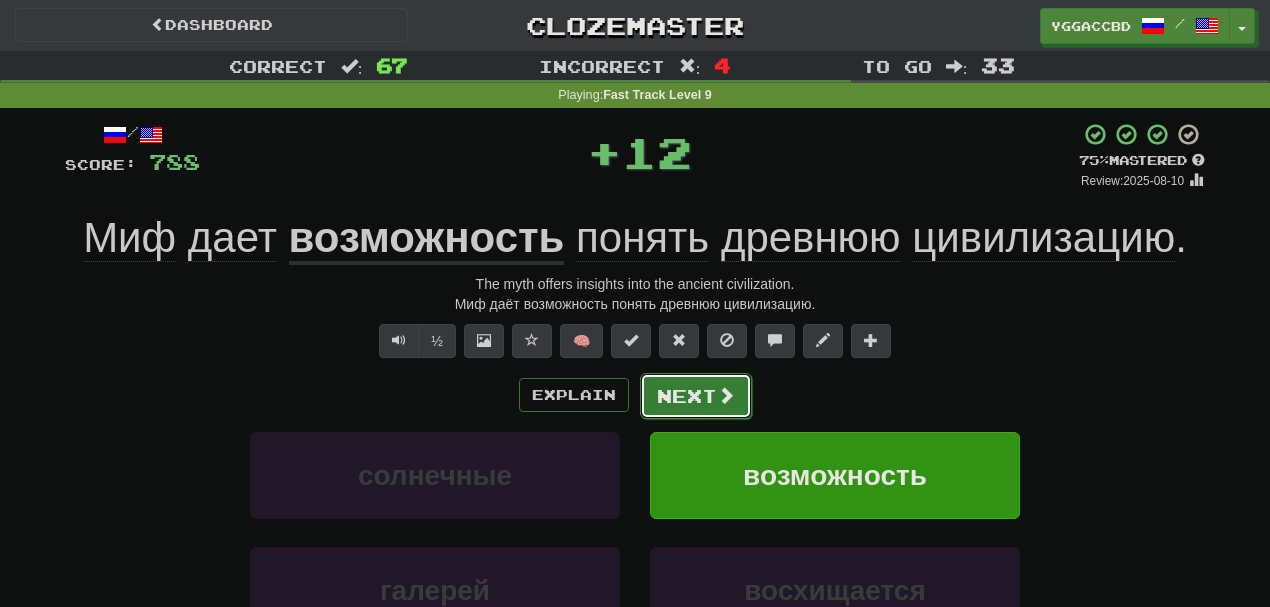 click on "Next" at bounding box center (696, 396) 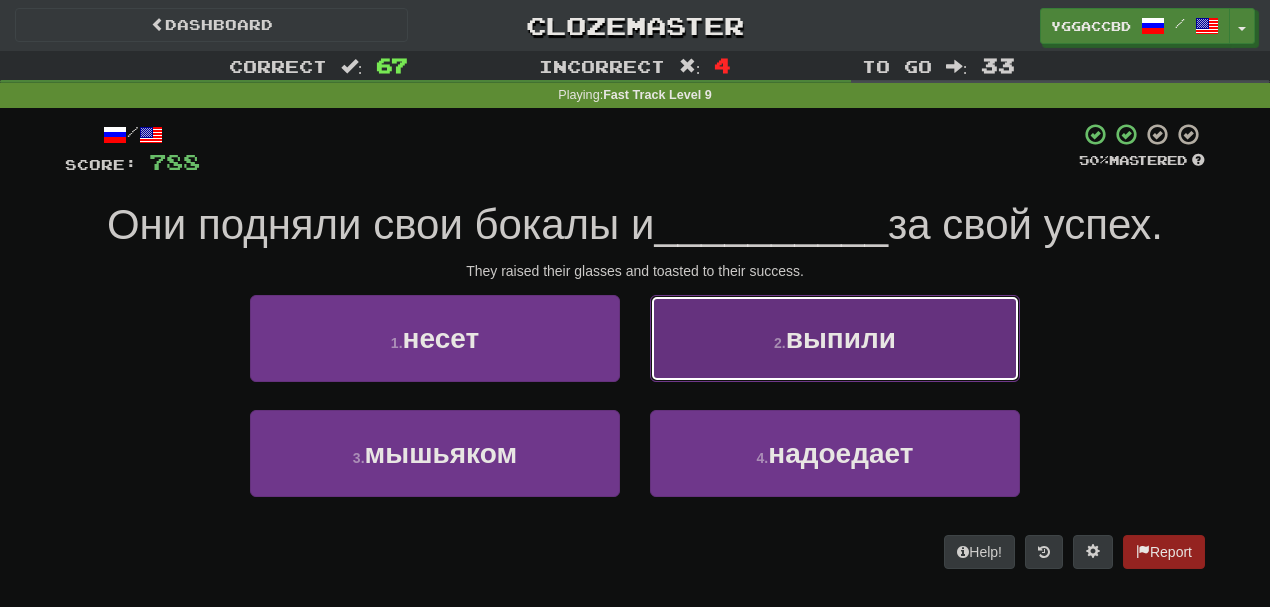 click on "2 .  выпили" at bounding box center [835, 338] 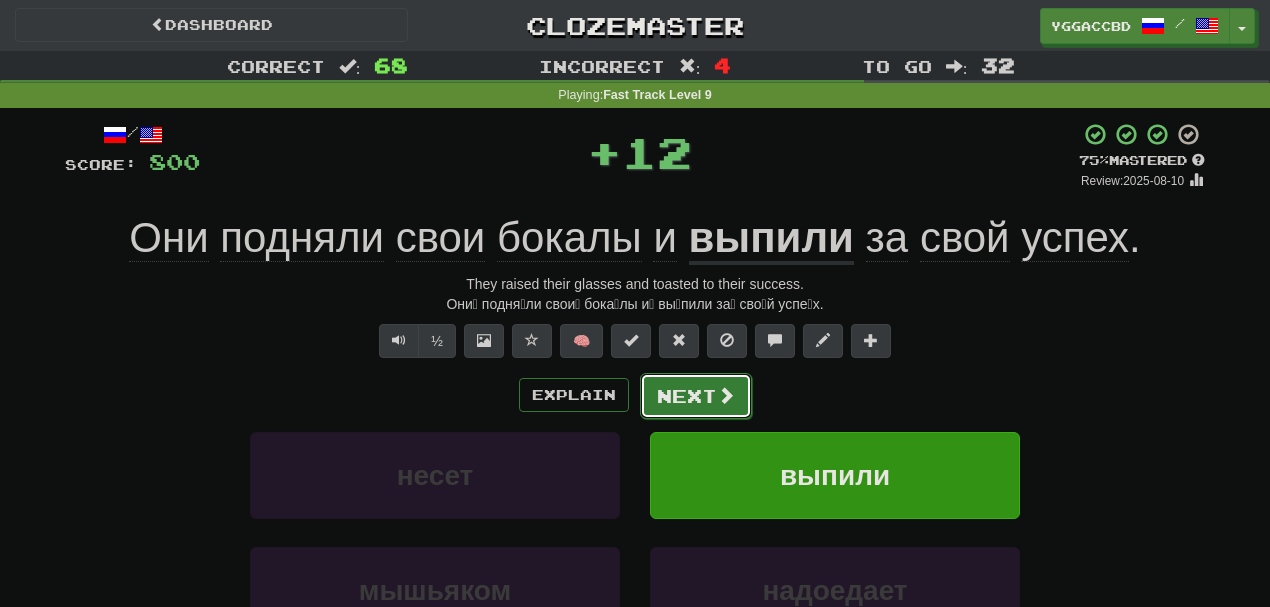 click on "Next" at bounding box center [696, 396] 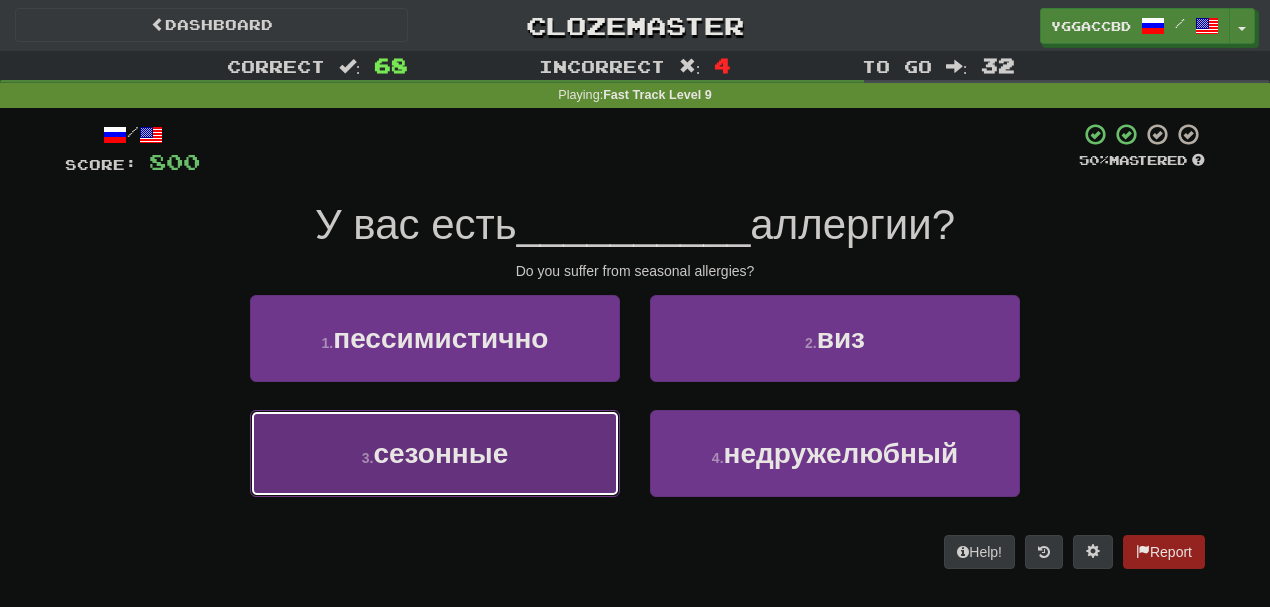 click on "3 .  сезонные" at bounding box center [435, 453] 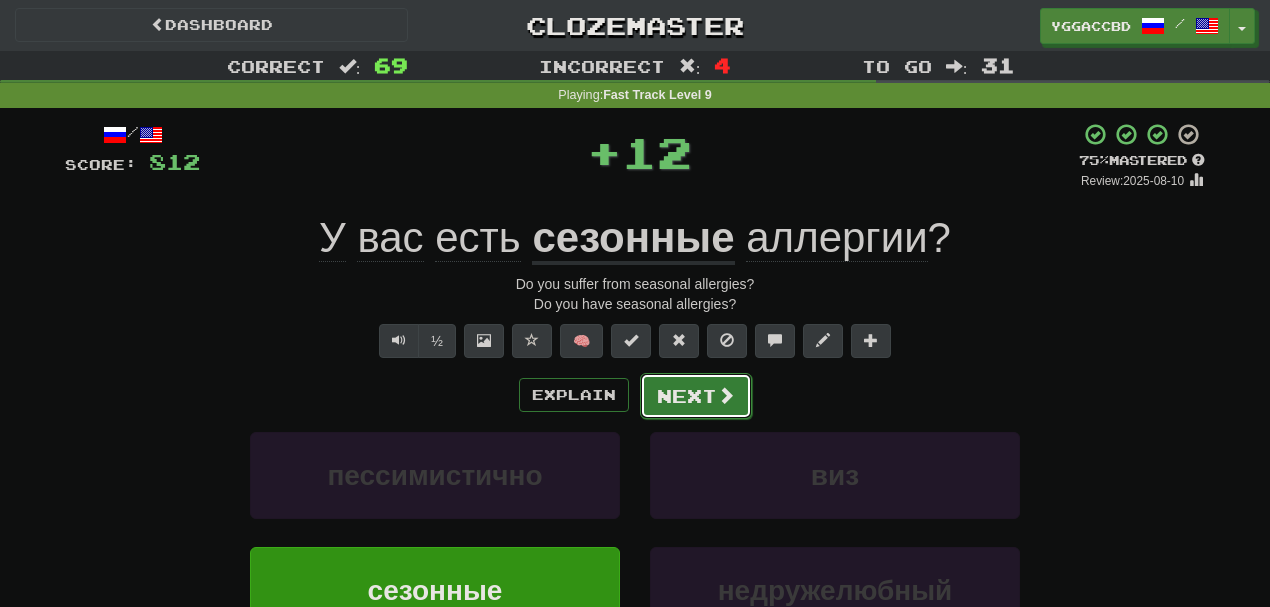 click on "Next" at bounding box center [696, 396] 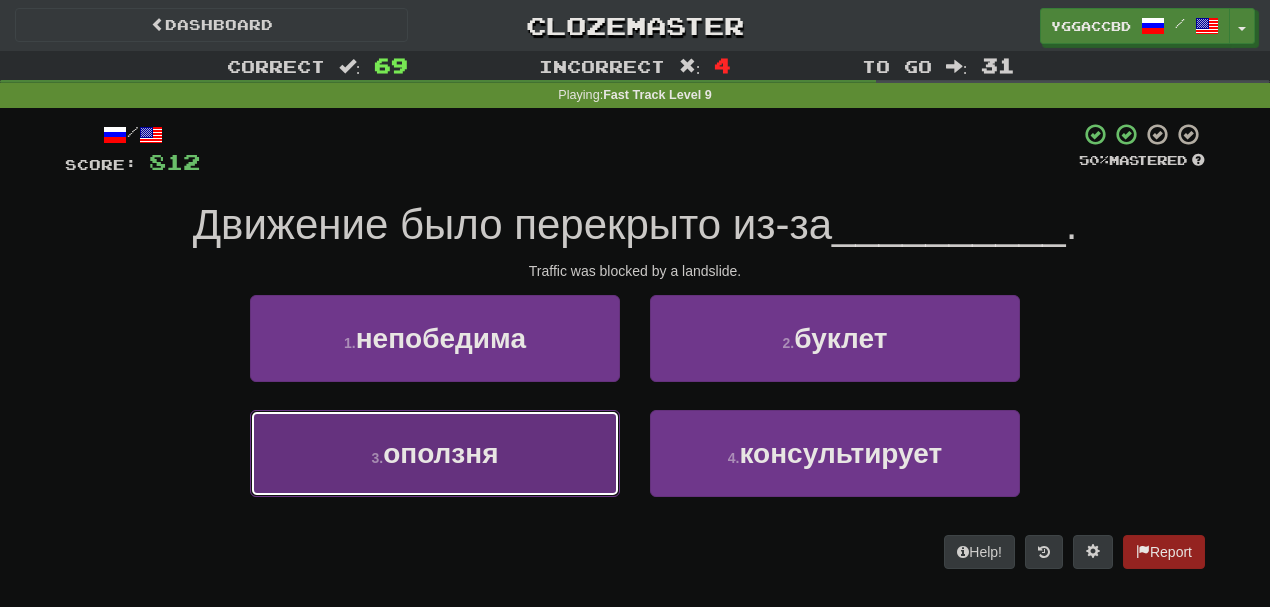 click on "3 .  оползня" at bounding box center [435, 453] 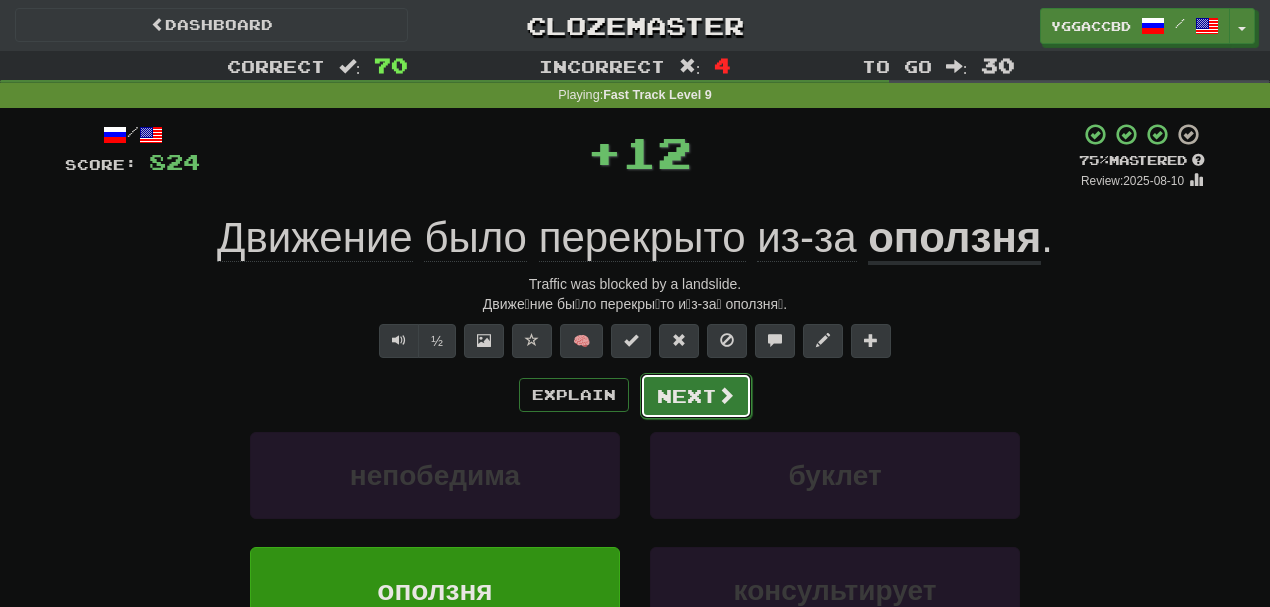 click on "Next" at bounding box center (696, 396) 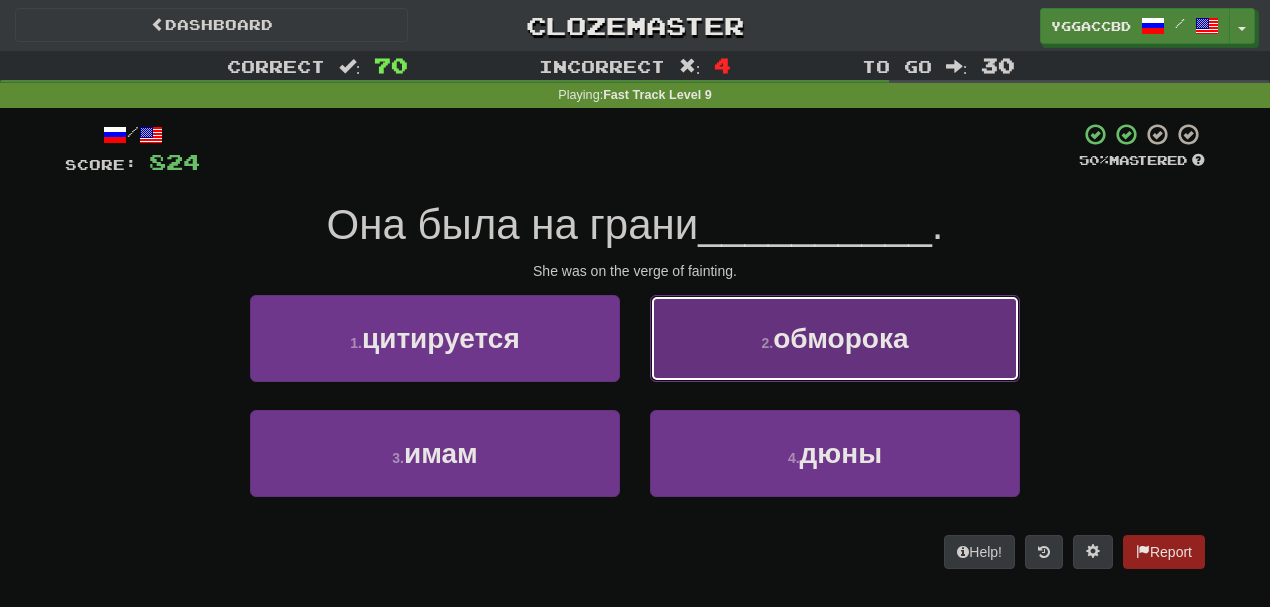 click on "обморока" at bounding box center [840, 338] 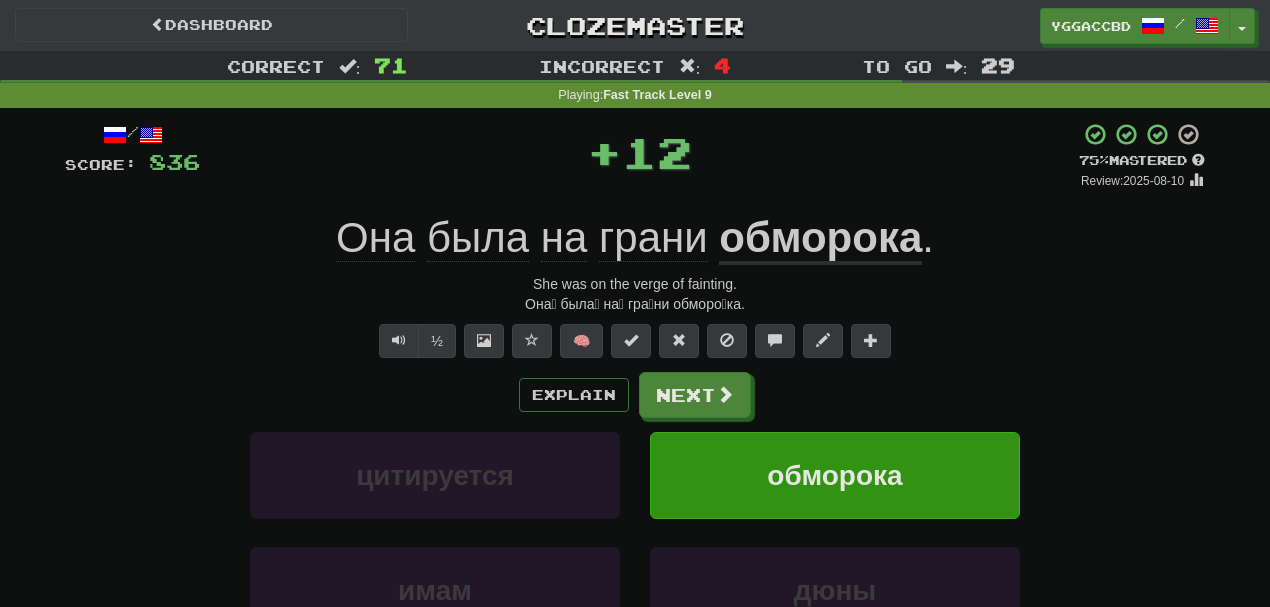 click on "/  Score:   836 + 12 75 %  Mastered Review:  2025-08-10 Она   была   на   грани   обморока . She was on the verge of fainting. Она́ была́ на́ гра́ни обморо́ка. ½ 🧠 Explain Next цитируется обморока имам дюны Learn more: цитируется обморока имам дюны  Help!  Report" at bounding box center (635, 429) 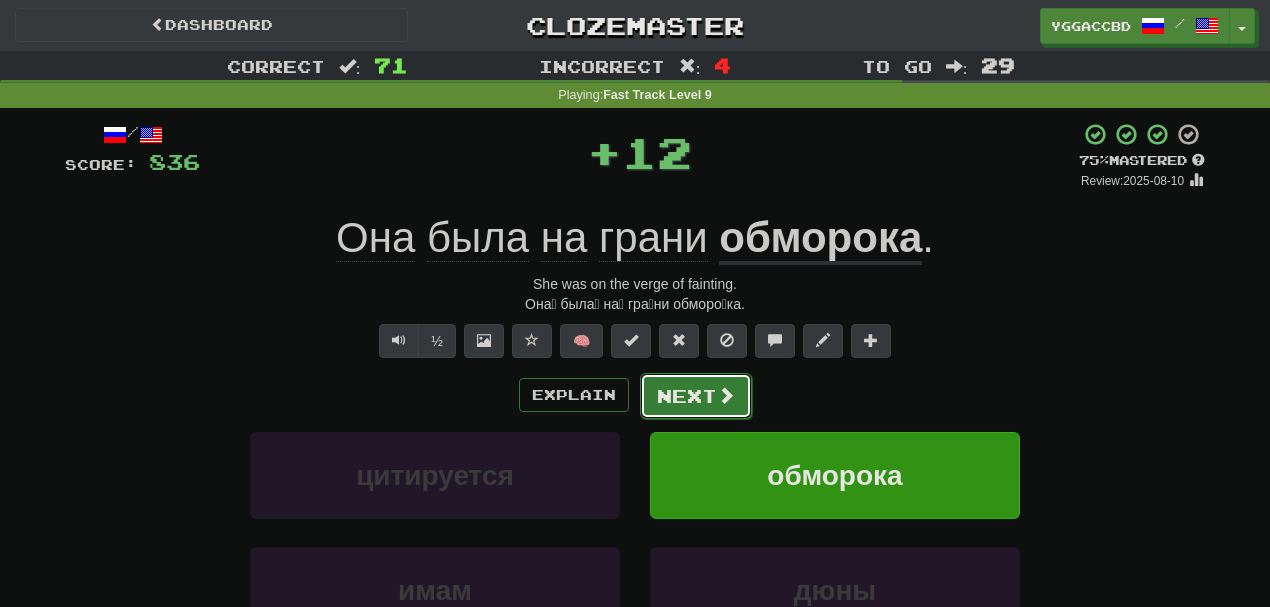 click on "Next" at bounding box center [696, 396] 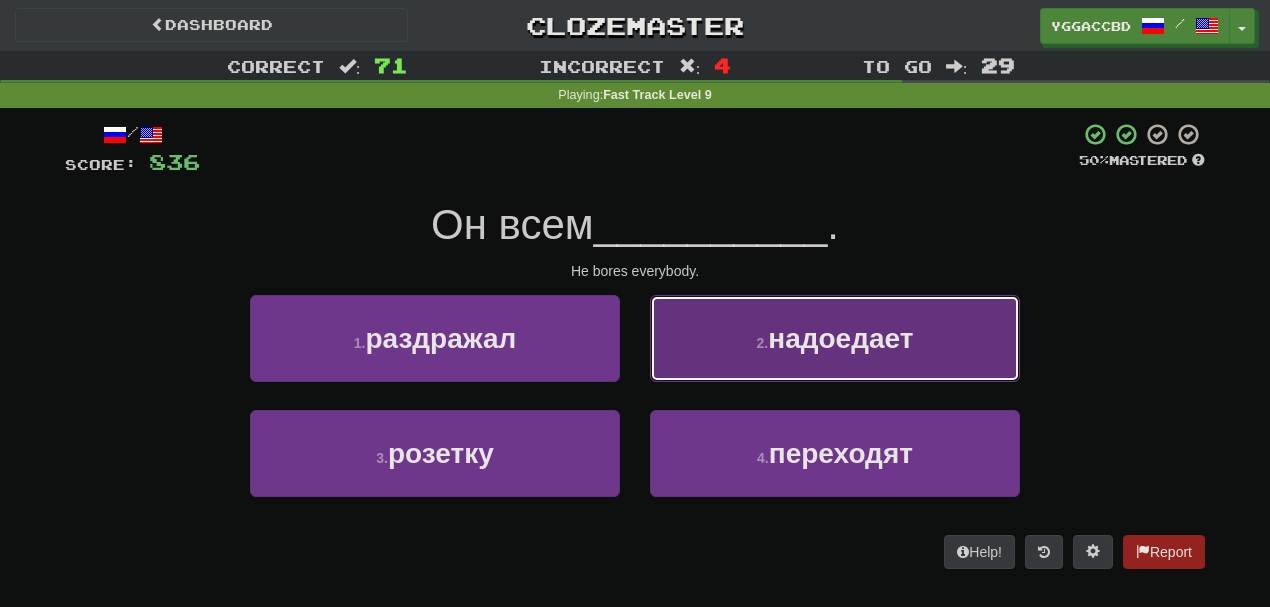 click on "2 .  надоедает" at bounding box center (835, 338) 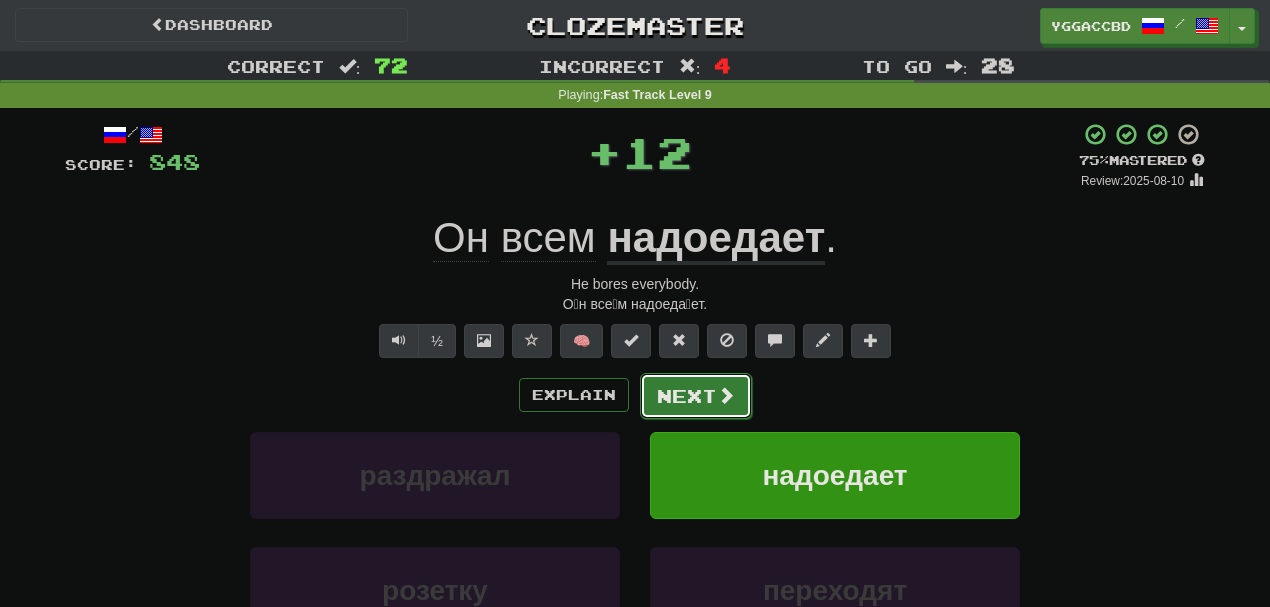 click on "Next" at bounding box center (696, 396) 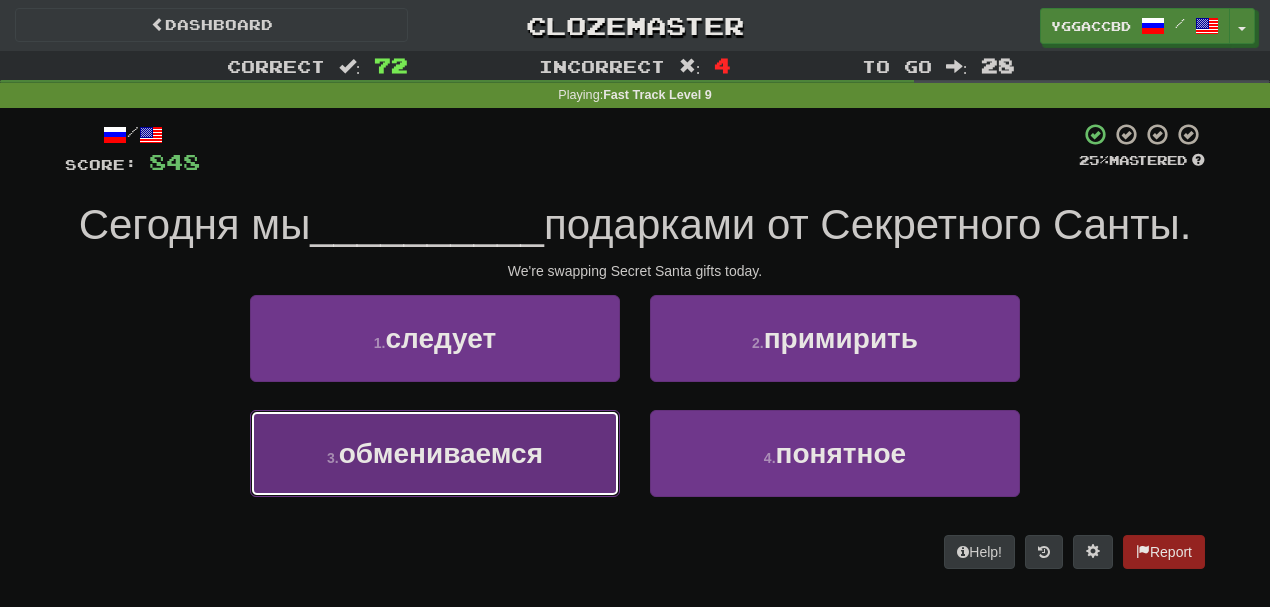 click on "3 .  обмениваемся" at bounding box center (435, 453) 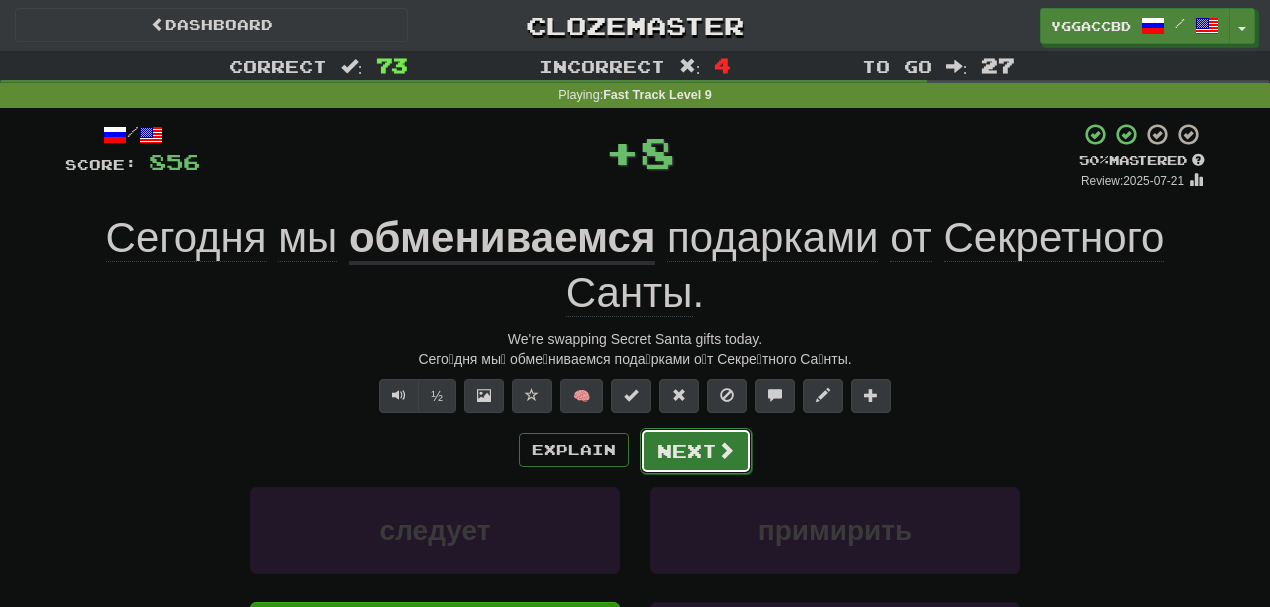 click on "Next" at bounding box center (696, 451) 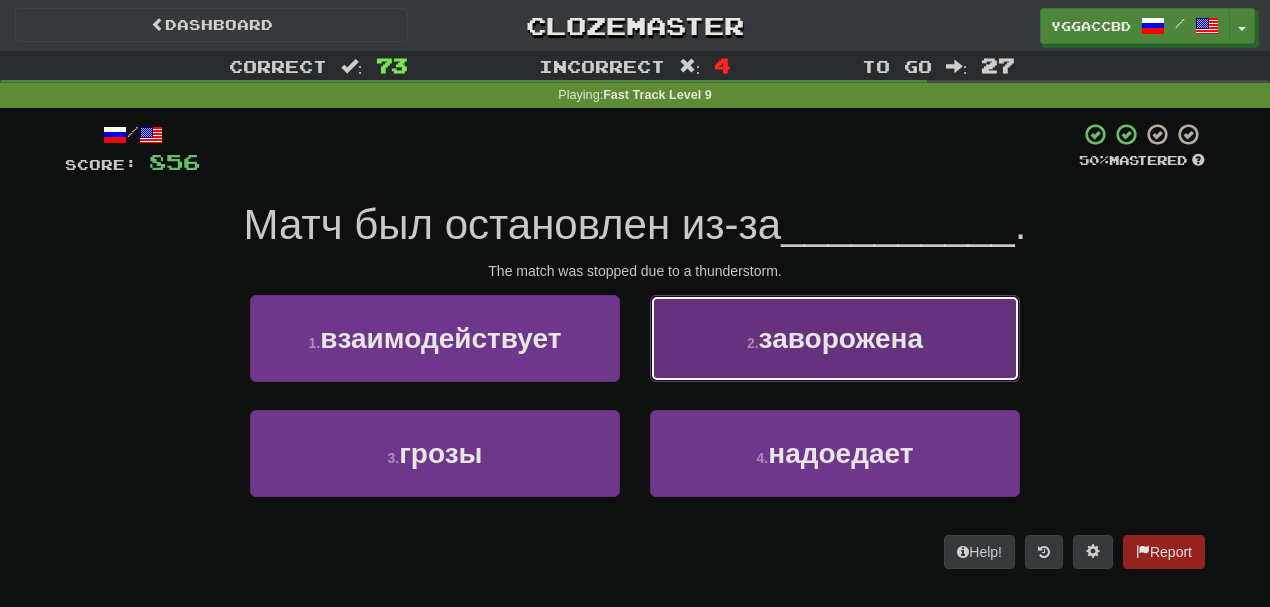 click on "2 .  заворожена" at bounding box center [835, 338] 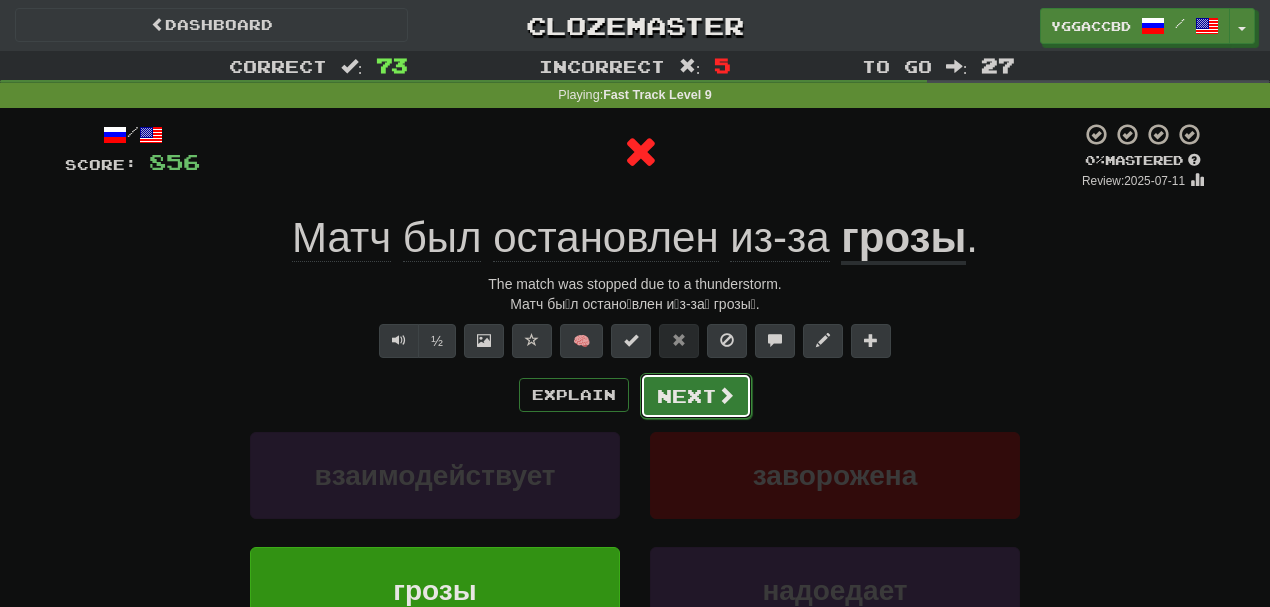 click on "Next" at bounding box center [696, 396] 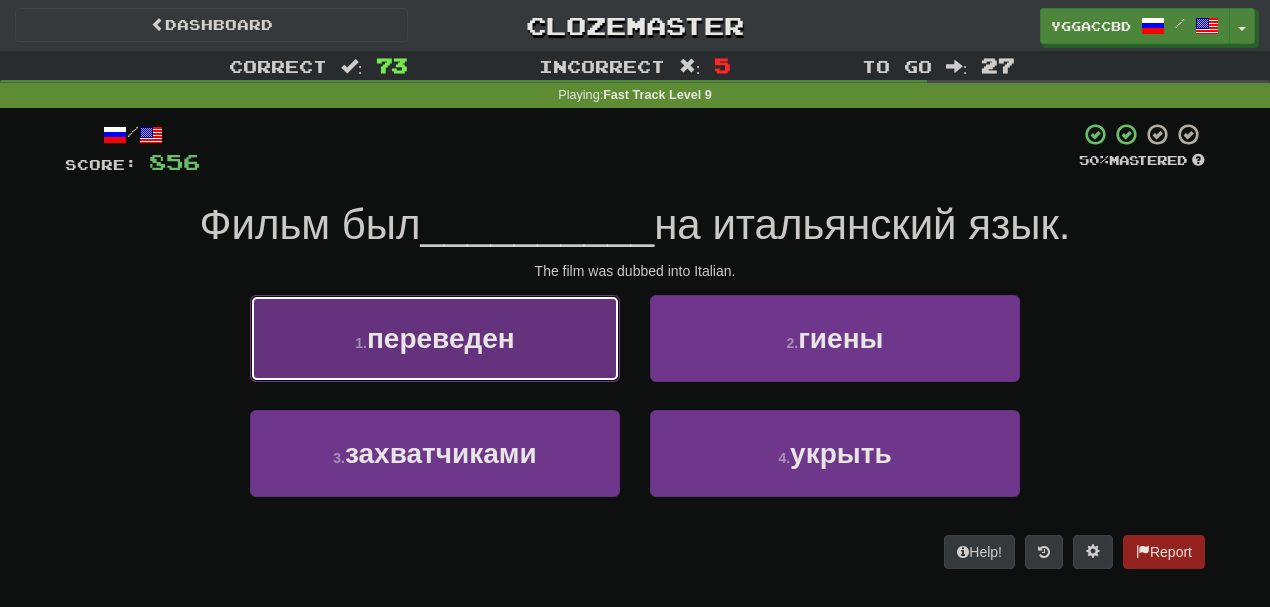 click on "переведен" at bounding box center [441, 338] 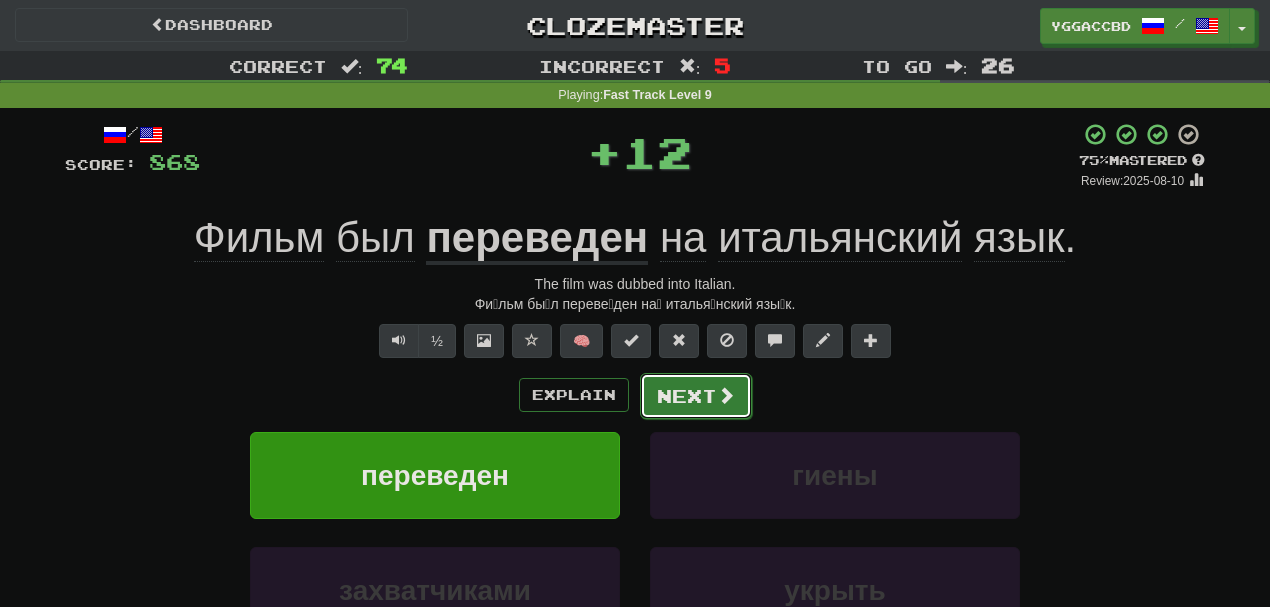 click on "Next" at bounding box center [696, 396] 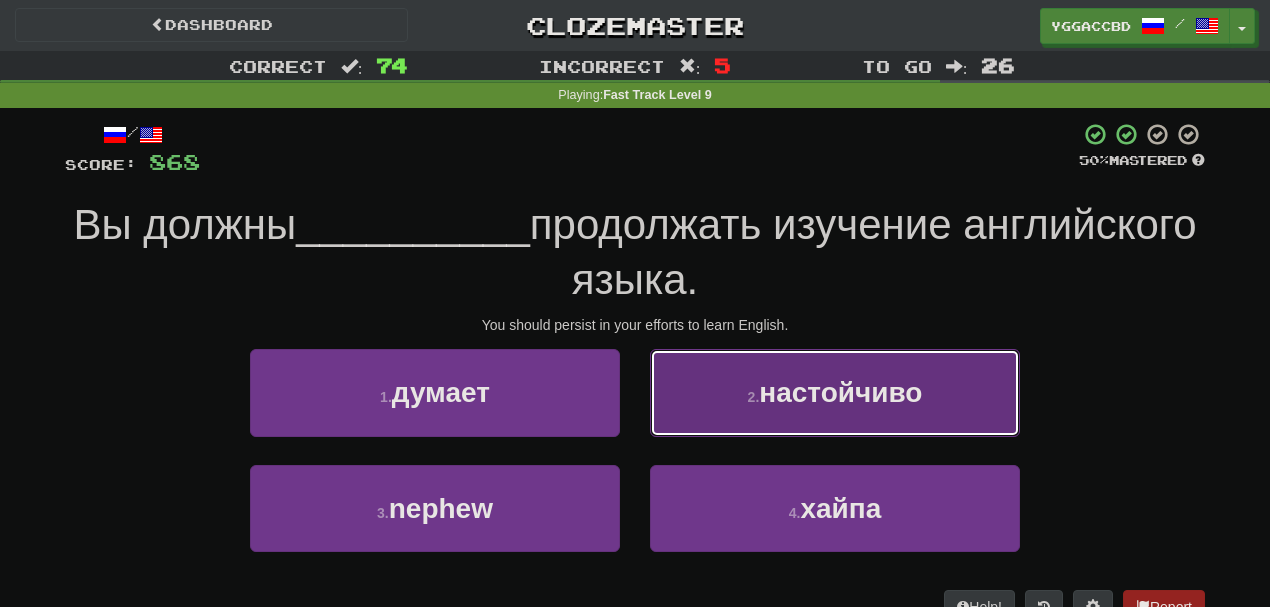 click on "настойчиво" at bounding box center [840, 392] 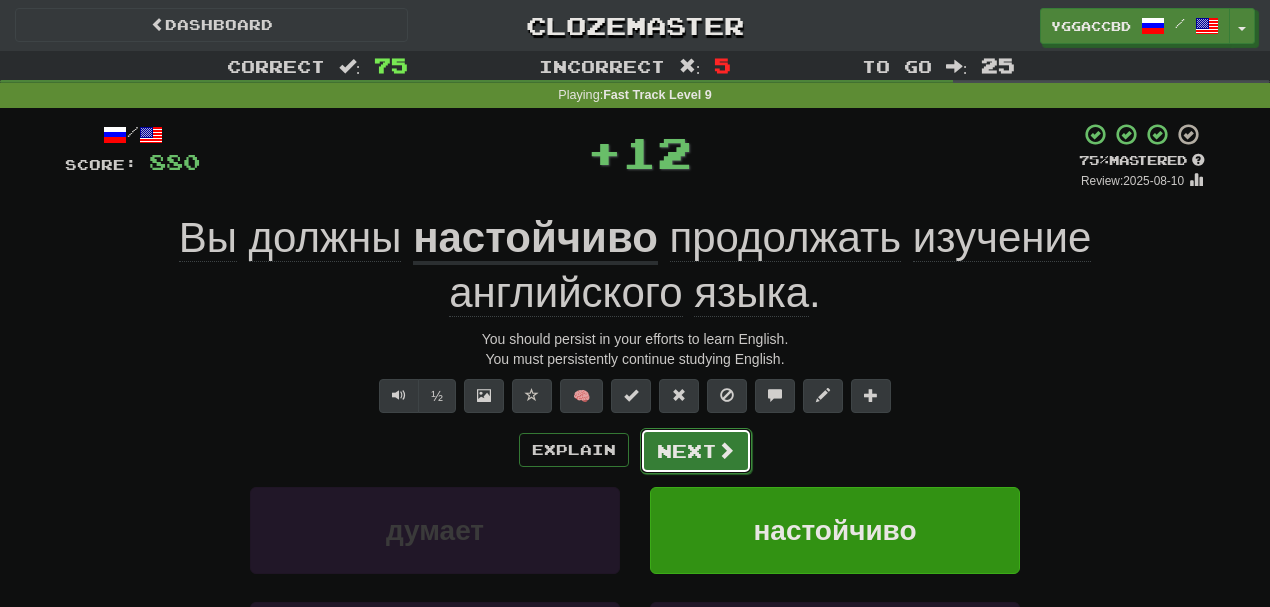click on "Next" at bounding box center (696, 451) 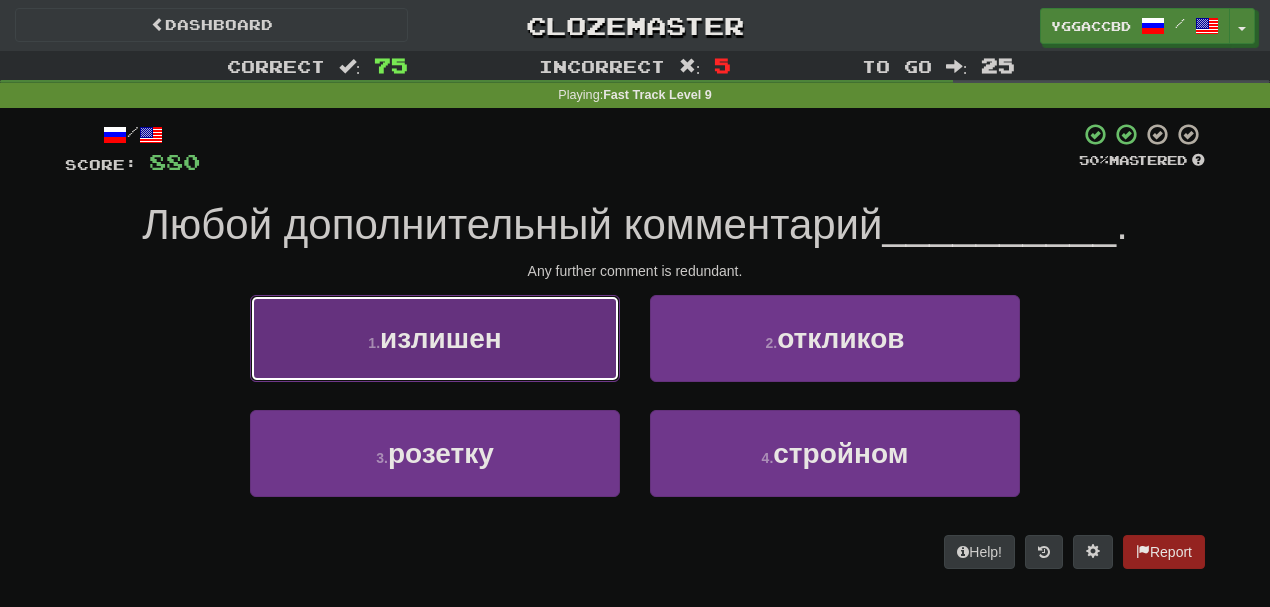 click on "1 .  излишен" at bounding box center [435, 338] 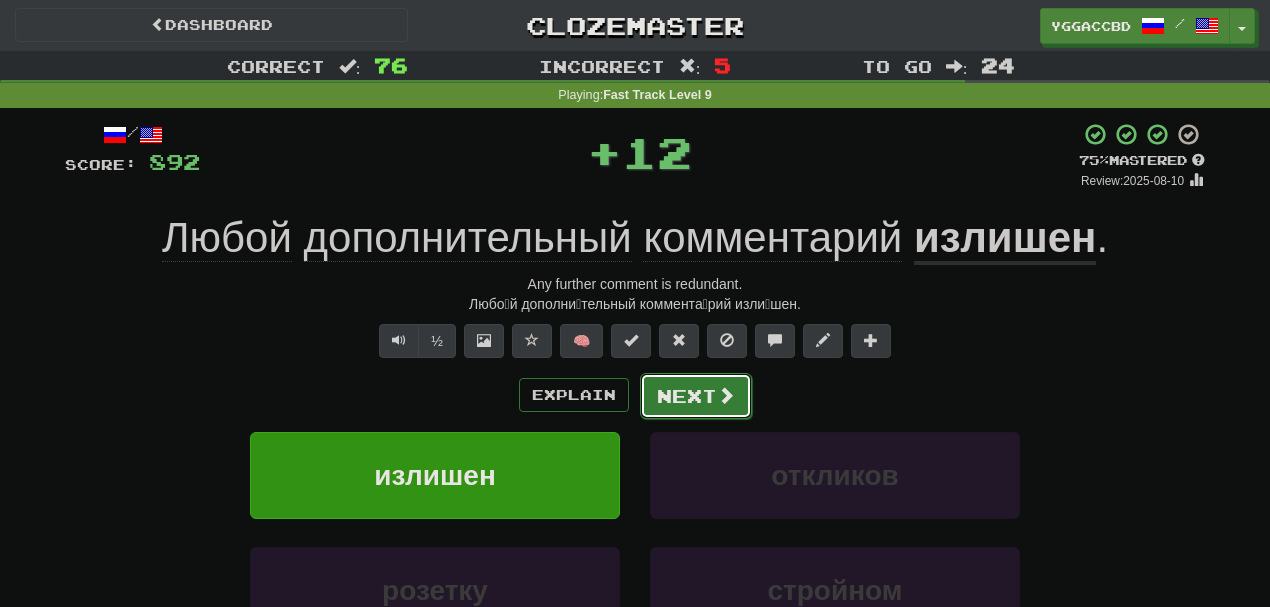 click on "Next" at bounding box center (696, 396) 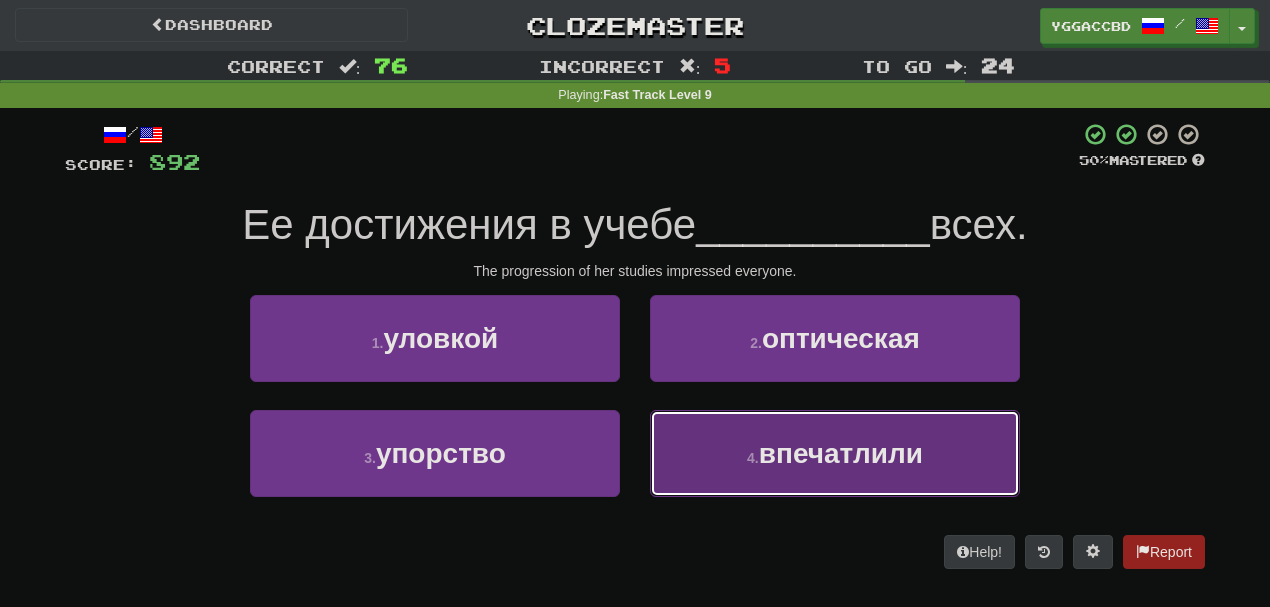 click on "4 .  впечатлили" at bounding box center [835, 453] 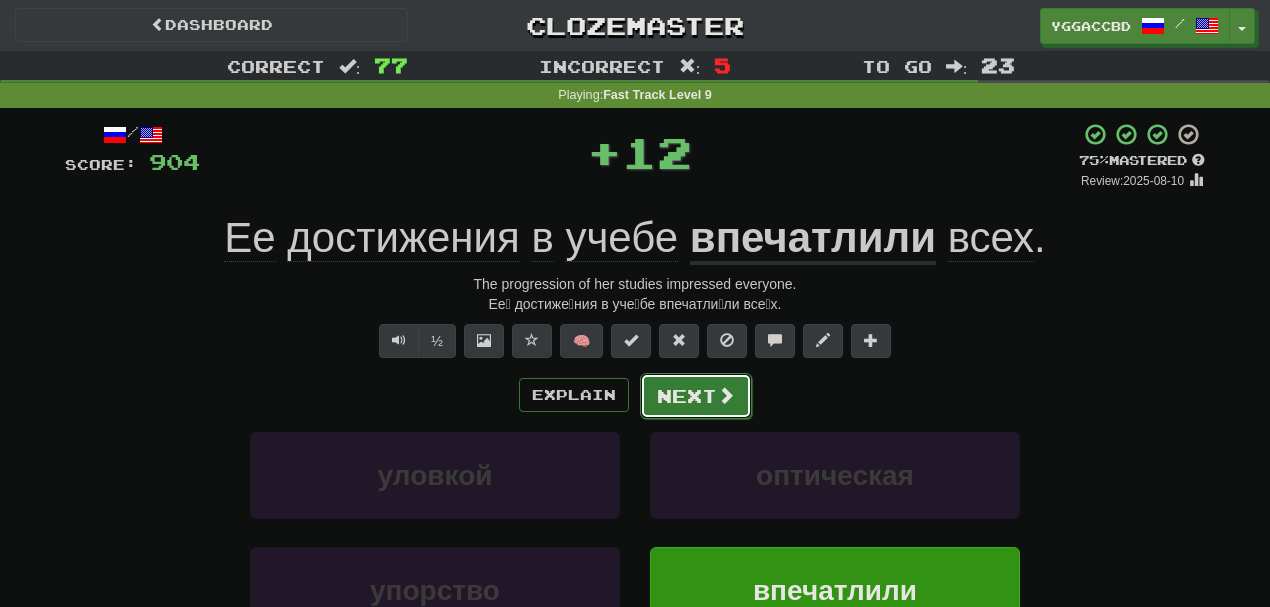 click on "Next" at bounding box center (696, 396) 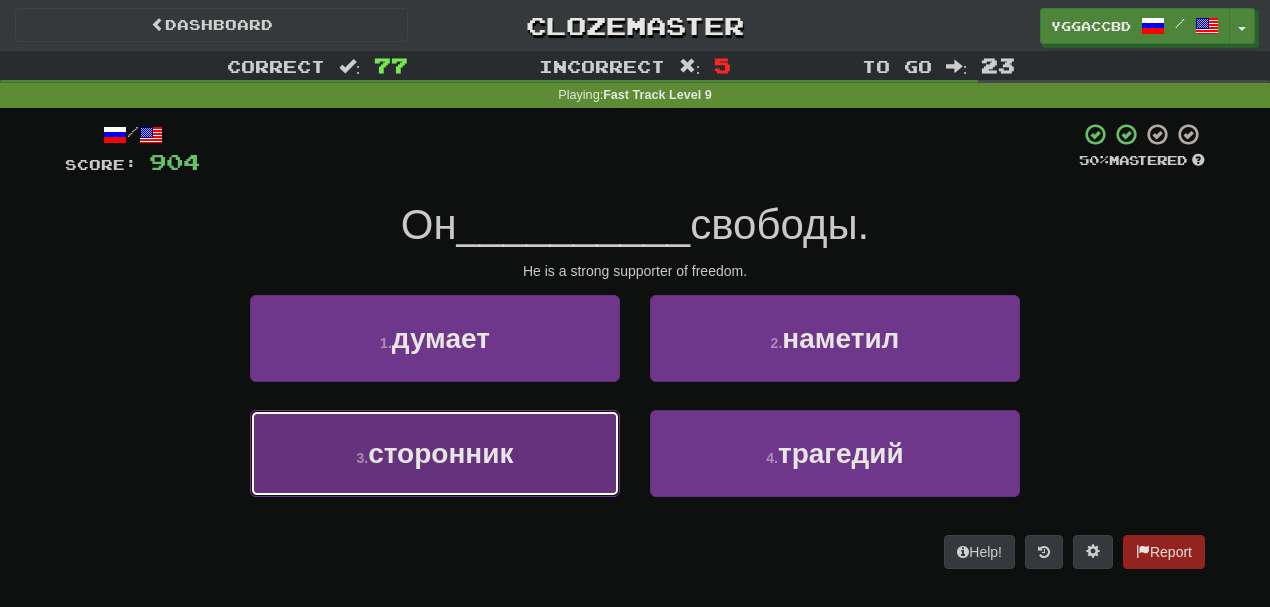 click on "3 .  сторонник" at bounding box center (435, 453) 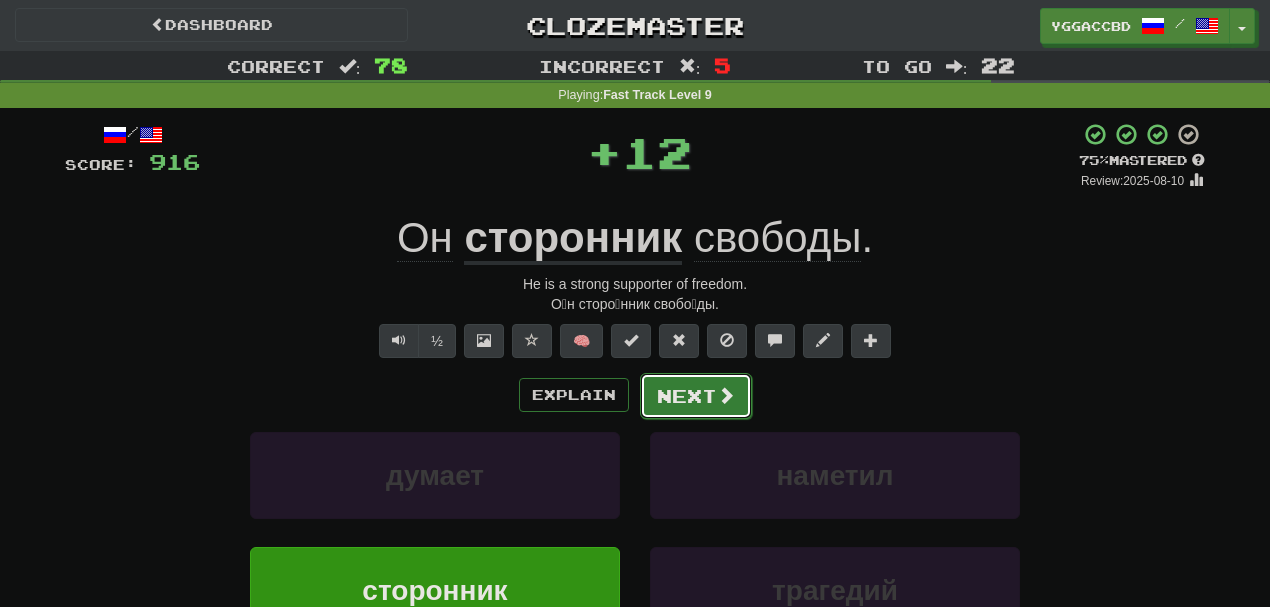 click on "Next" at bounding box center [696, 396] 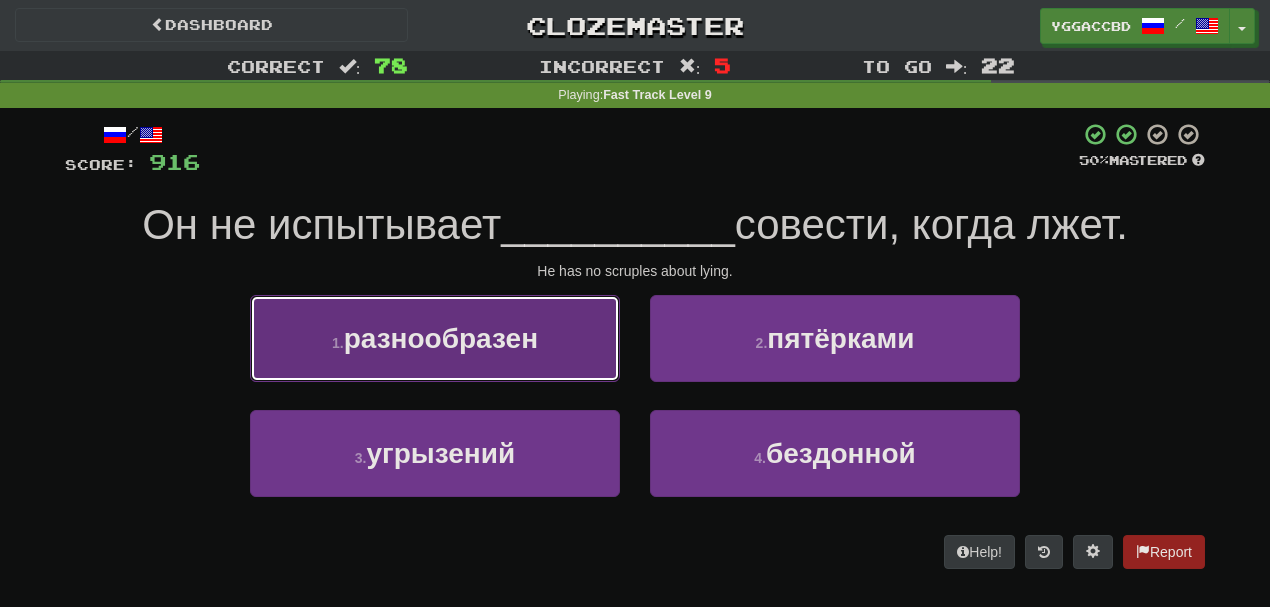 click on "1 .  разнообразен" at bounding box center (435, 338) 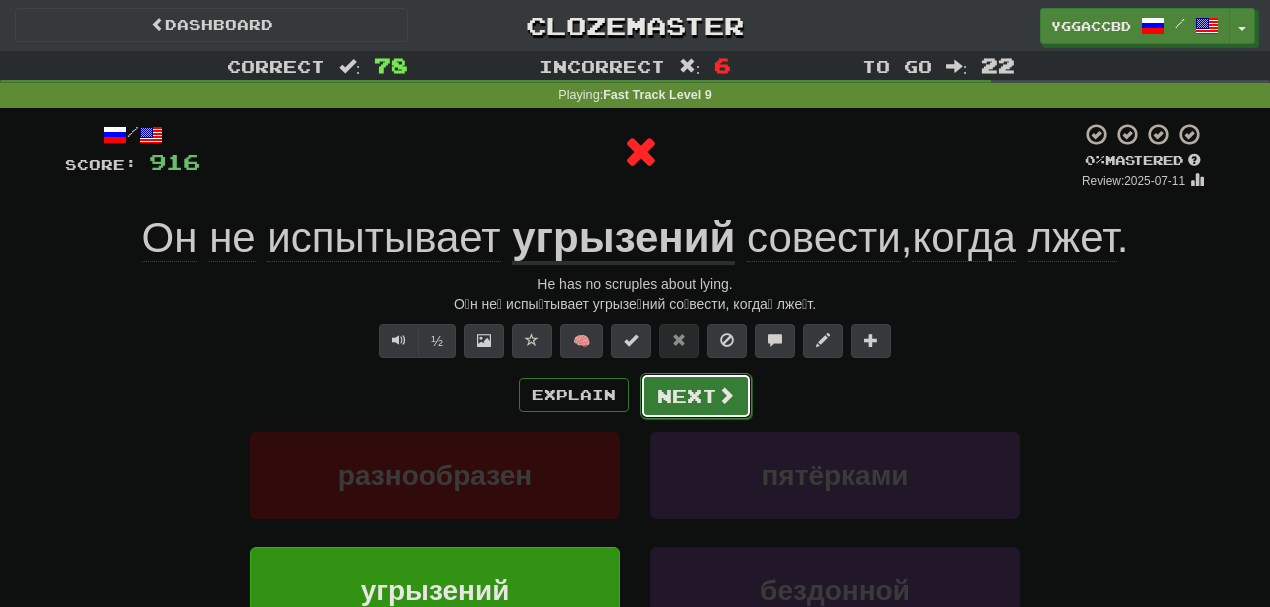 click on "Next" at bounding box center (696, 396) 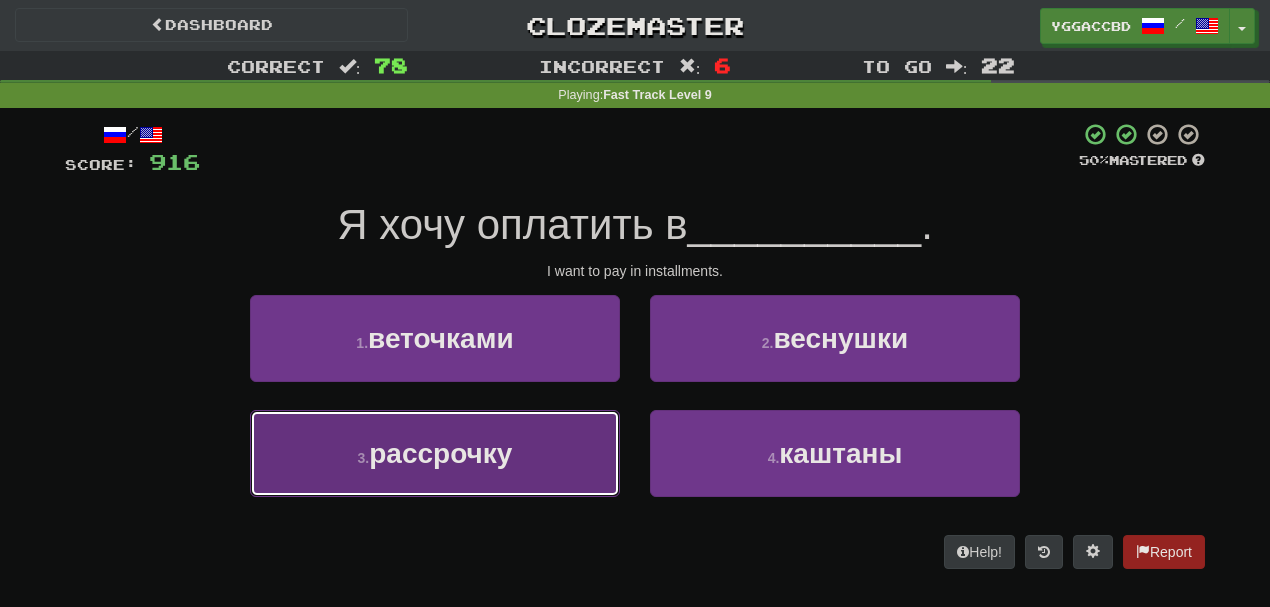click on "рассрочку" at bounding box center [440, 453] 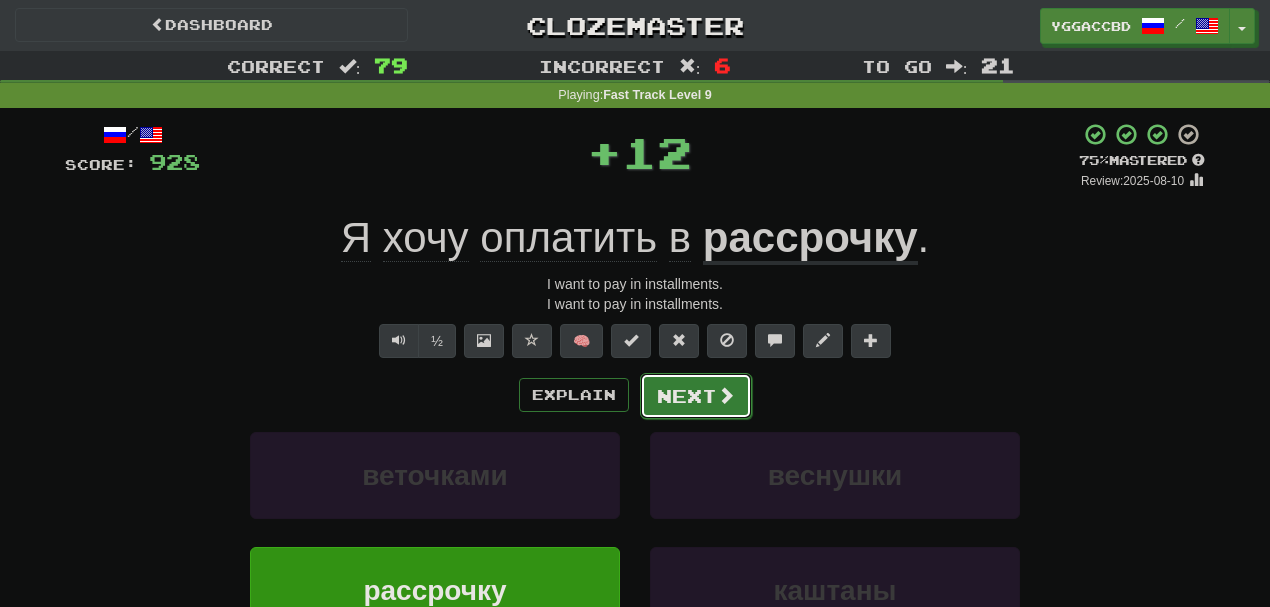 click on "Next" at bounding box center (696, 396) 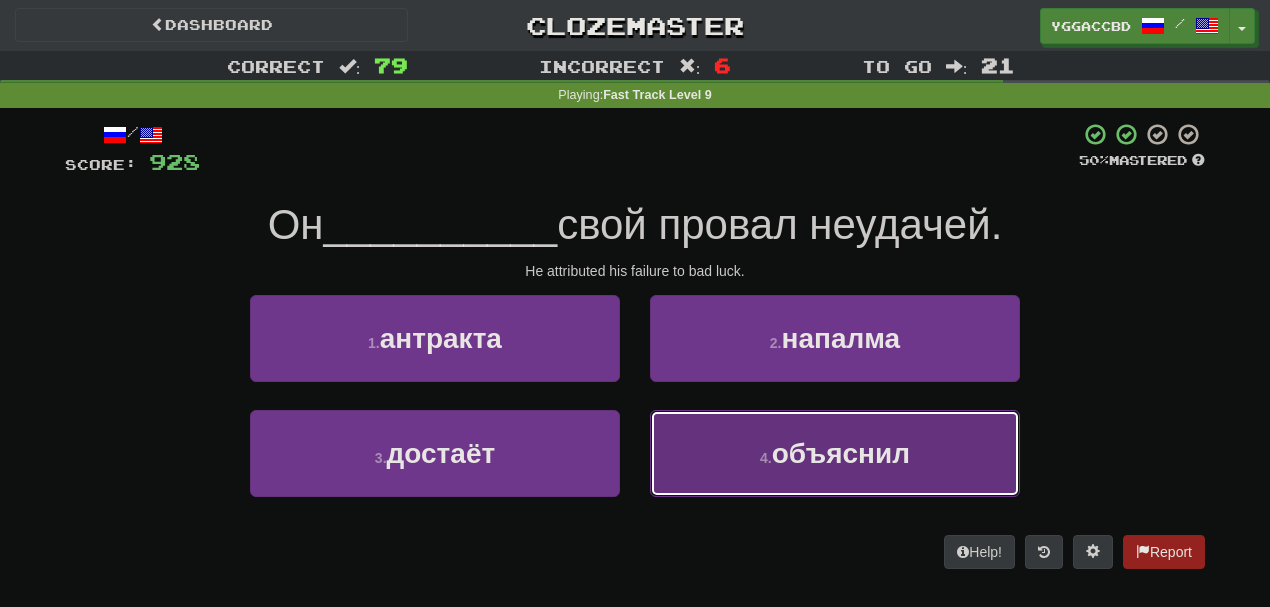 click on "4 ." at bounding box center (766, 458) 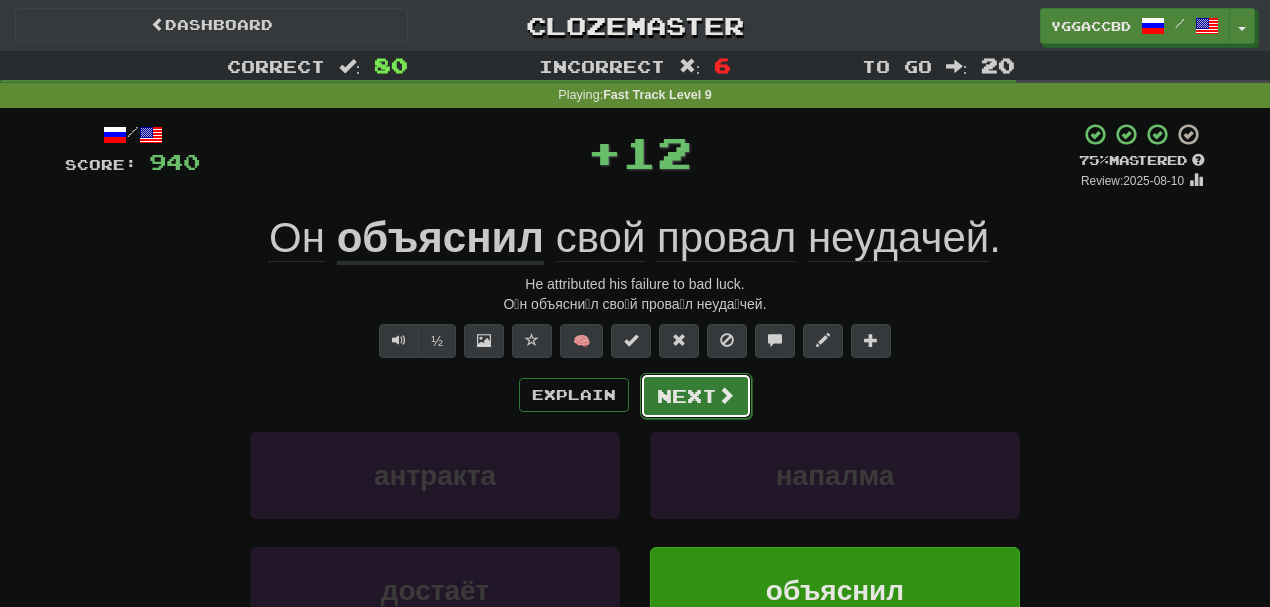 click on "Next" at bounding box center (696, 396) 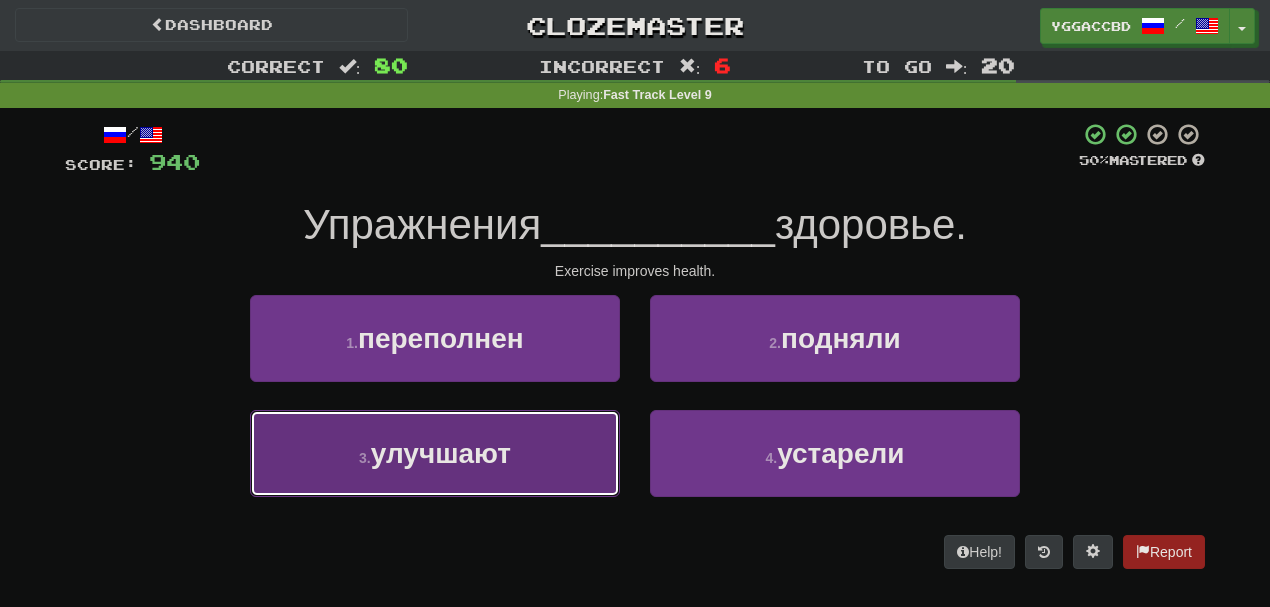click on "3 .  улучшают" at bounding box center [435, 453] 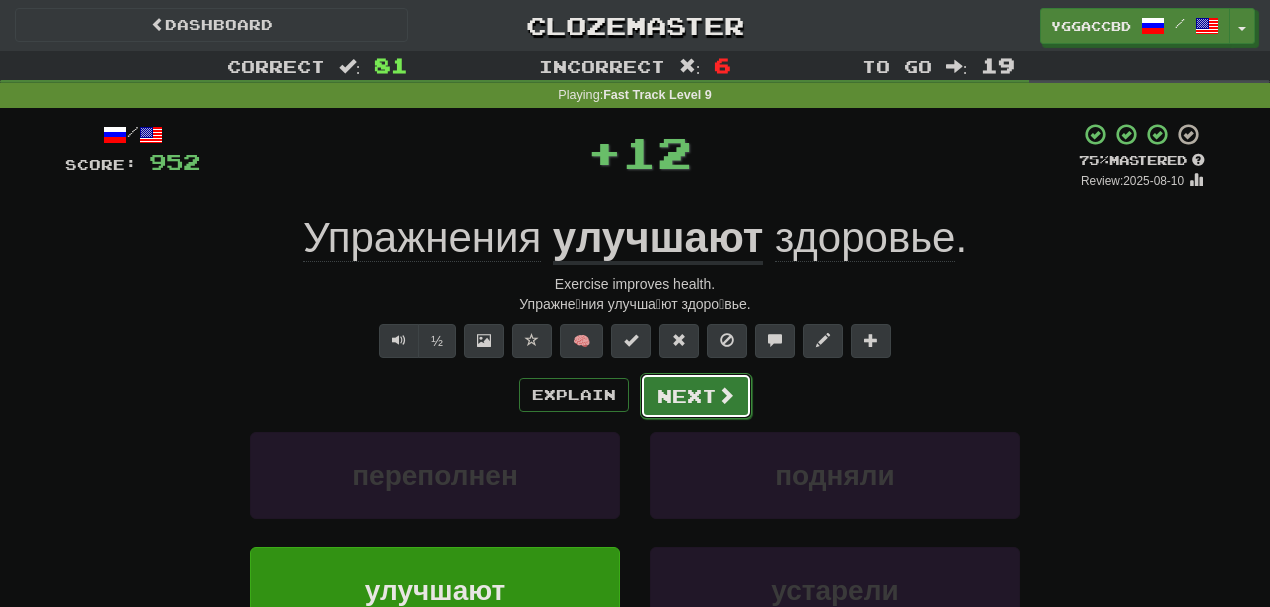 click on "Next" at bounding box center (696, 396) 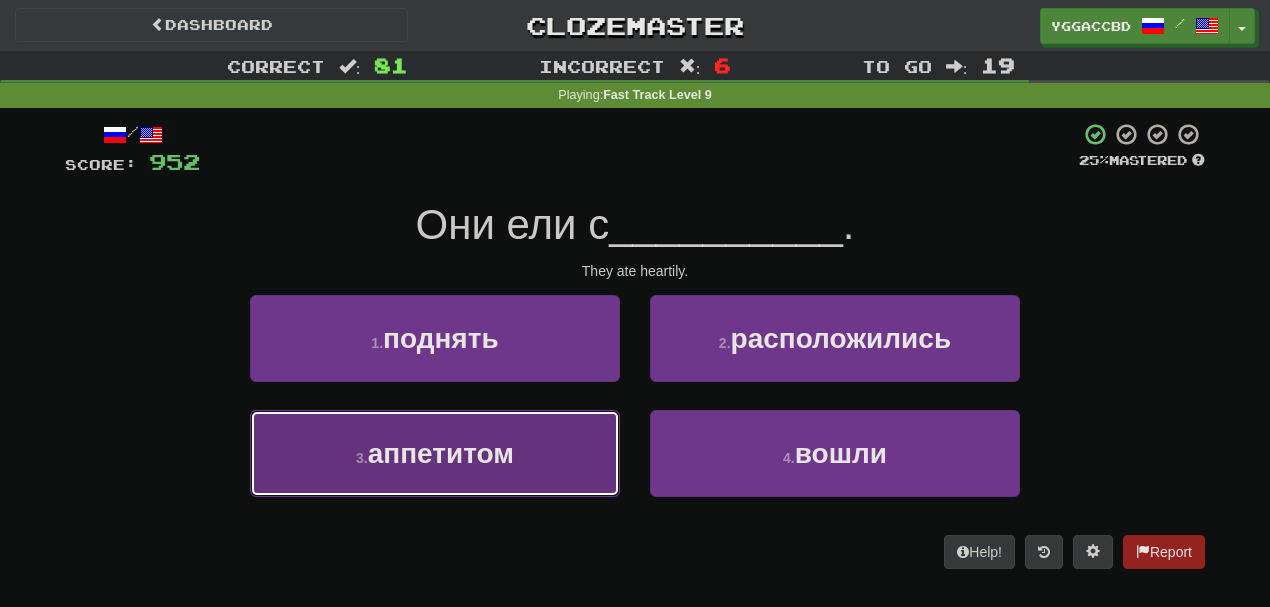 click on "3 .  аппетитом" at bounding box center (435, 453) 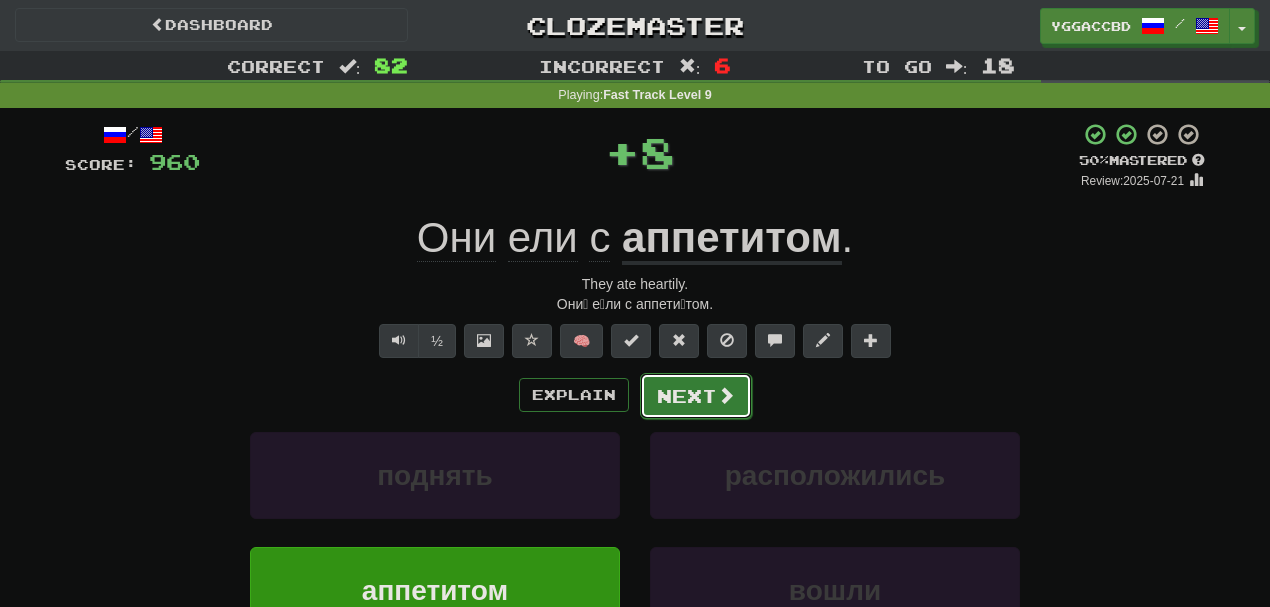 click on "Next" at bounding box center (696, 396) 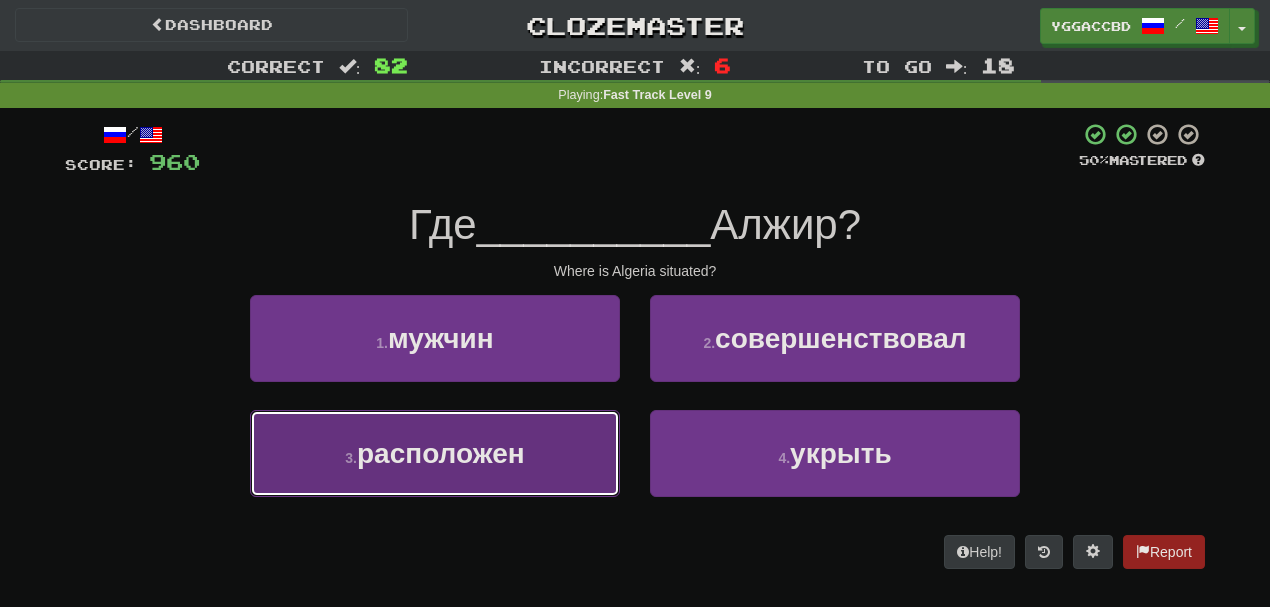 click on "3 .  расположен" at bounding box center [435, 453] 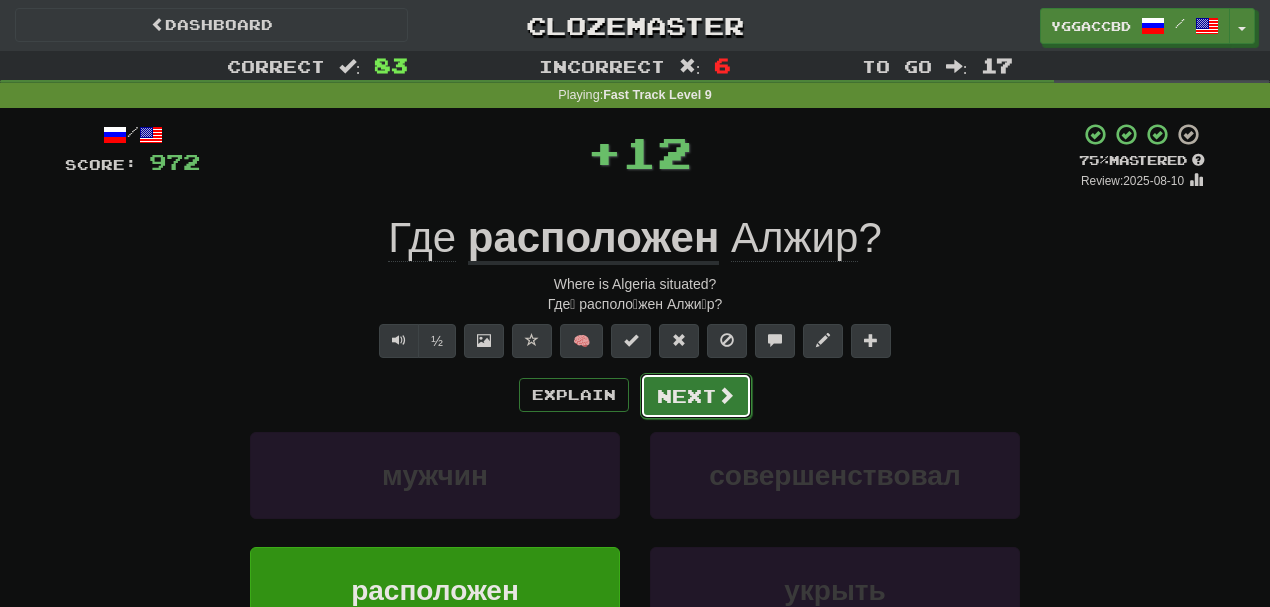click on "Next" at bounding box center (696, 396) 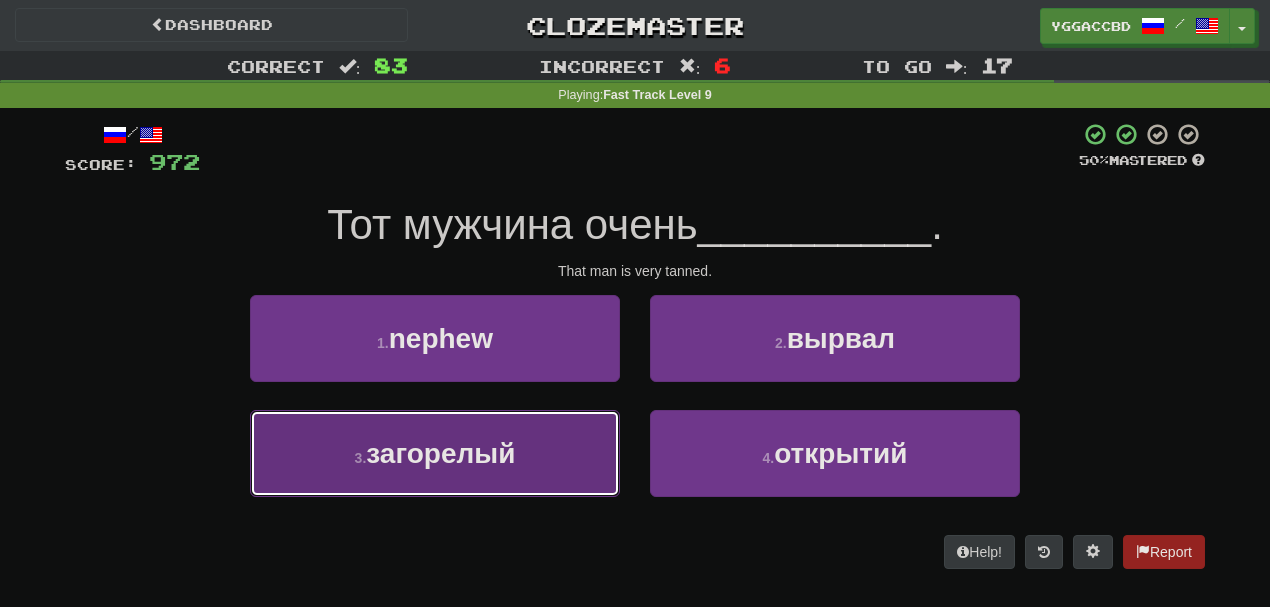 click on "3 .  загорелый" at bounding box center [435, 453] 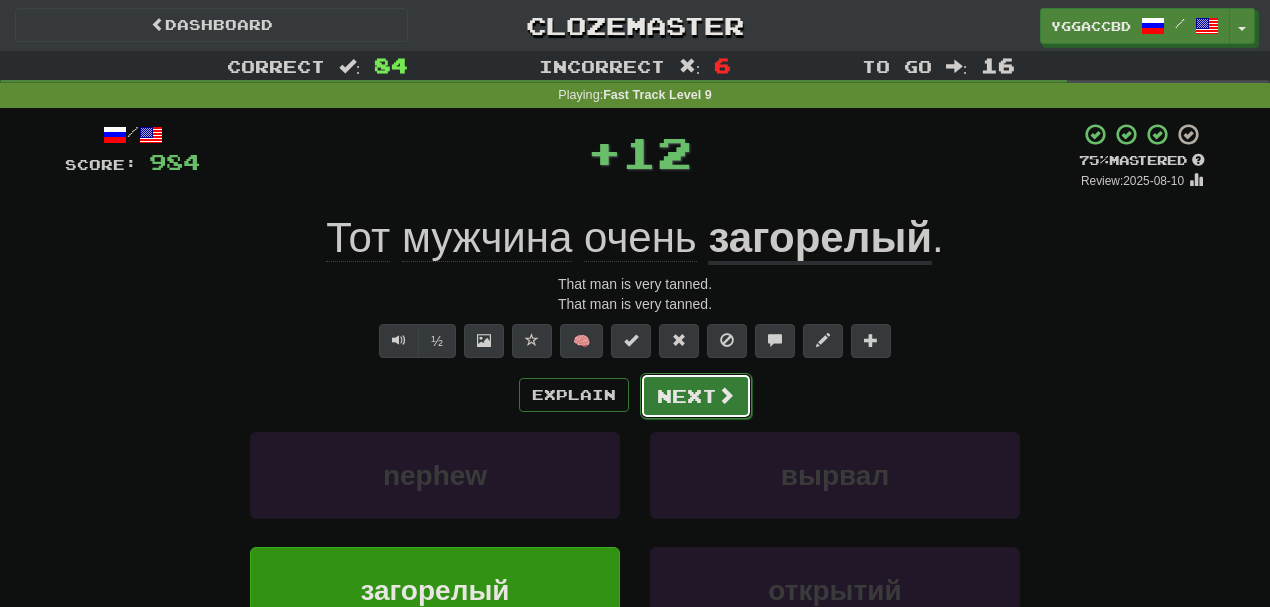 click on "Next" at bounding box center (696, 396) 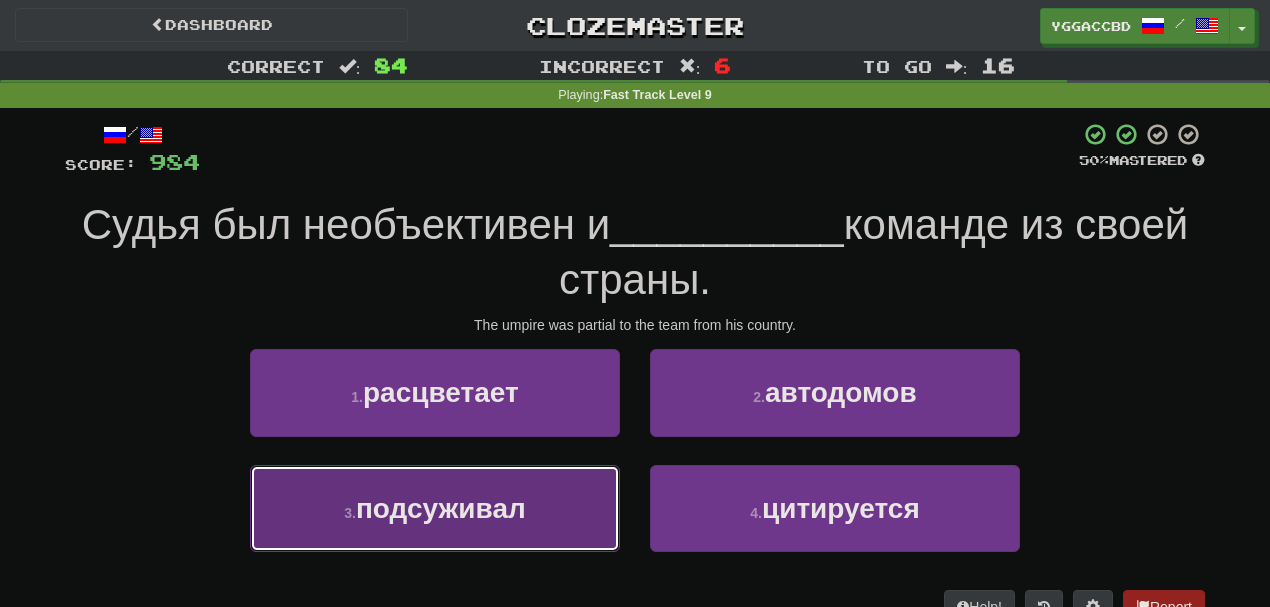 click on "подсуживал" at bounding box center (441, 508) 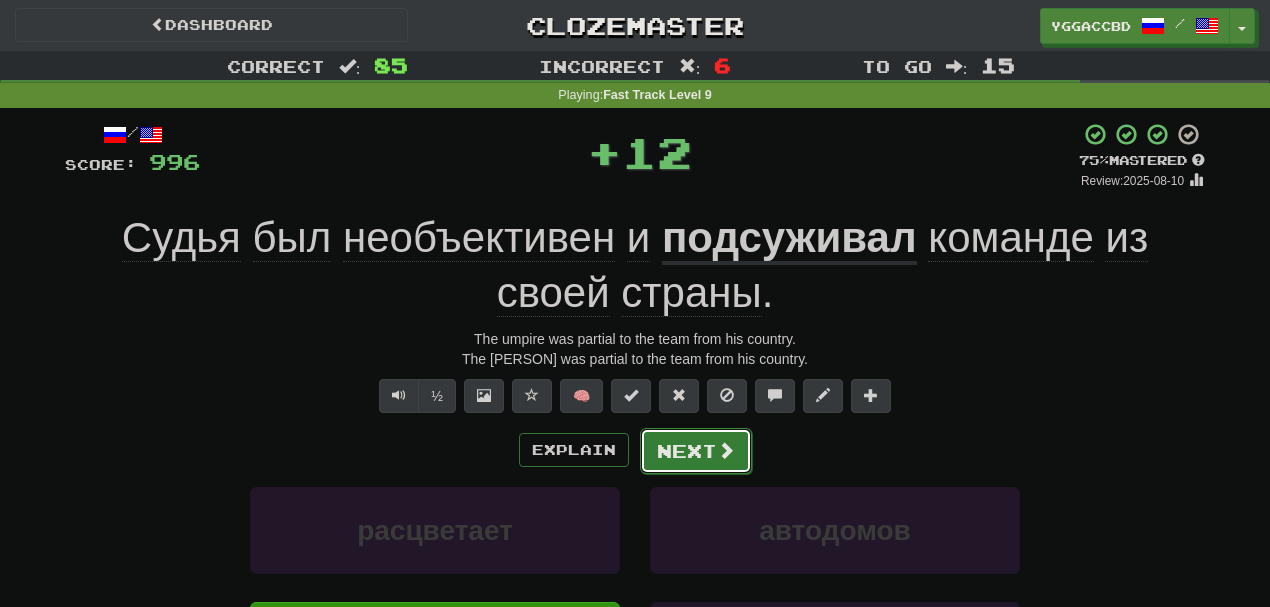 click on "Next" at bounding box center (696, 451) 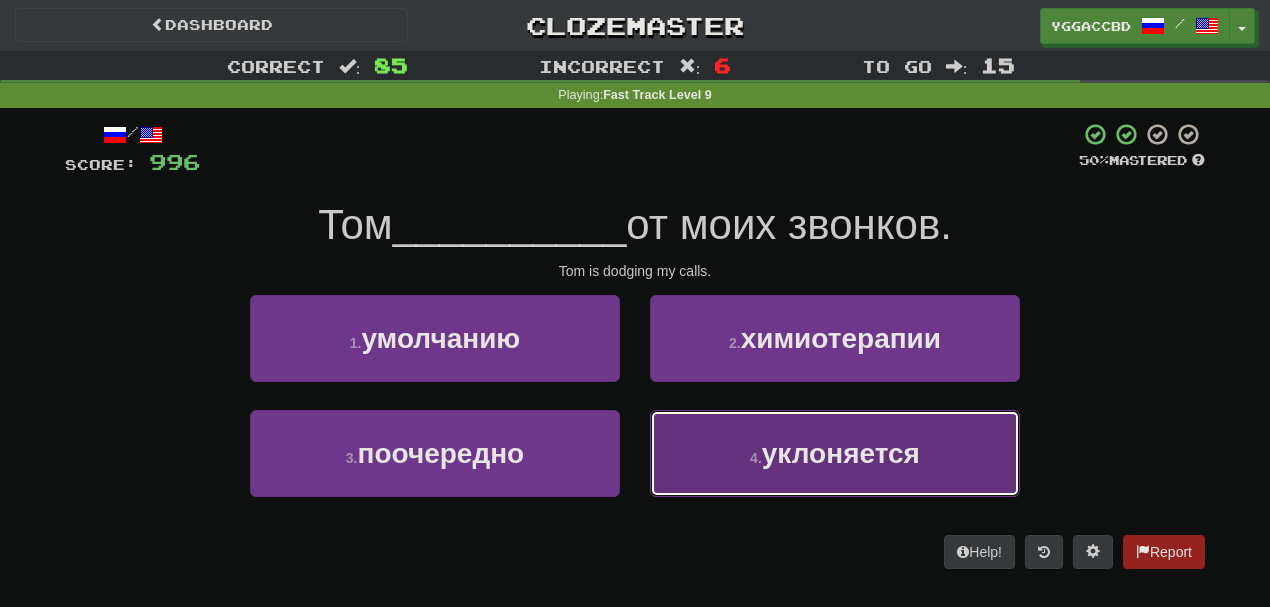 click on "уклоняется" at bounding box center [841, 453] 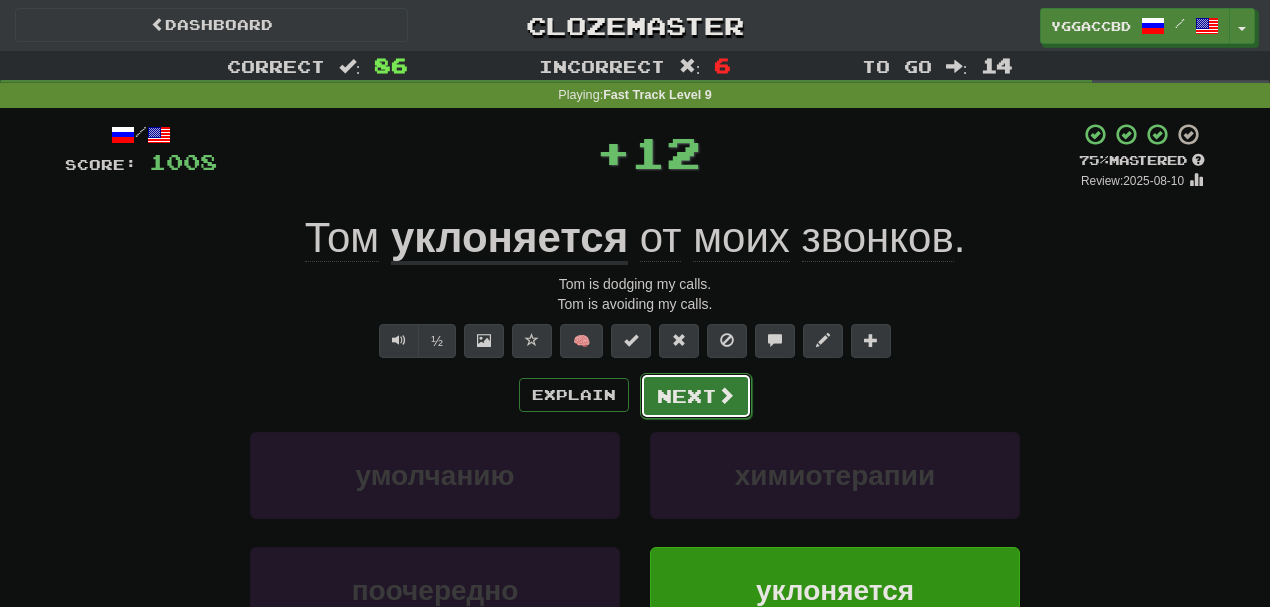 click on "Next" at bounding box center (696, 396) 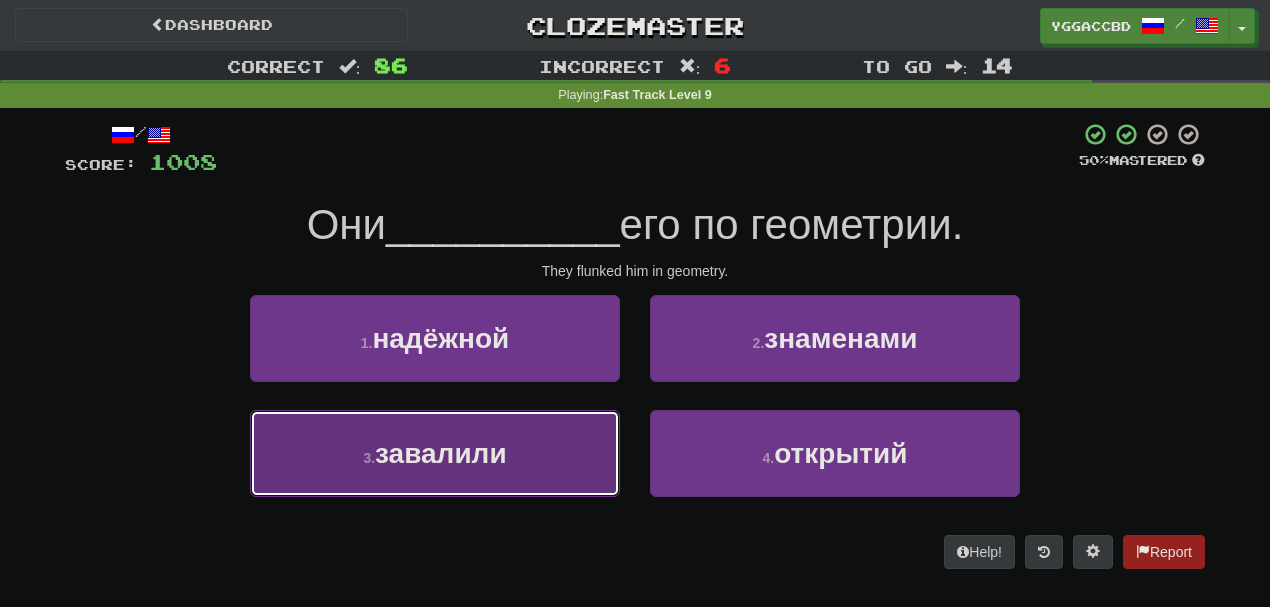 click on "3 .  завалили" at bounding box center [435, 453] 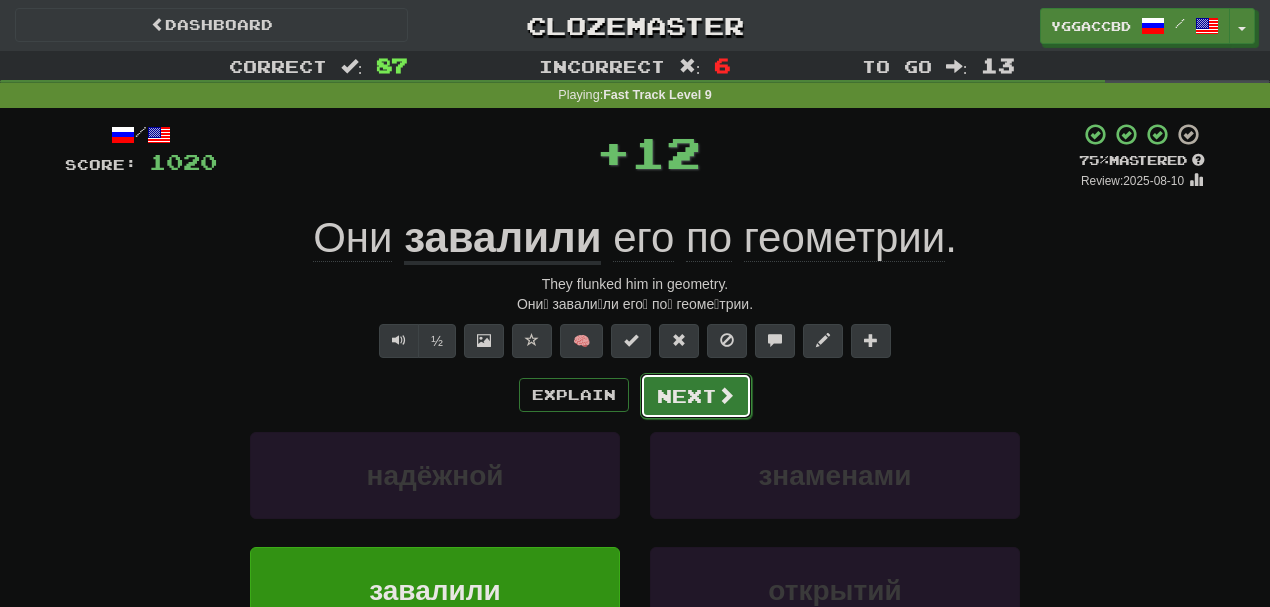 click at bounding box center (726, 395) 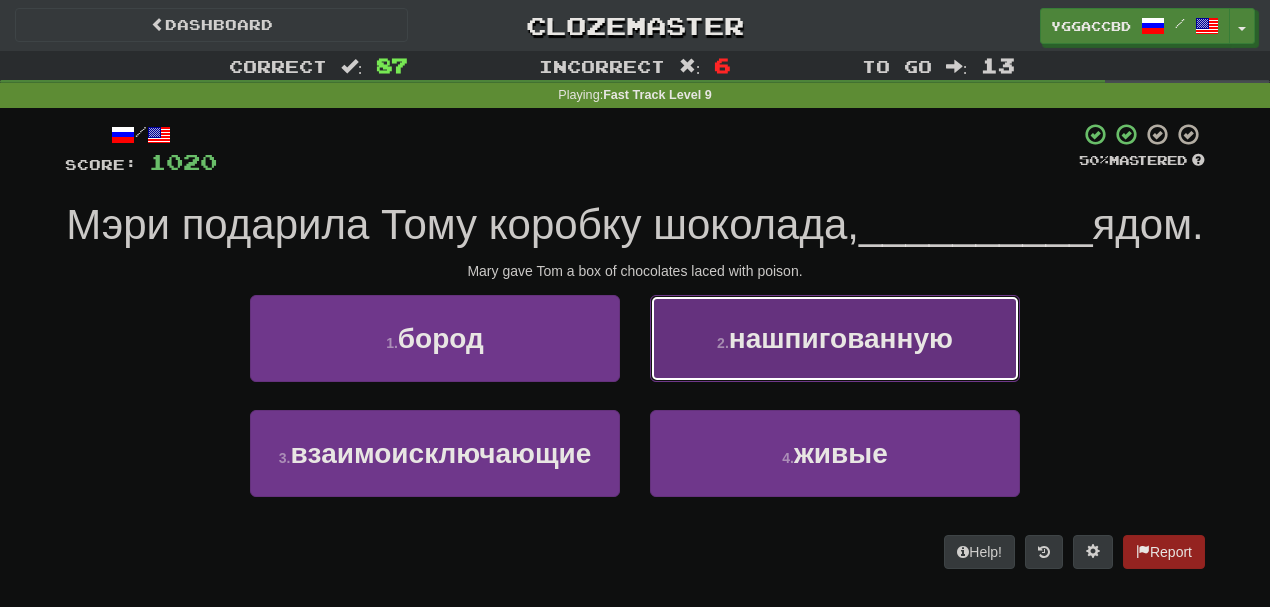 click on "нашпигованную" at bounding box center [841, 338] 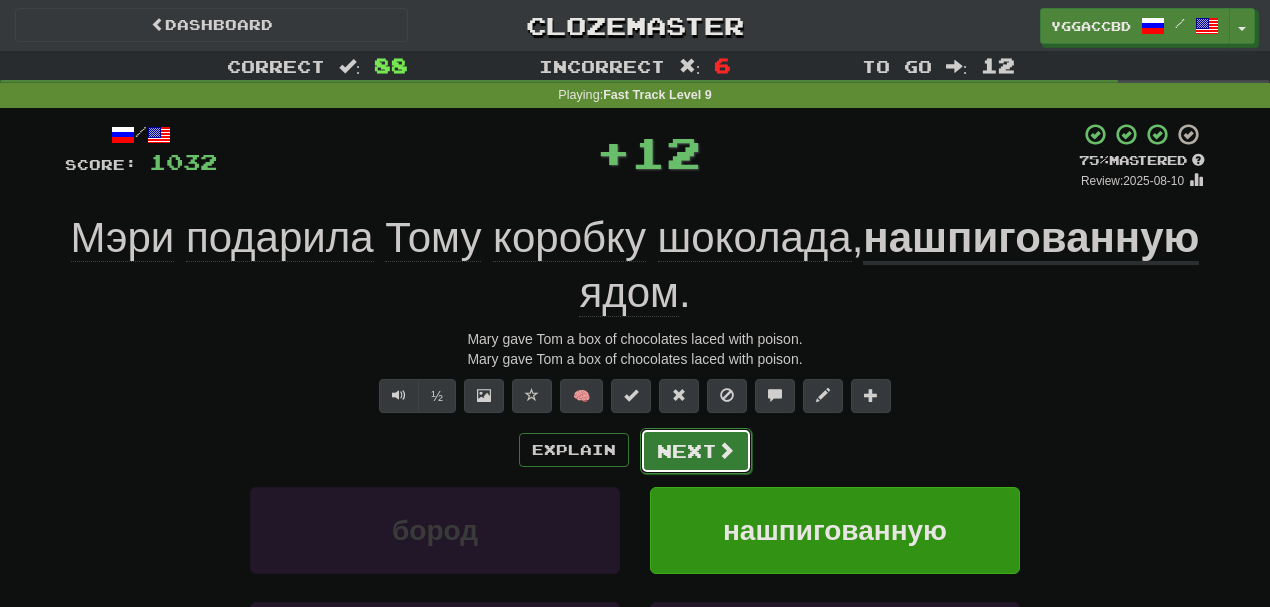 click on "Next" at bounding box center [696, 451] 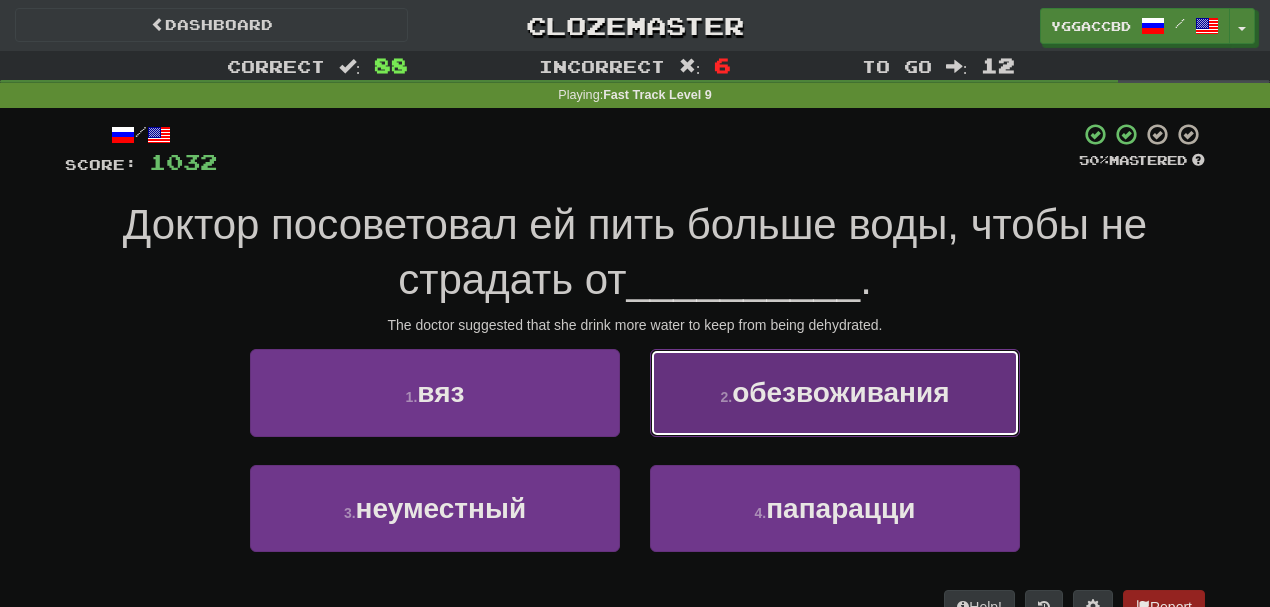 click on "2 .  обезвоживания" at bounding box center [835, 392] 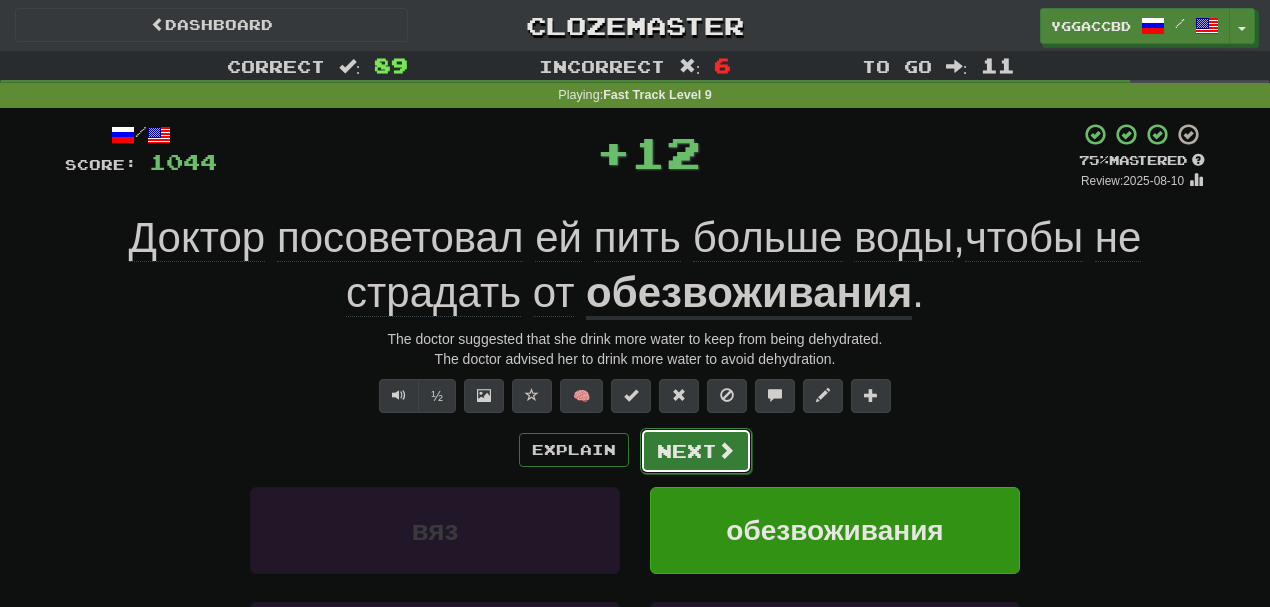 click on "Next" at bounding box center [696, 451] 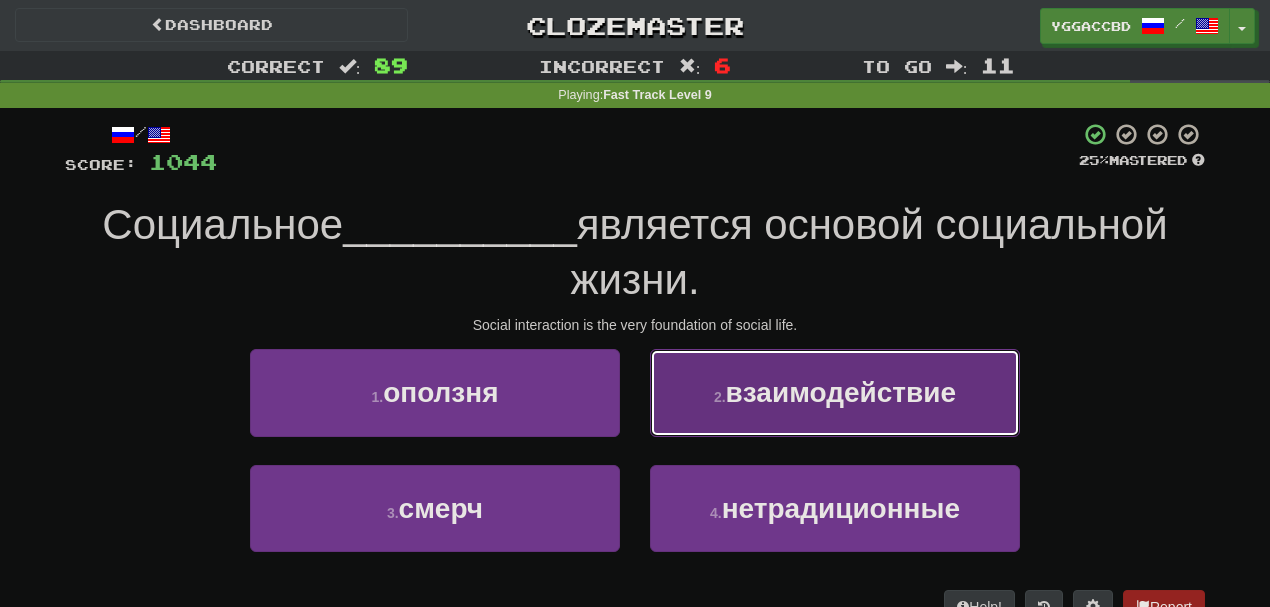 click on "взаимодействие" at bounding box center (841, 392) 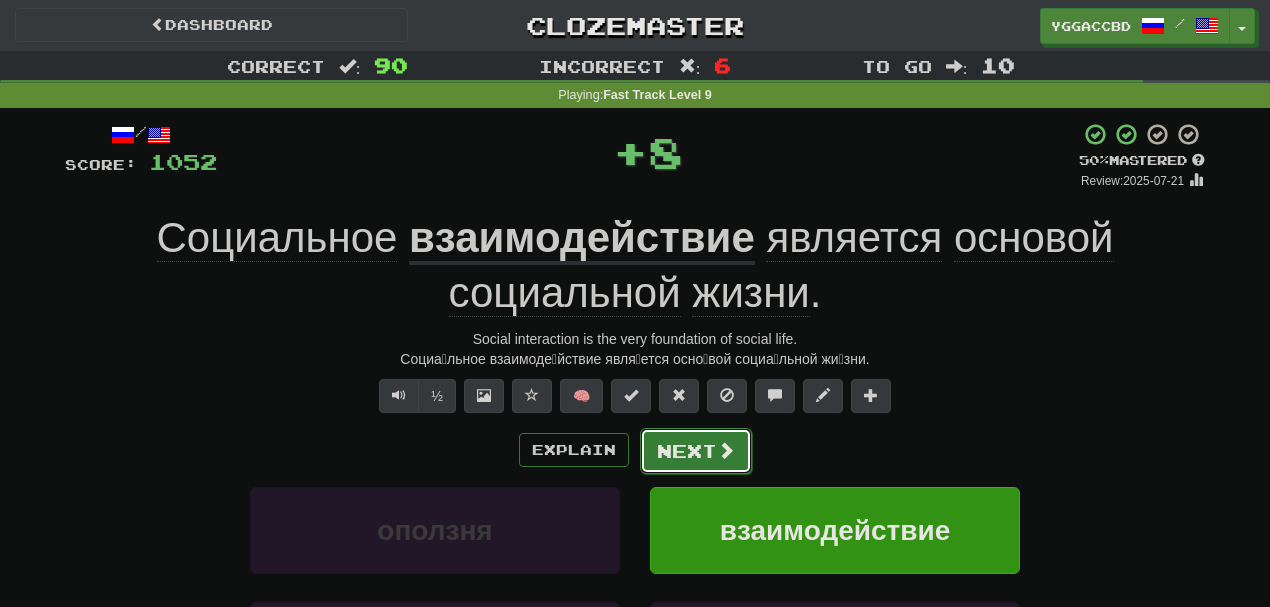 click on "Next" at bounding box center [696, 451] 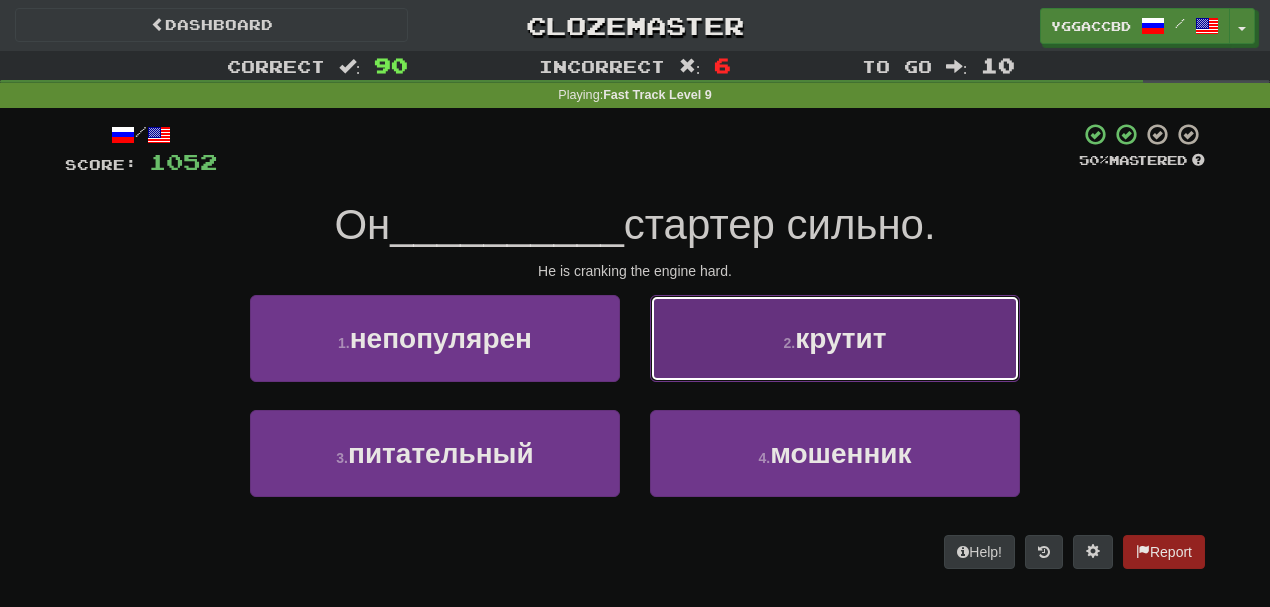 click on "2 .  крутит" at bounding box center [835, 338] 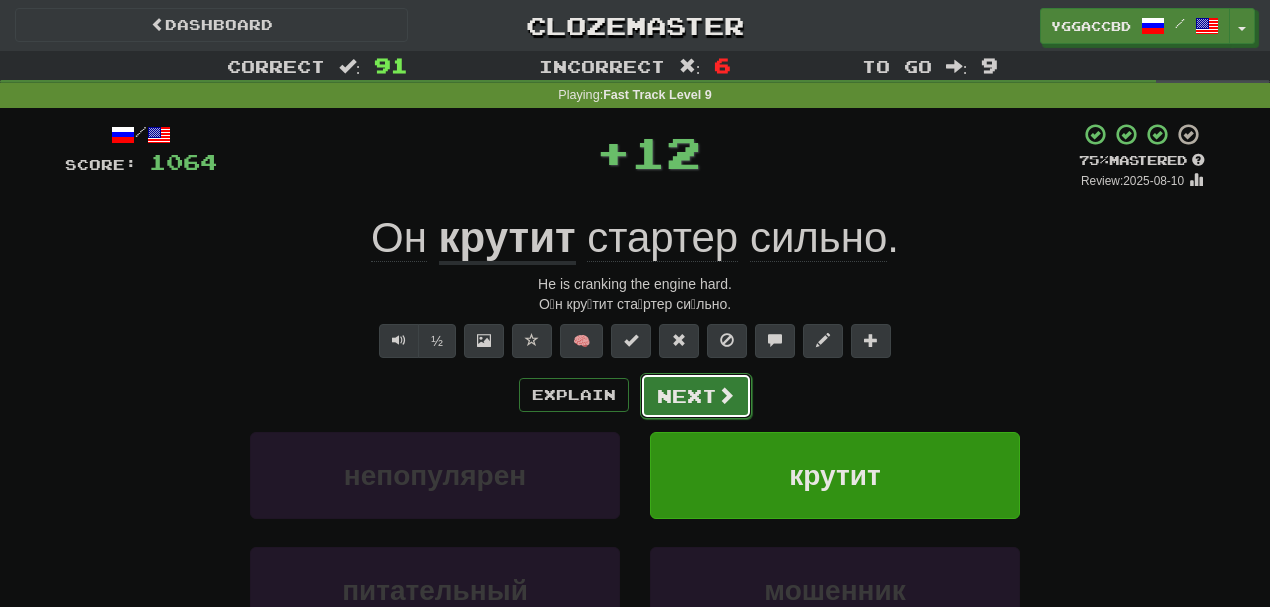 click on "Next" at bounding box center [696, 396] 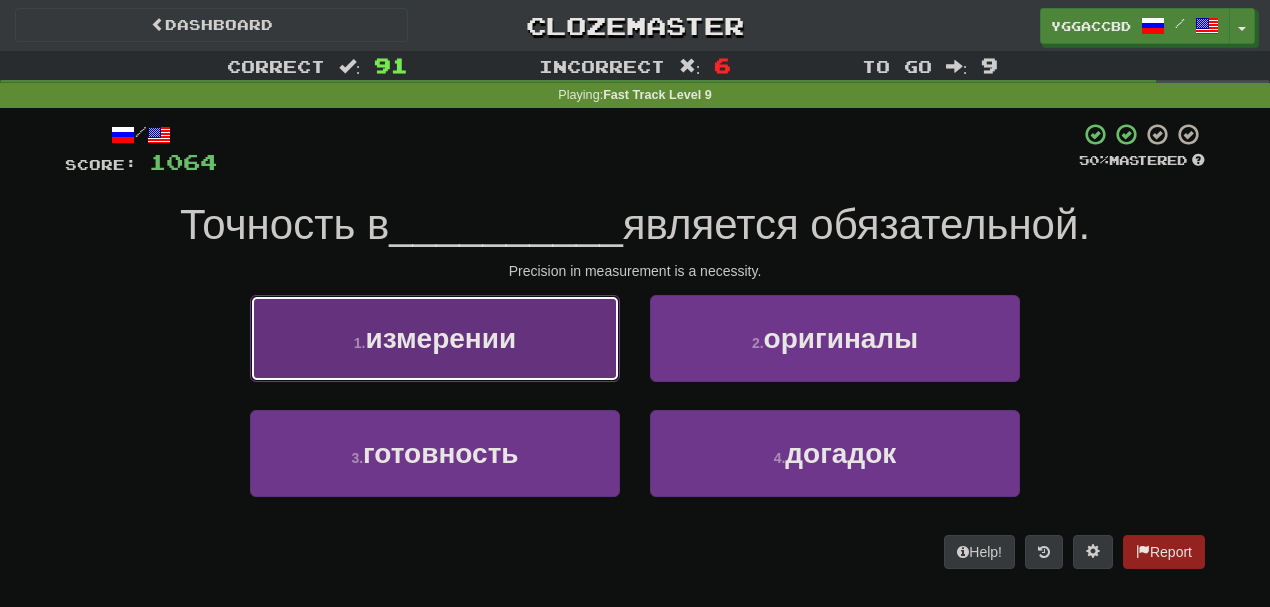 click on "1 .  измерении" at bounding box center [435, 338] 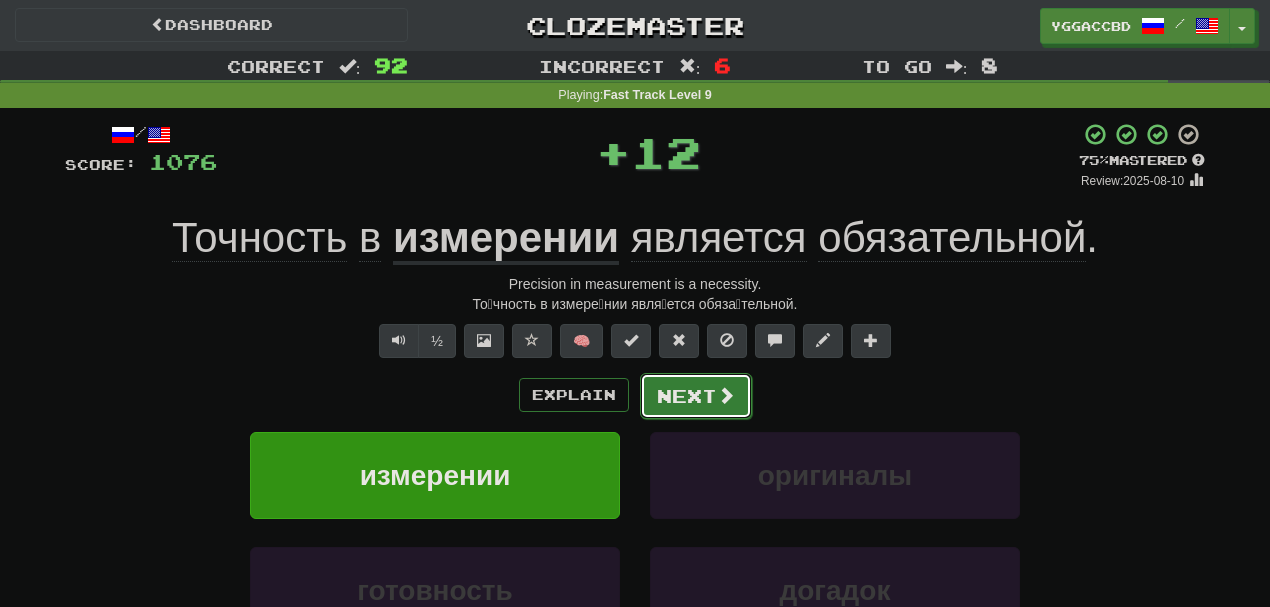 click on "Next" at bounding box center (696, 396) 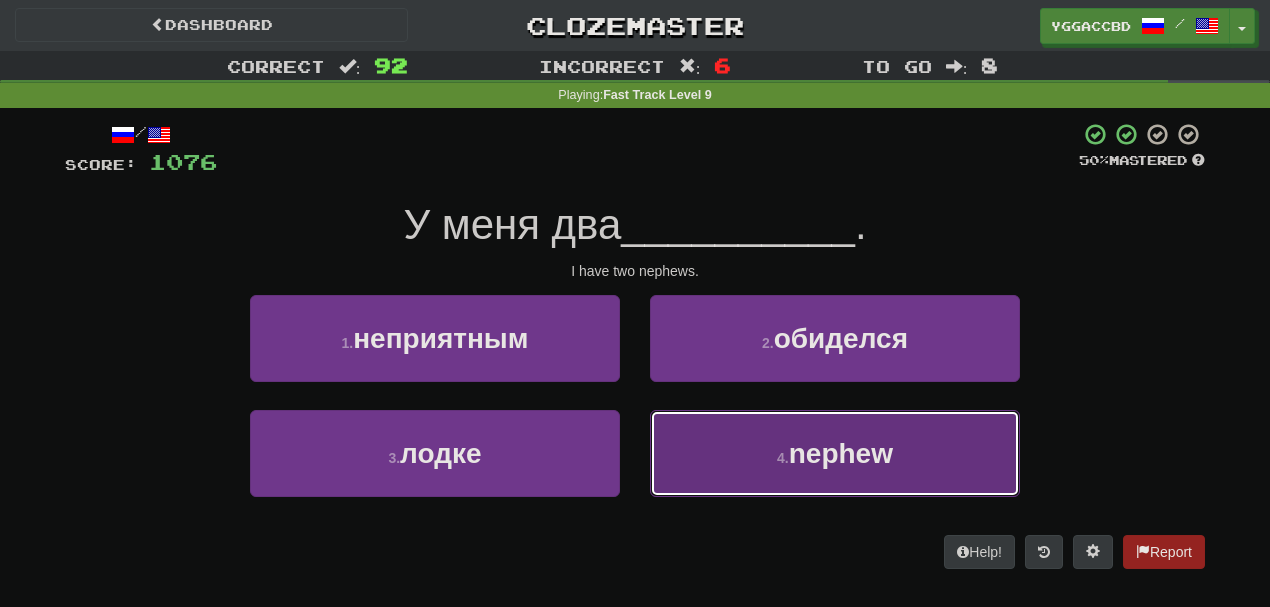 click on "4 .  племянника" at bounding box center [835, 453] 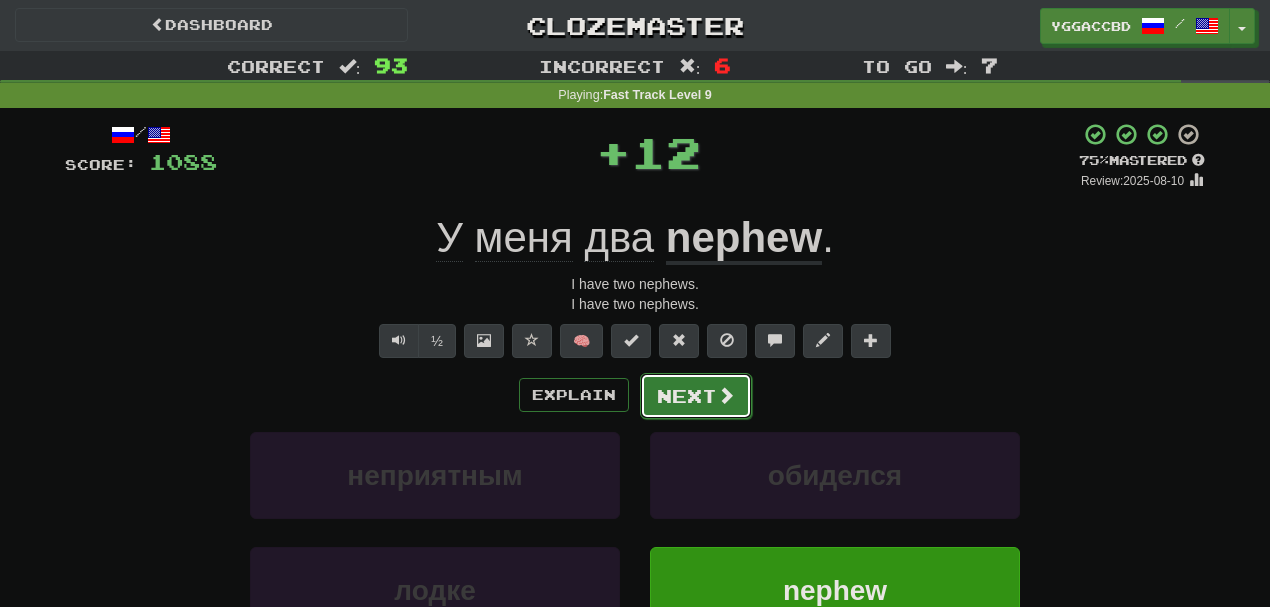 click on "Next" at bounding box center (696, 396) 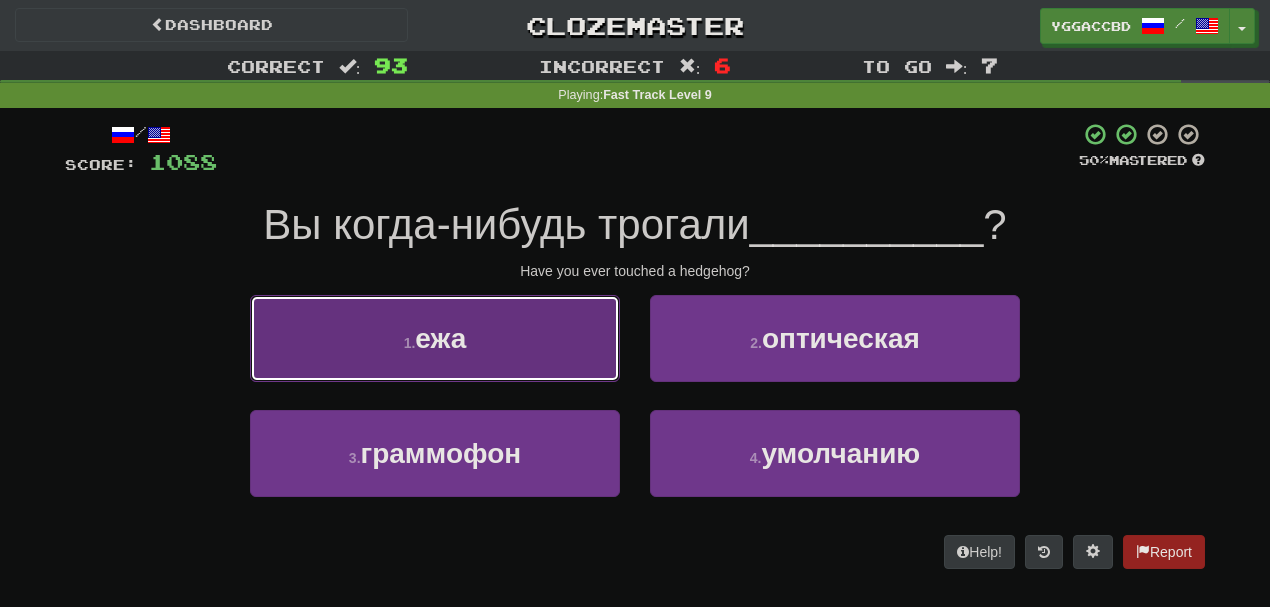 click on "1 .  ежа" at bounding box center (435, 338) 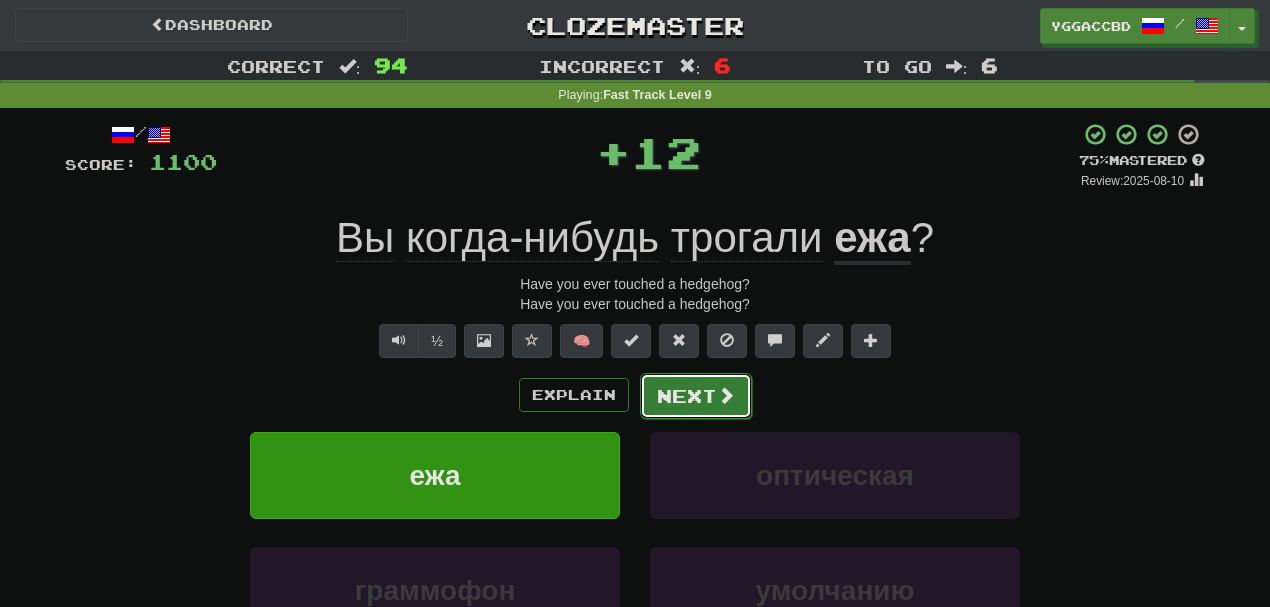 click on "Next" at bounding box center (696, 396) 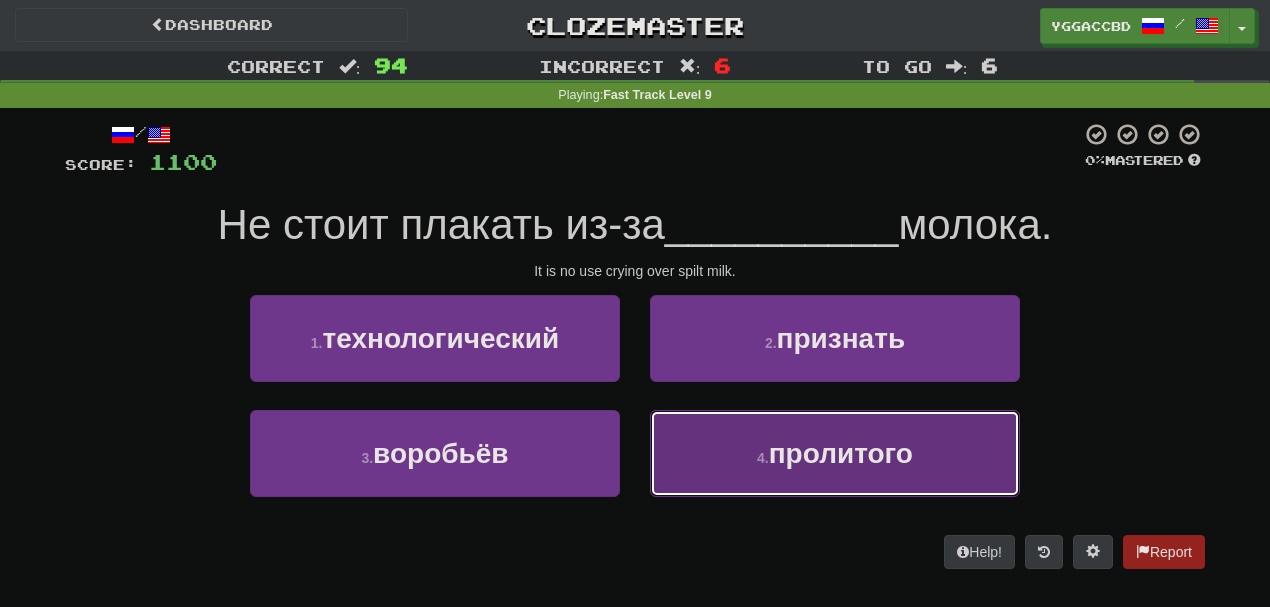 click on "4 .  пролитого" at bounding box center (835, 453) 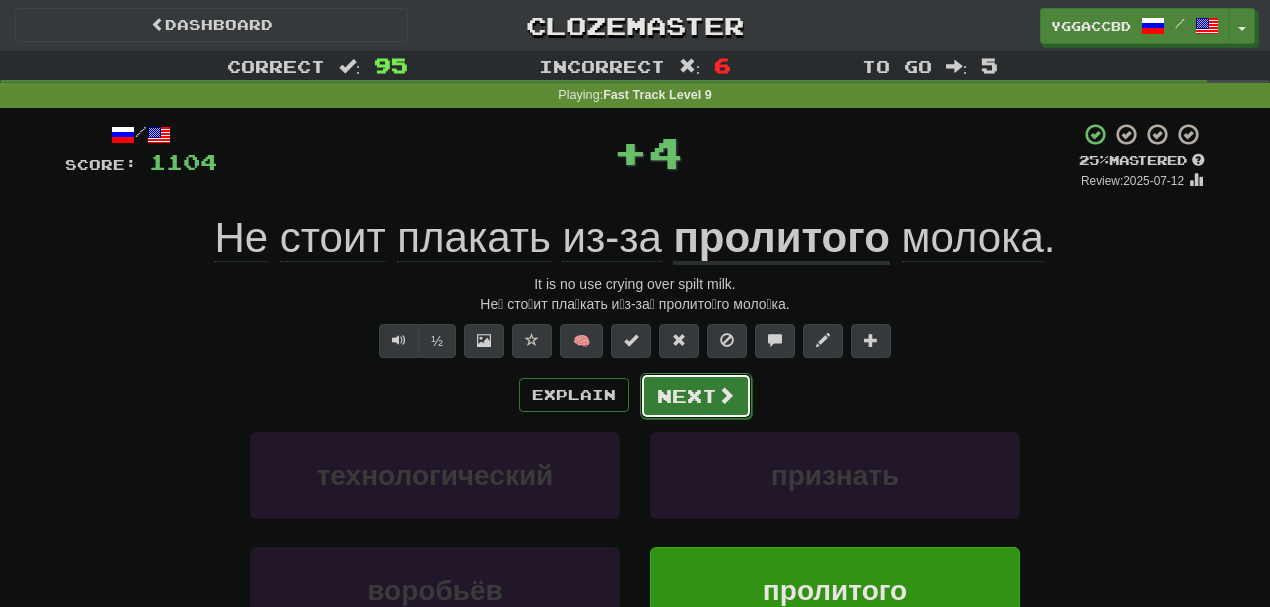 click on "Next" at bounding box center [696, 396] 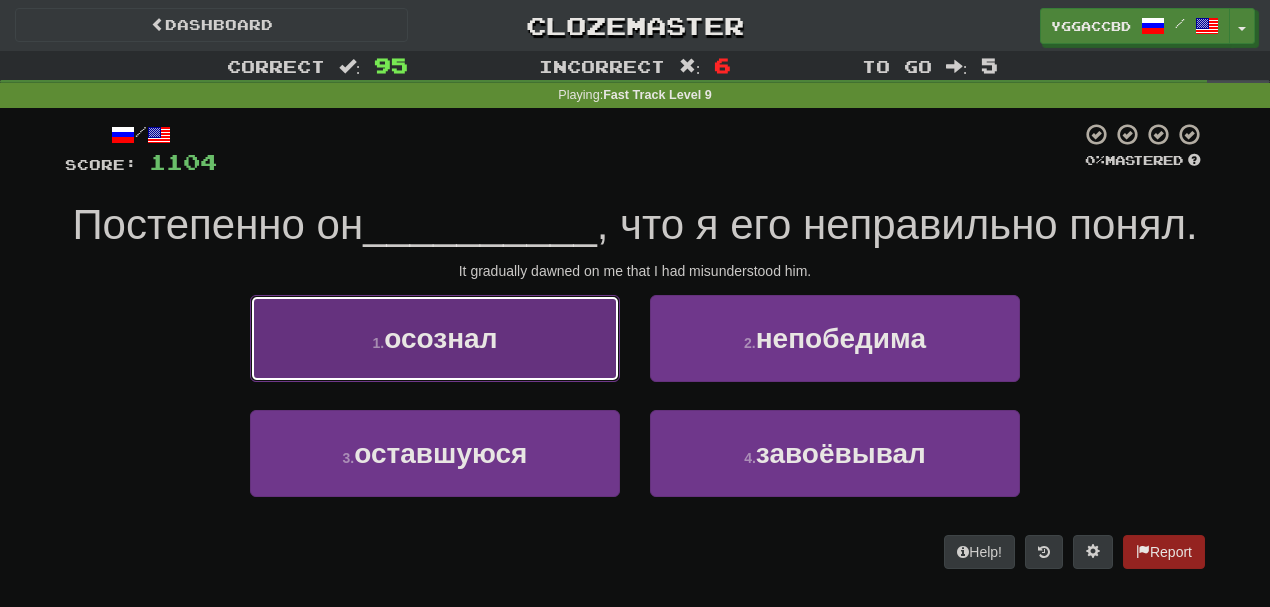 click on "1 .  осознал" at bounding box center (435, 338) 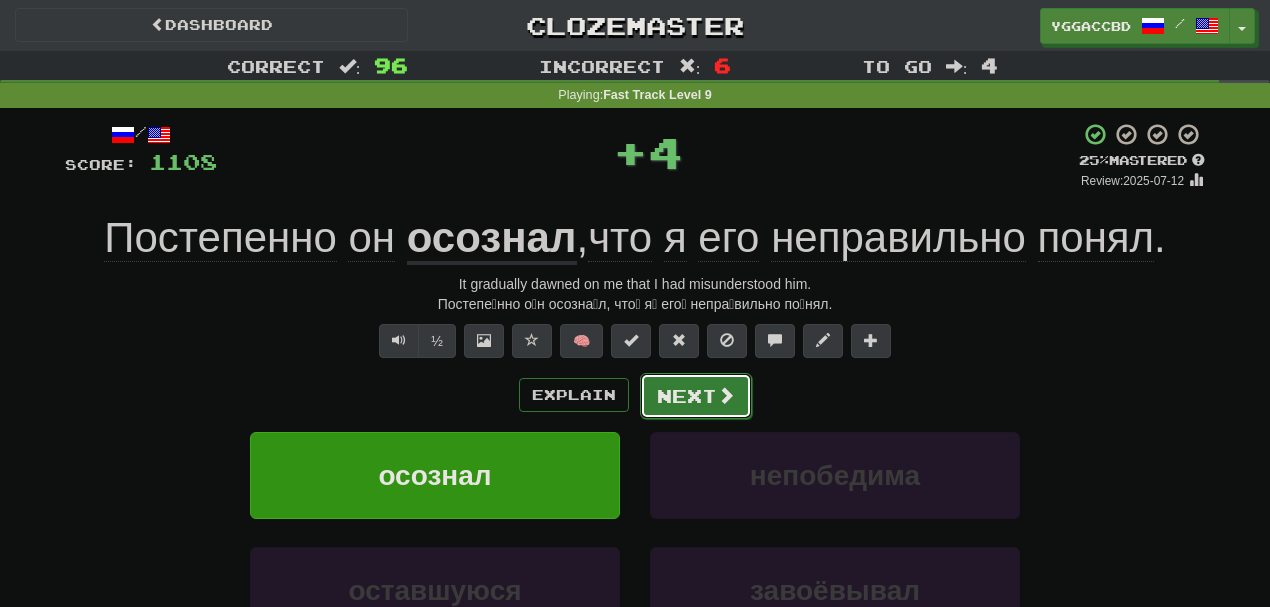 click at bounding box center (726, 395) 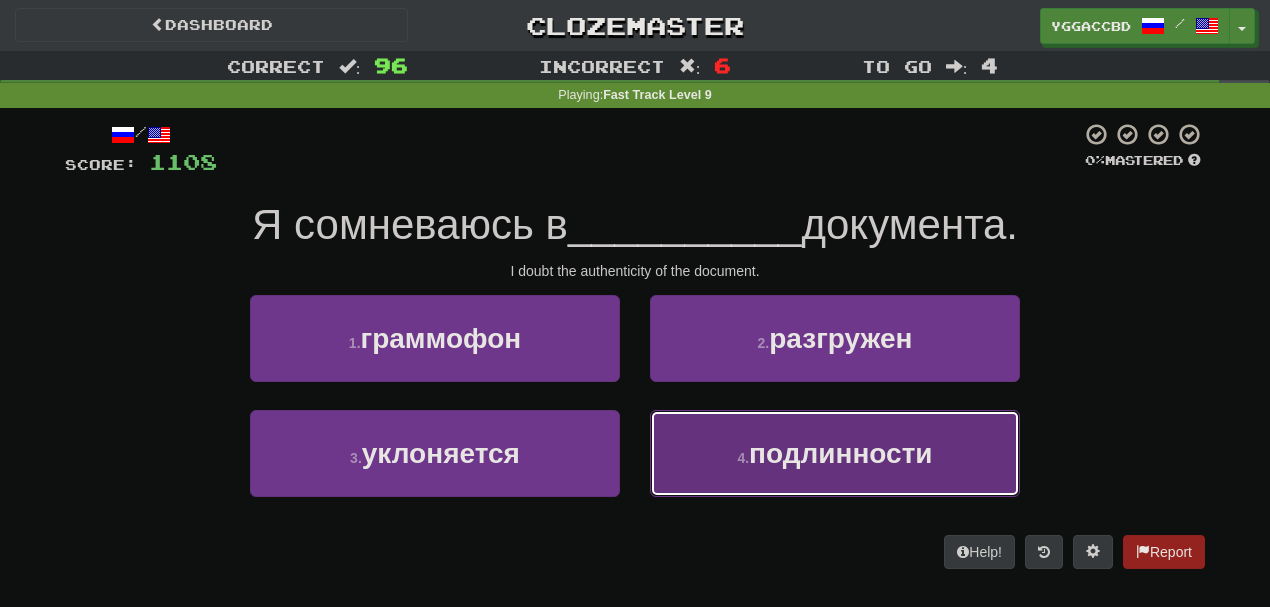 click on "4 .  подлинности" at bounding box center [835, 453] 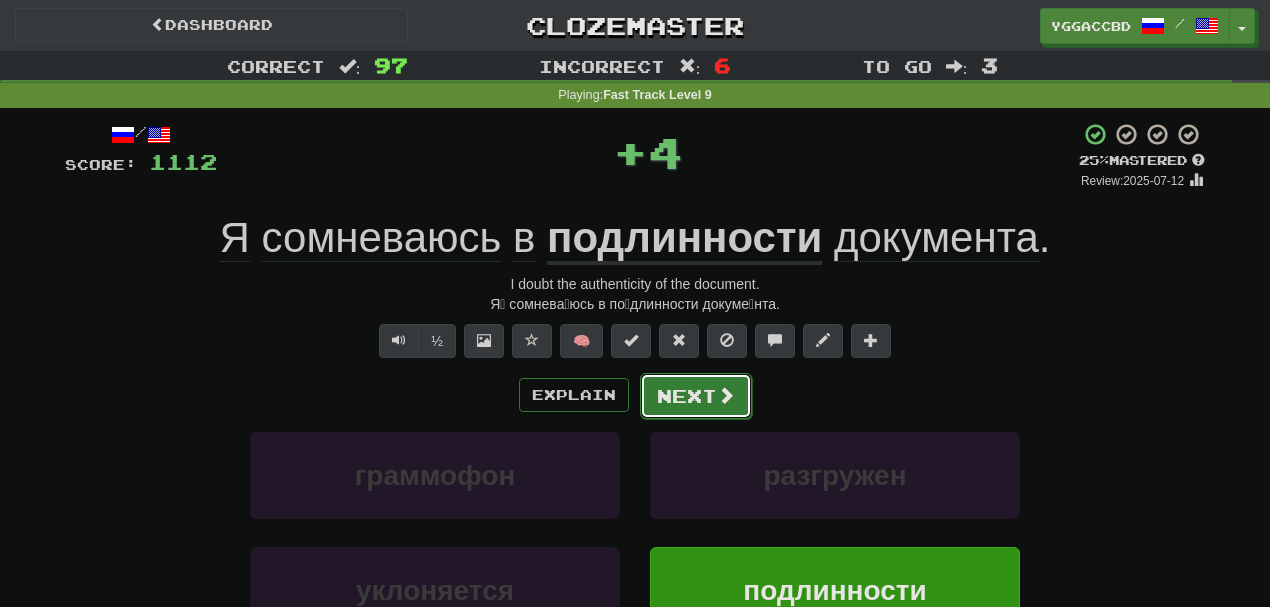 click on "Next" at bounding box center (696, 396) 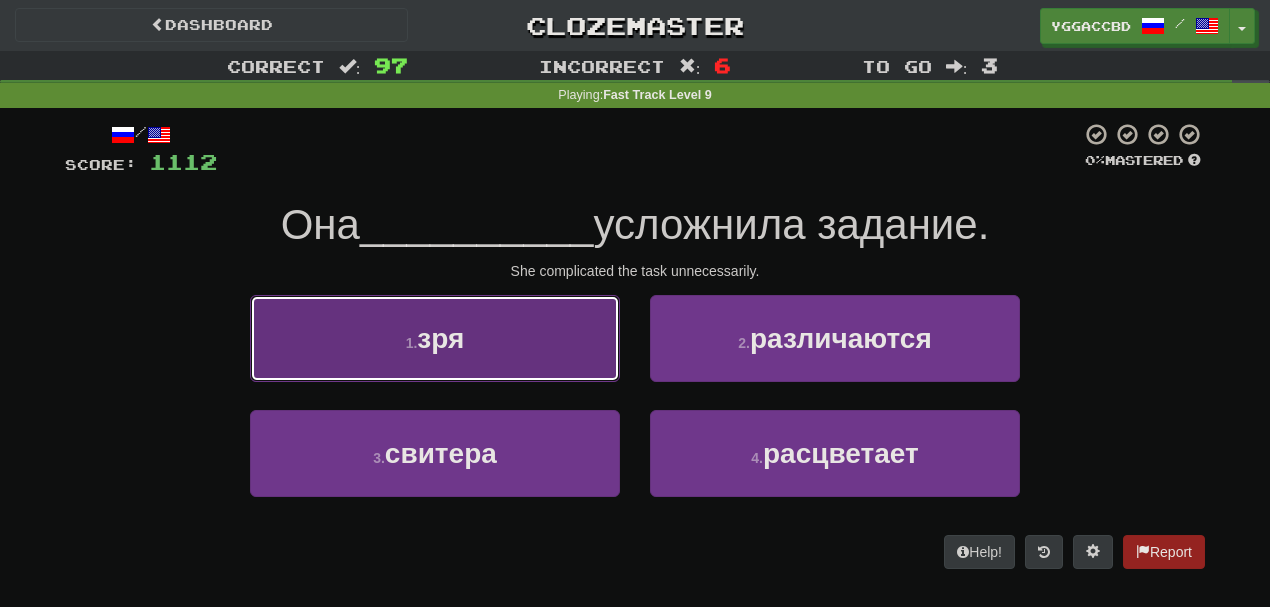 click on "1 .  зря" at bounding box center [435, 338] 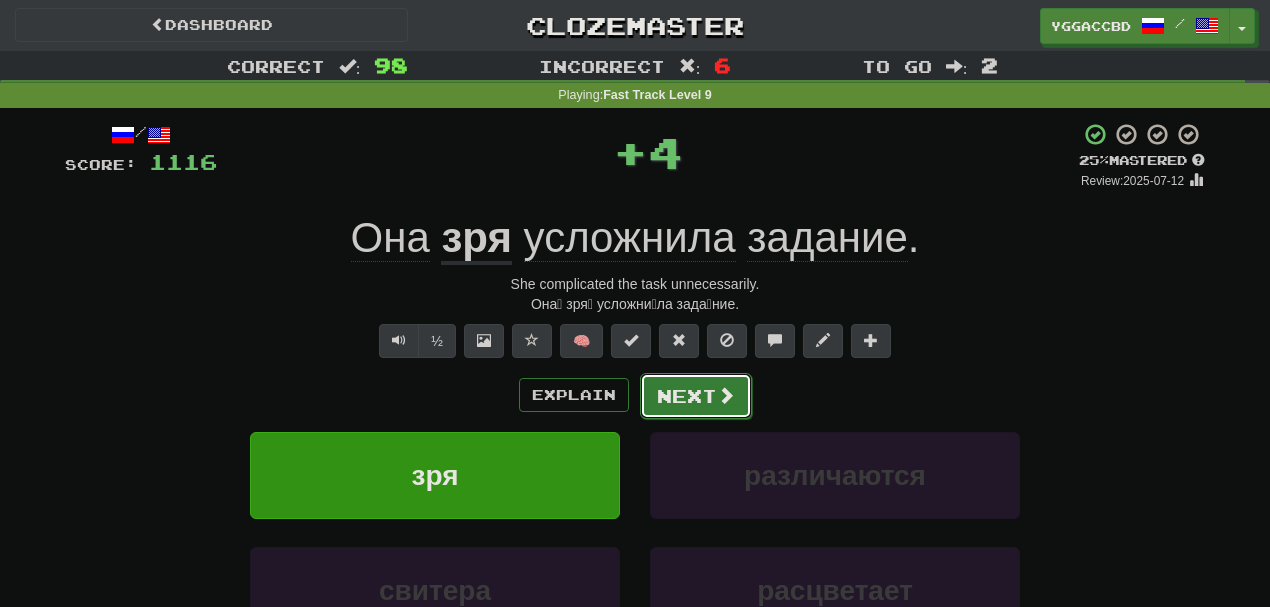 click on "Next" at bounding box center [696, 396] 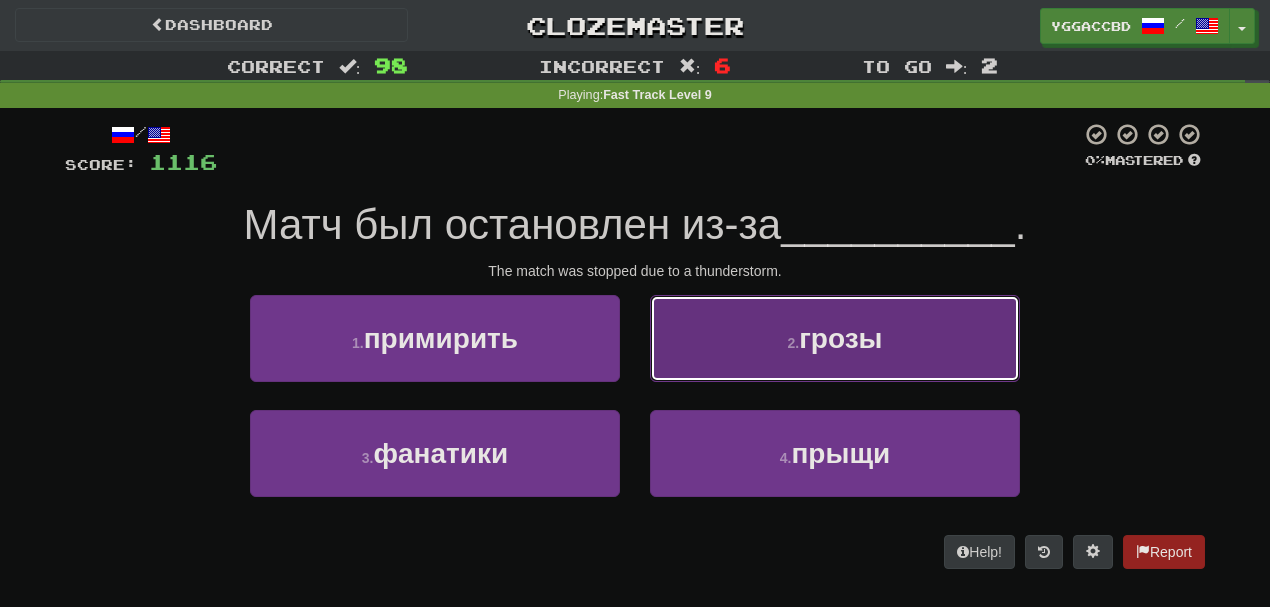 click on "2 .  грозы" at bounding box center (835, 338) 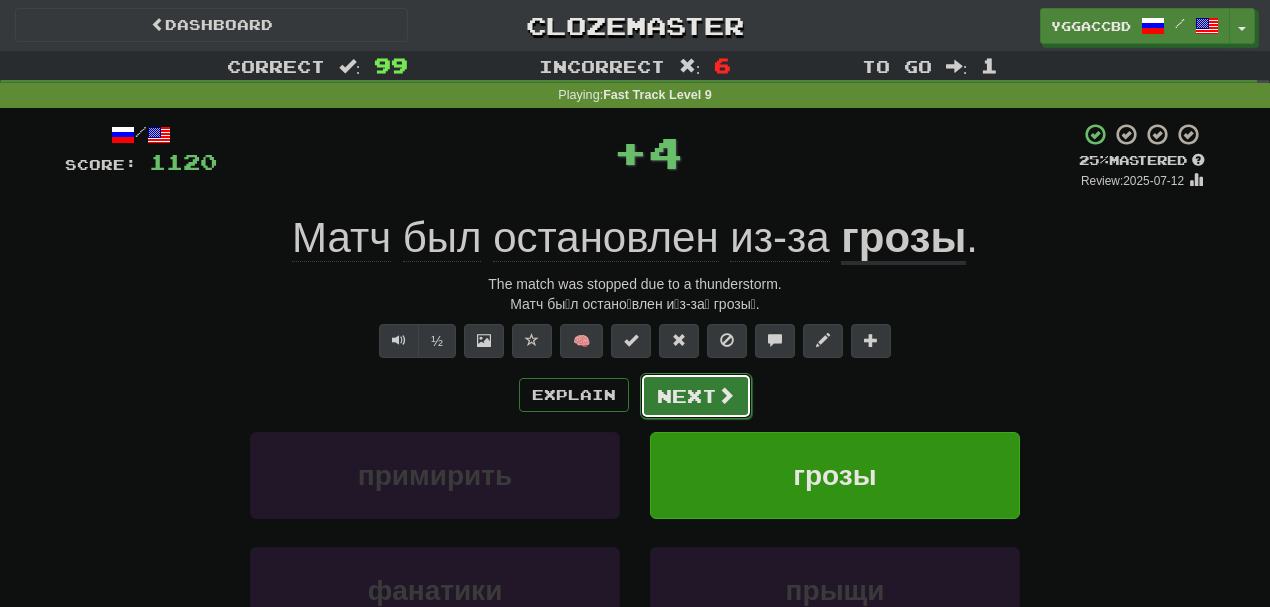 click on "Next" at bounding box center (696, 396) 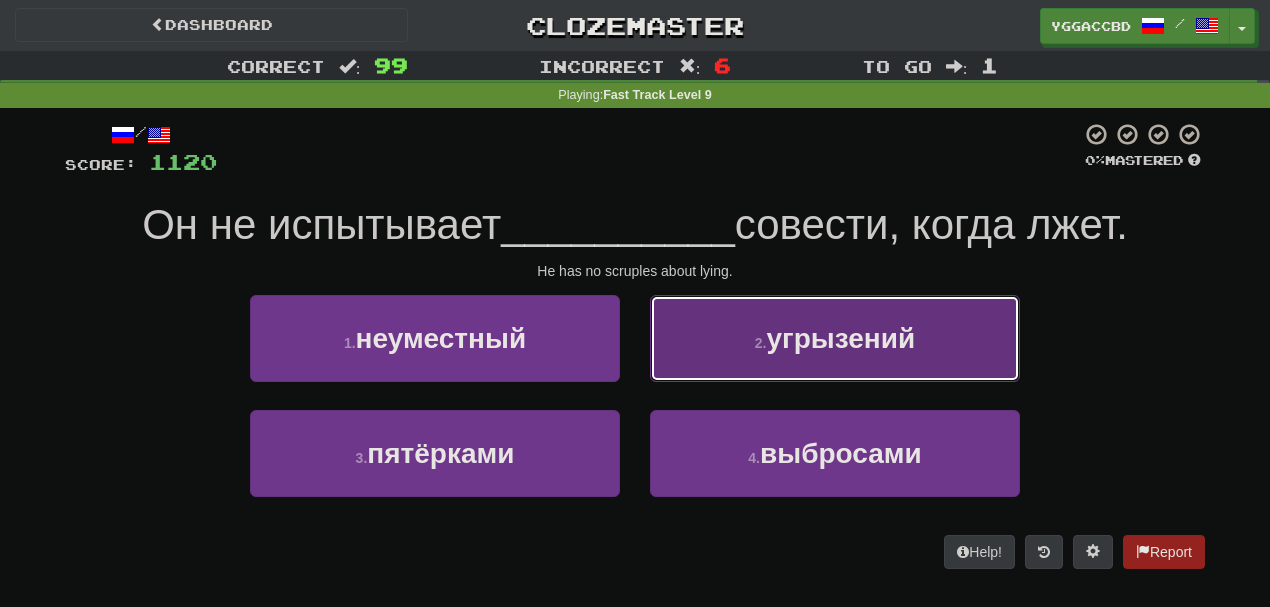 click on "2 .  угрызений" at bounding box center (835, 338) 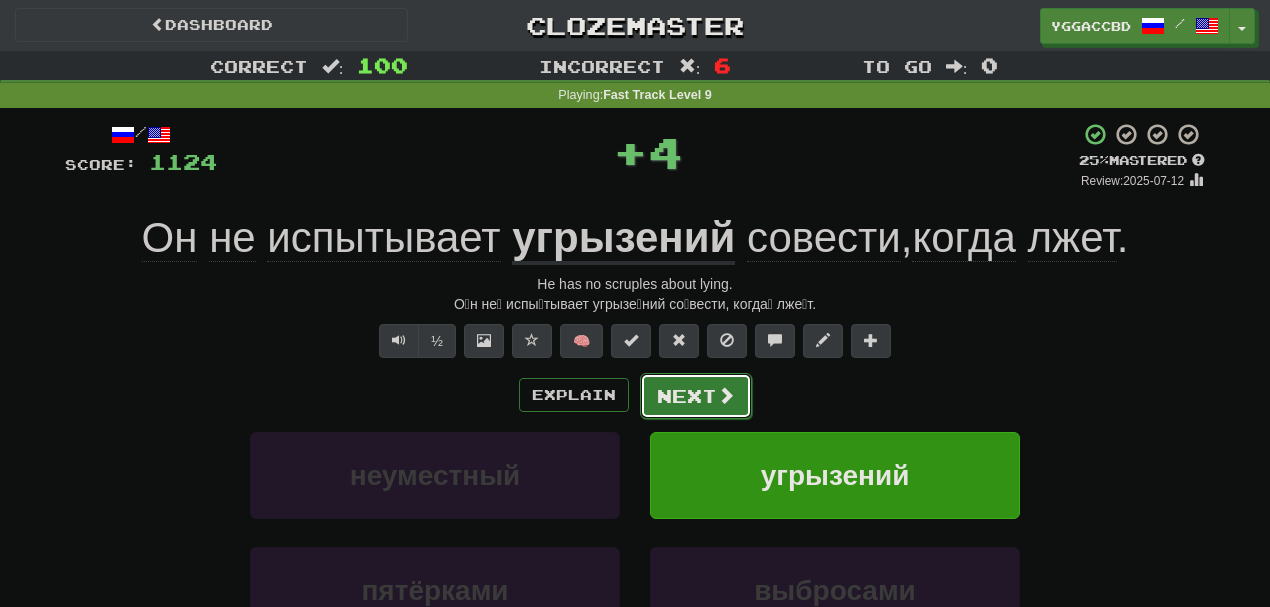 click on "Next" at bounding box center (696, 396) 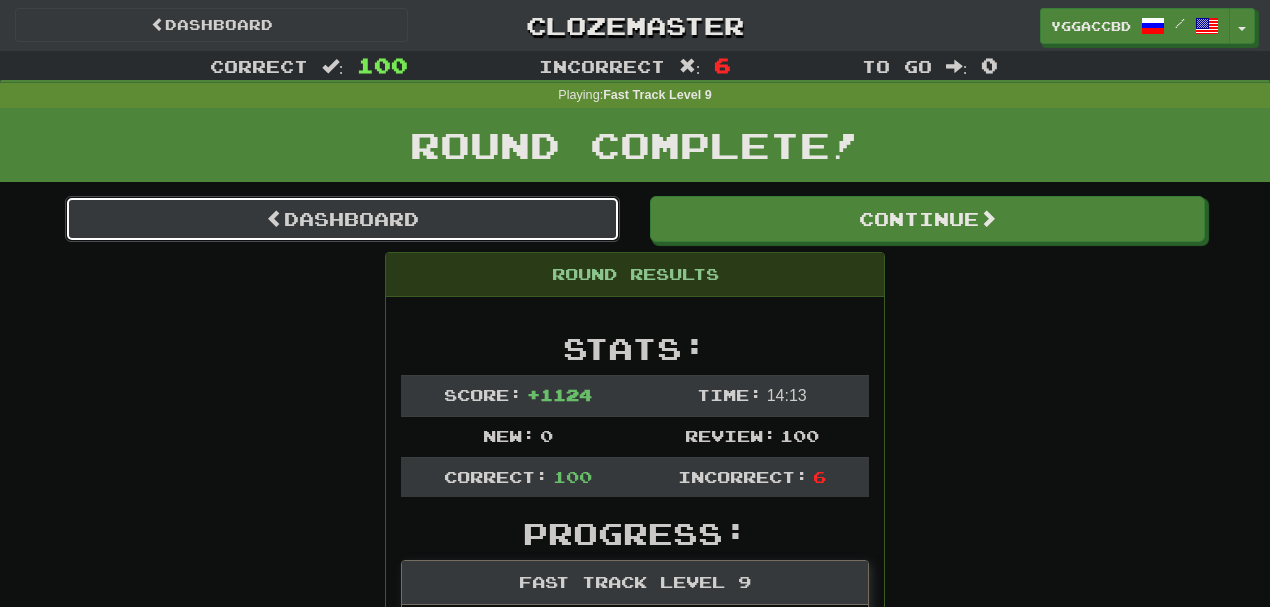 click on "Dashboard" at bounding box center [342, 219] 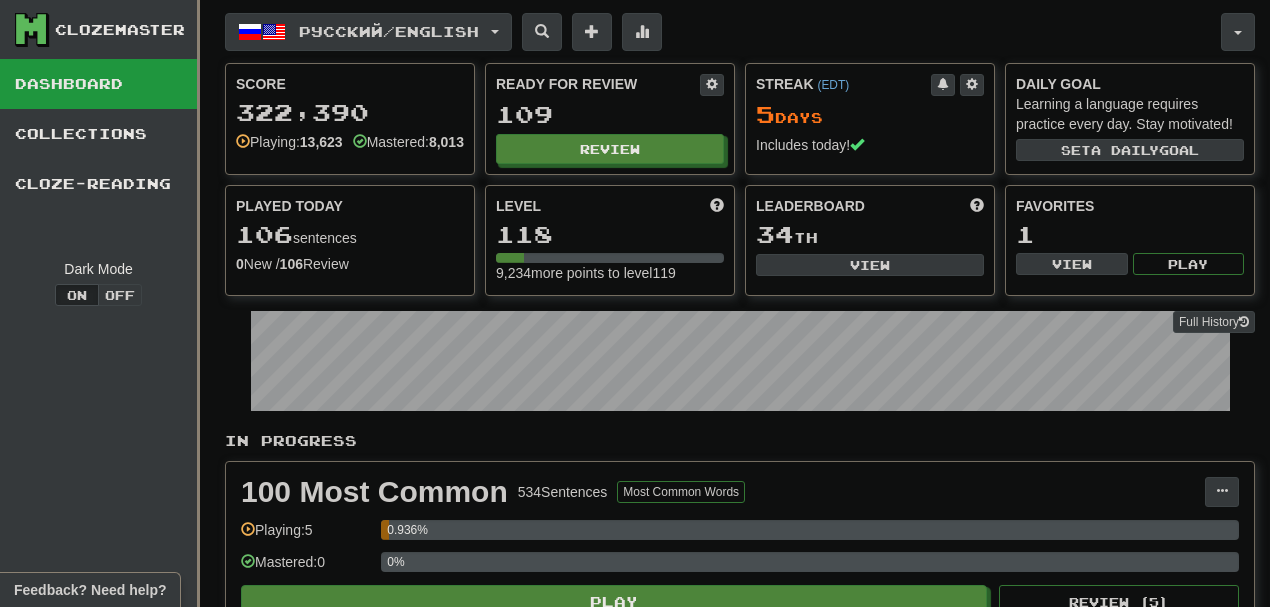 scroll, scrollTop: 0, scrollLeft: 0, axis: both 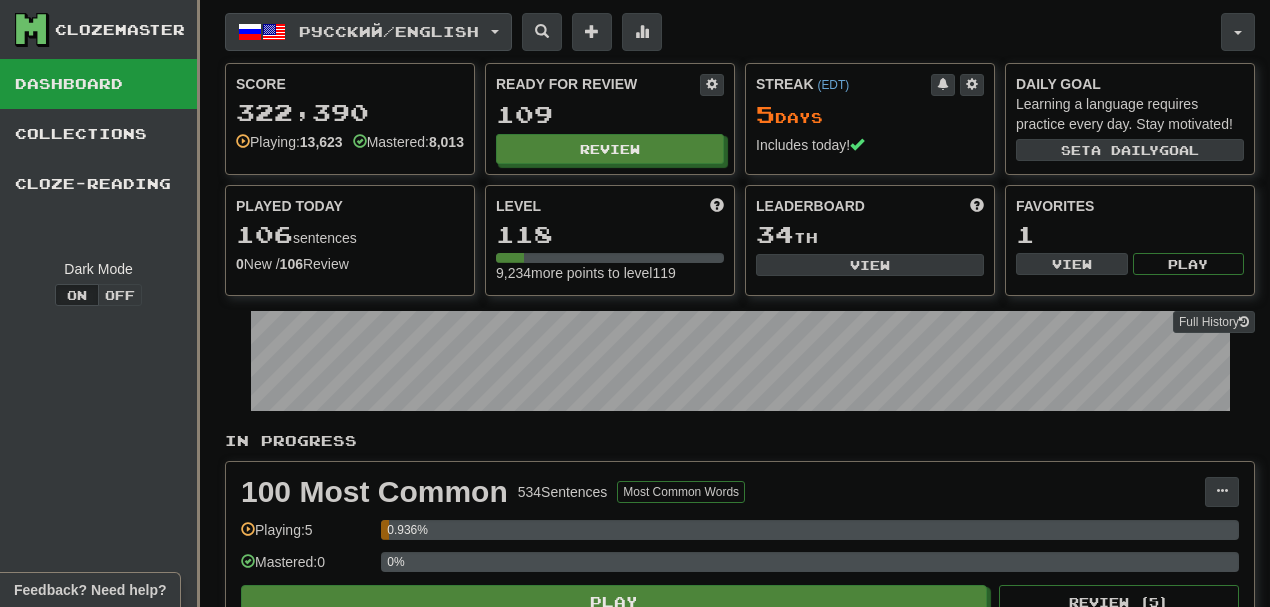 click on "Русский  /  English" at bounding box center (389, 31) 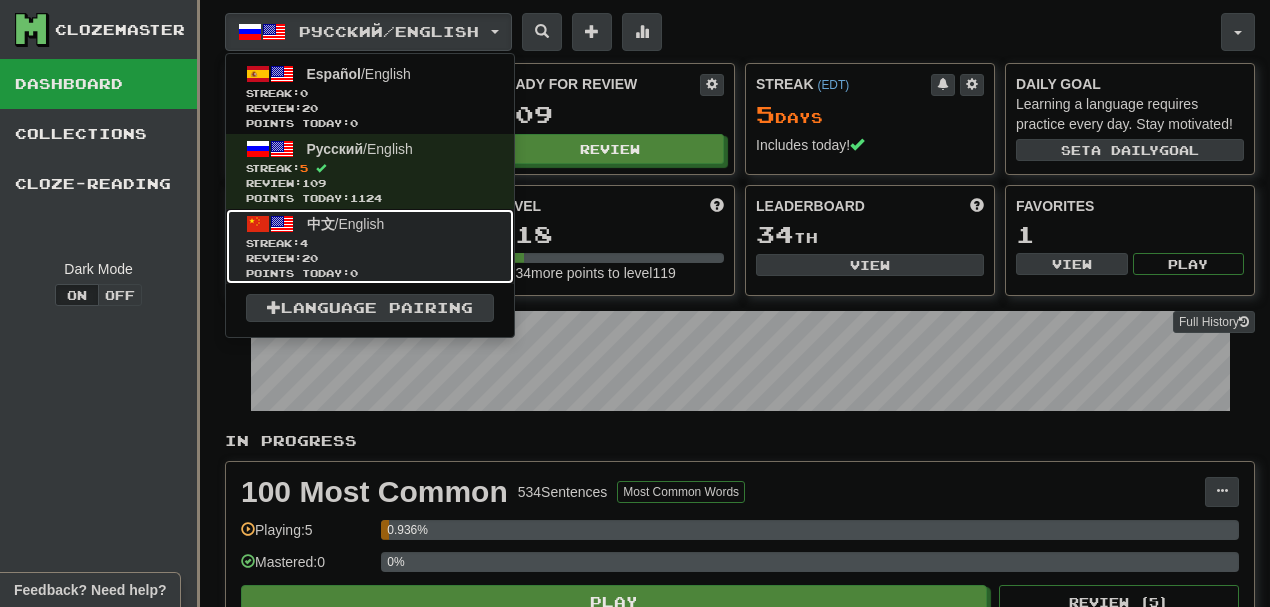 click on "Streak:  4" at bounding box center (370, 243) 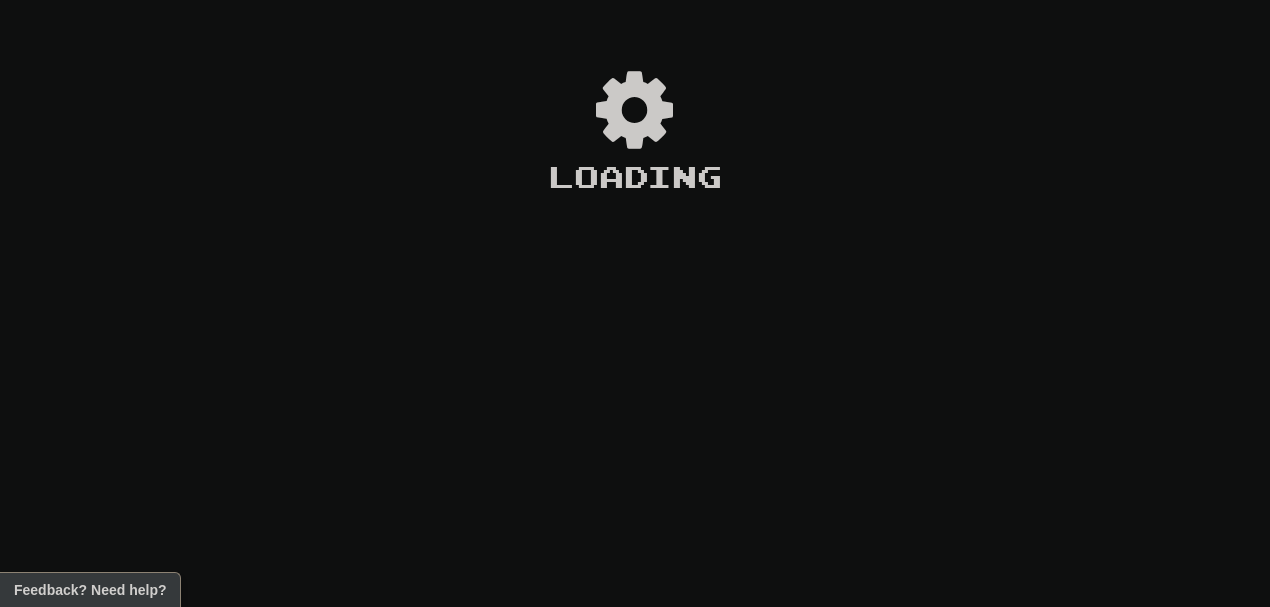 scroll, scrollTop: 0, scrollLeft: 0, axis: both 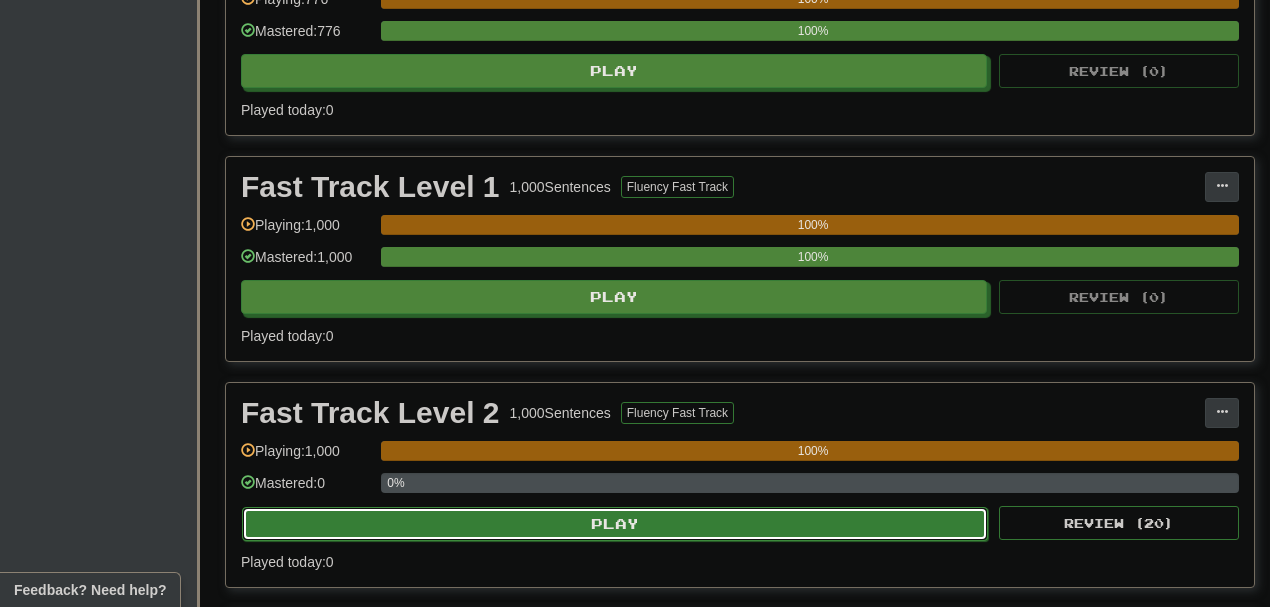 click on "Play" at bounding box center (615, 524) 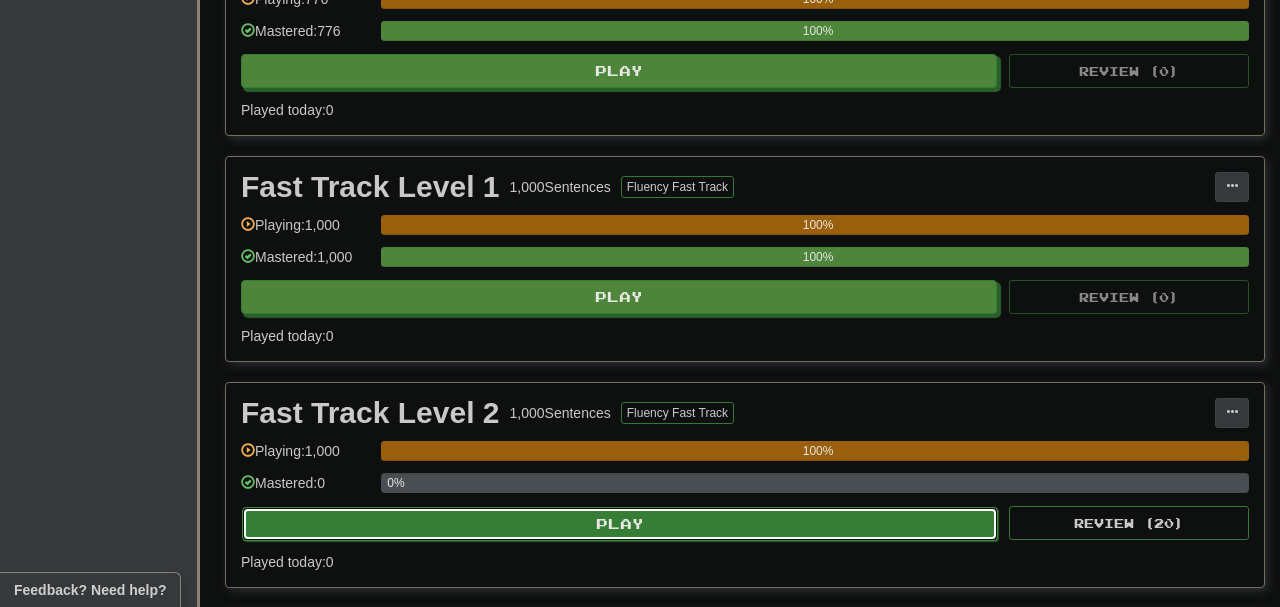select on "**" 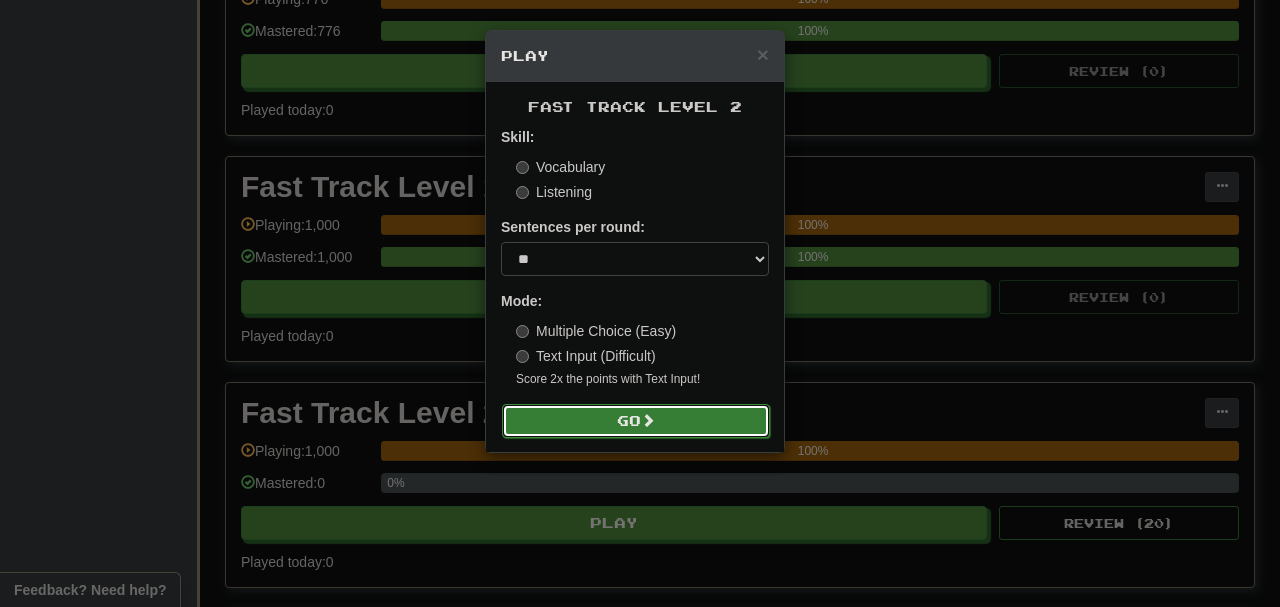 click on "Go" at bounding box center (636, 421) 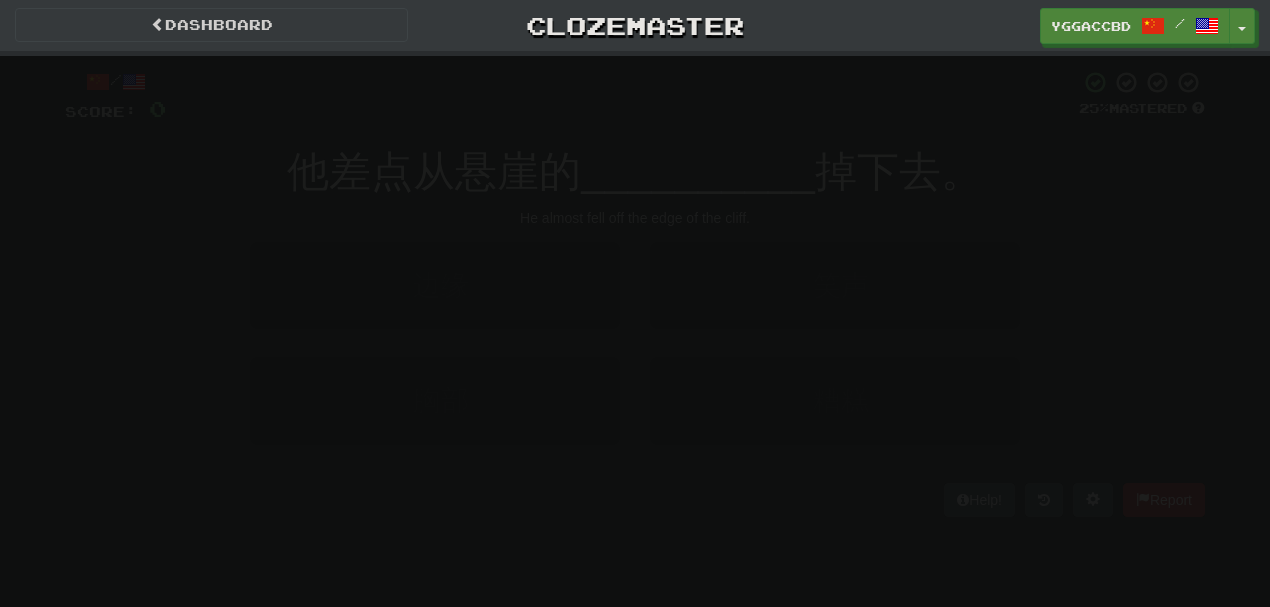 scroll, scrollTop: 0, scrollLeft: 0, axis: both 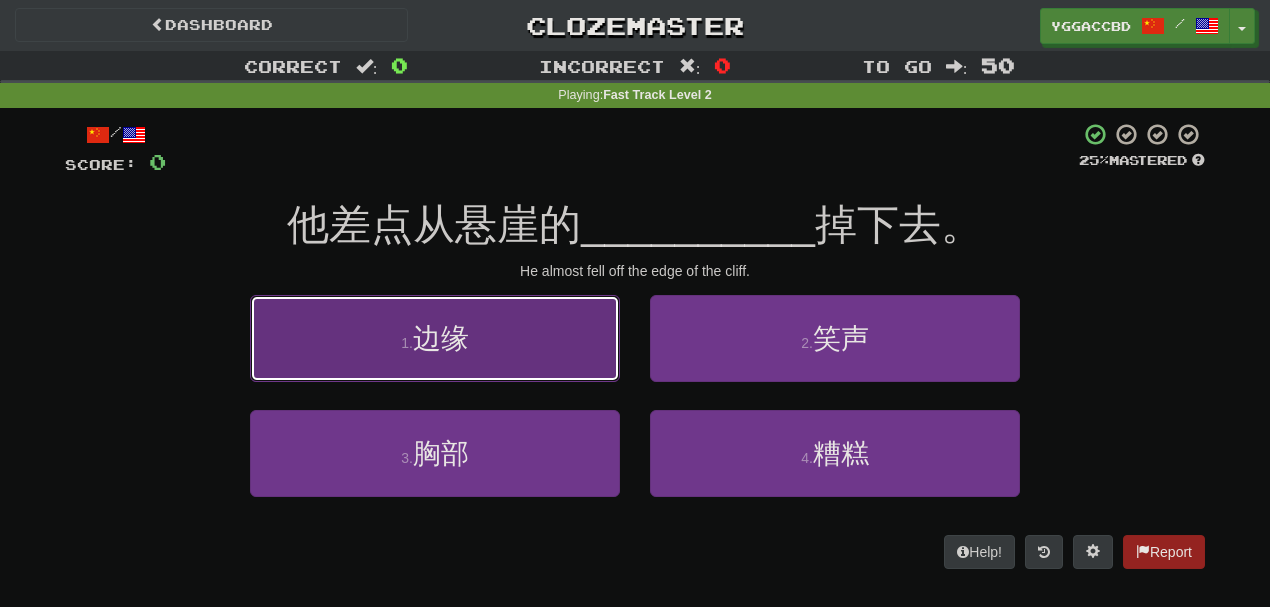 click on "1 .  边缘" at bounding box center [435, 338] 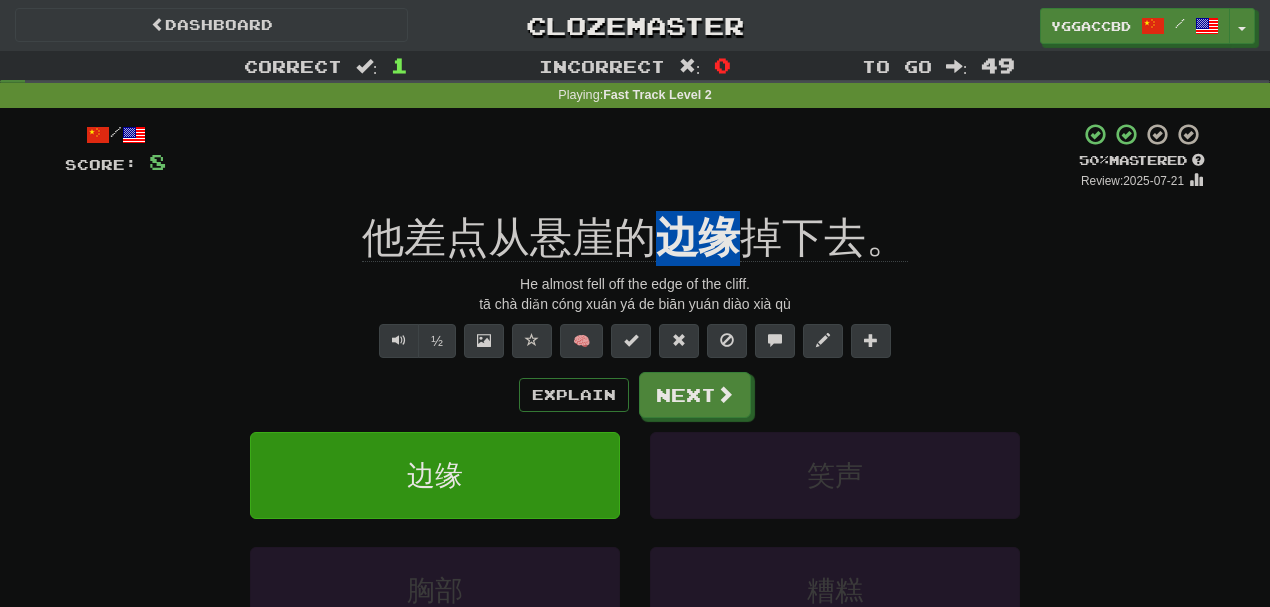 drag, startPoint x: 656, startPoint y: 201, endPoint x: 737, endPoint y: 202, distance: 81.00617 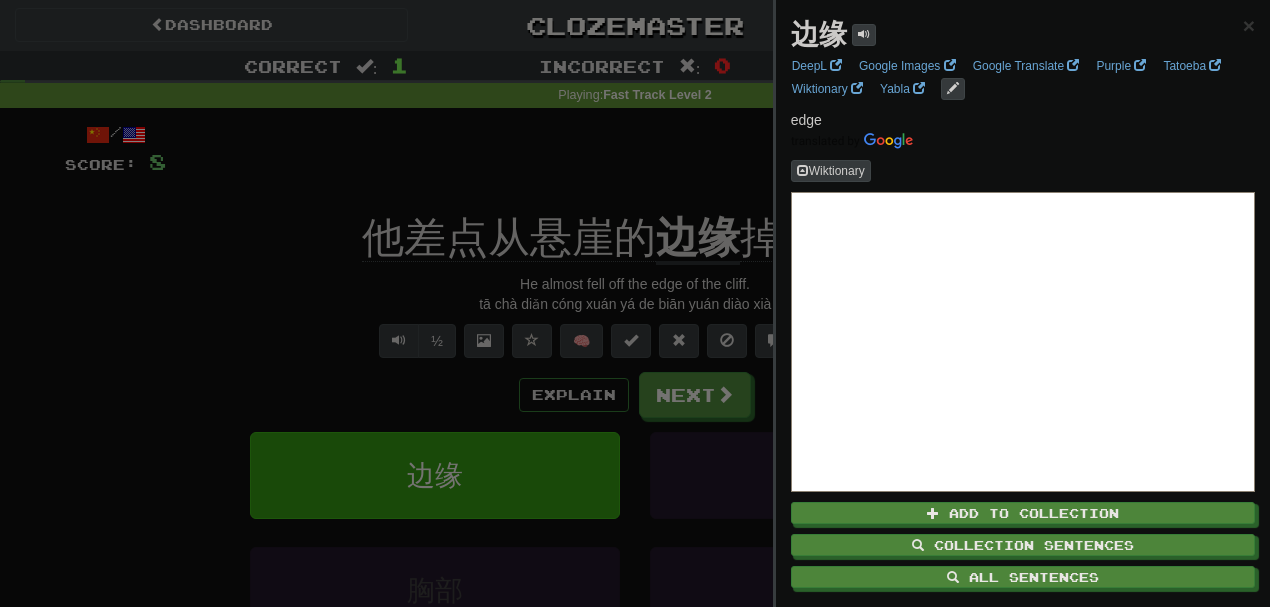 click at bounding box center [635, 303] 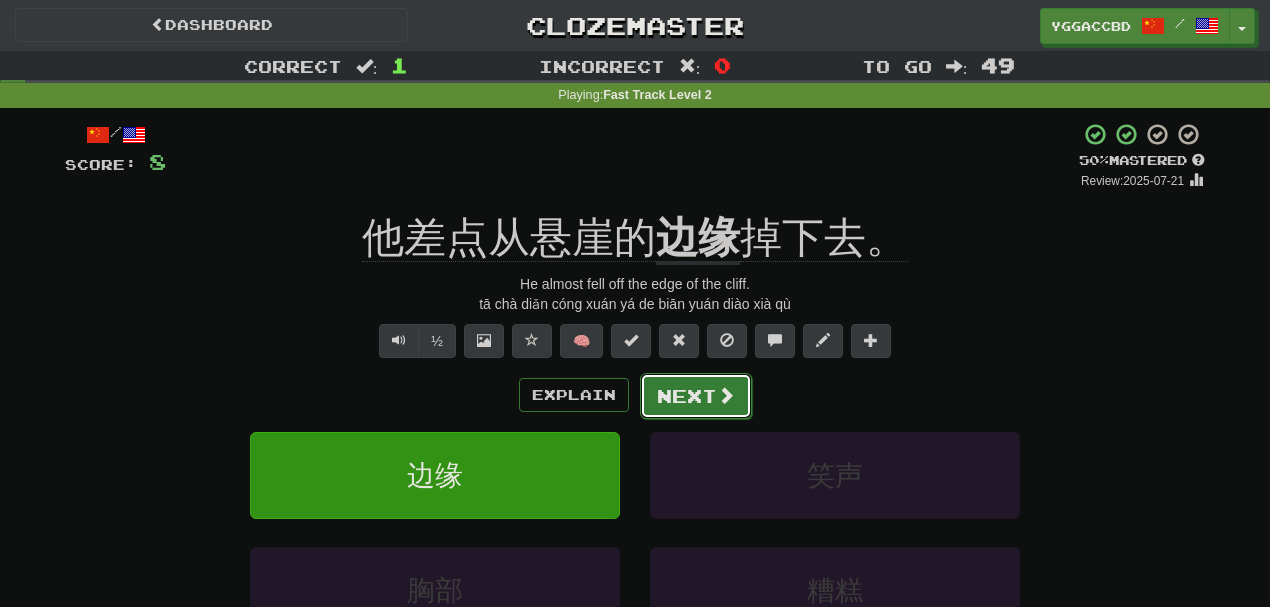 click on "Next" at bounding box center [696, 396] 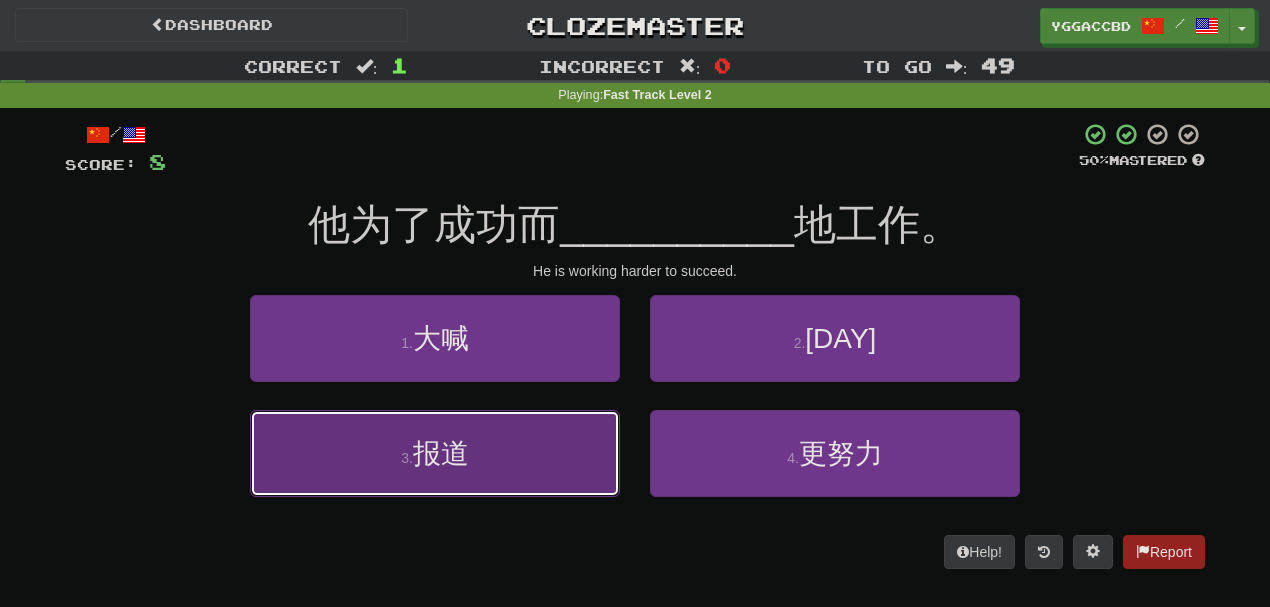 click on "3 .  报道" at bounding box center (435, 453) 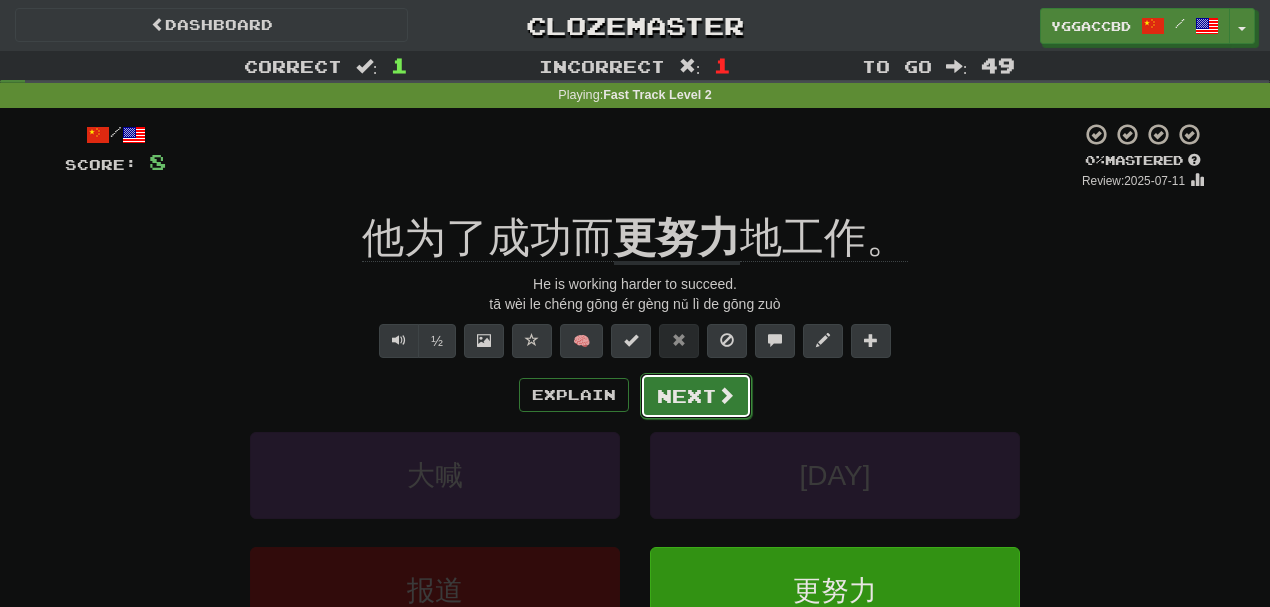 click on "Next" at bounding box center [696, 396] 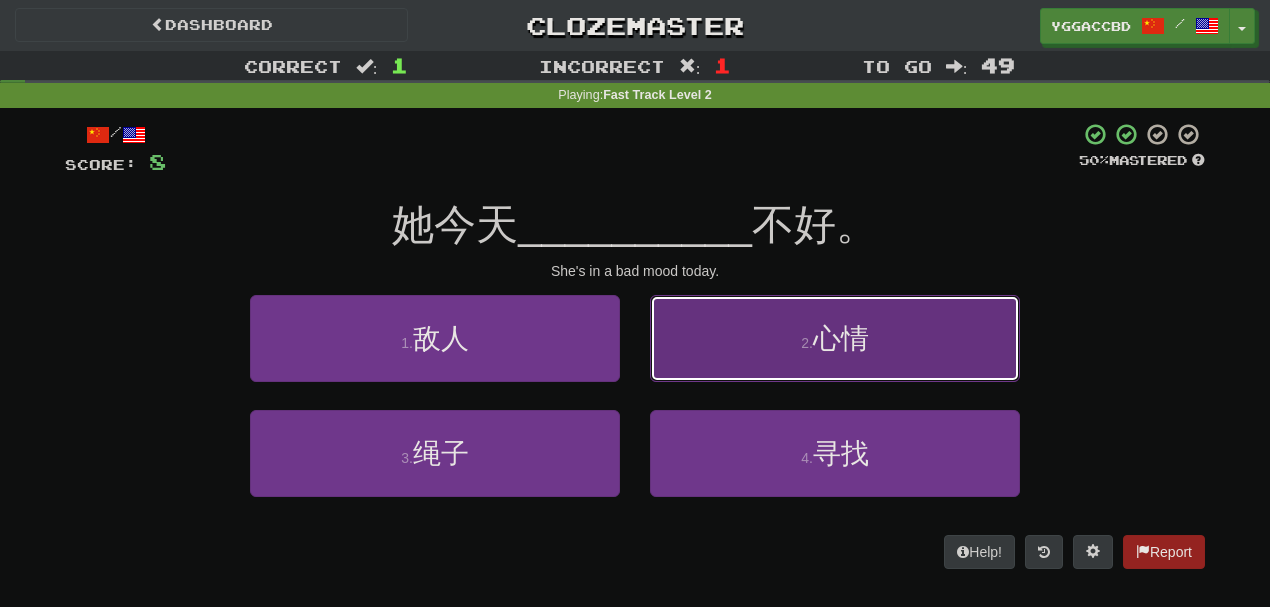 click on "2 .  心情" at bounding box center [835, 338] 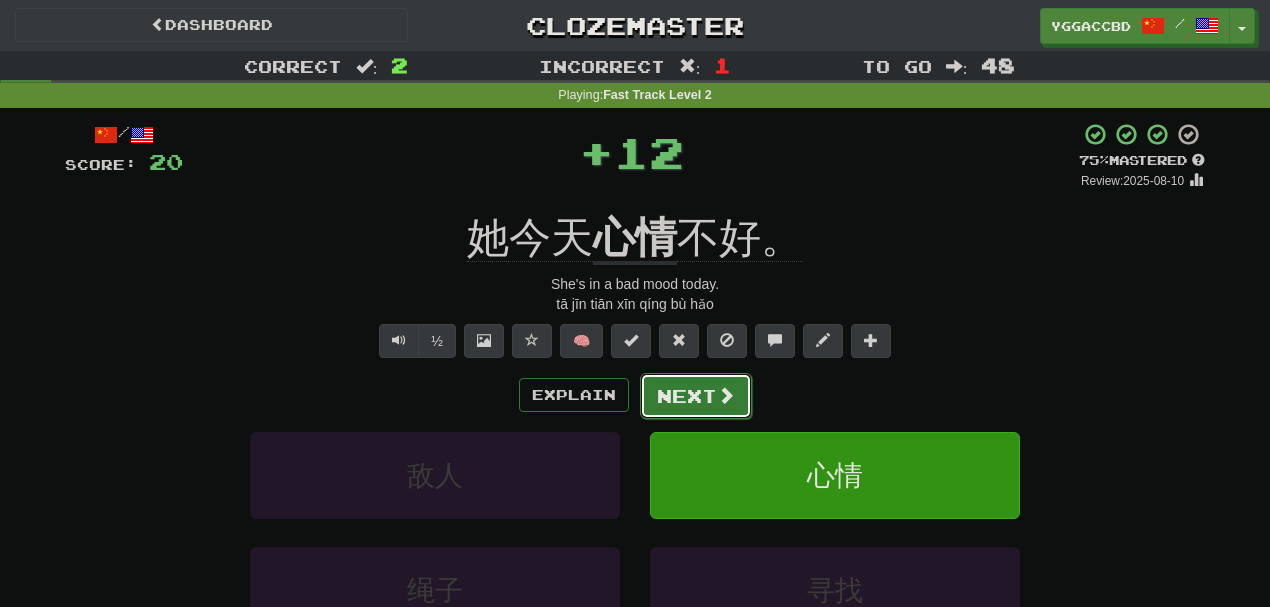 click on "Next" at bounding box center [696, 396] 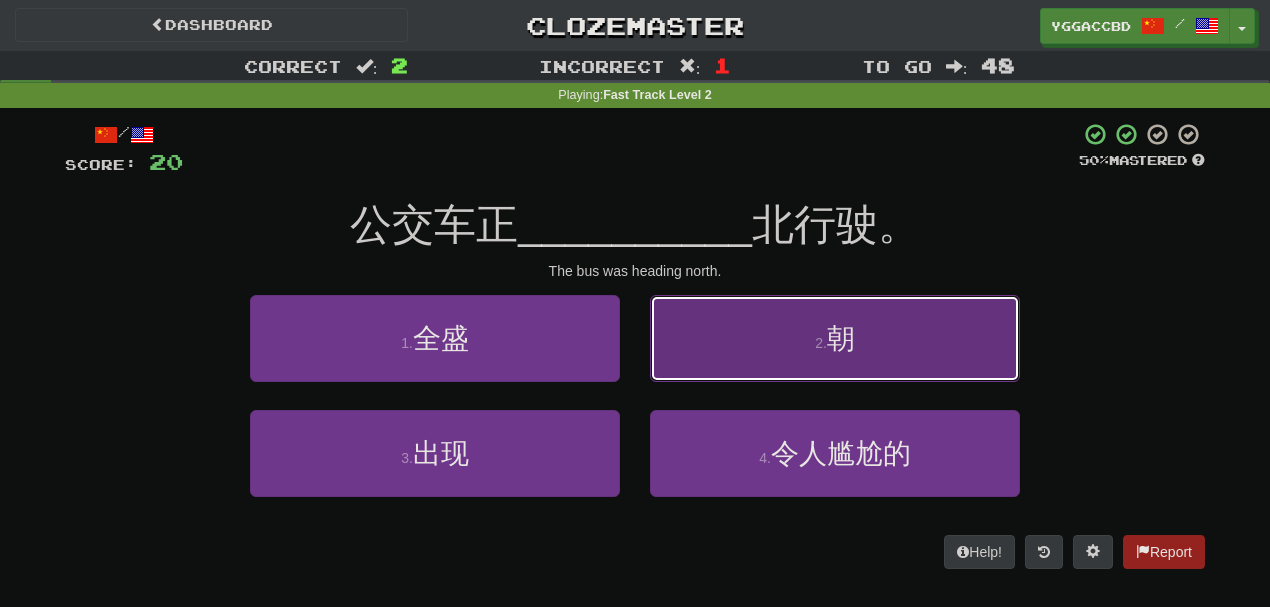 click on "2 .  朝" at bounding box center [835, 338] 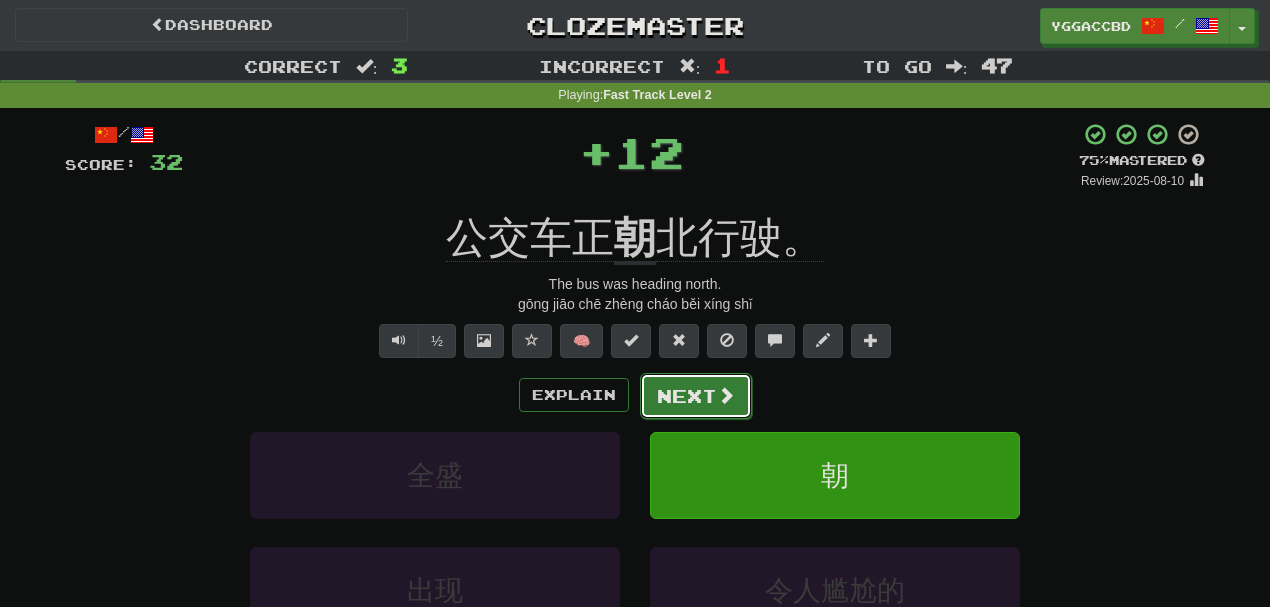 click on "Next" at bounding box center (696, 396) 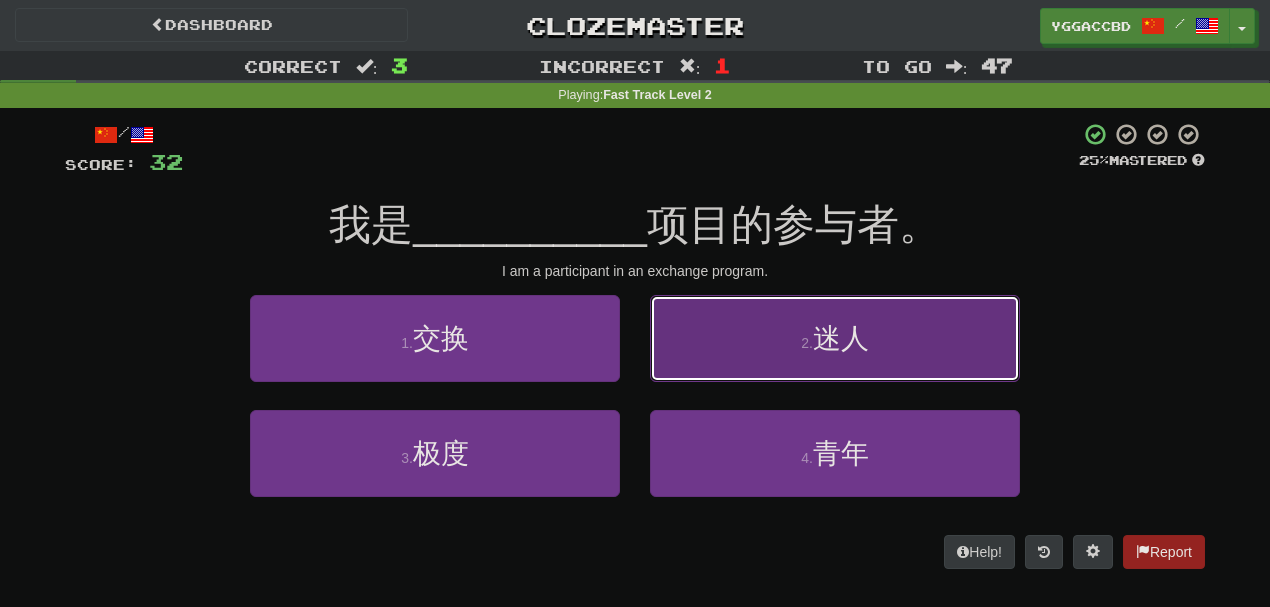 click on "2 .  迷人" at bounding box center [835, 338] 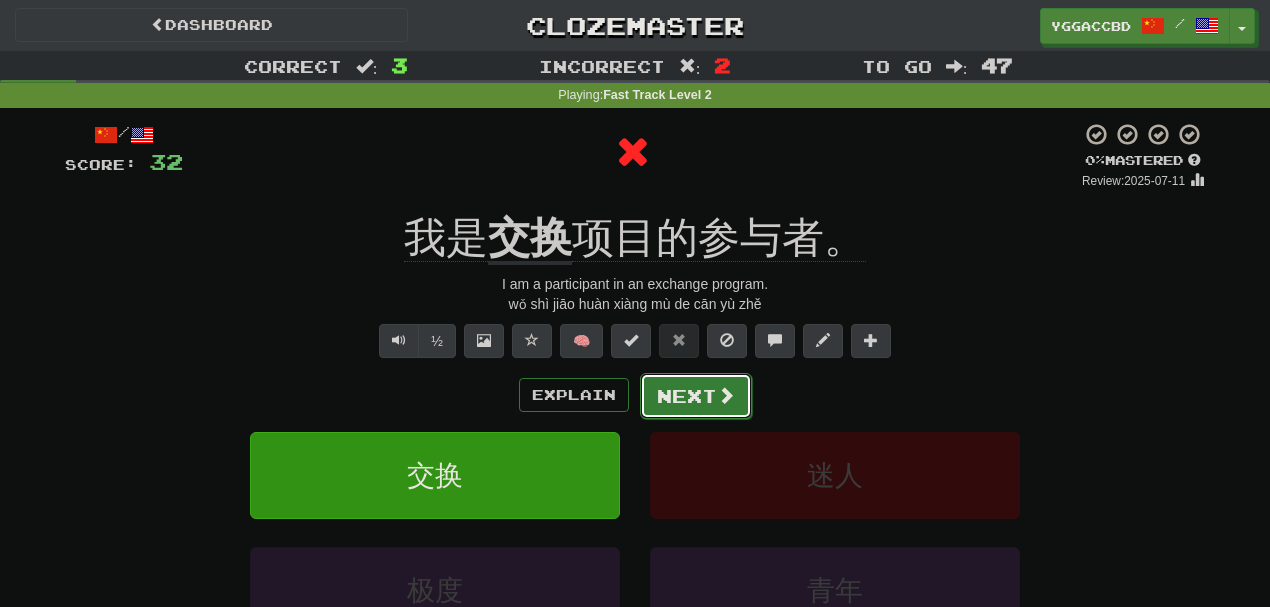 click on "Next" at bounding box center [696, 396] 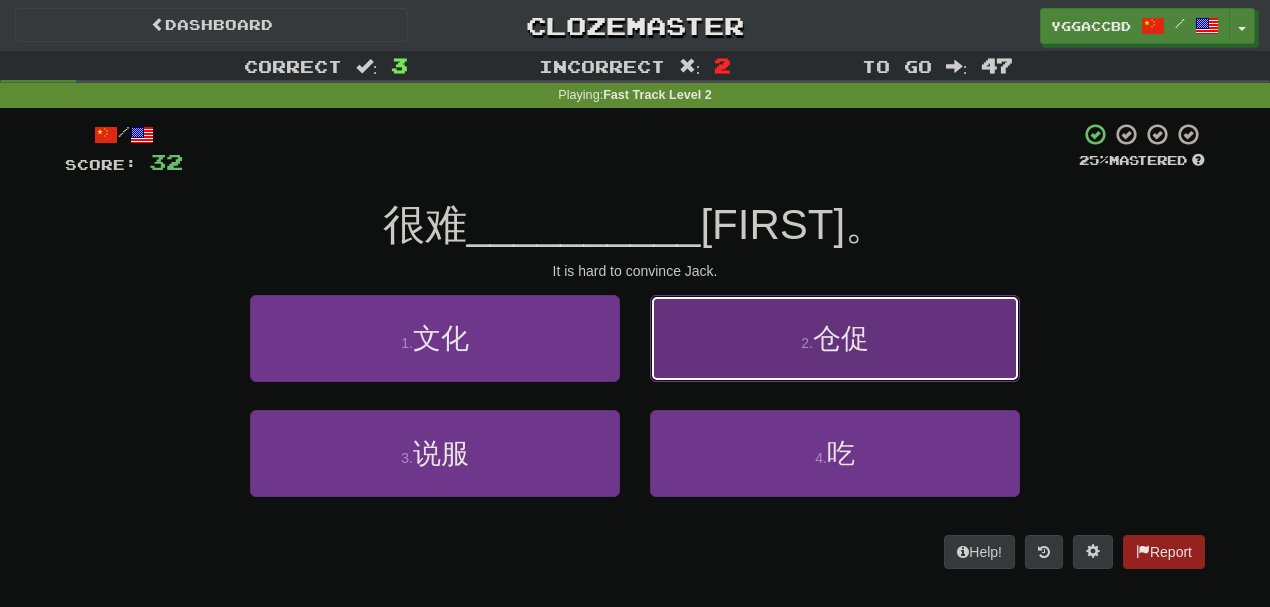 click on "2 .  仓促" at bounding box center (835, 338) 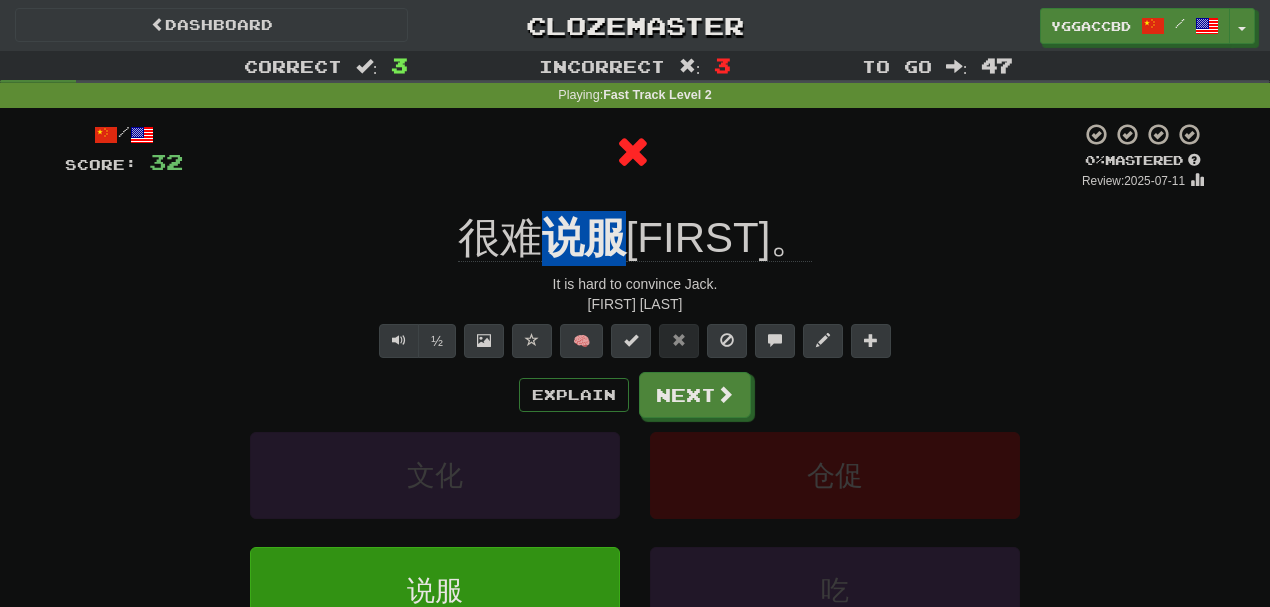 drag, startPoint x: 580, startPoint y: 198, endPoint x: 644, endPoint y: 212, distance: 65.51336 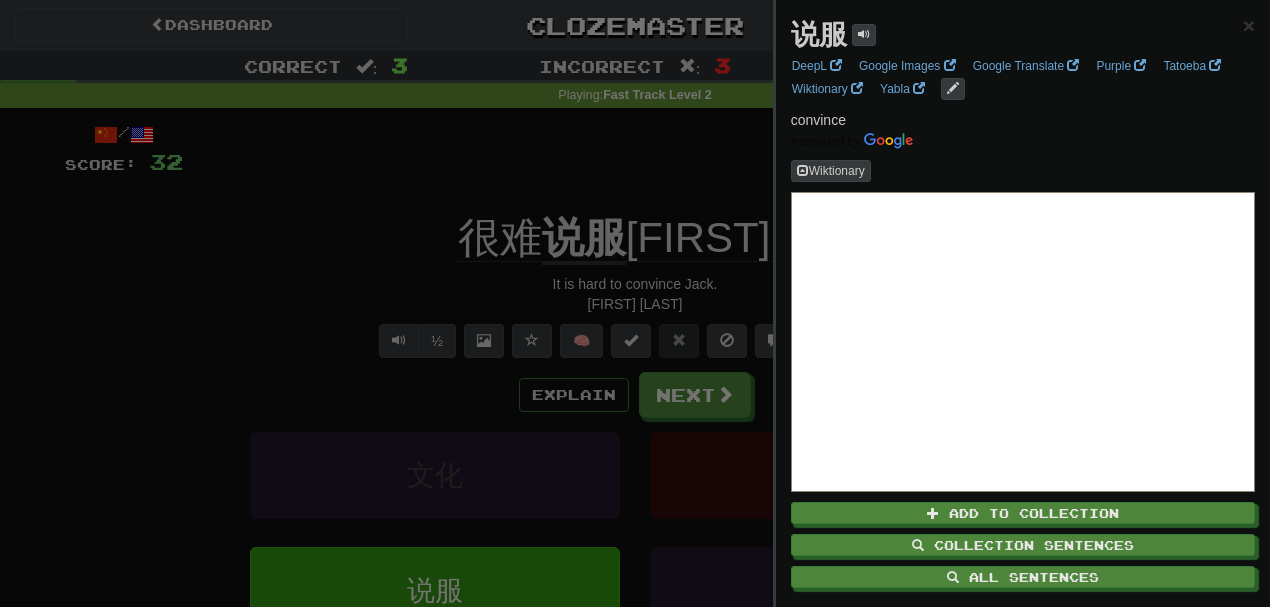 click at bounding box center [635, 303] 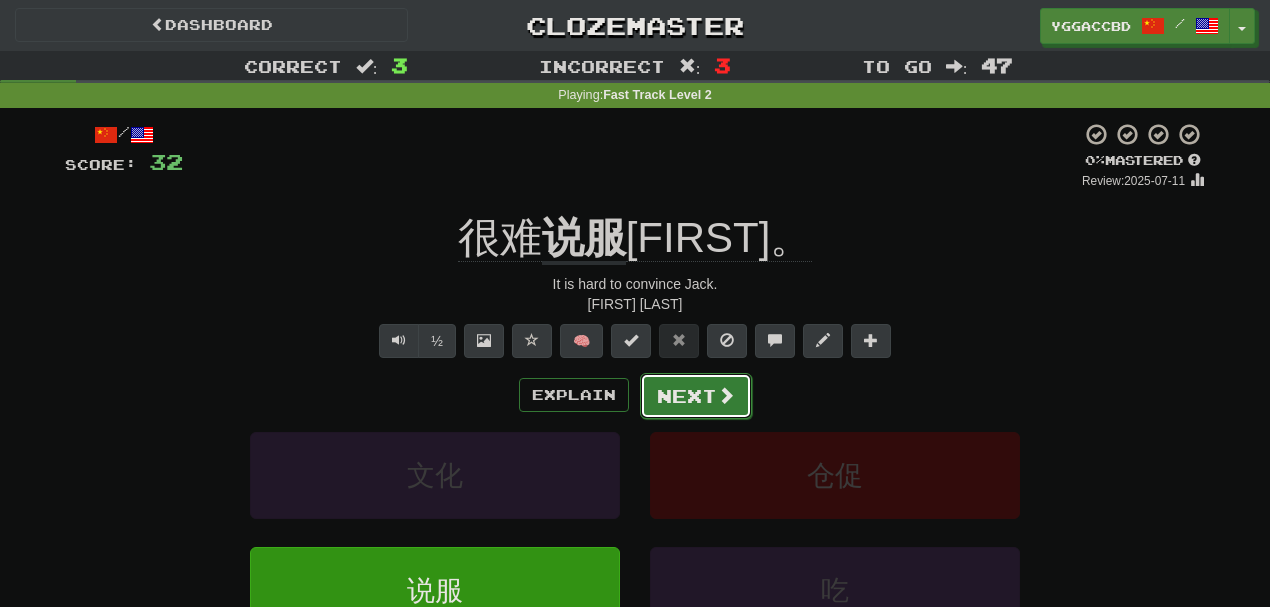 click on "Next" at bounding box center [696, 396] 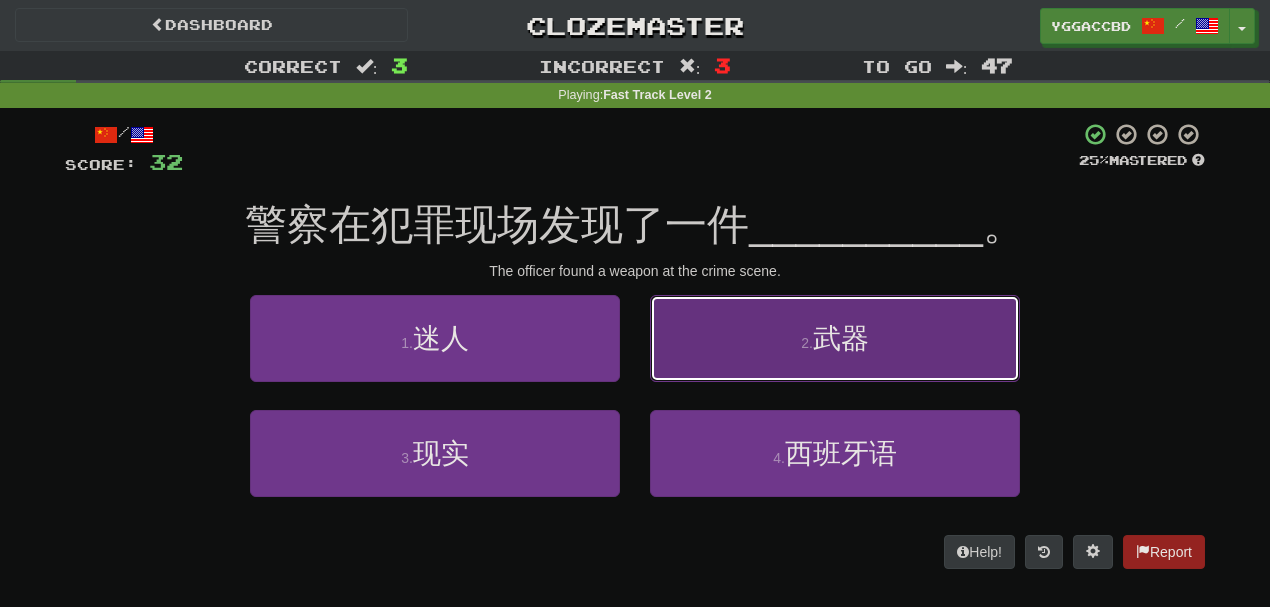 click on "2 .  武器" at bounding box center (835, 338) 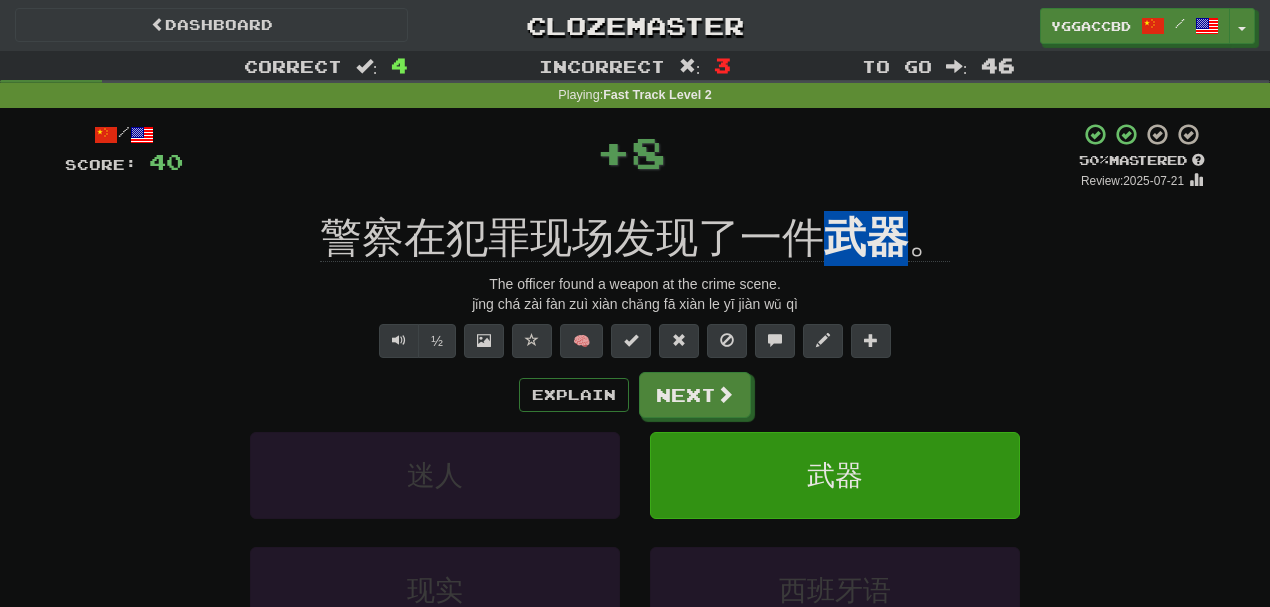 drag, startPoint x: 825, startPoint y: 200, endPoint x: 901, endPoint y: 227, distance: 80.65358 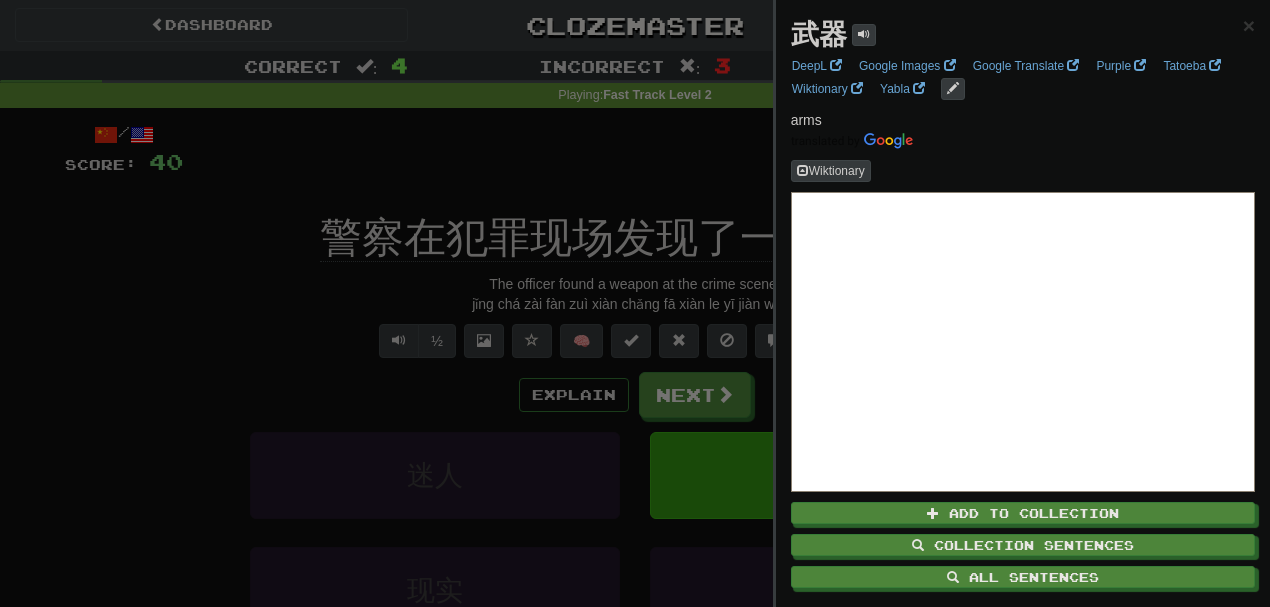 click at bounding box center [635, 303] 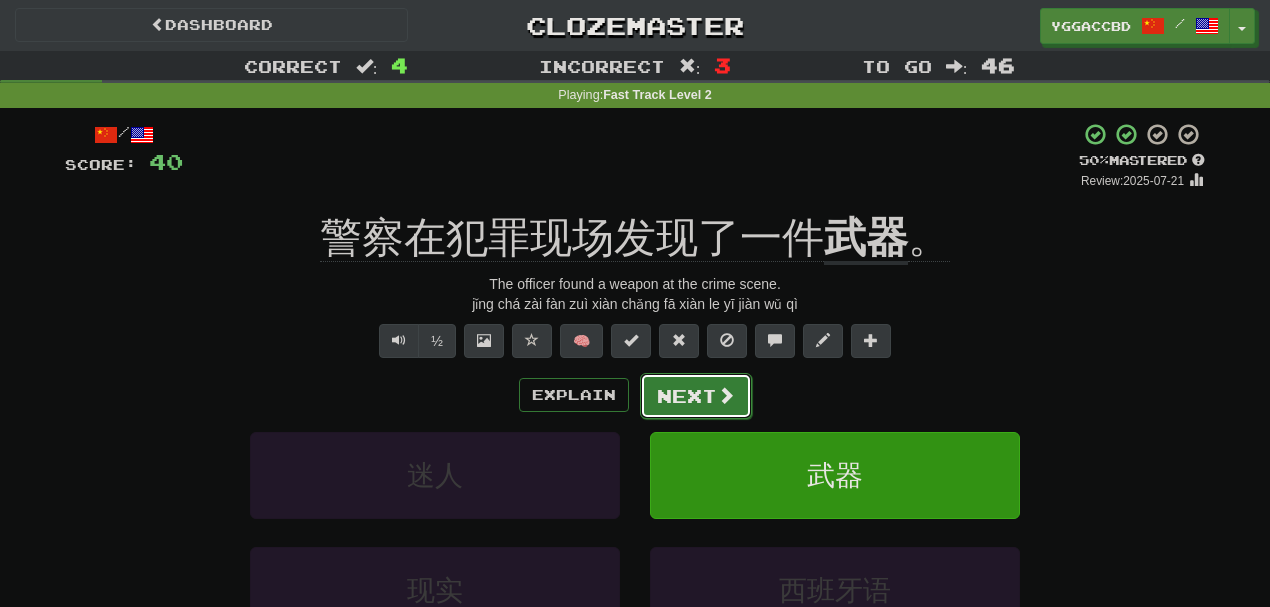 click on "Next" at bounding box center (696, 396) 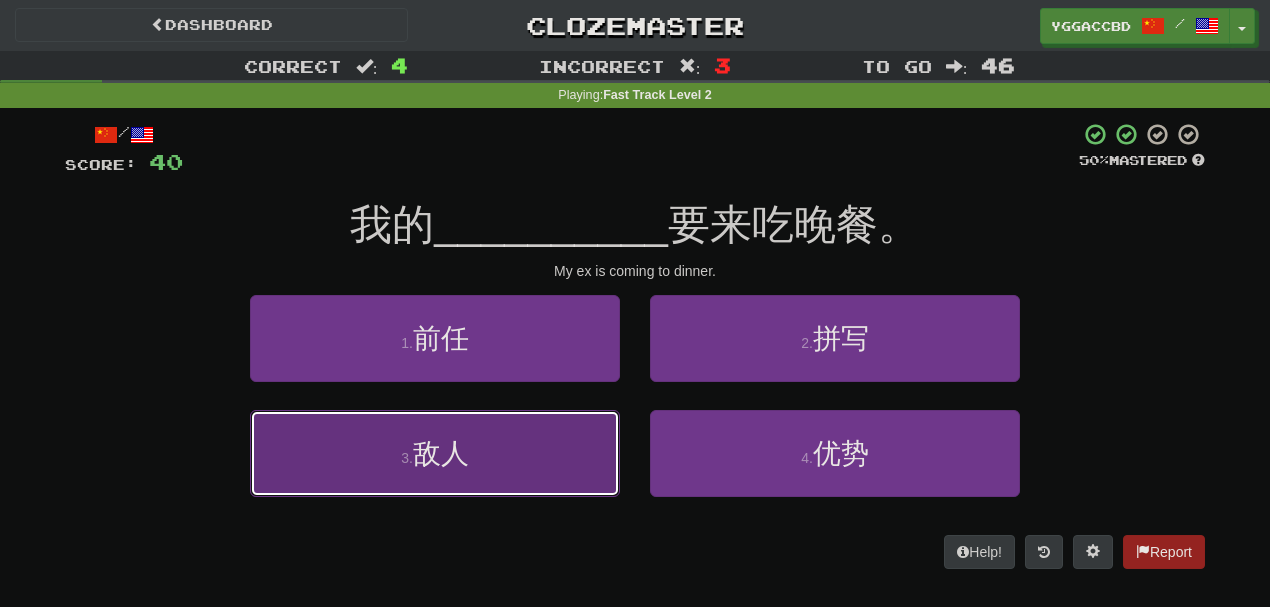 click on "3 .  敌人" at bounding box center (435, 453) 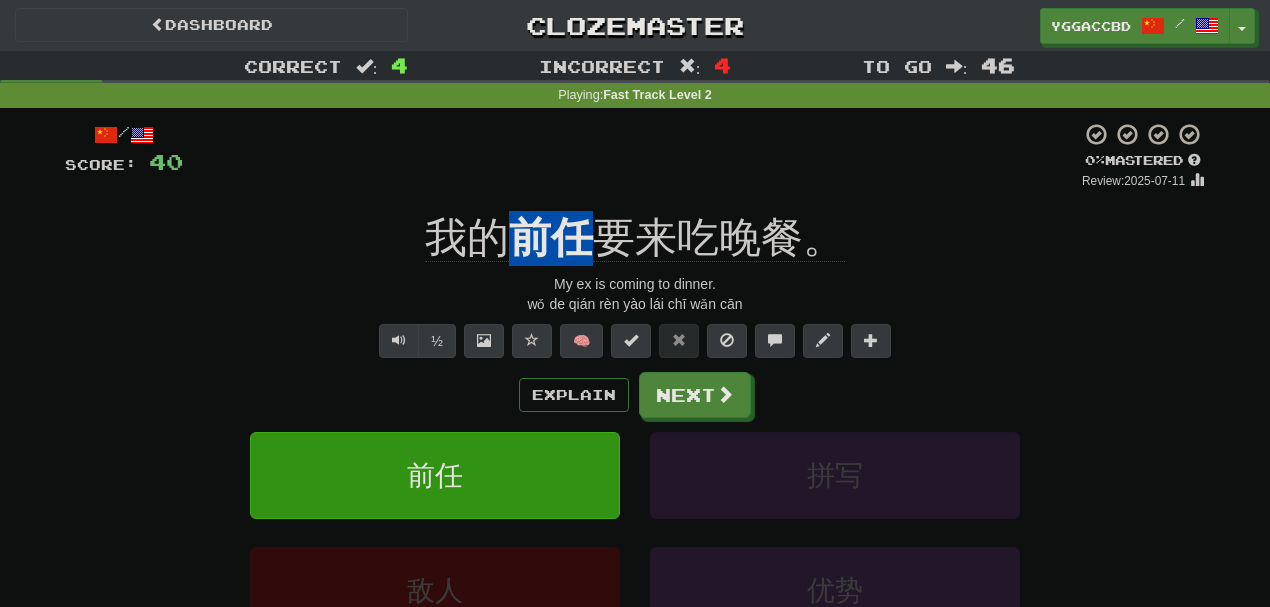 drag, startPoint x: 511, startPoint y: 198, endPoint x: 581, endPoint y: 216, distance: 72.277245 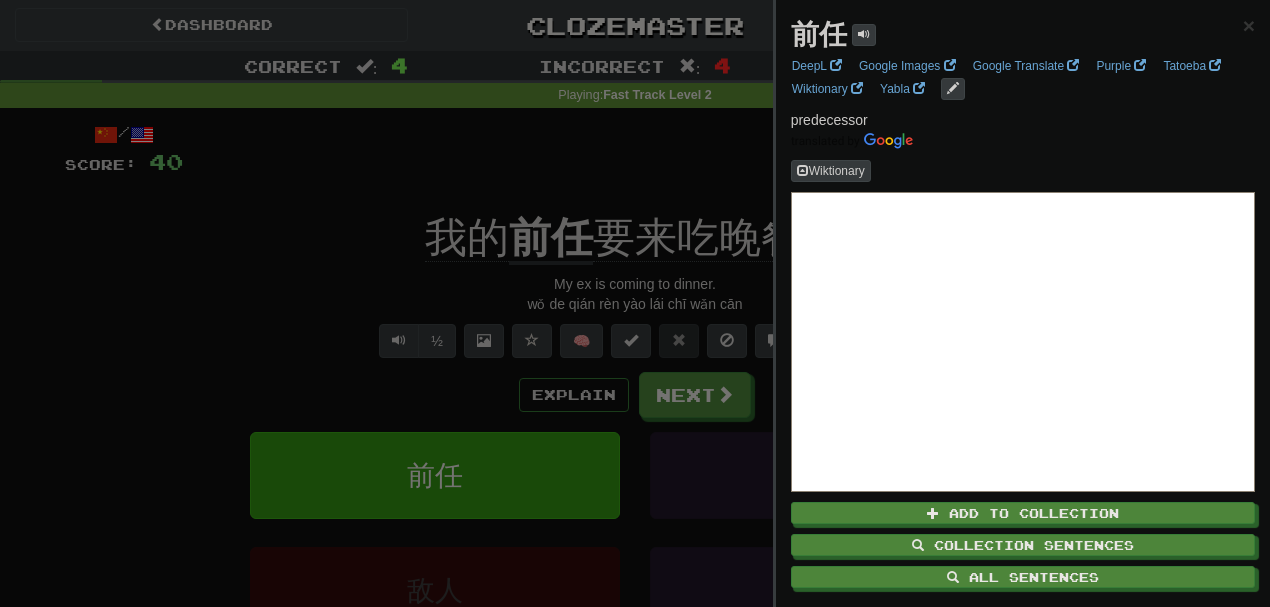 click at bounding box center (635, 303) 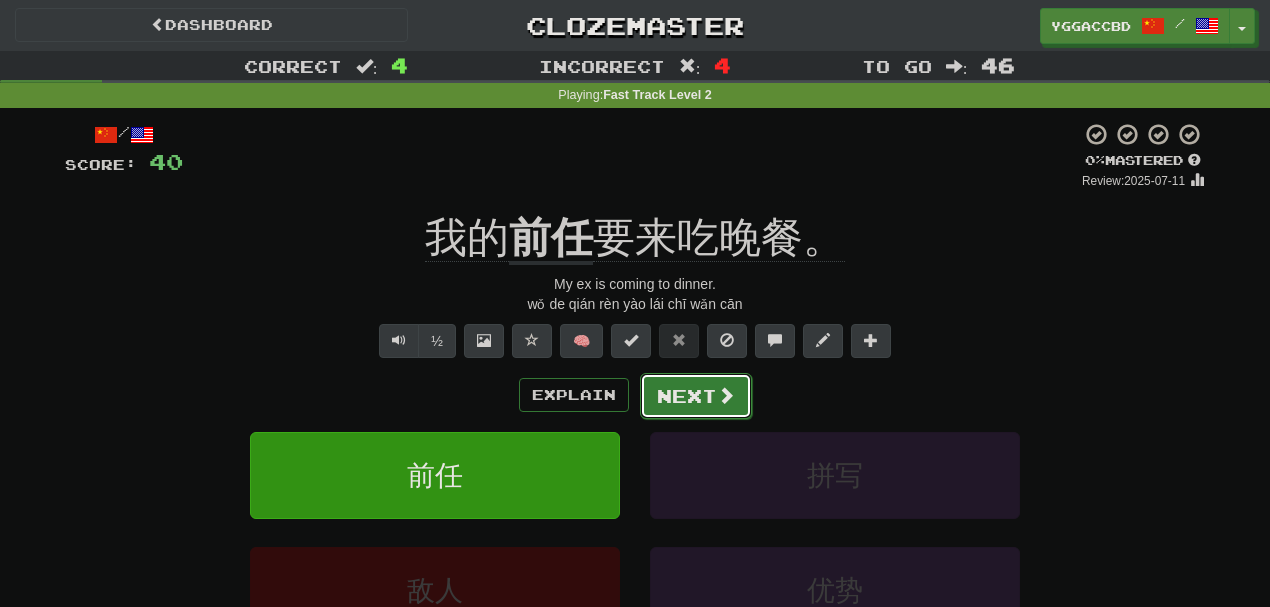 click on "Next" at bounding box center [696, 396] 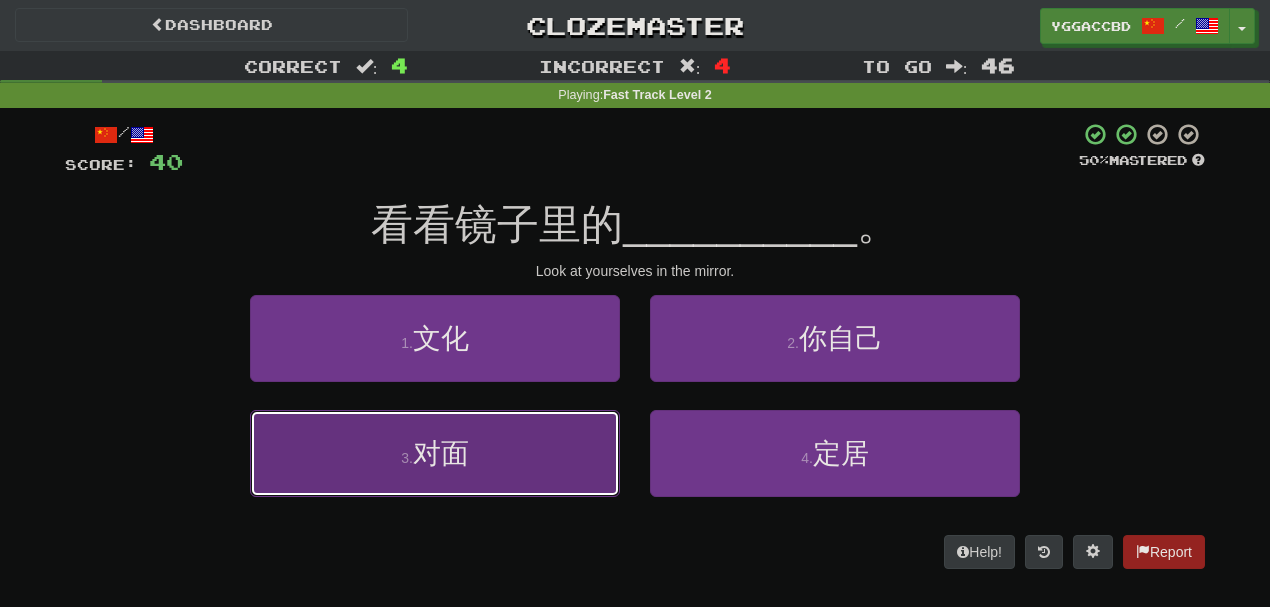 click on "3 .  对面" at bounding box center [435, 453] 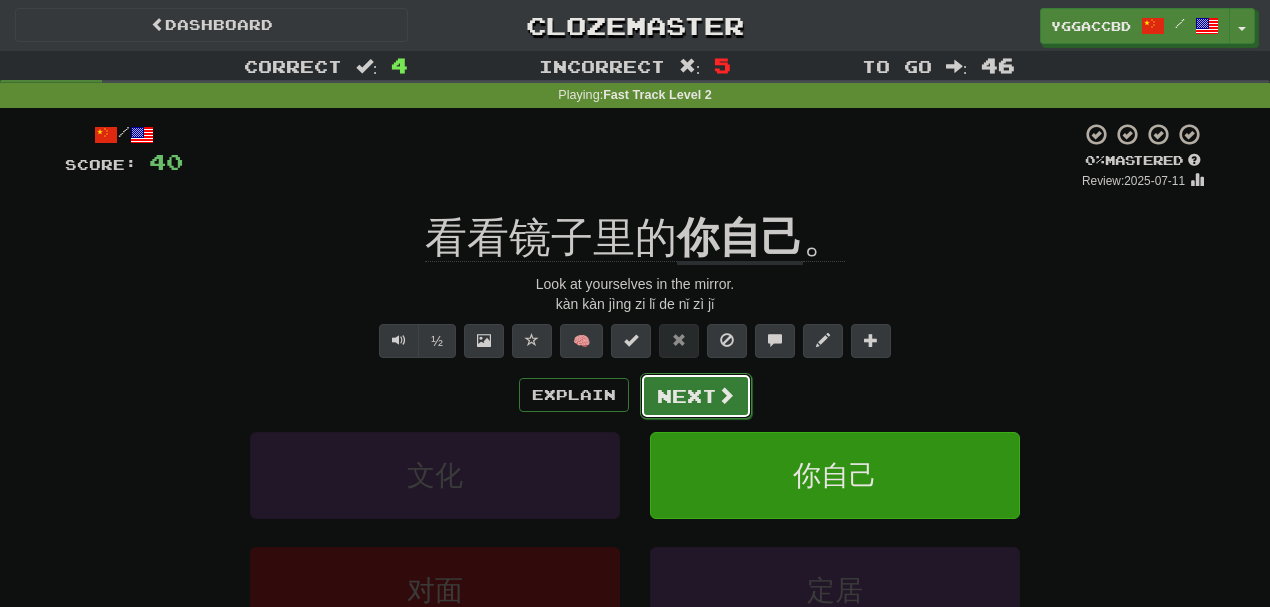 click on "Next" at bounding box center [696, 396] 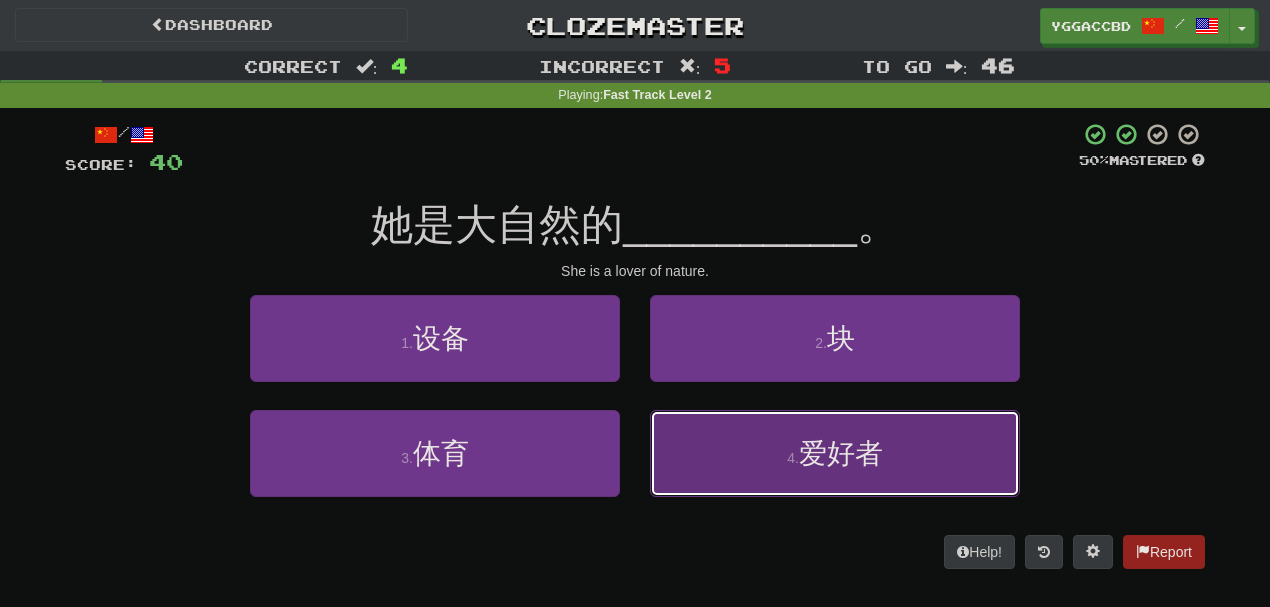 click on "4 .  爱好者" at bounding box center [835, 453] 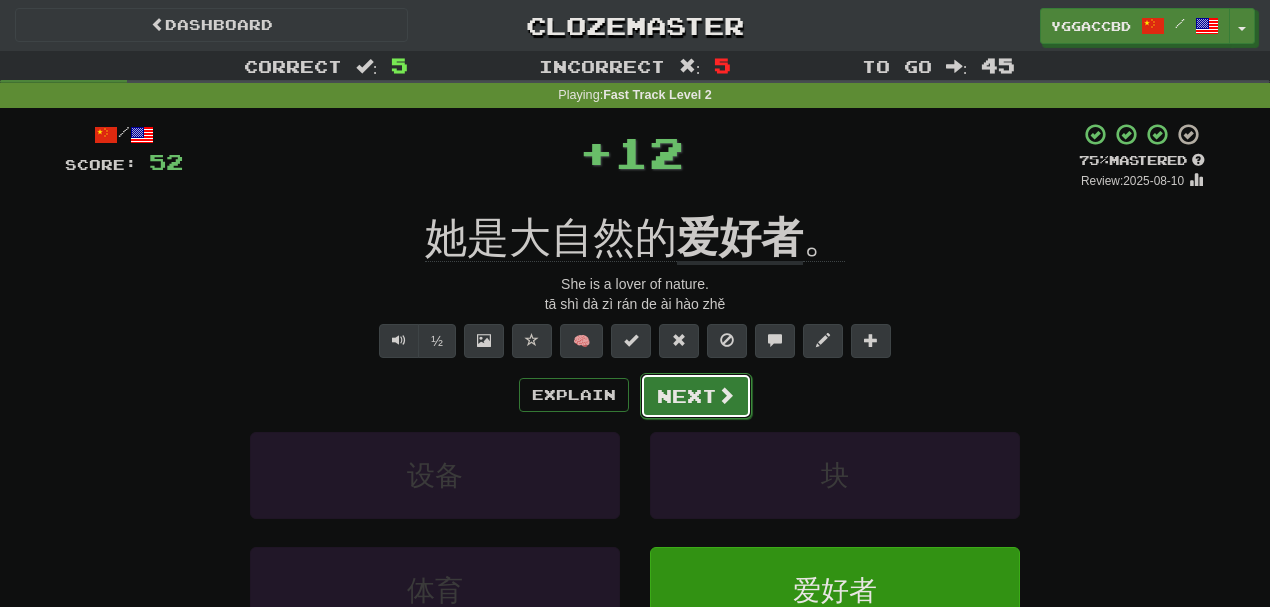 click on "Next" at bounding box center (696, 396) 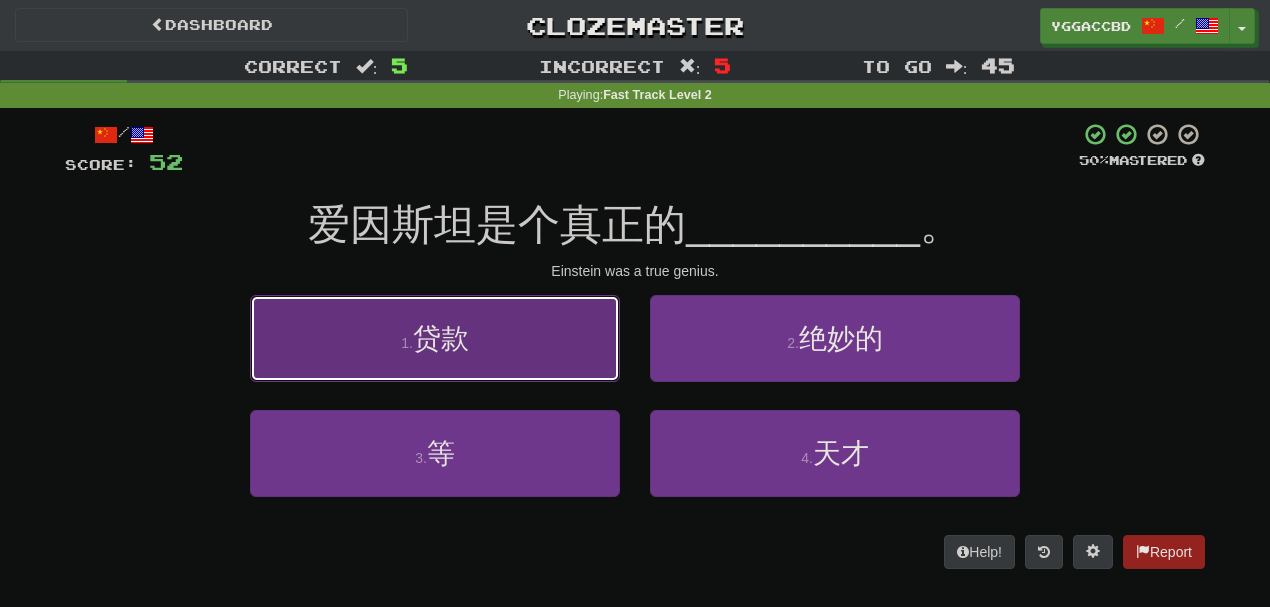click on "1 .  贷款" at bounding box center [435, 338] 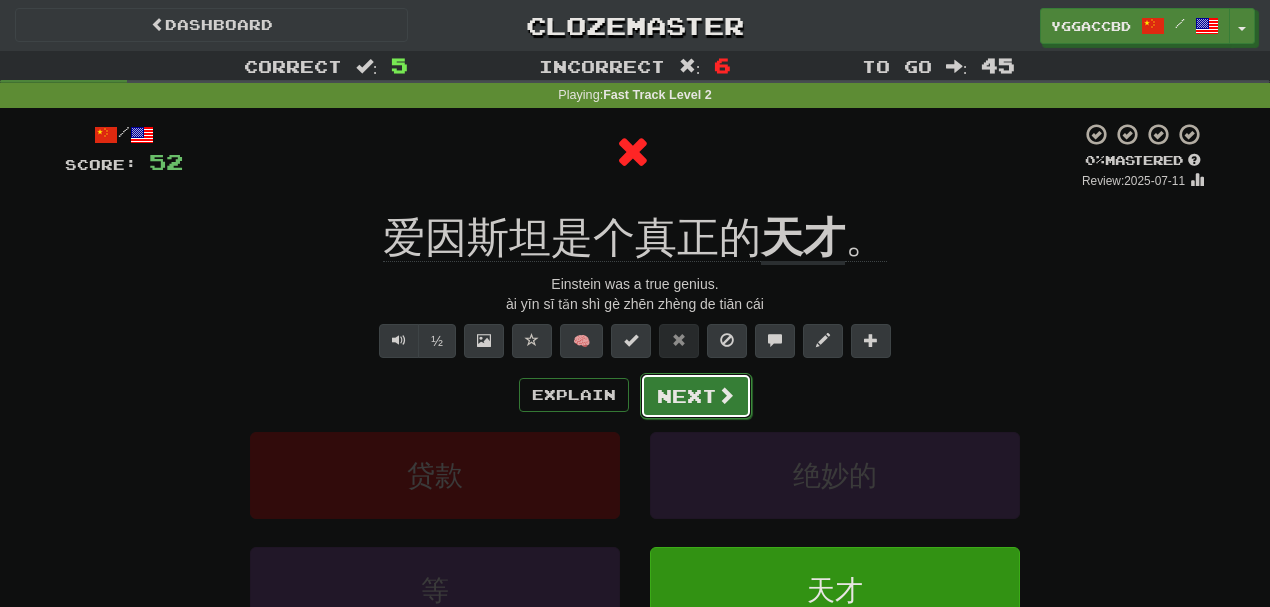 click on "Next" at bounding box center [696, 396] 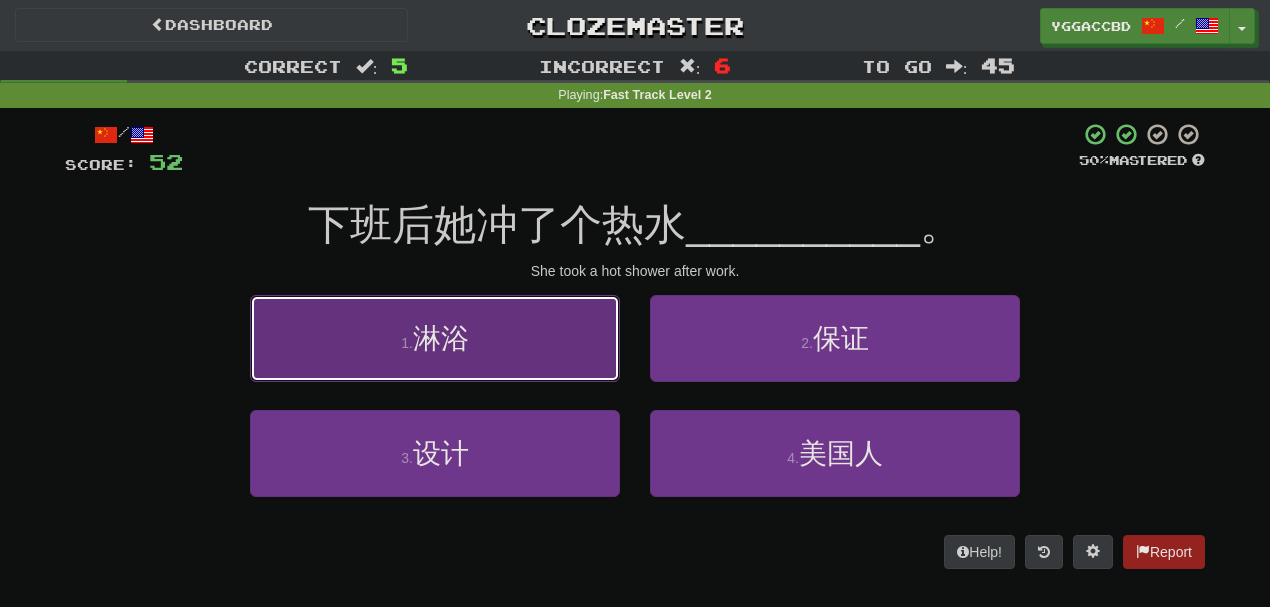 click on "1 .  淋浴" at bounding box center (435, 338) 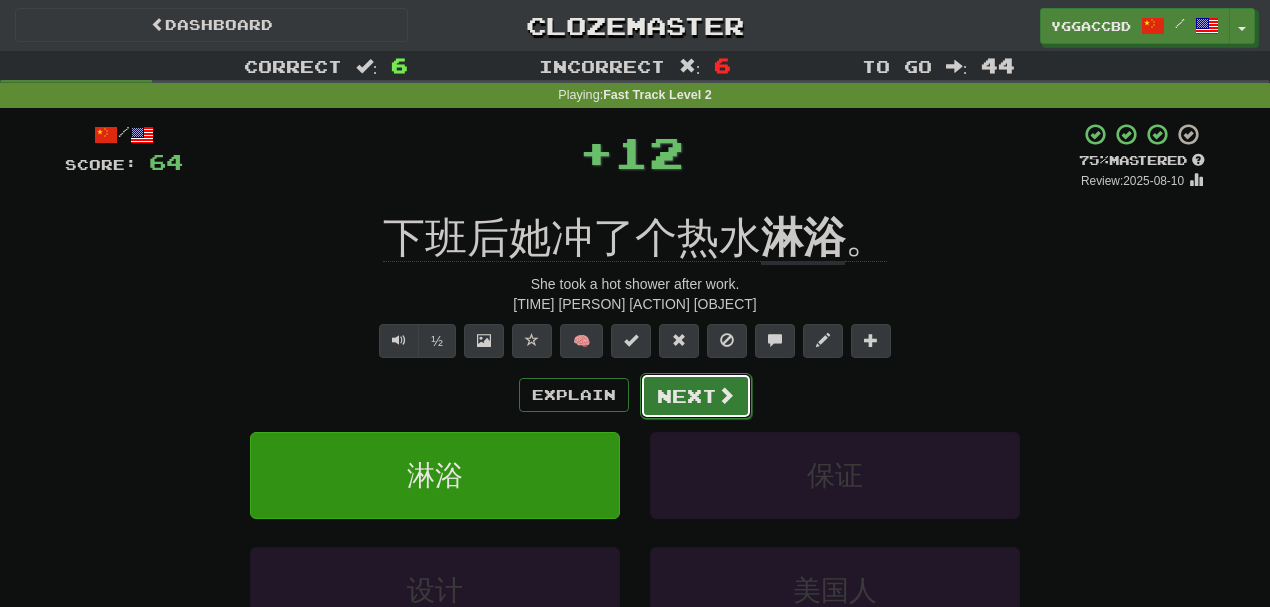 click on "Next" at bounding box center (696, 396) 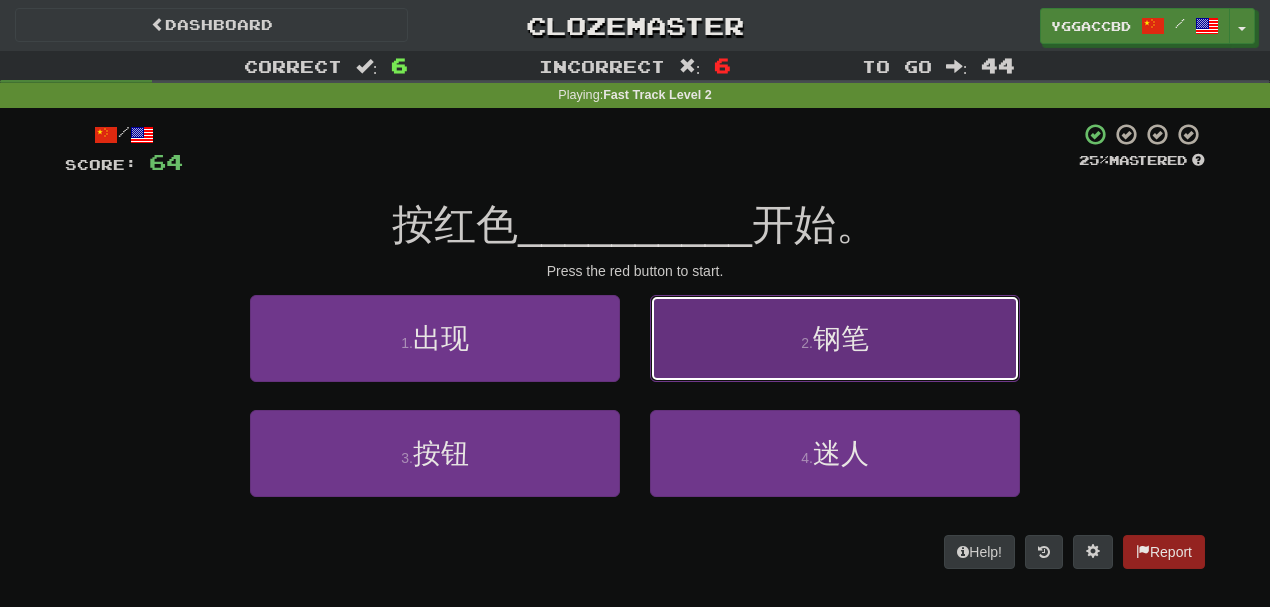 click on "2 .  钢笔" at bounding box center [835, 338] 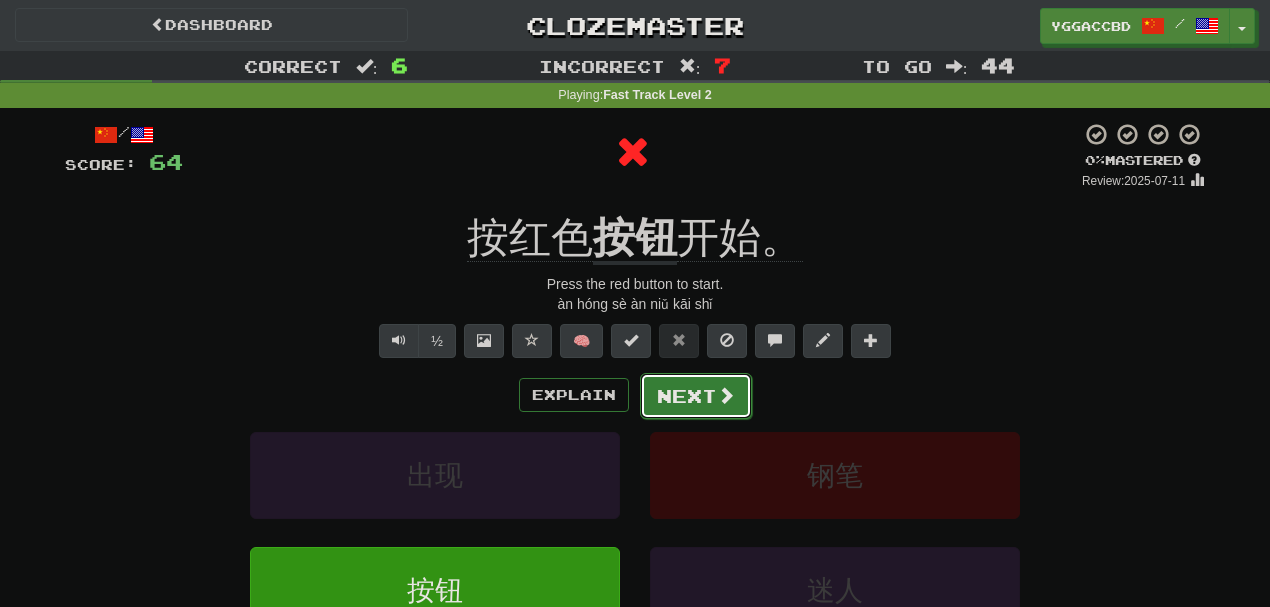 click on "Next" at bounding box center [696, 396] 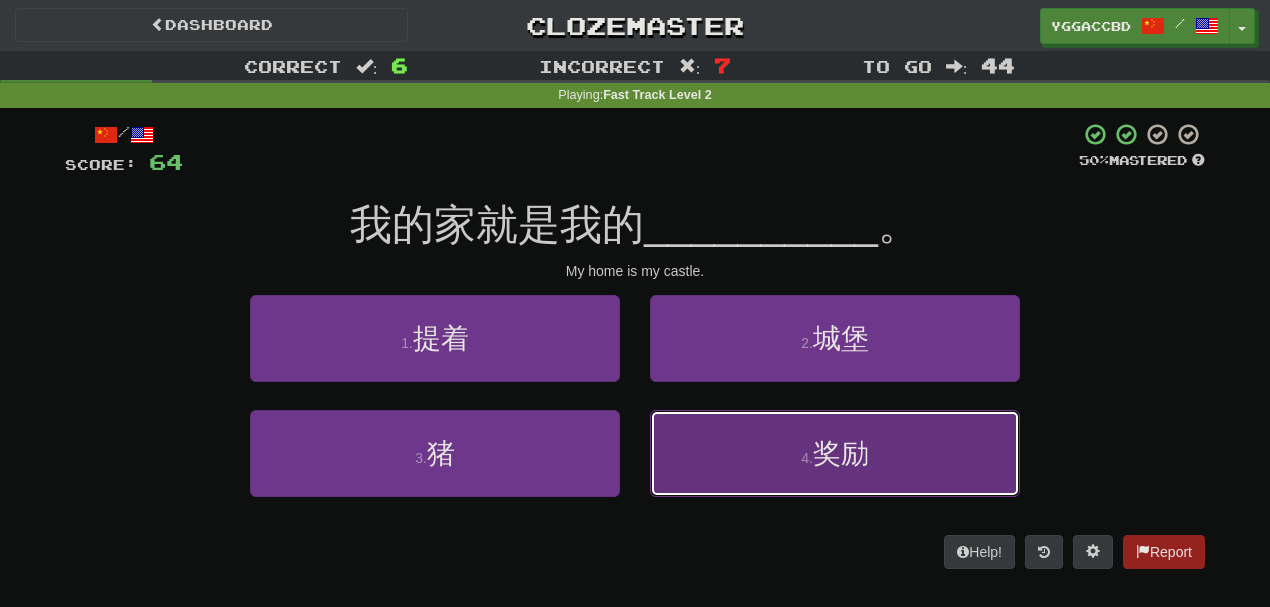 click on "4 .  奖励" at bounding box center (835, 453) 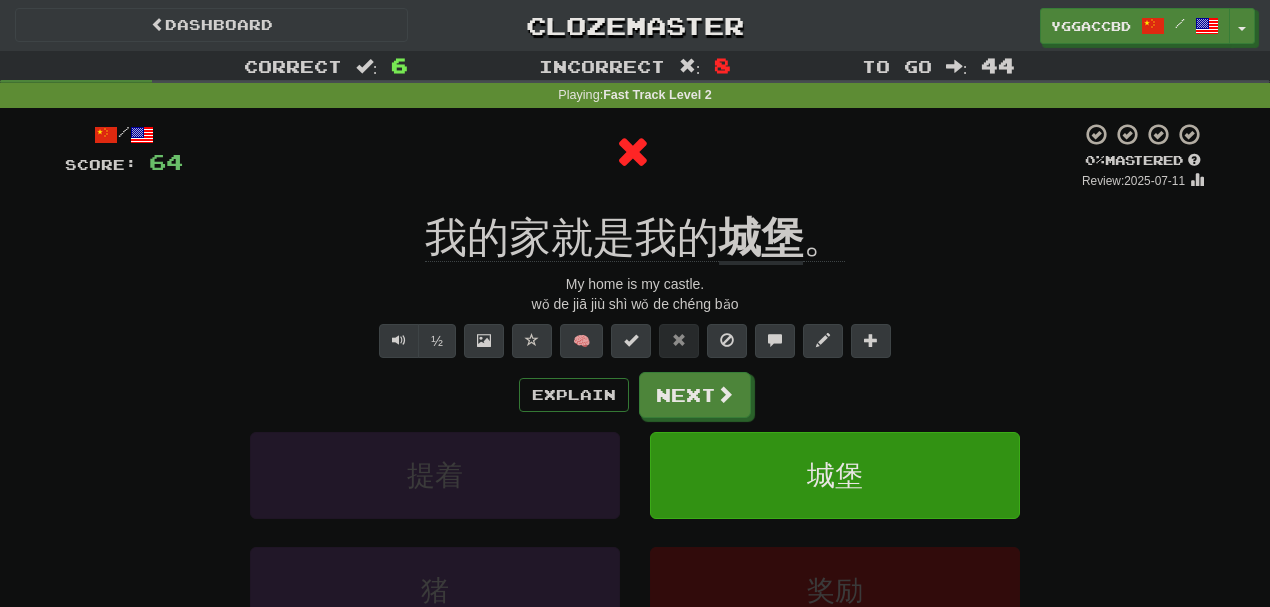 click on "/  Score:   64 0 %  Mastered Review:  2025-07-11 我的家就是我的 城堡 。 My home is my castle. wǒ de jiā jiù shì wǒ de chéng bǎo ½ 🧠 Explain Next 提着 城堡 猪 奖励 Learn more: 提着 城堡 猪 奖励  Help!  Report" at bounding box center [635, 429] 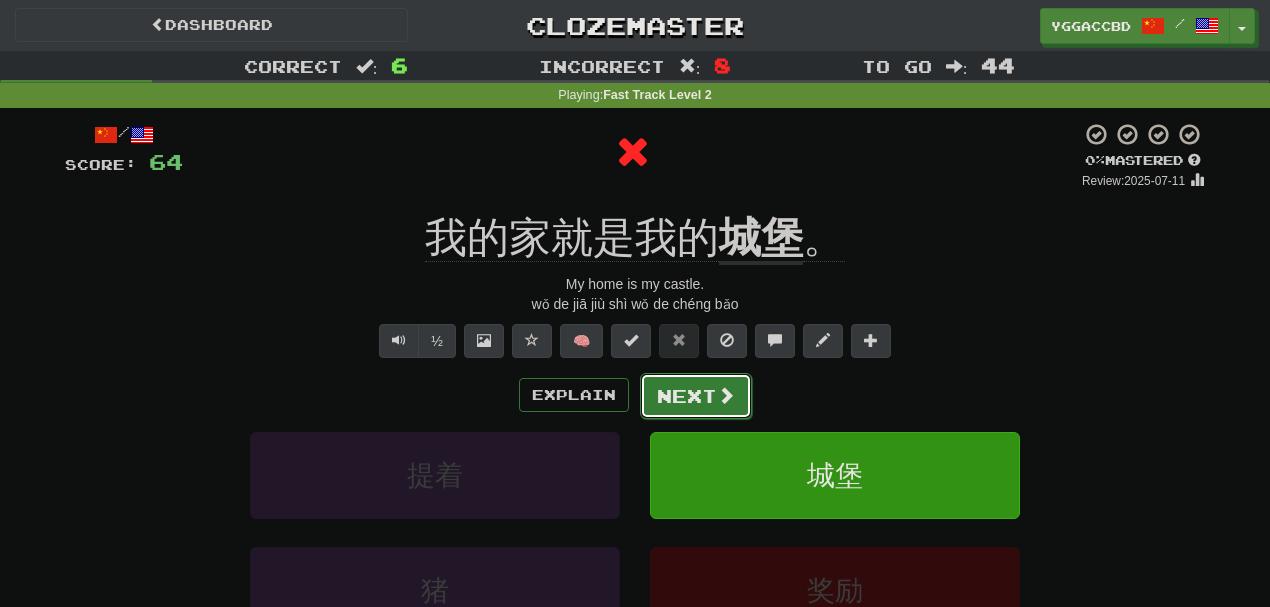 click on "Next" at bounding box center [696, 396] 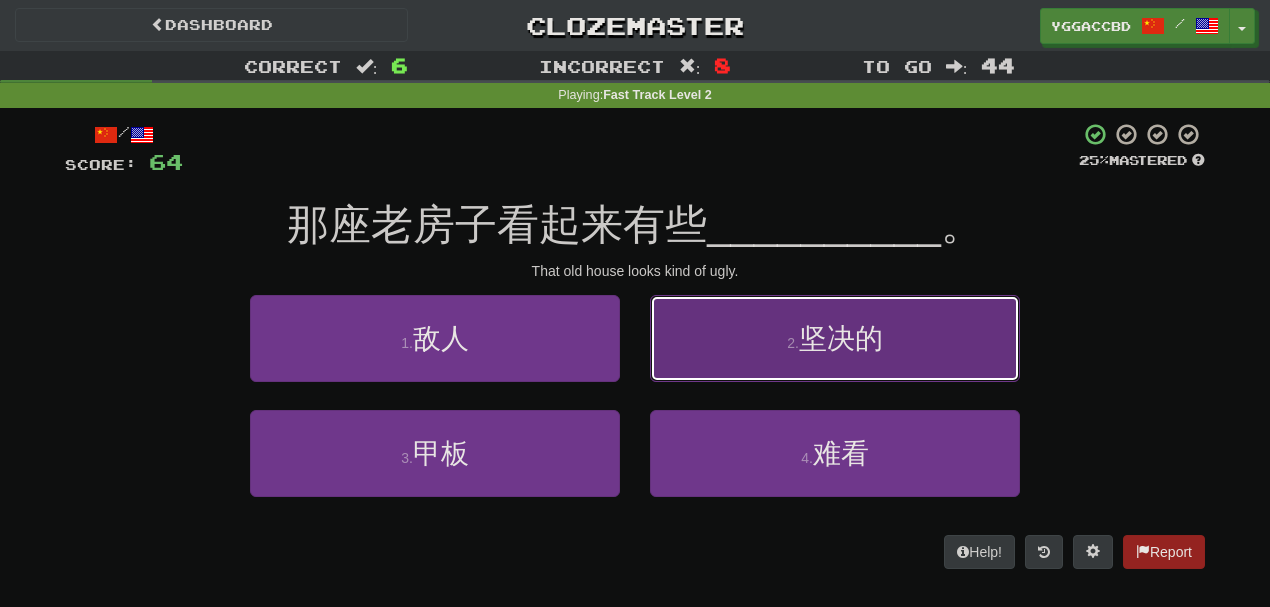 click on "2 .  坚决的" at bounding box center (835, 338) 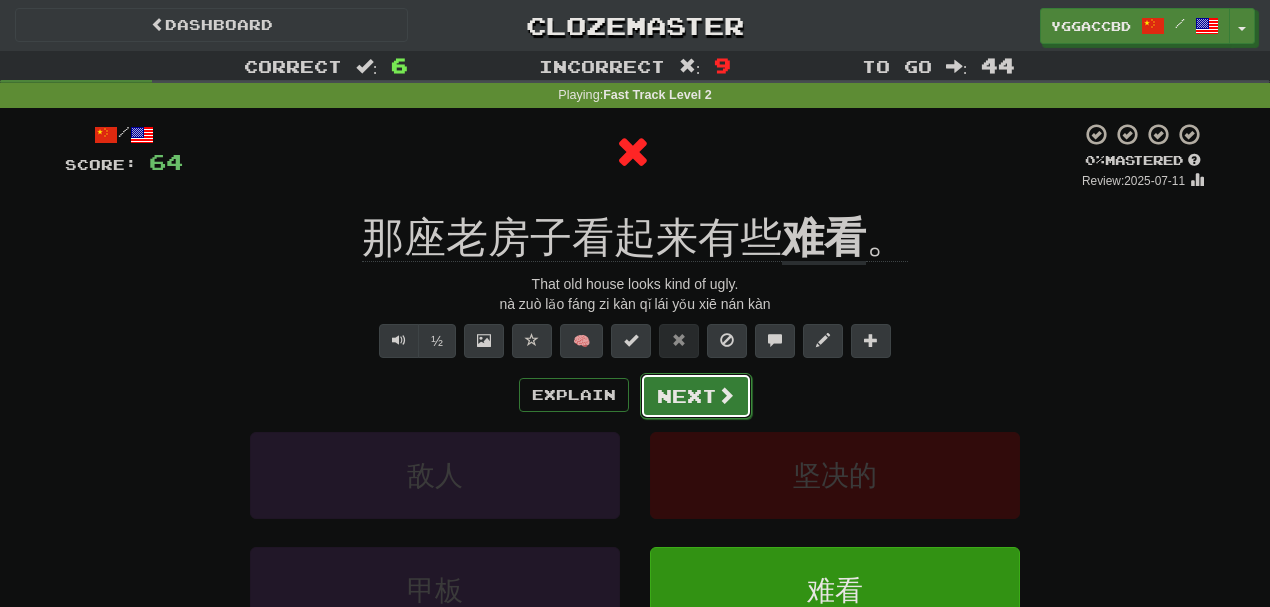 click on "Next" at bounding box center (696, 396) 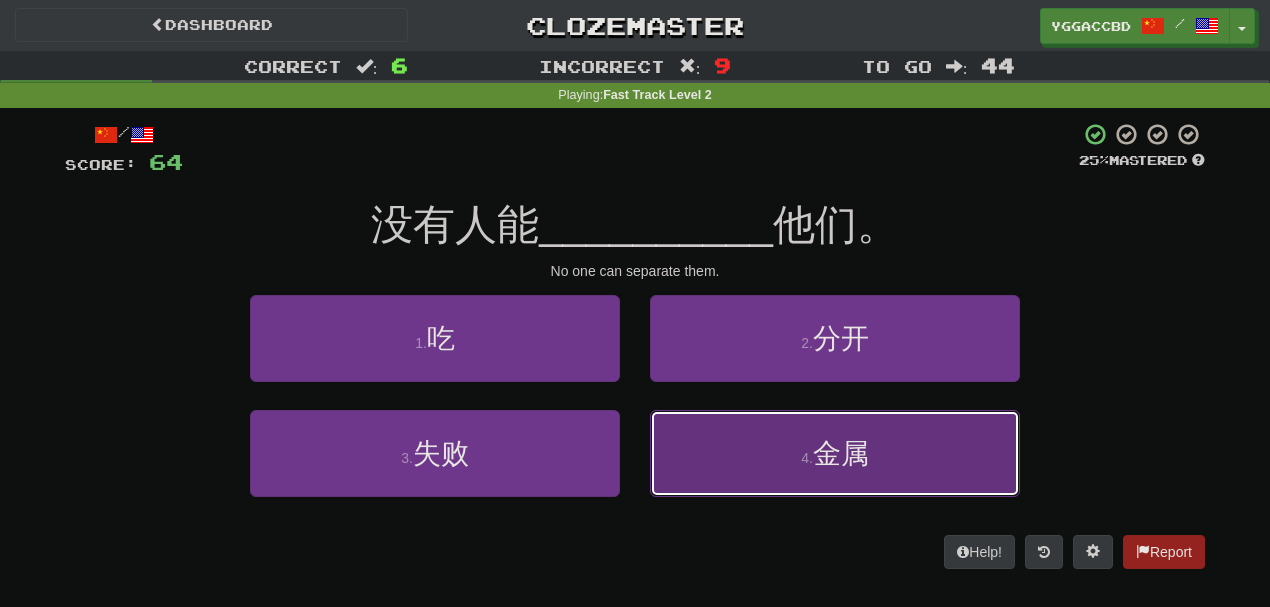 click on "4 .  金属" at bounding box center [835, 453] 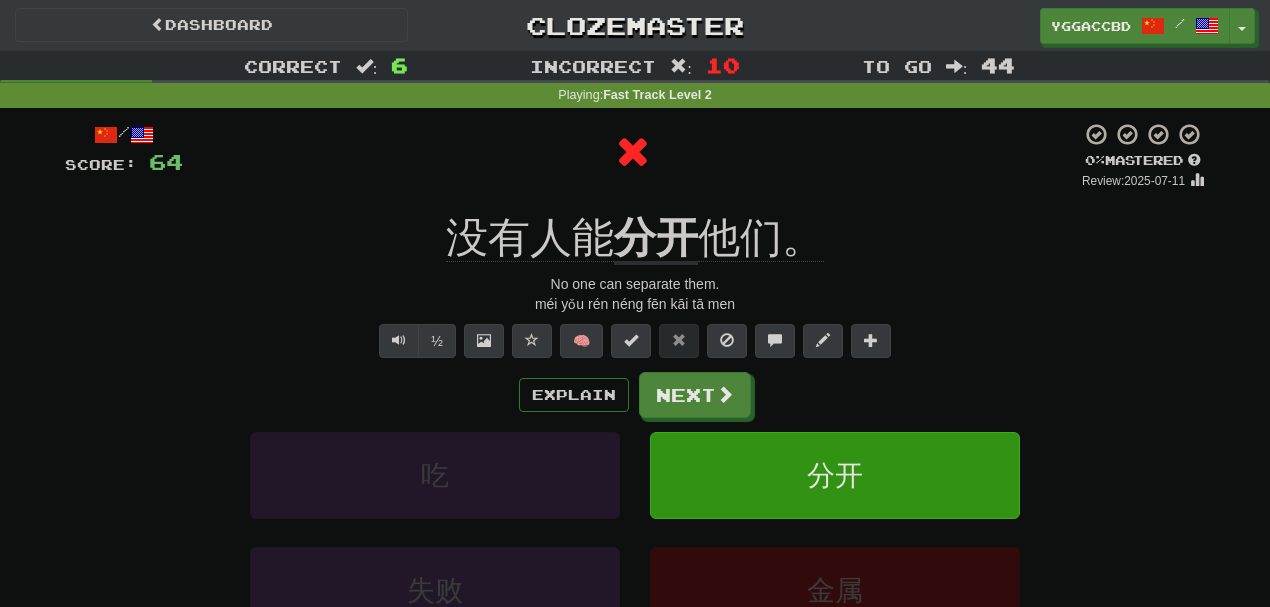 click on "/  Score:   64 0 %  Mastered Review:  2025-07-11 没有人能 分开 他们。 No one can separate them. méi yǒu rén néng fēn kāi tā men ½ 🧠 Explain Next 吃 分开 失败 金属 Learn more: 吃 分开 失败 金属  Help!  Report" at bounding box center (635, 429) 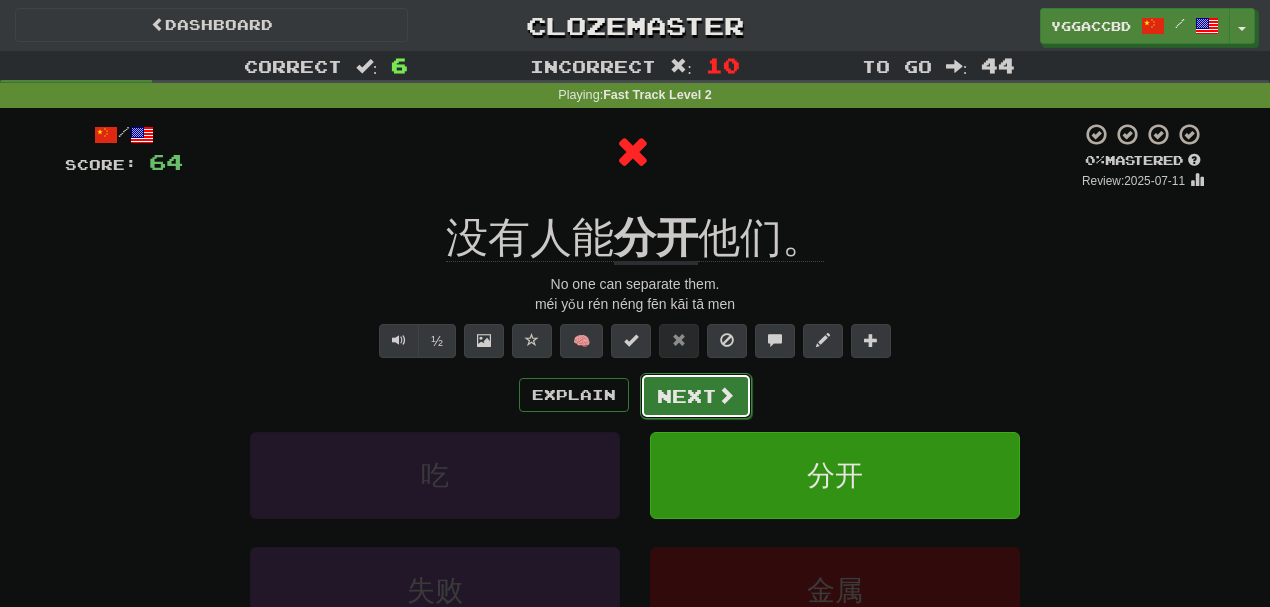 click on "Next" at bounding box center (696, 396) 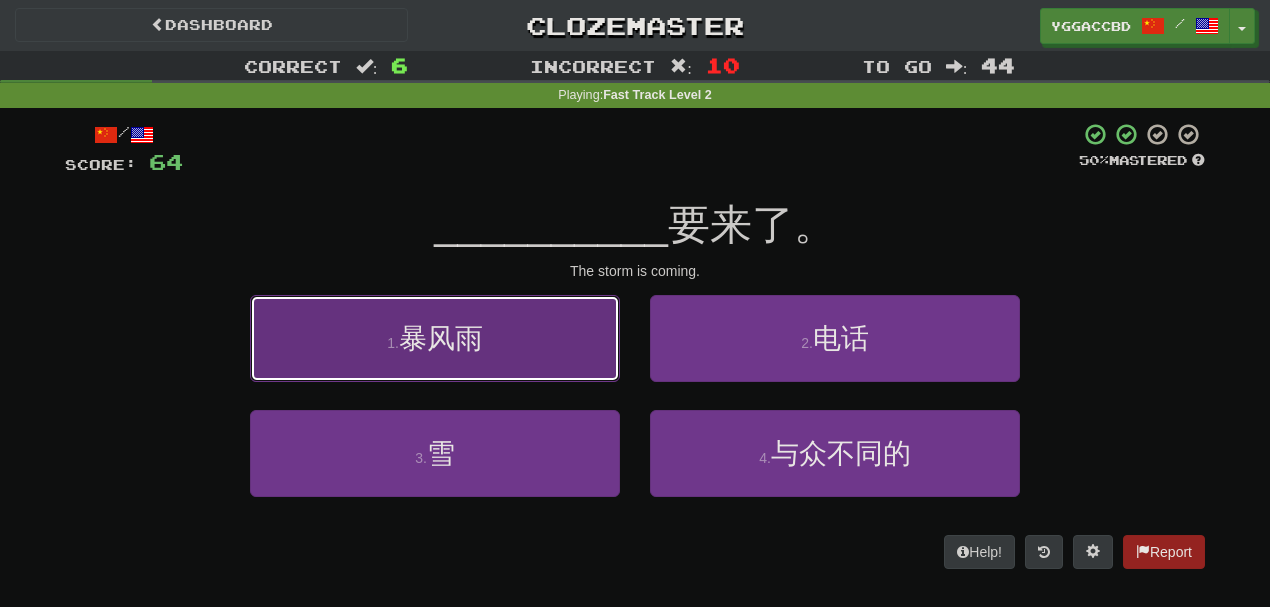 click on "1 .  暴风雨" at bounding box center [435, 338] 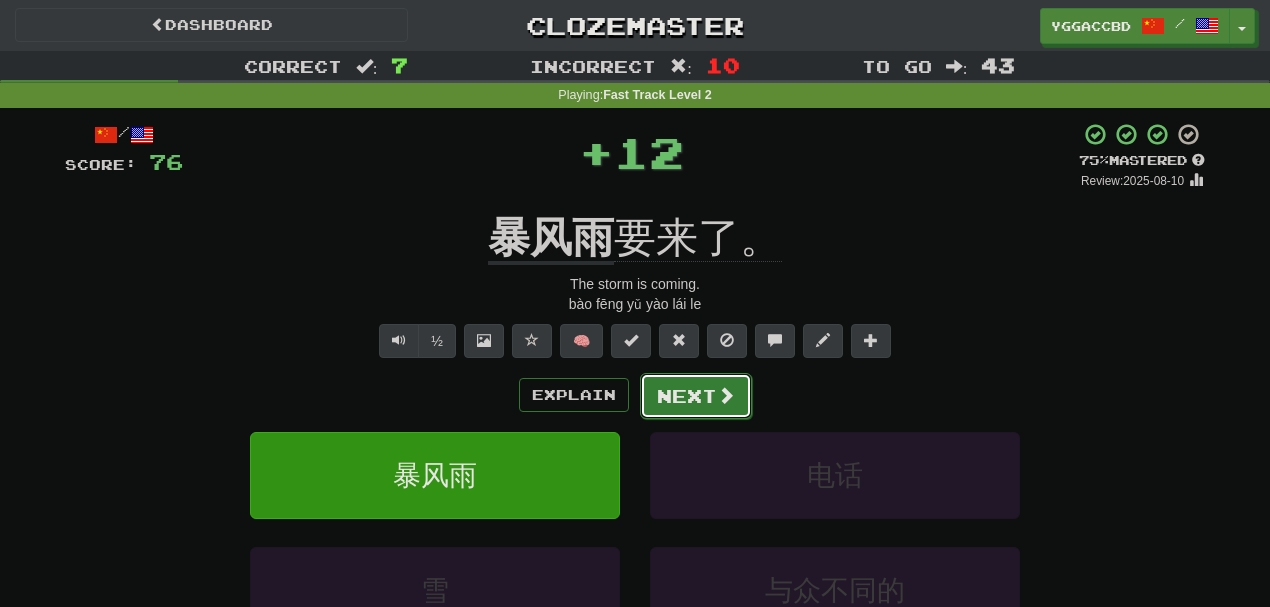 click on "Next" at bounding box center [696, 396] 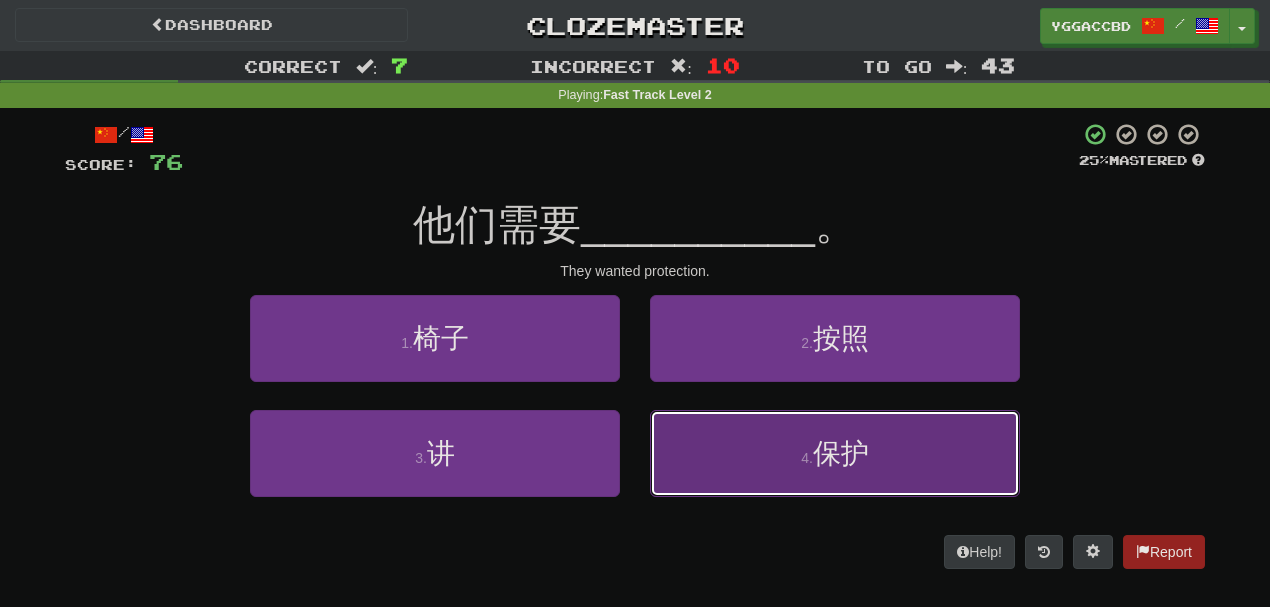 click on "4 .  保护" at bounding box center (835, 453) 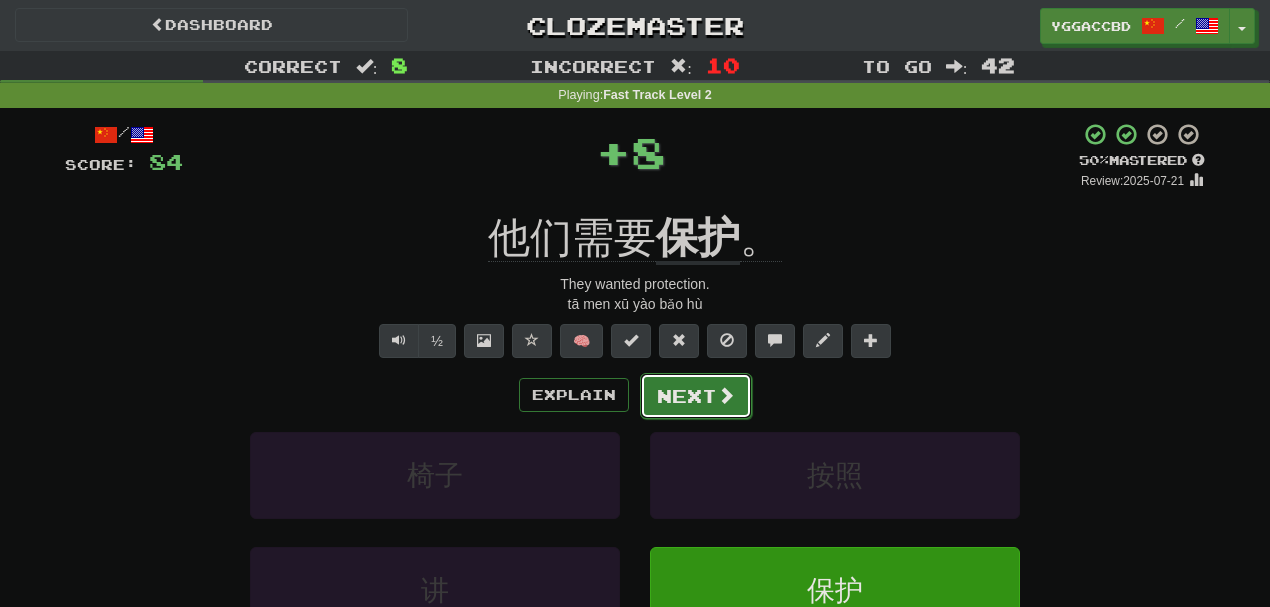 click on "Next" at bounding box center (696, 396) 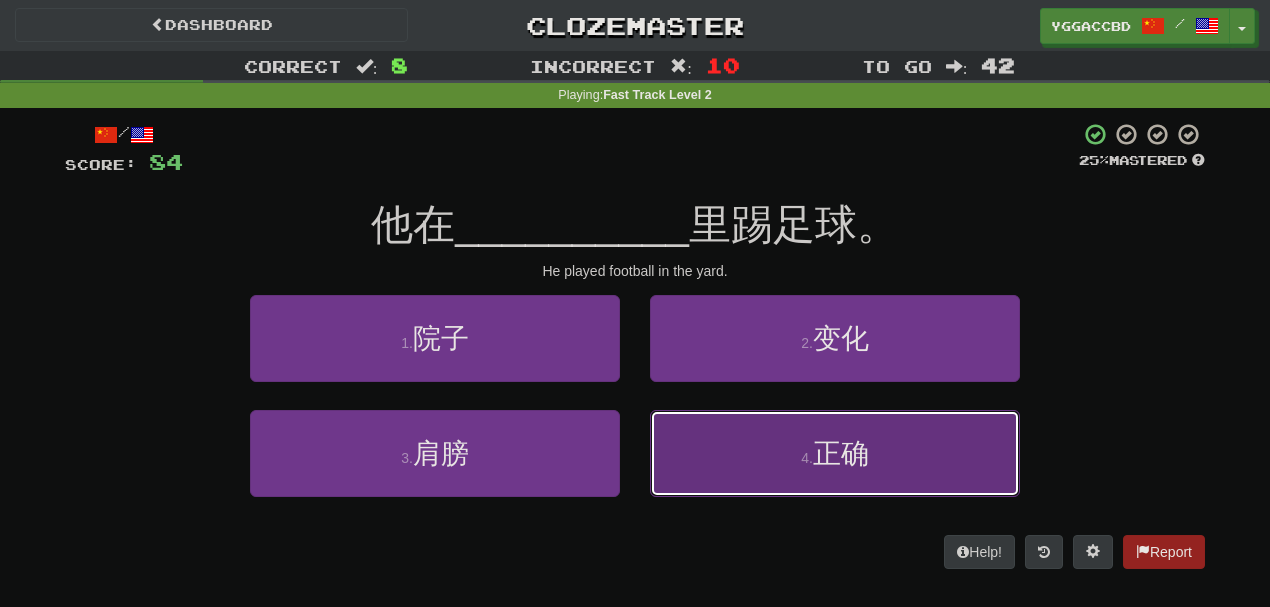 click on "4 .  正确" at bounding box center (835, 453) 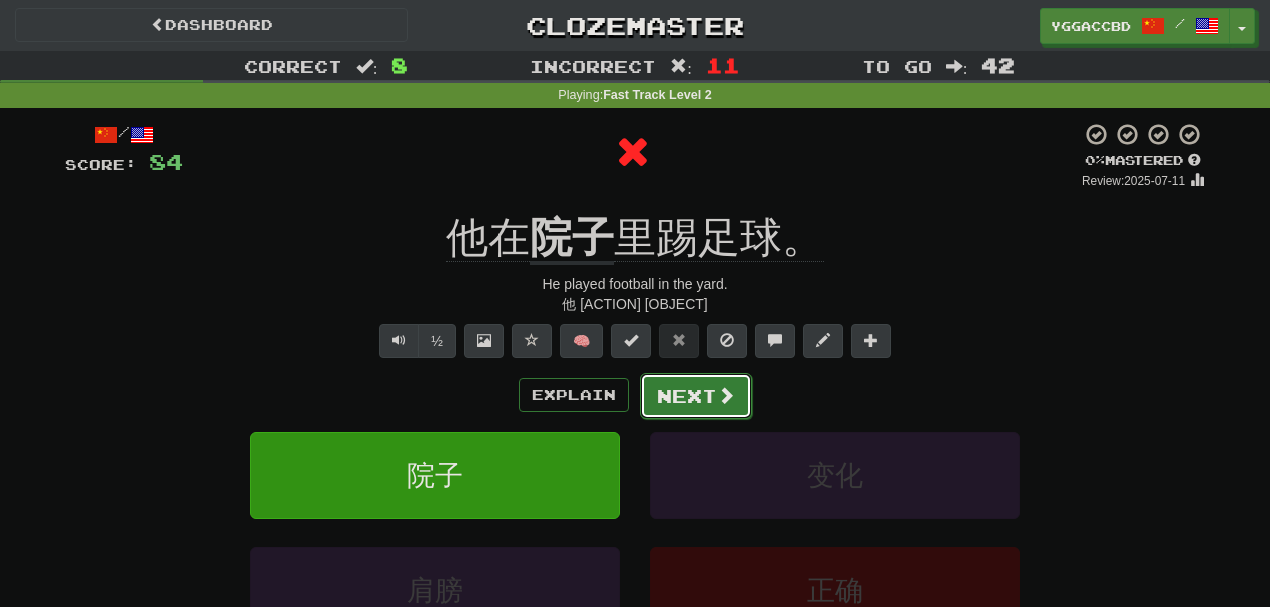click on "Next" at bounding box center (696, 396) 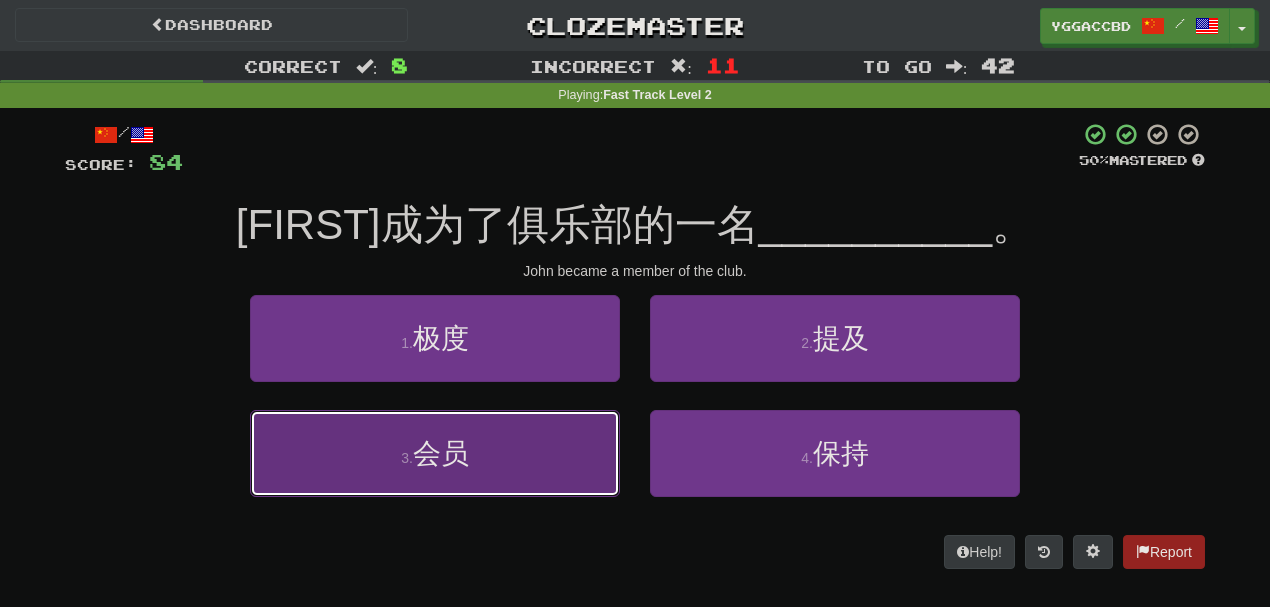 click on "3 .  会员" at bounding box center [435, 453] 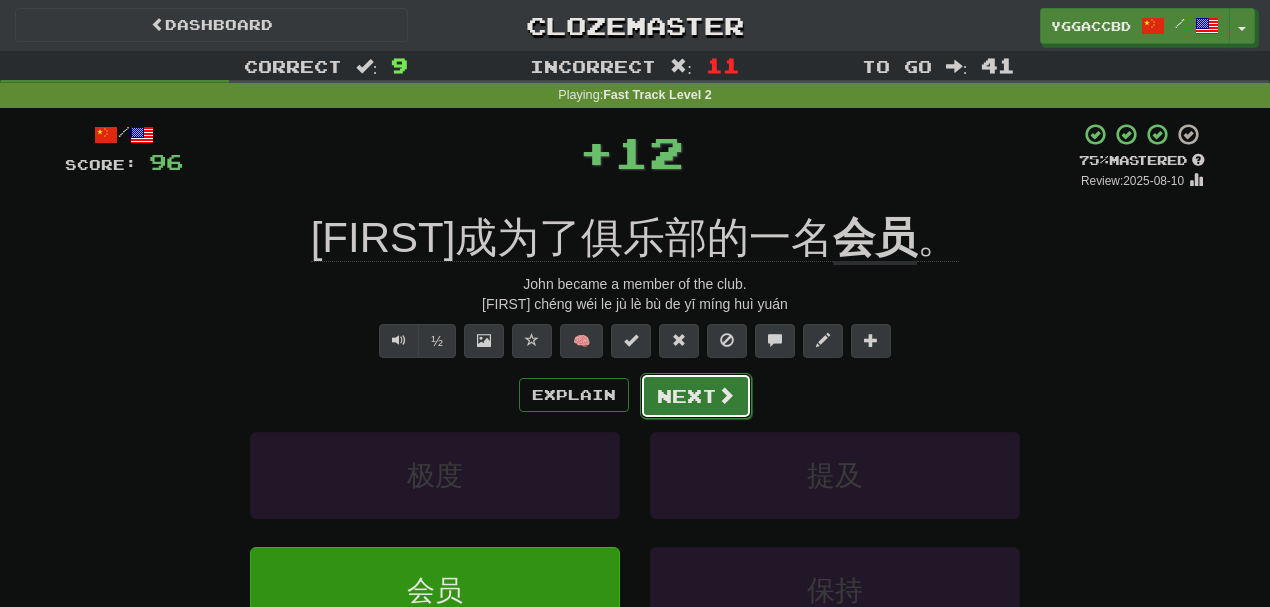click on "Next" at bounding box center (696, 396) 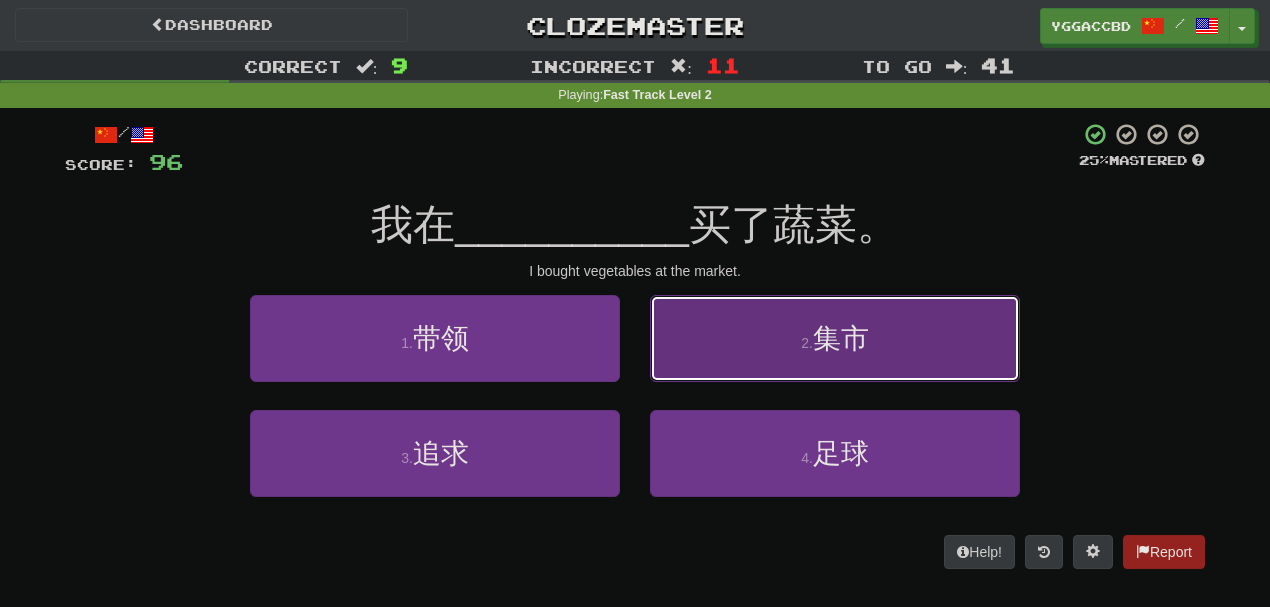 click on "2 .  集市" at bounding box center (835, 338) 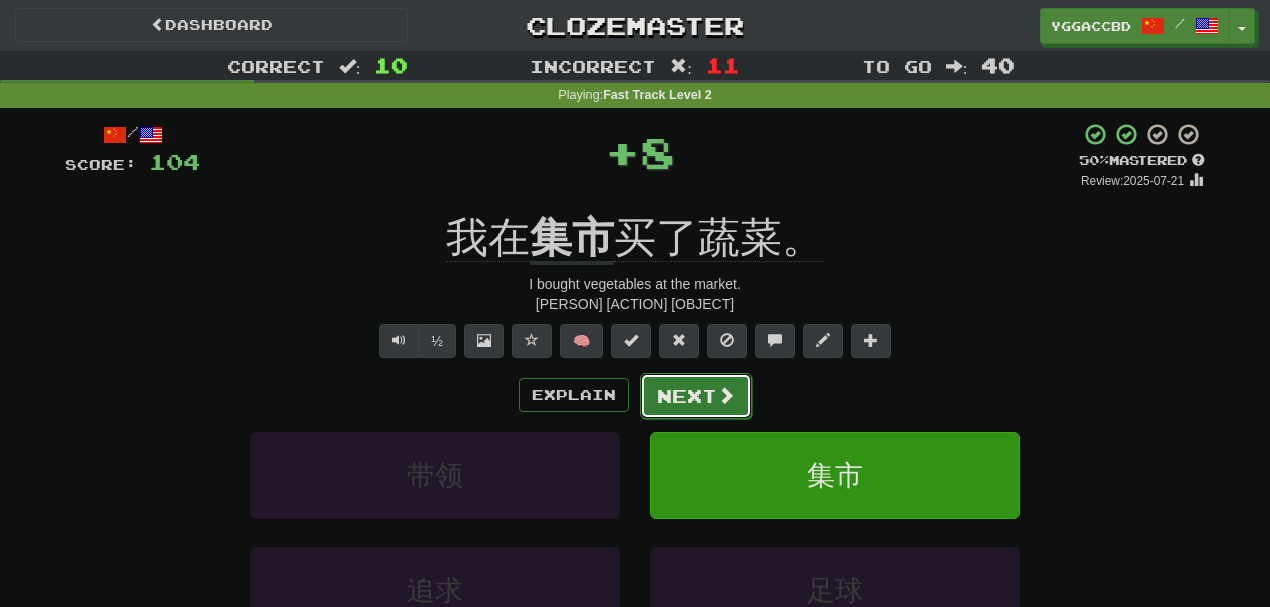 click on "Next" at bounding box center (696, 396) 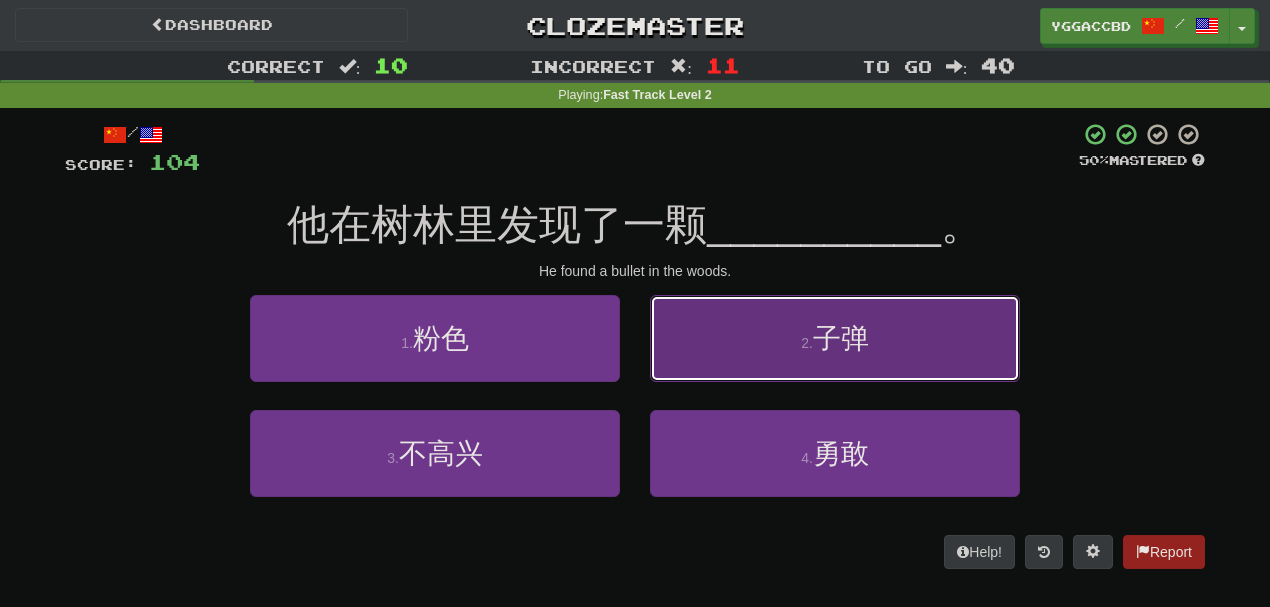 click on "2 .  子弹" at bounding box center [835, 338] 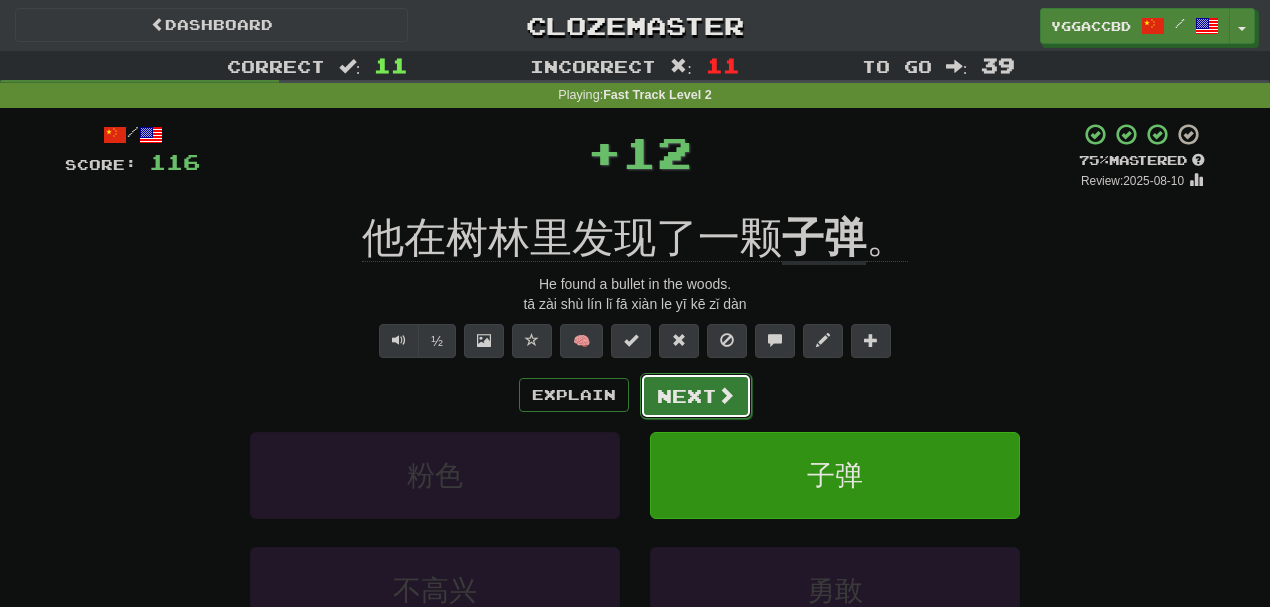 click on "Next" at bounding box center [696, 396] 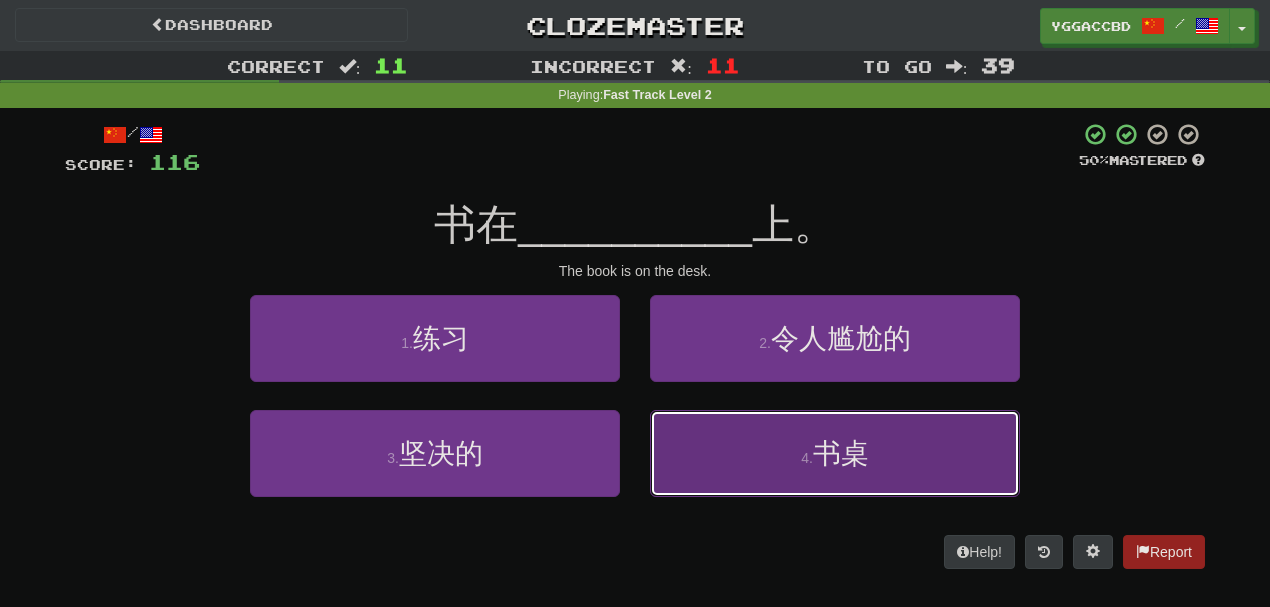 click on "4 .  书桌" at bounding box center [835, 453] 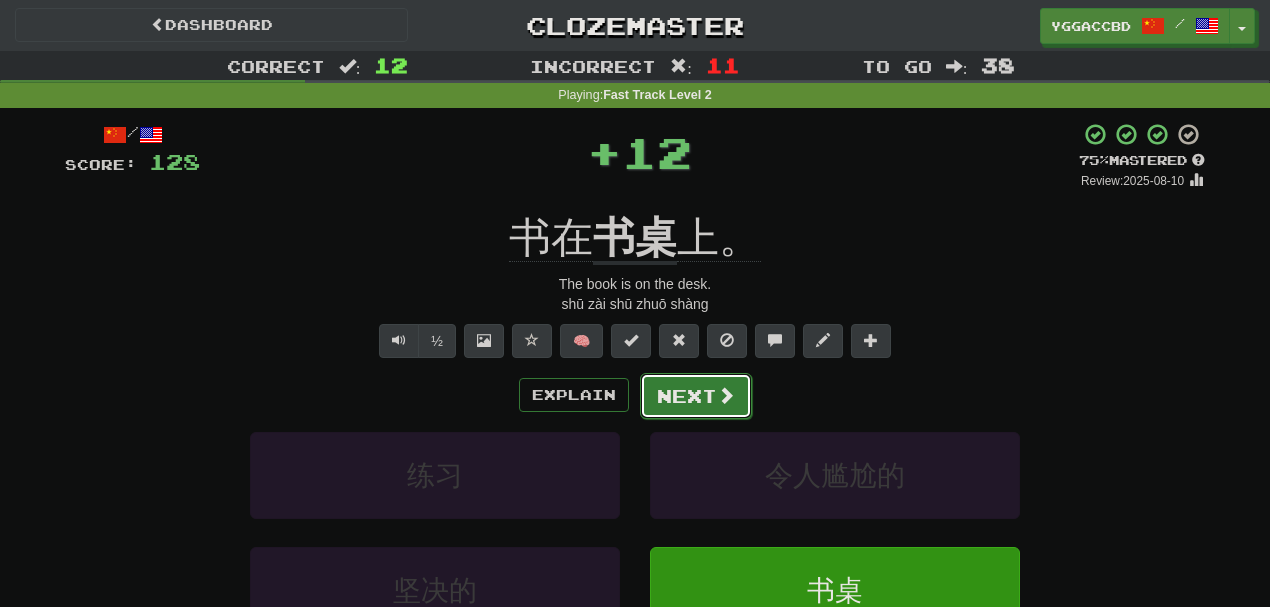 click on "Next" at bounding box center (696, 396) 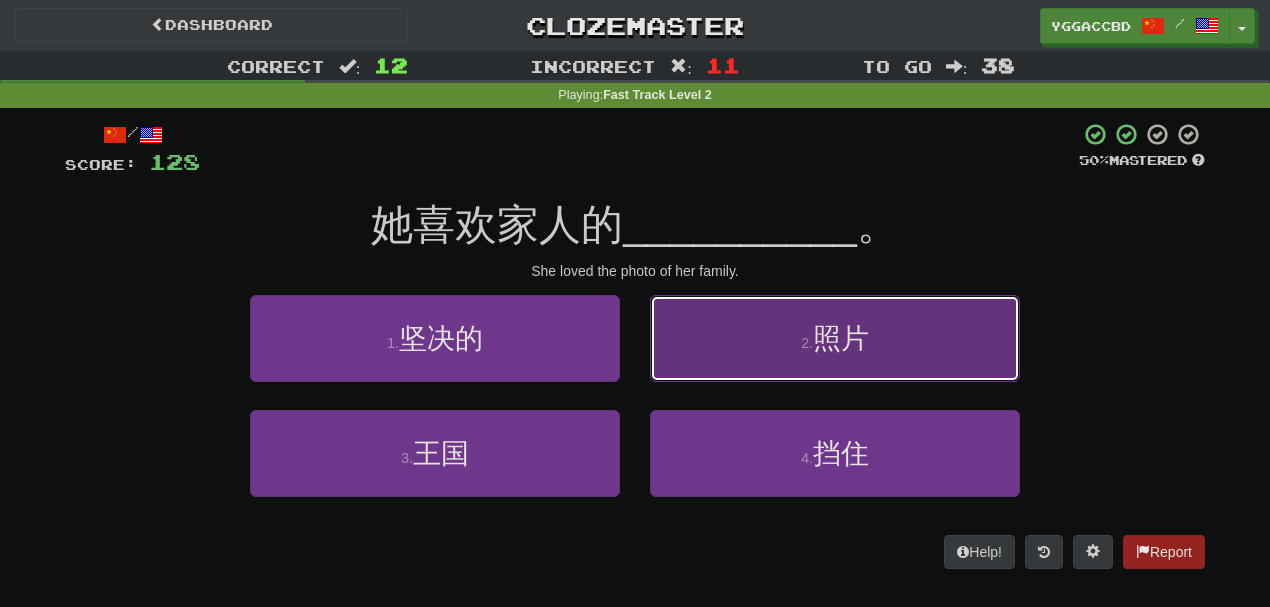 click on "2 .  照片" at bounding box center [835, 338] 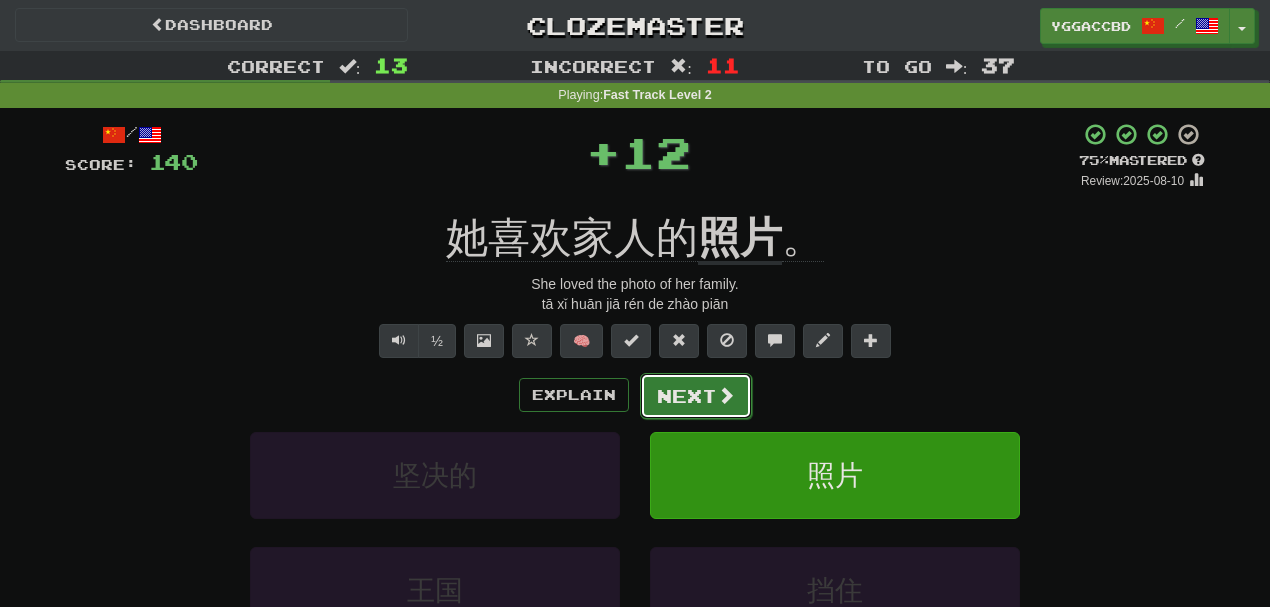 click on "Next" at bounding box center [696, 396] 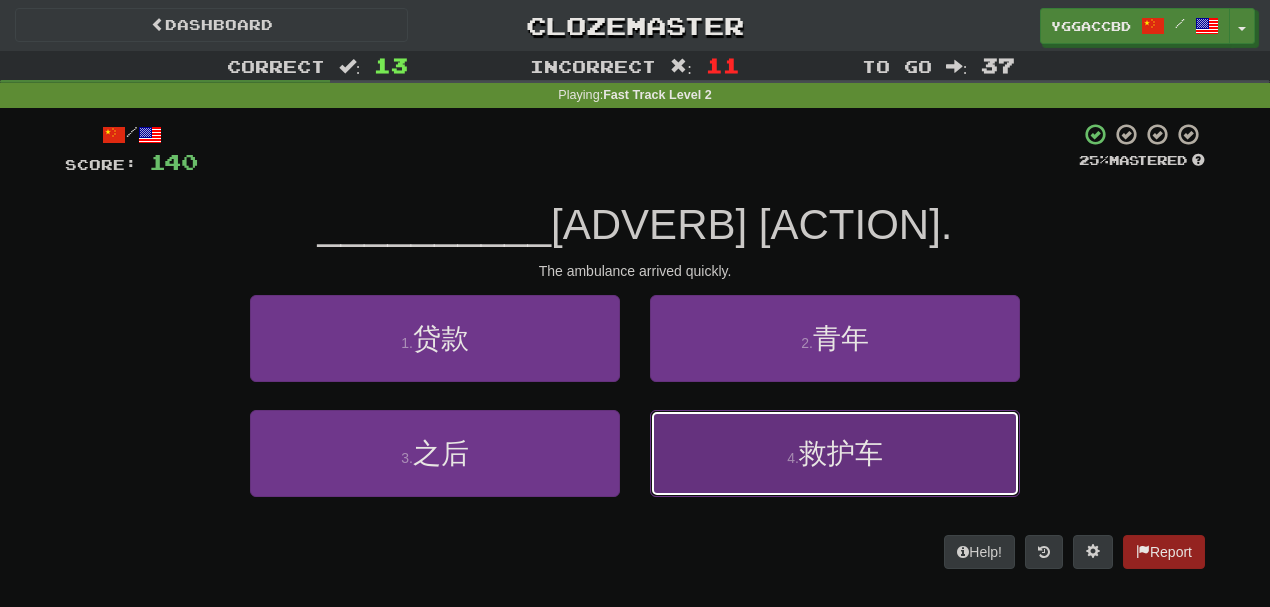 click on "4 .  救护车" at bounding box center [835, 453] 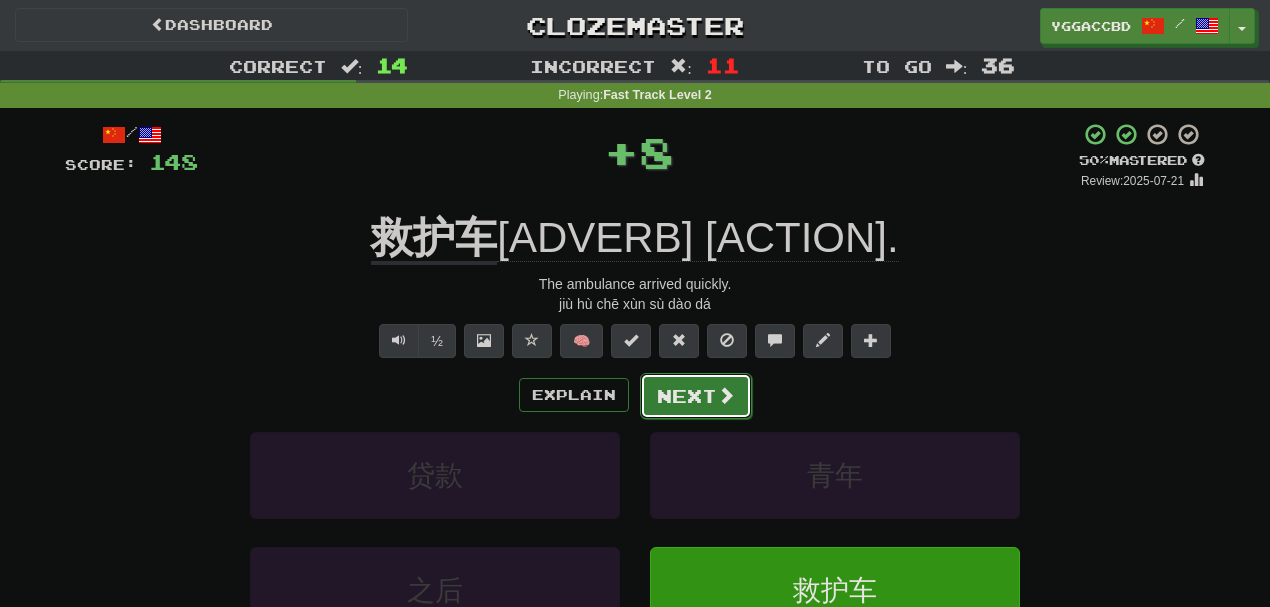click on "Next" at bounding box center (696, 396) 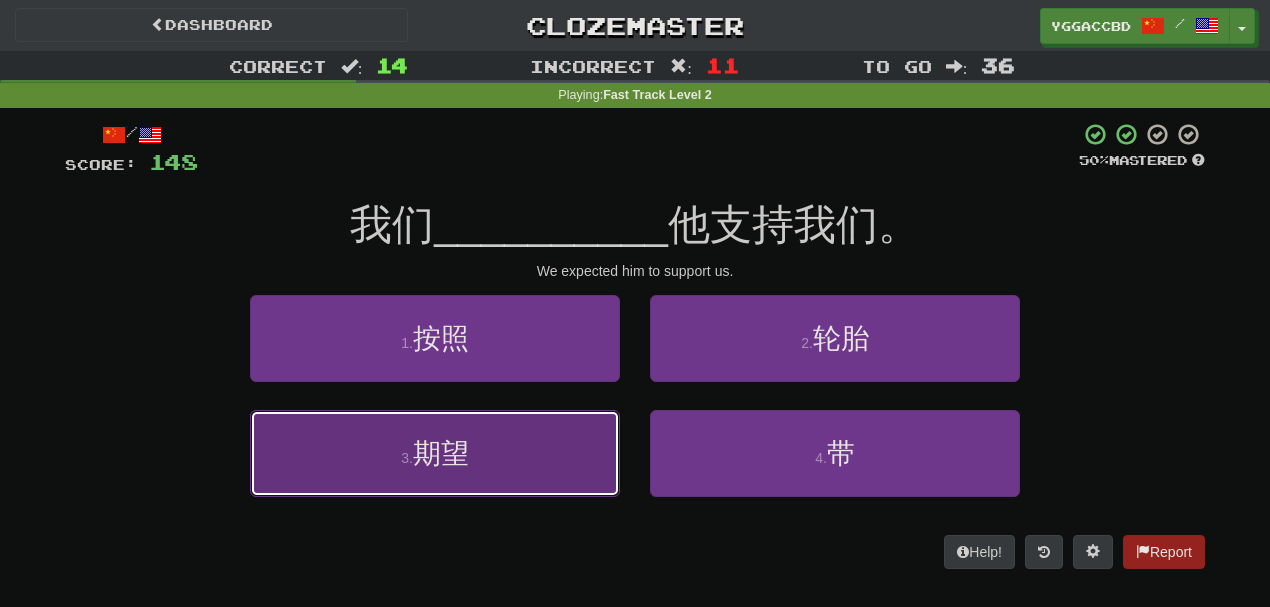 click on "3 .  期望" at bounding box center (435, 453) 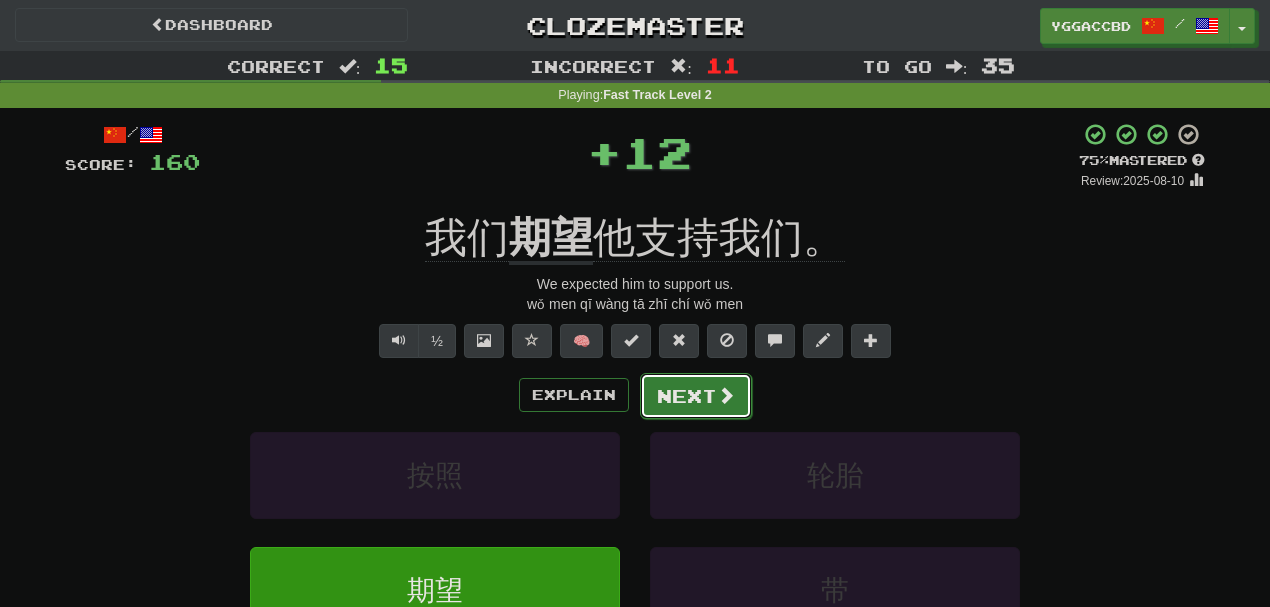 click on "Next" at bounding box center [696, 396] 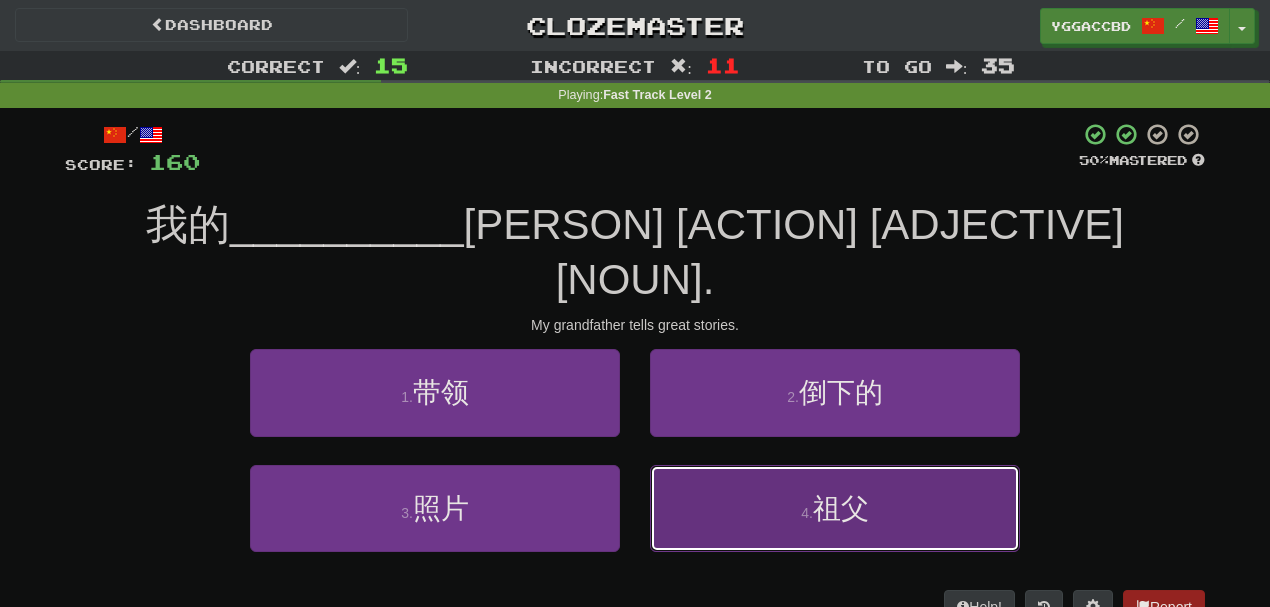 click on "[GRANDFATHER]" at bounding box center (835, 508) 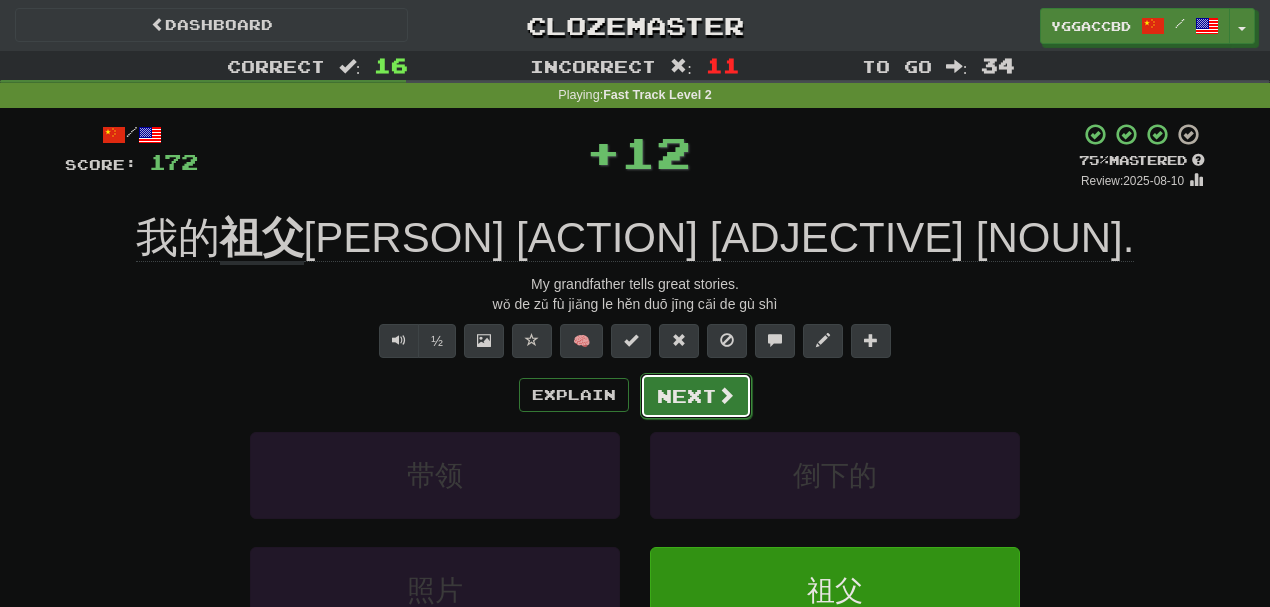 click on "Next" at bounding box center [696, 396] 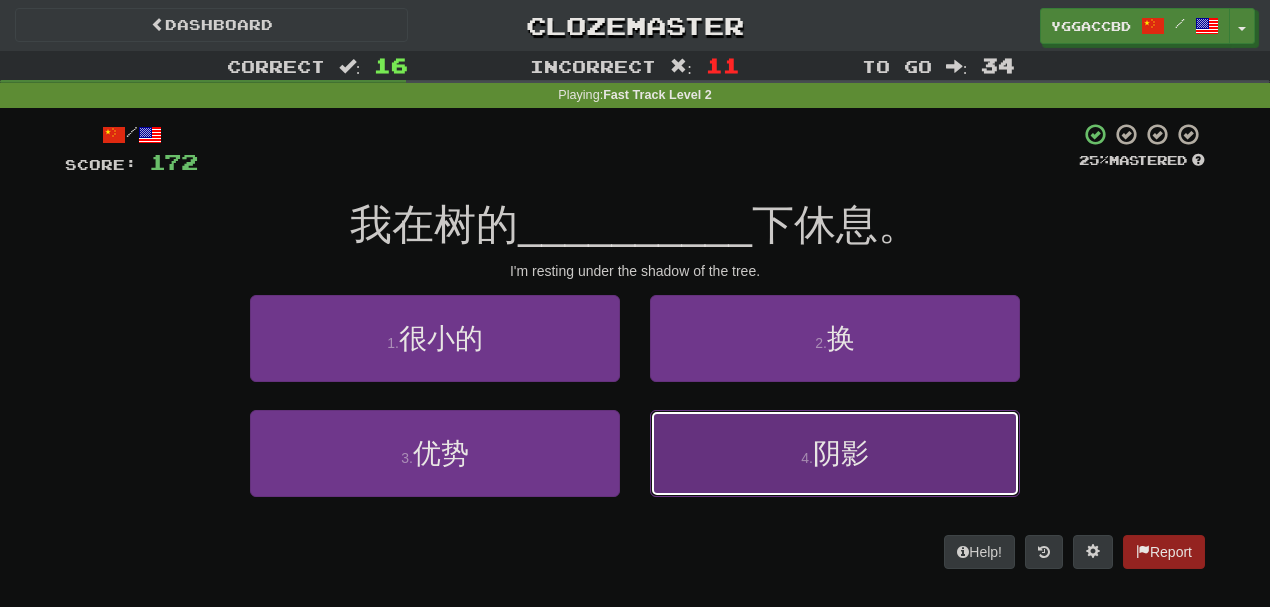click on "4 .  阴影" at bounding box center (835, 453) 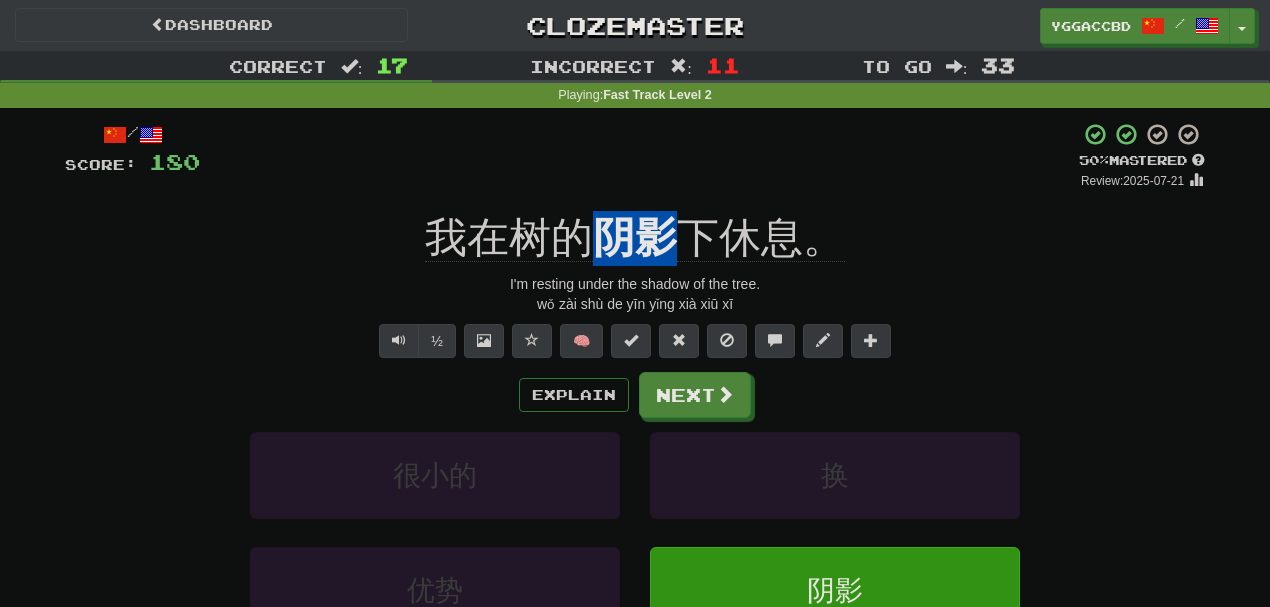 drag, startPoint x: 592, startPoint y: 204, endPoint x: 678, endPoint y: 214, distance: 86.579445 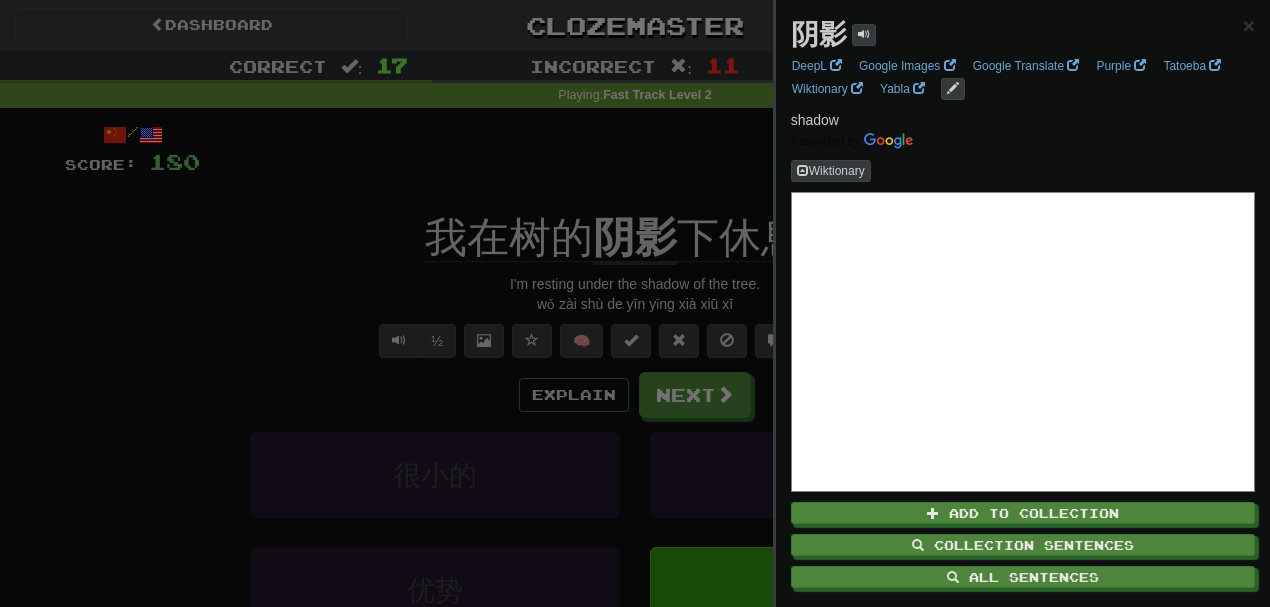click at bounding box center [635, 303] 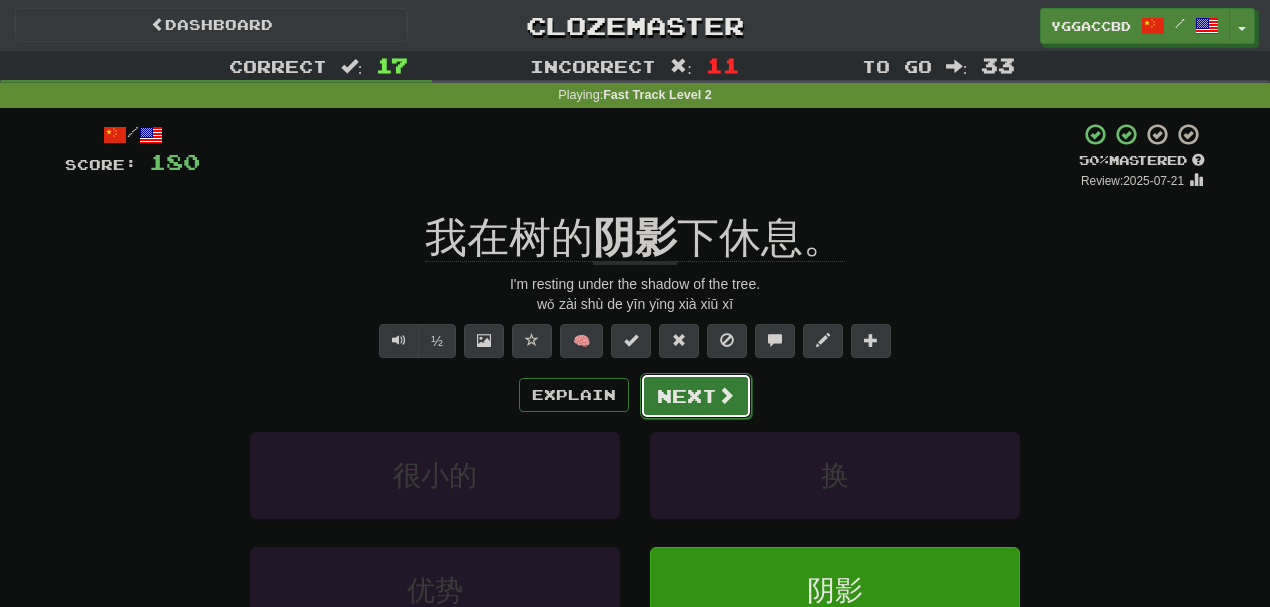 click on "Next" at bounding box center [696, 396] 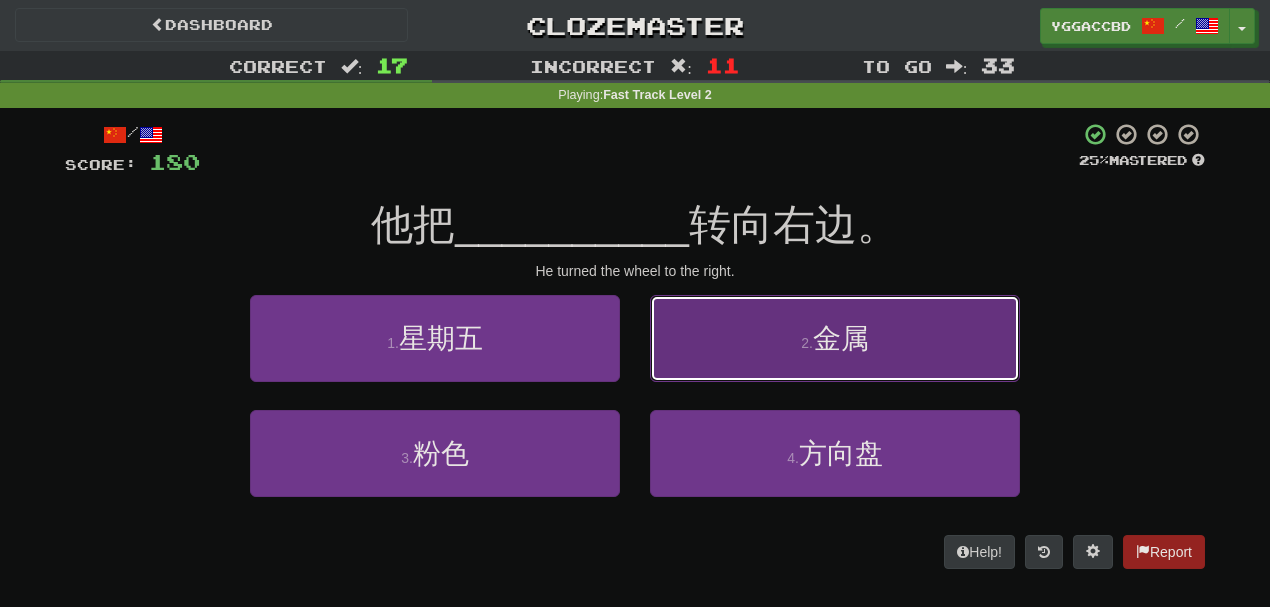 click on "2 .  金属" at bounding box center [835, 338] 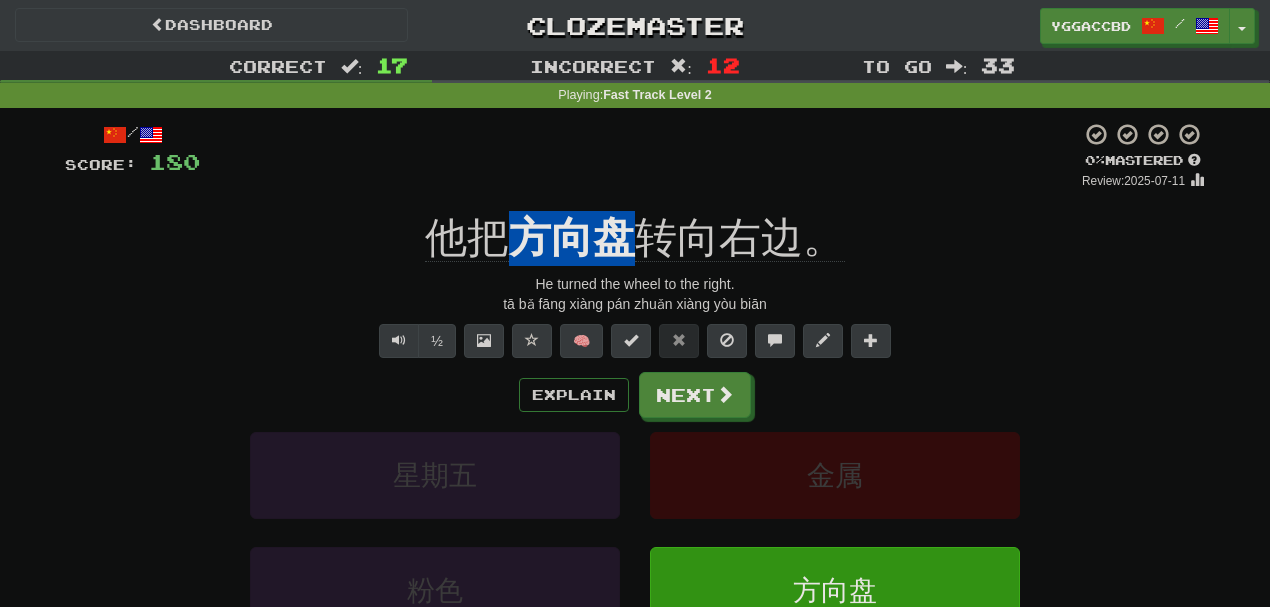 drag, startPoint x: 523, startPoint y: 196, endPoint x: 626, endPoint y: 210, distance: 103.947105 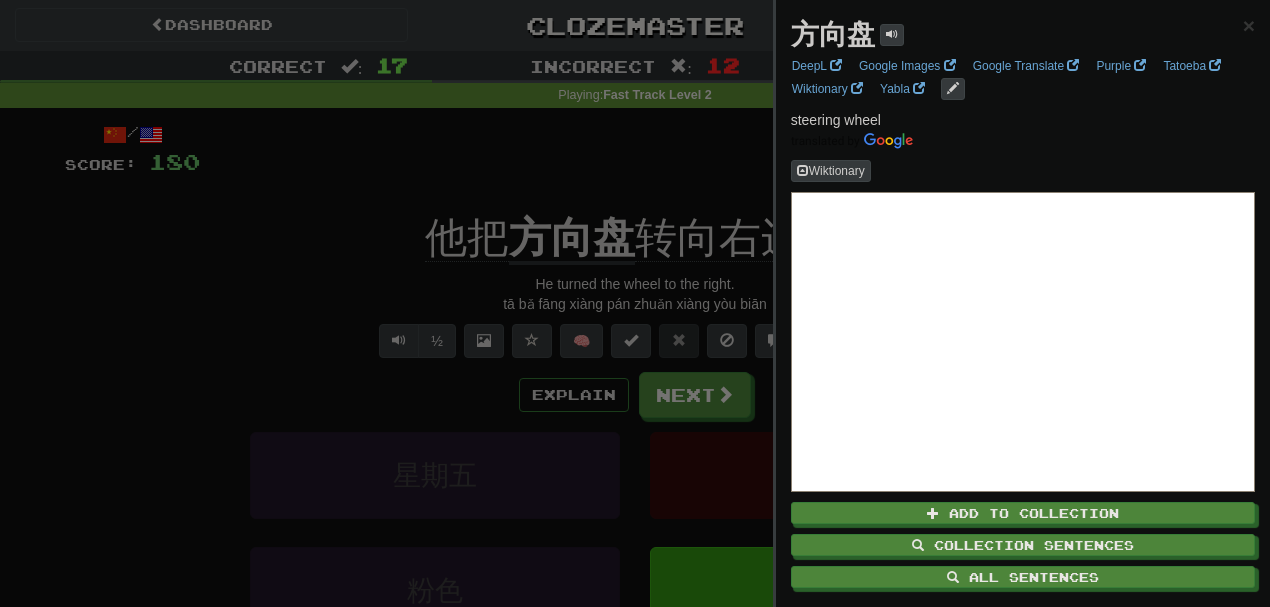 click at bounding box center [635, 303] 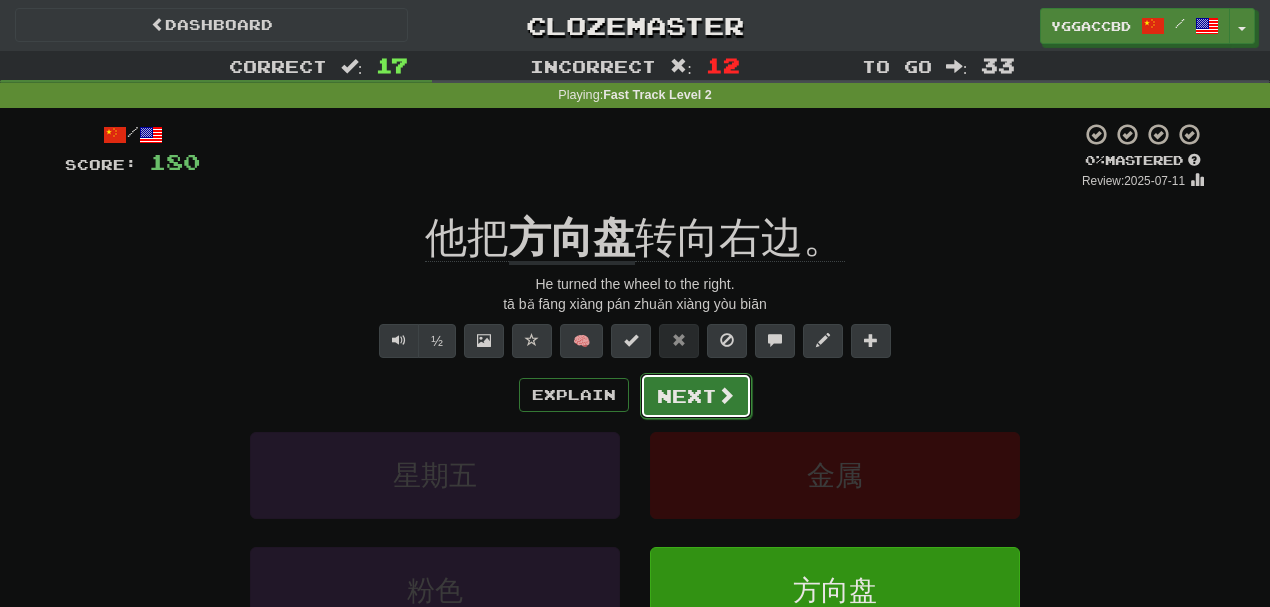 click on "Next" at bounding box center (696, 396) 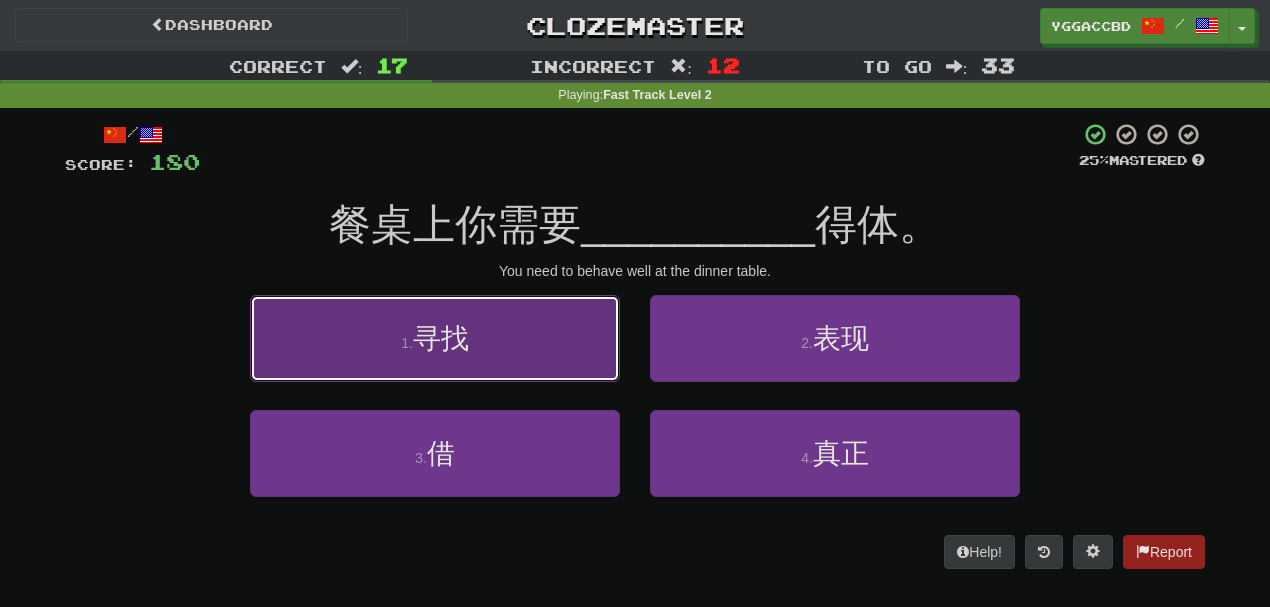 click on "1 .  寻找" at bounding box center (435, 338) 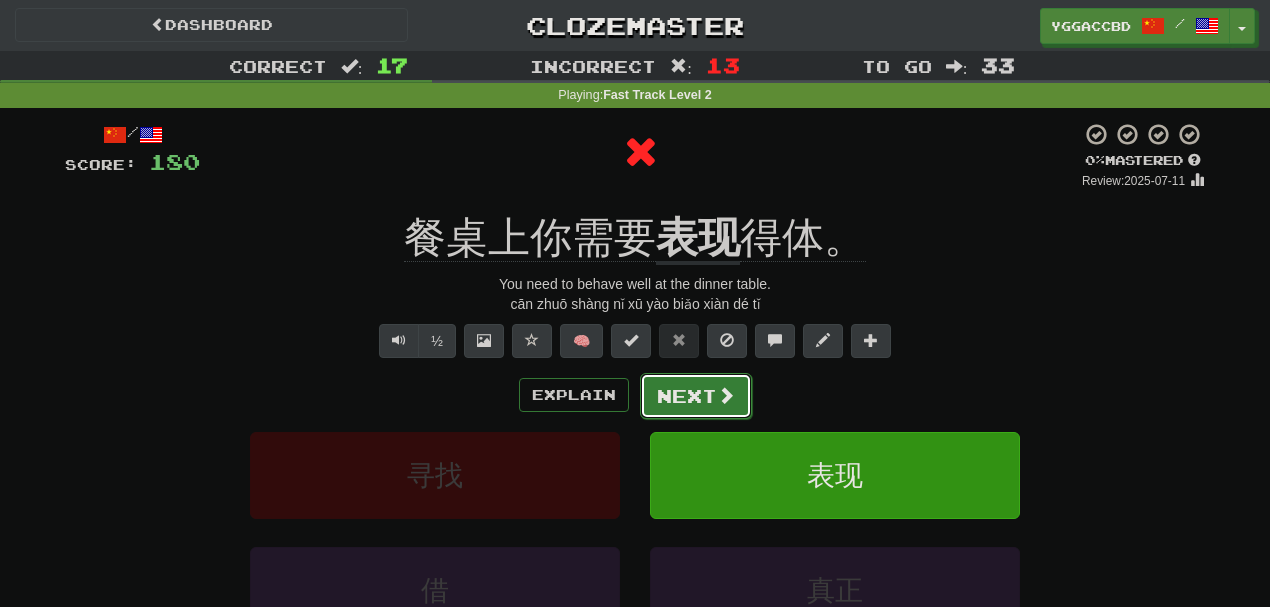 click on "Next" at bounding box center (696, 396) 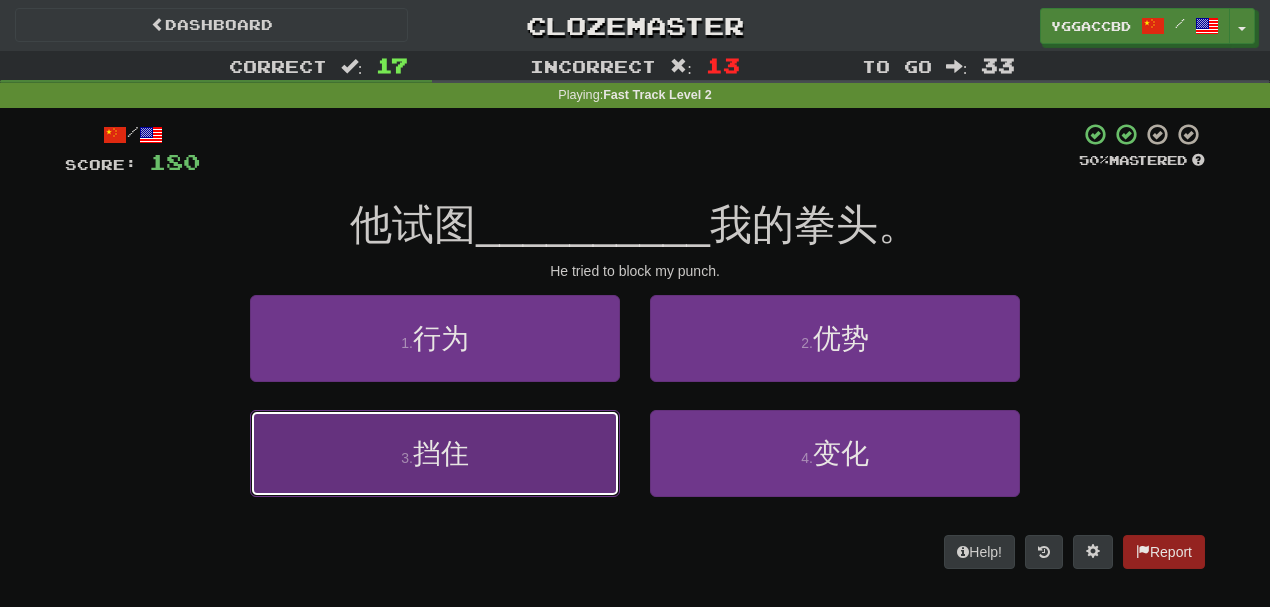 click on "3 .  挡住" at bounding box center (435, 453) 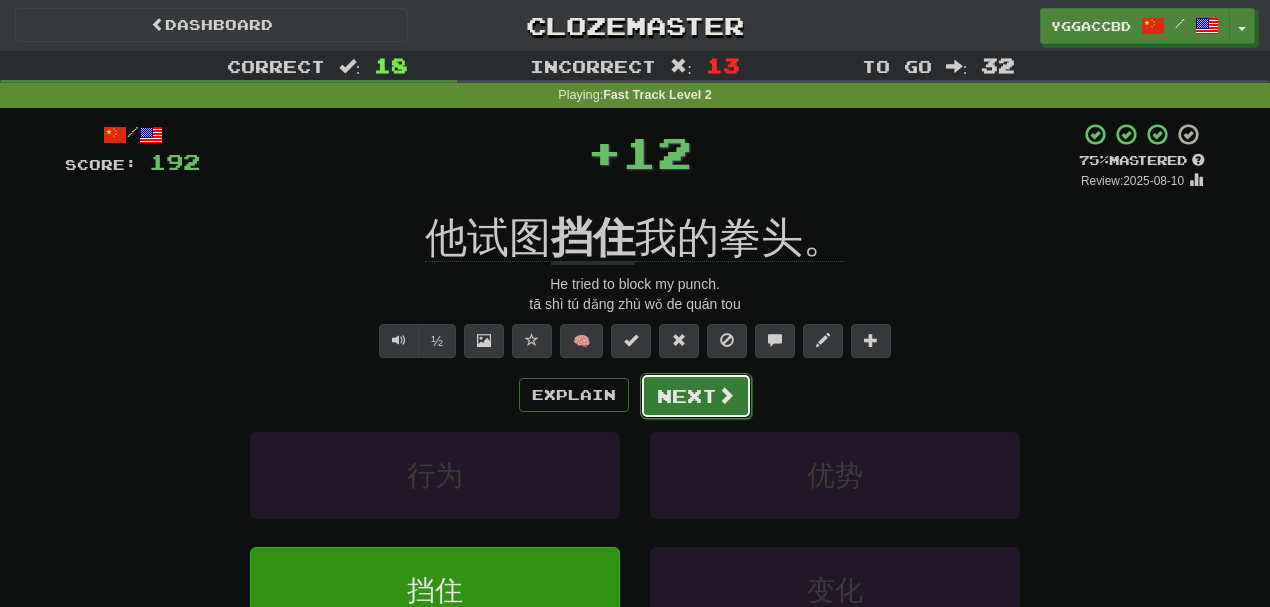 click on "Next" at bounding box center (696, 396) 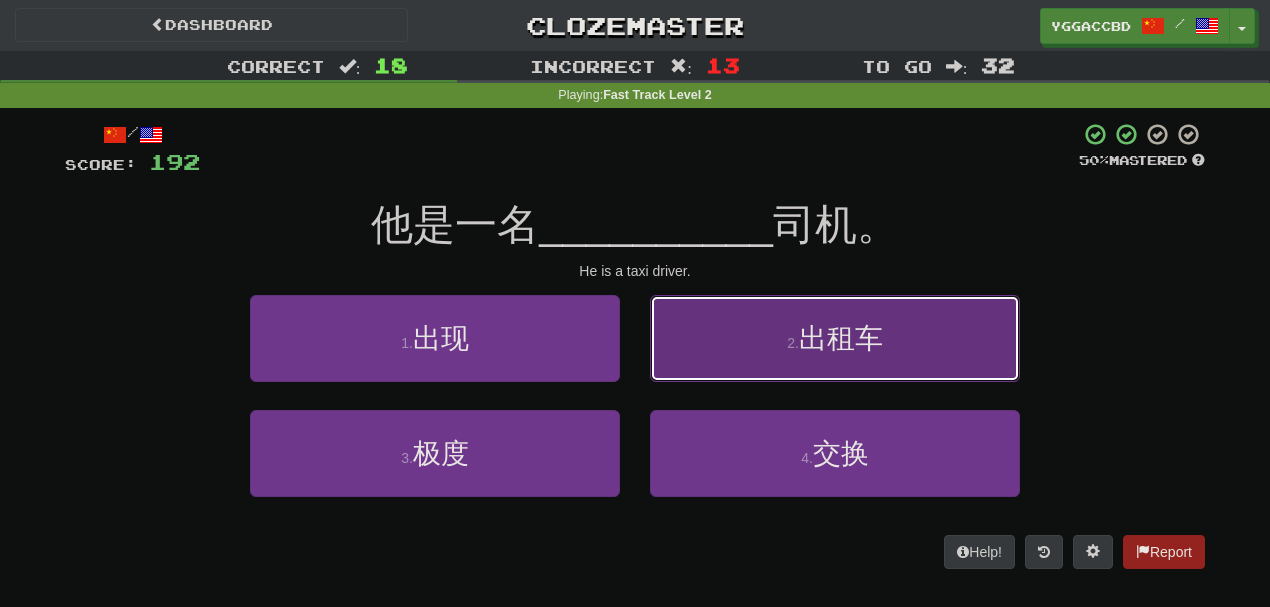 click on "2 .  出租车" at bounding box center (835, 338) 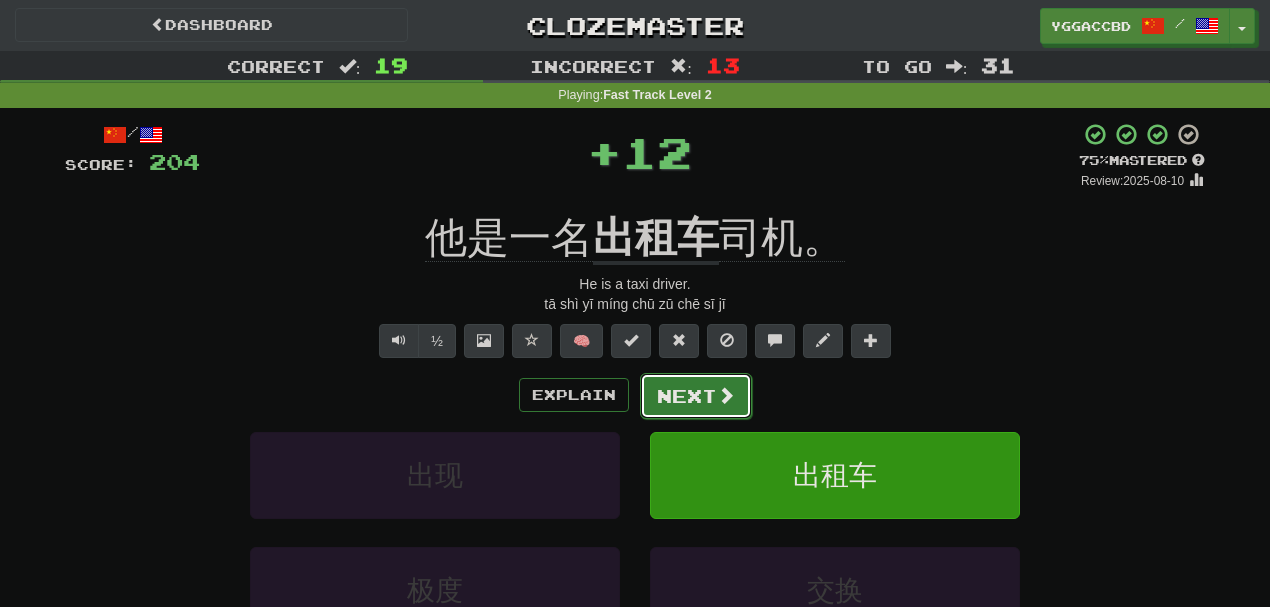click on "Next" at bounding box center [696, 396] 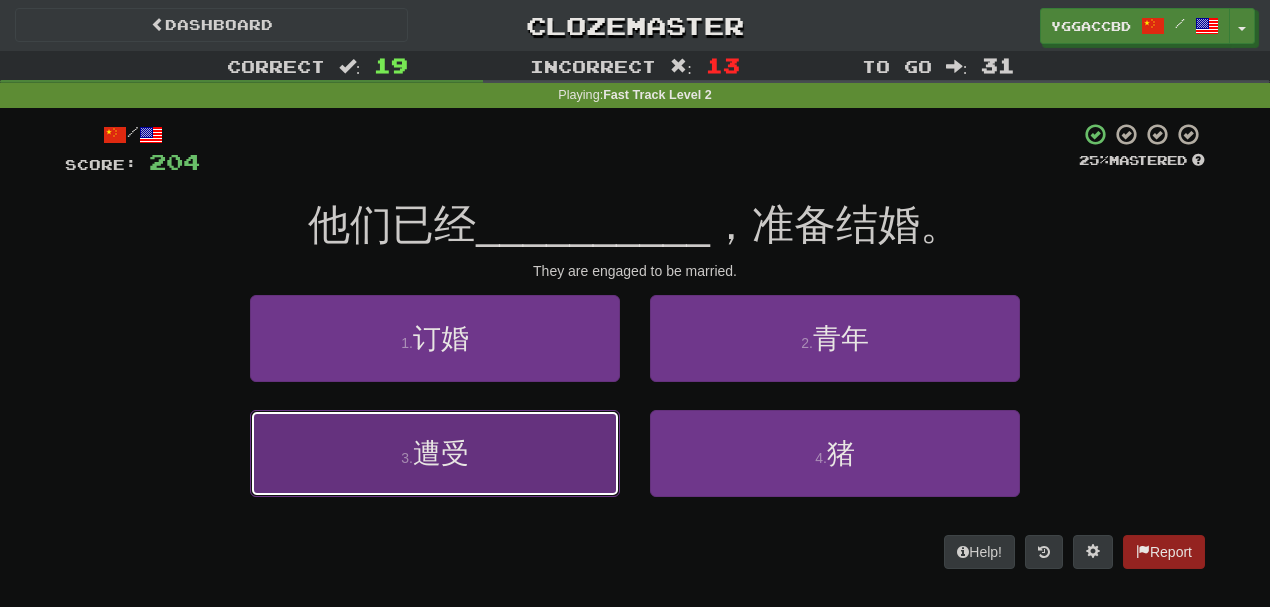 click on "3 .  遭受" at bounding box center (435, 453) 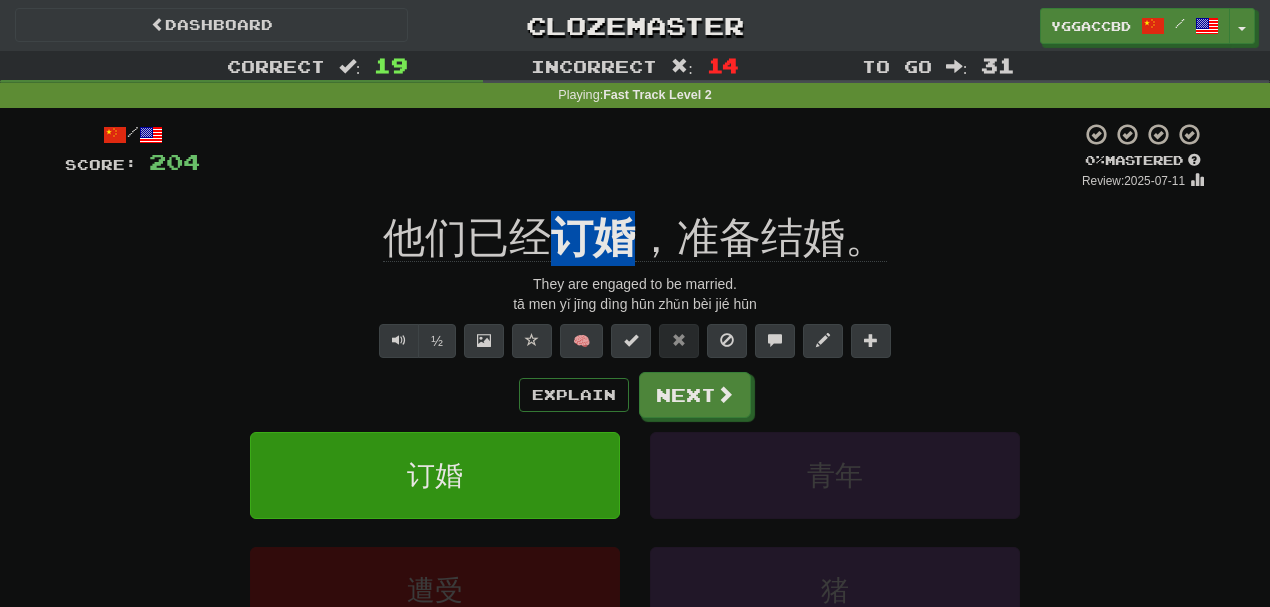 drag, startPoint x: 548, startPoint y: 195, endPoint x: 631, endPoint y: 204, distance: 83.48653 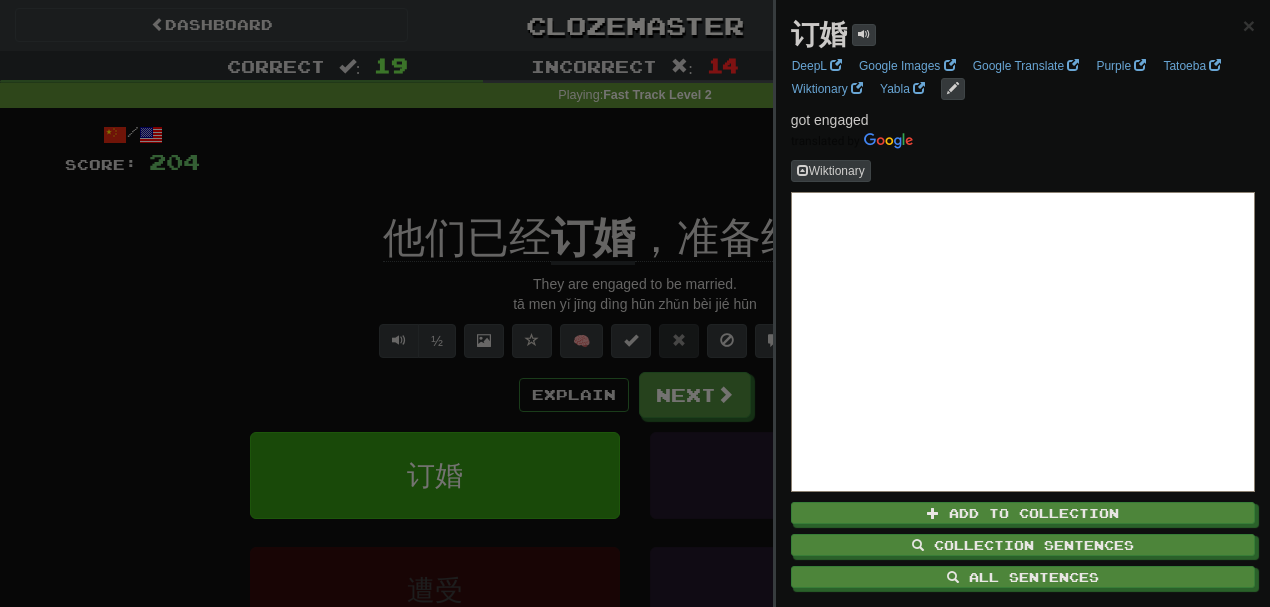 click at bounding box center [635, 303] 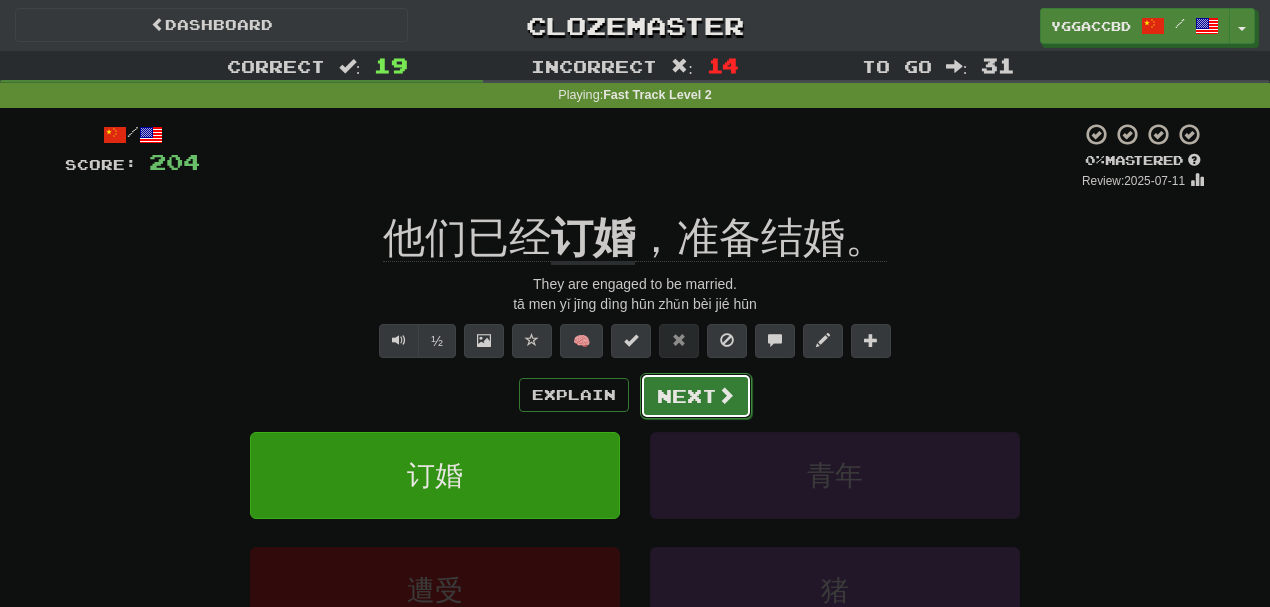 click on "Next" at bounding box center (696, 396) 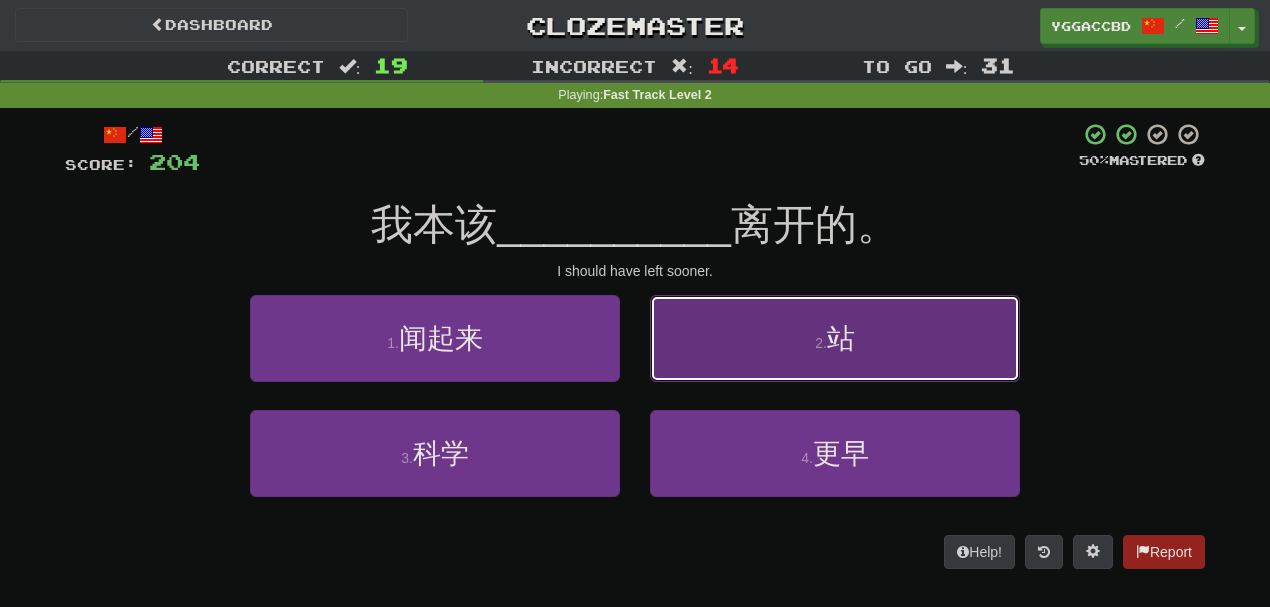 click on "2 .  站" at bounding box center [835, 338] 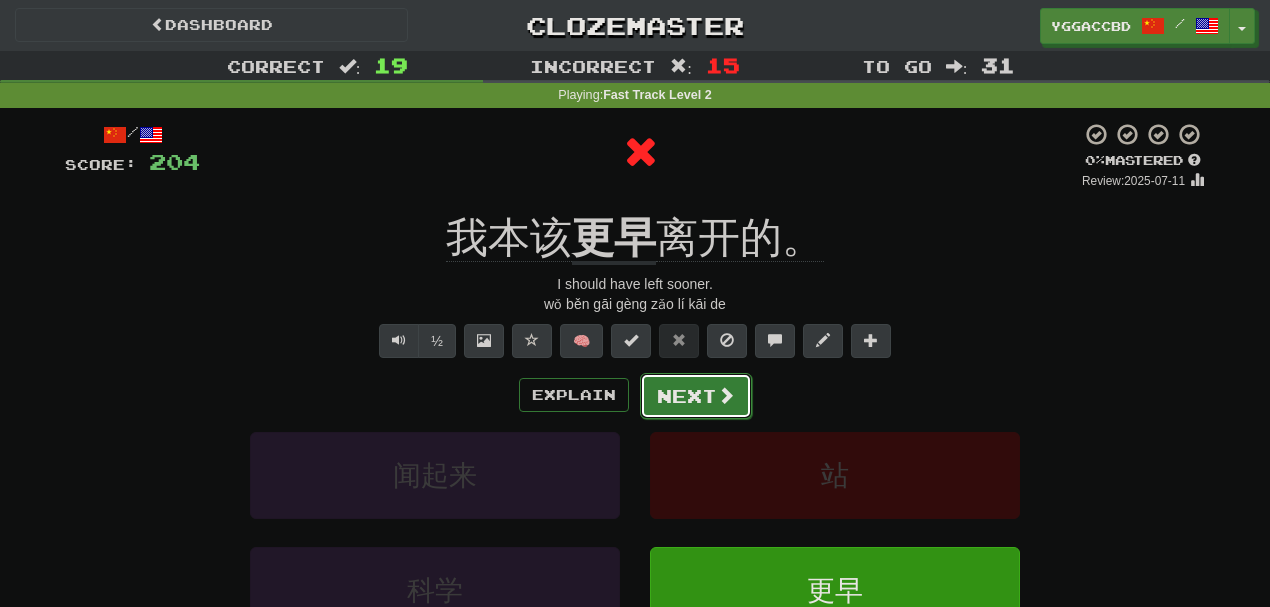 click on "Next" at bounding box center [696, 396] 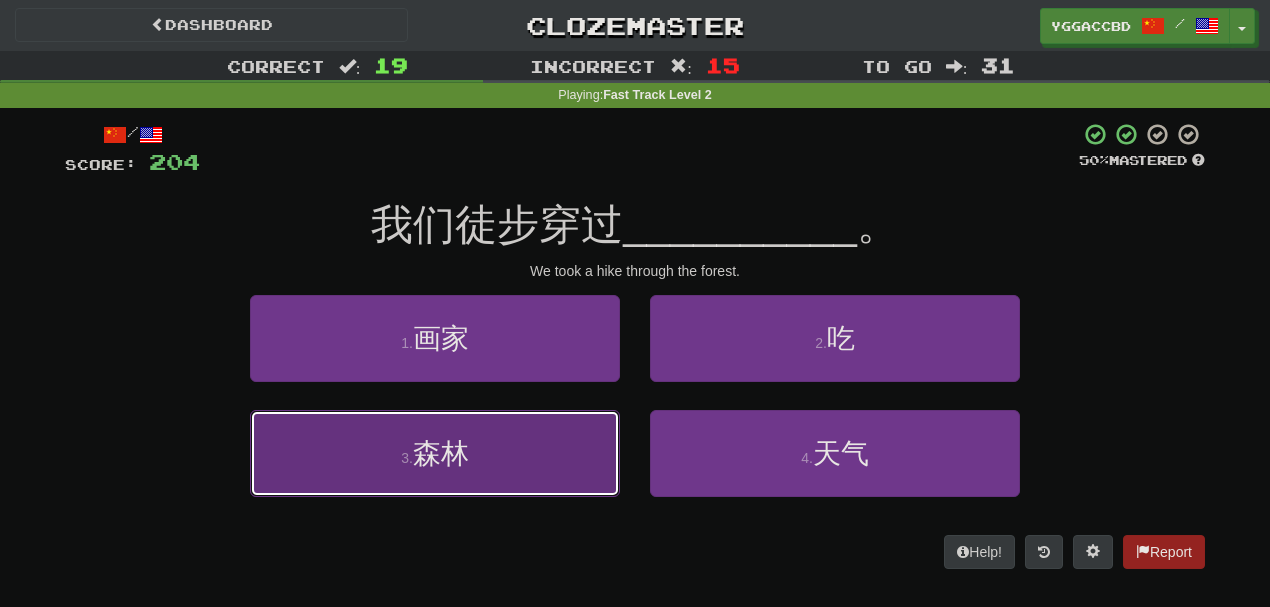 click on "3 .  森林" at bounding box center [435, 453] 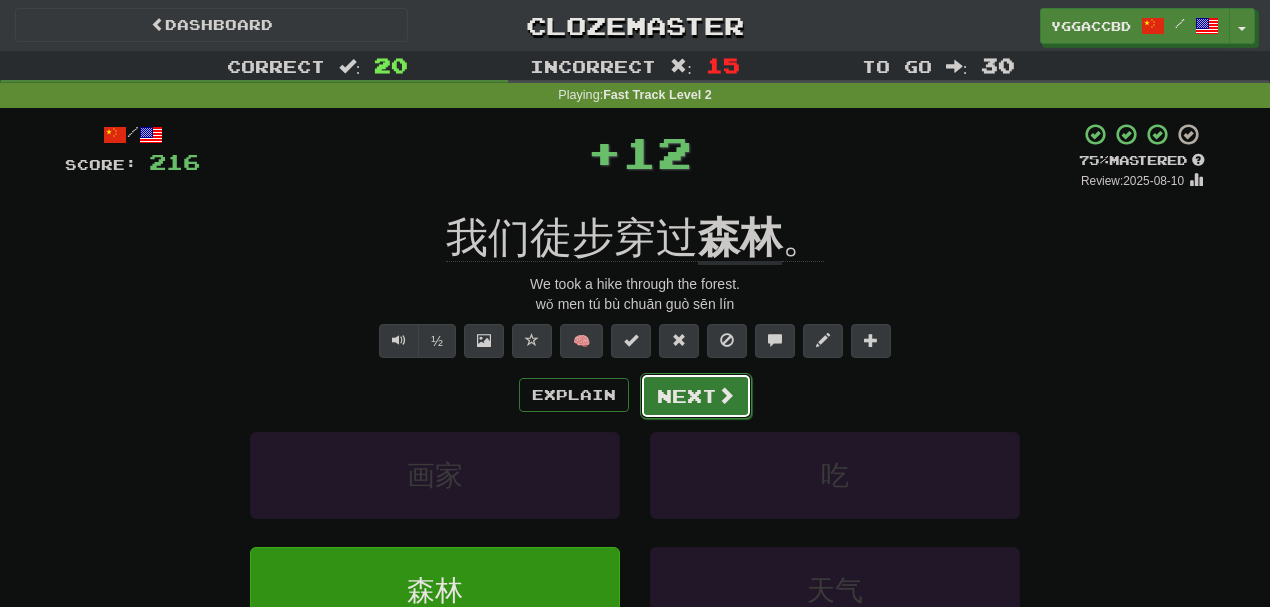 click on "Next" at bounding box center [696, 396] 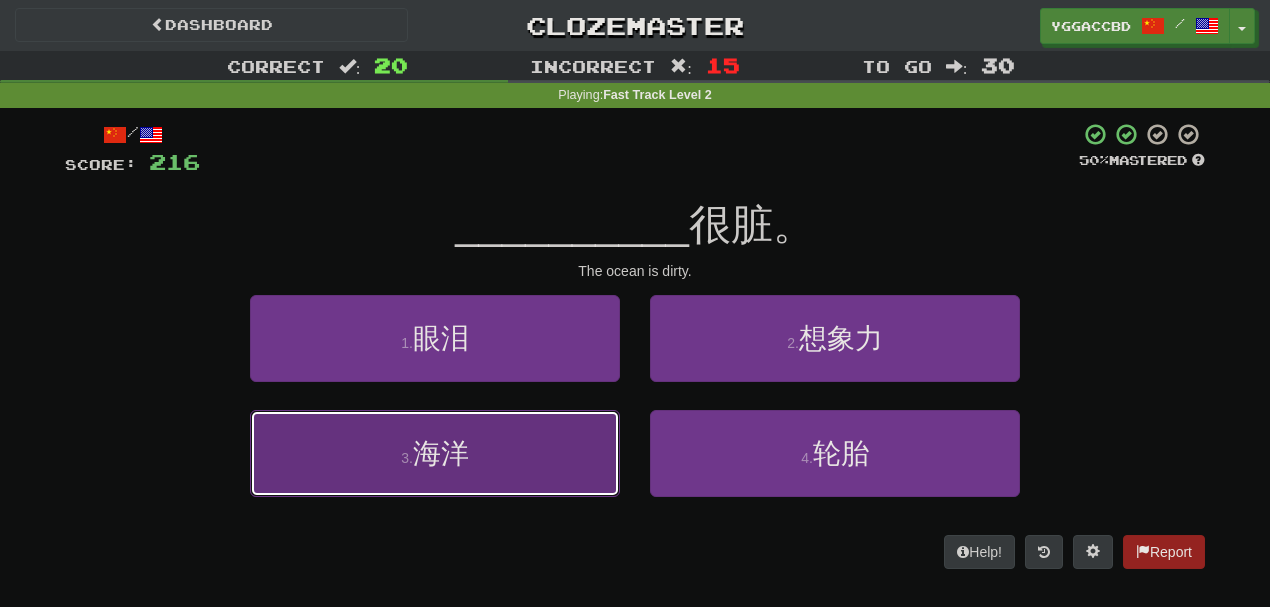 click on "3 .  海洋" at bounding box center (435, 453) 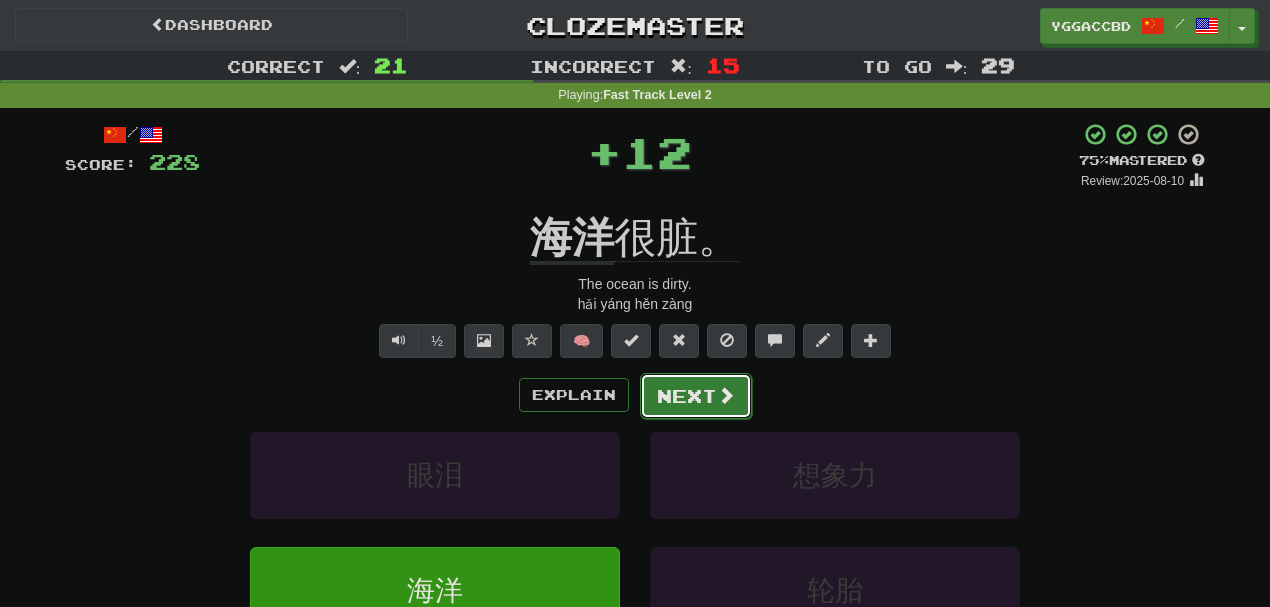 click on "Next" at bounding box center (696, 396) 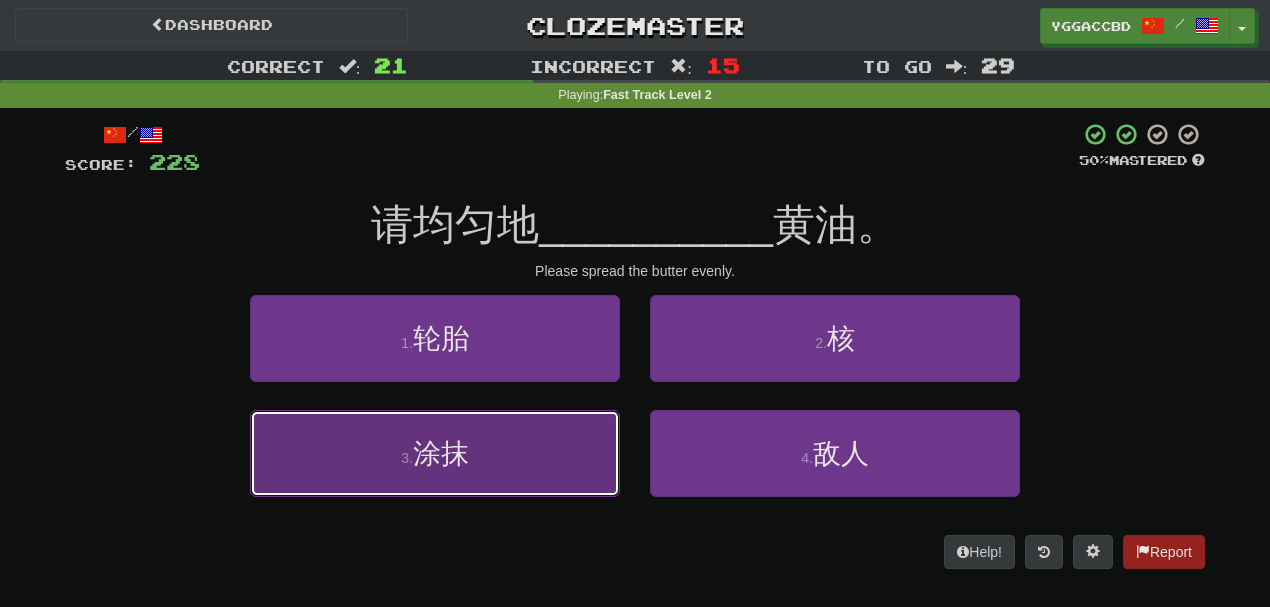 click on "3 .  涂抹" at bounding box center (435, 453) 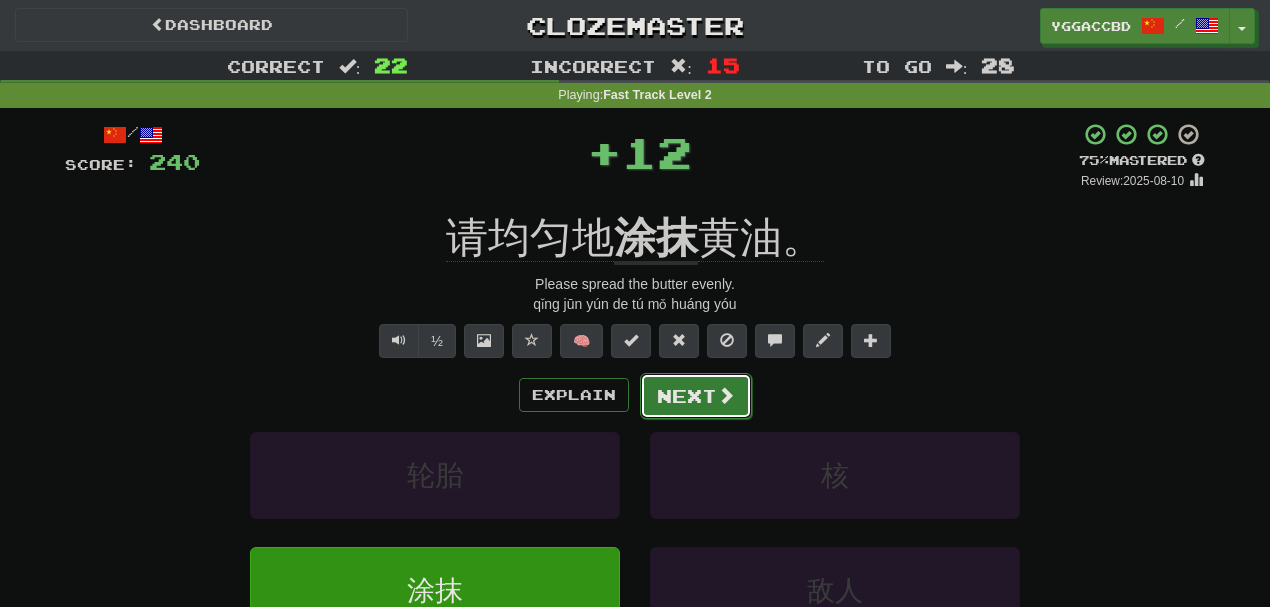 click on "Next" at bounding box center (696, 396) 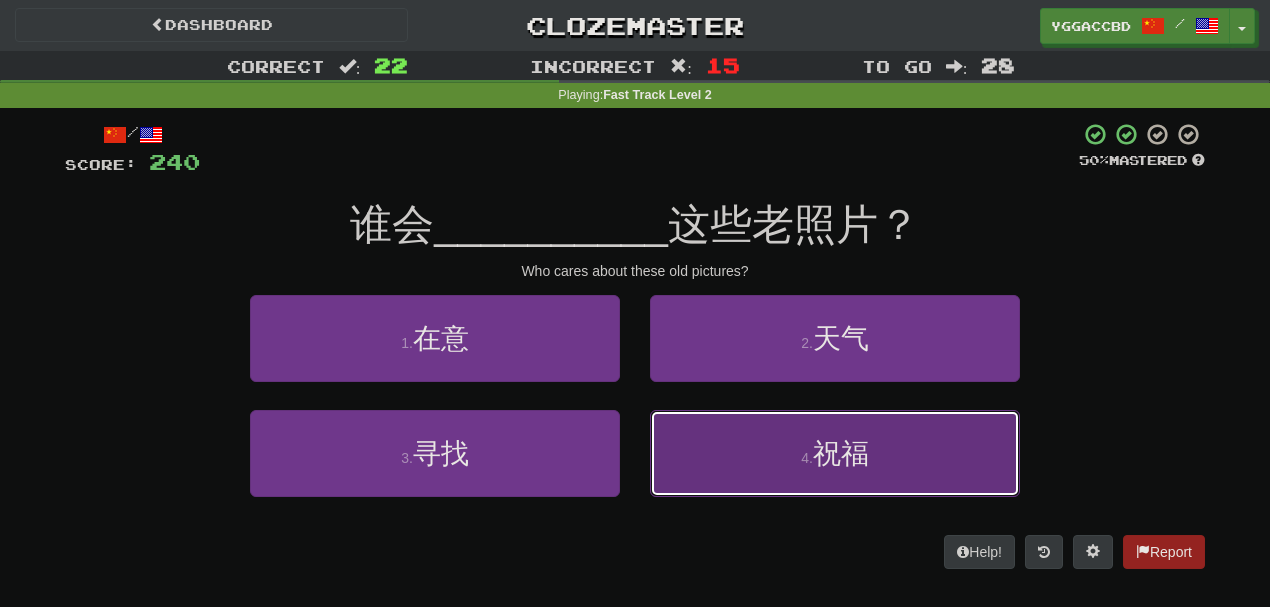 click on "4 .  祝福" at bounding box center (835, 453) 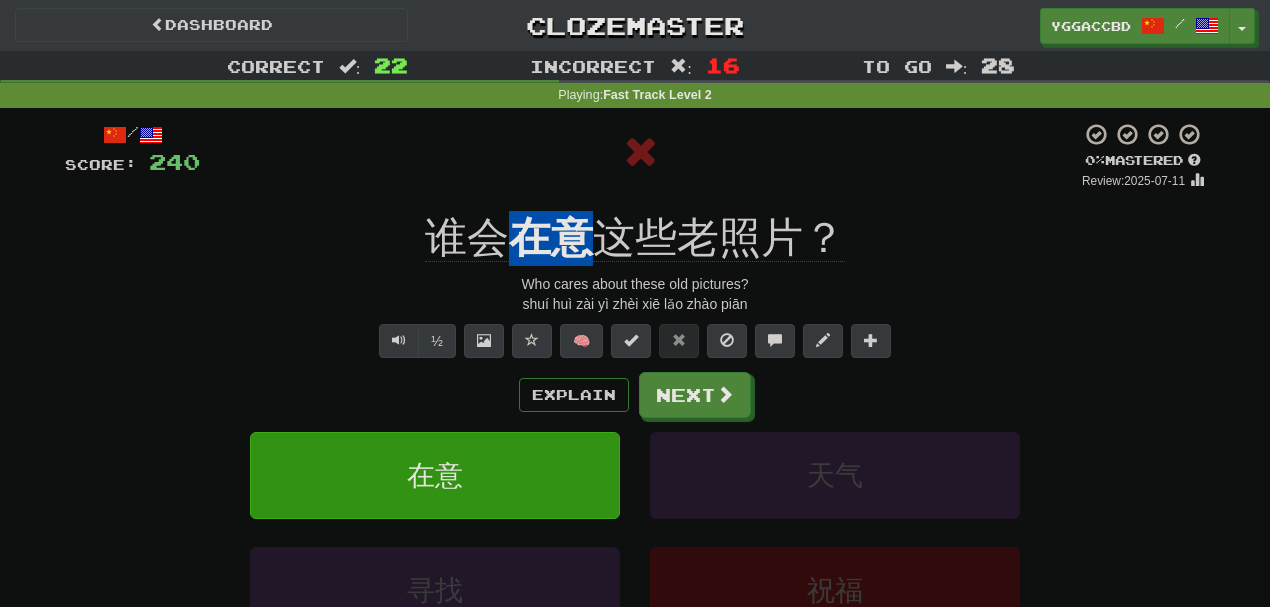 drag, startPoint x: 505, startPoint y: 204, endPoint x: 586, endPoint y: 212, distance: 81.394104 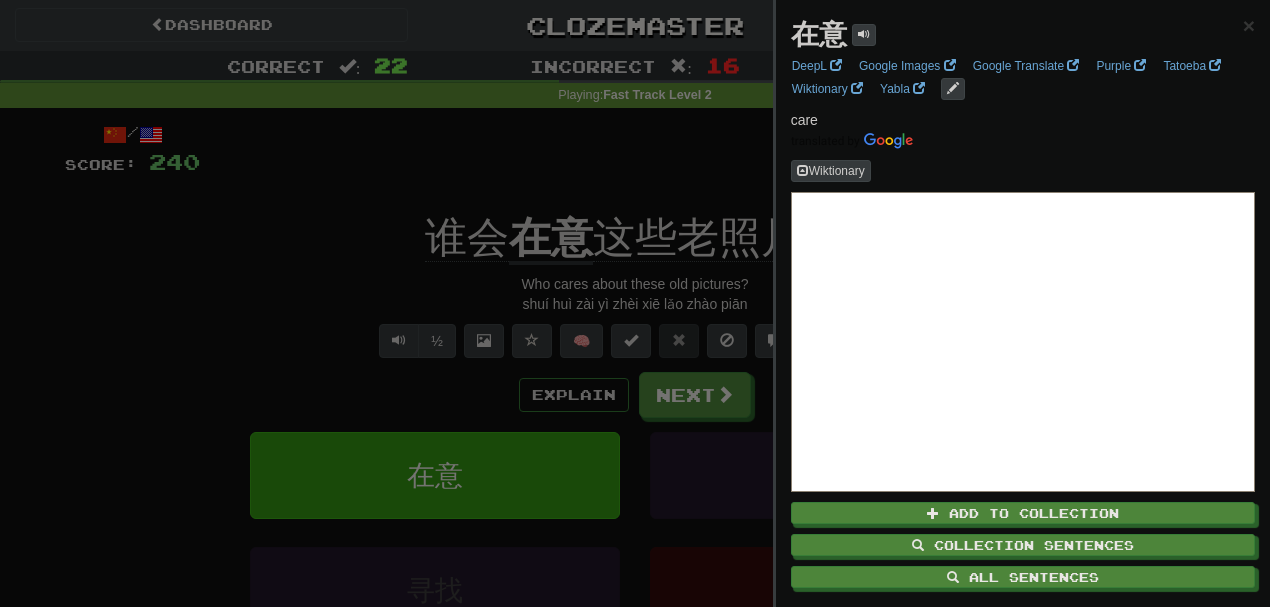 click at bounding box center [635, 303] 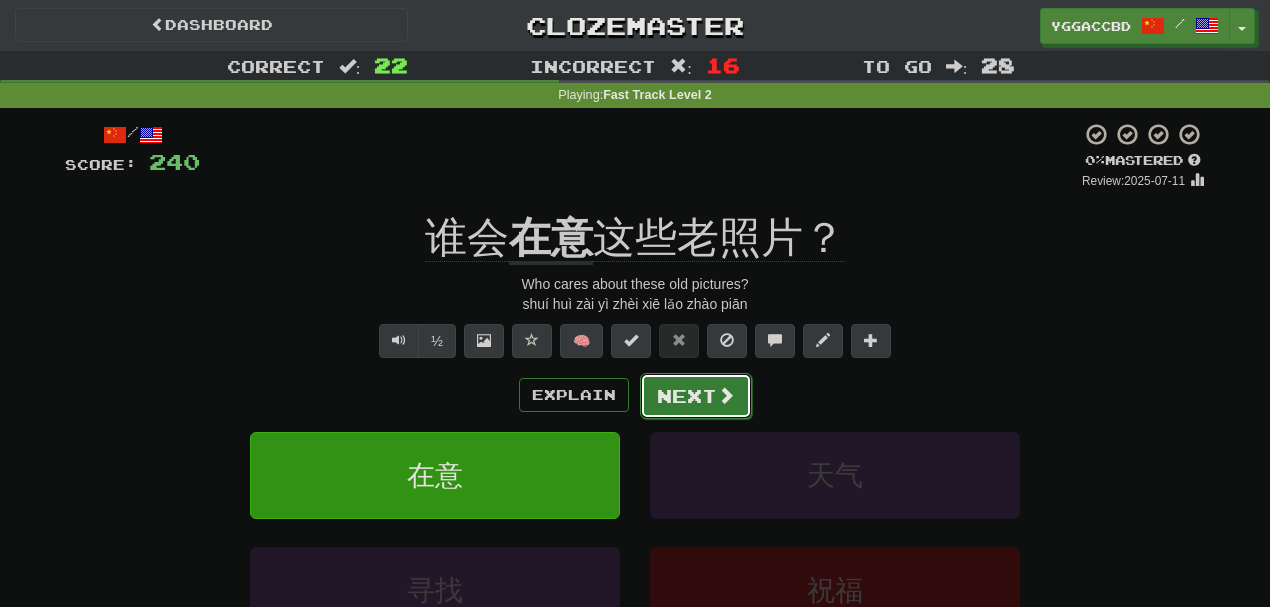 click on "Next" at bounding box center (696, 396) 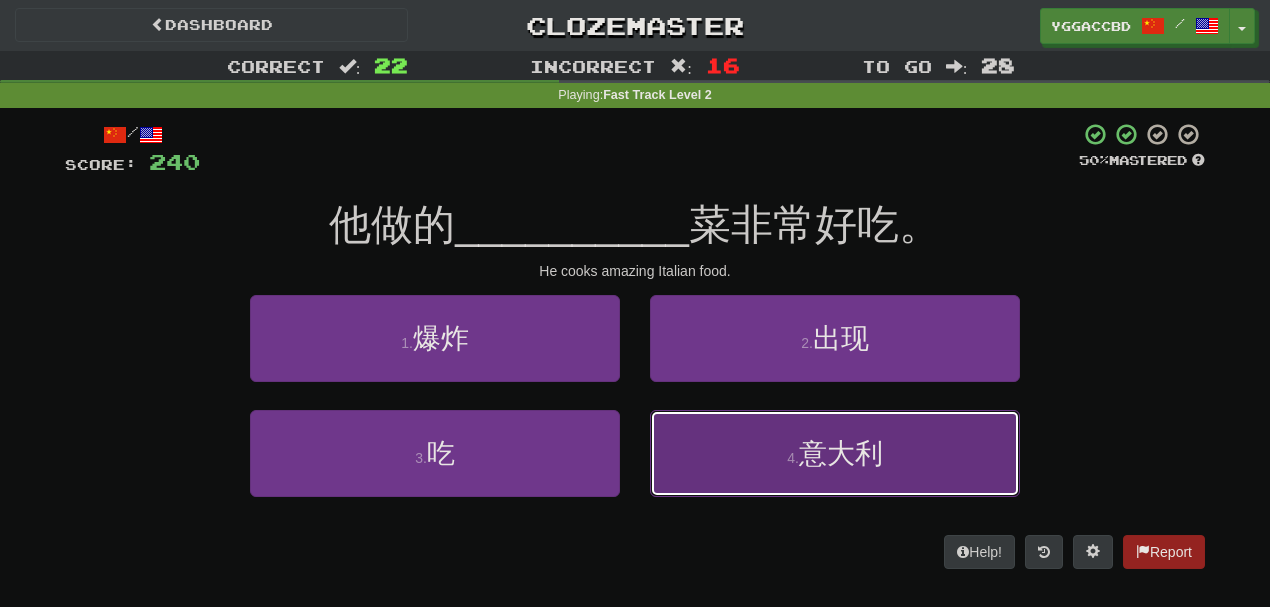 click on "4 .  意大利" at bounding box center (835, 453) 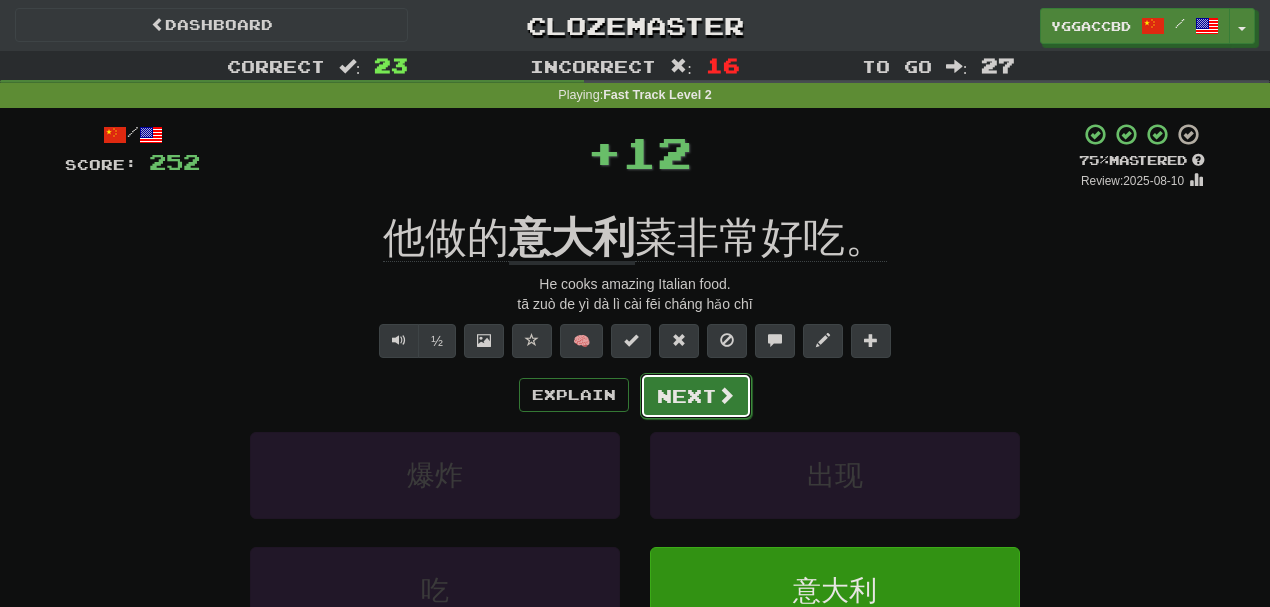 click on "Next" at bounding box center (696, 396) 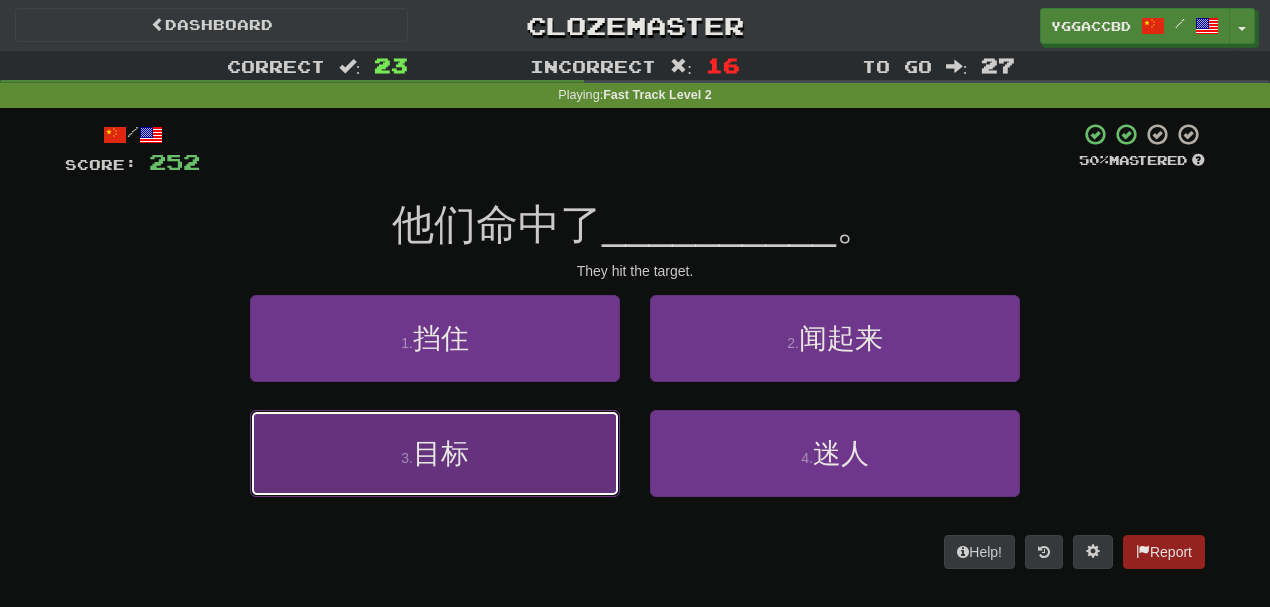 click on "3 .  目标" at bounding box center [435, 453] 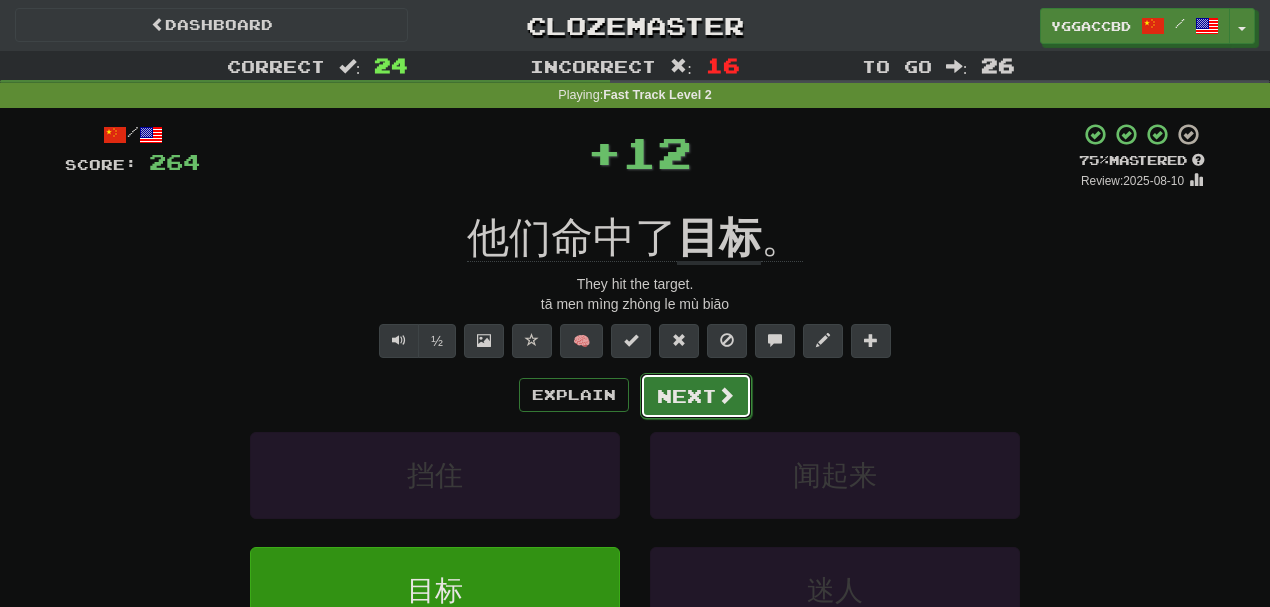 click on "Next" at bounding box center [696, 396] 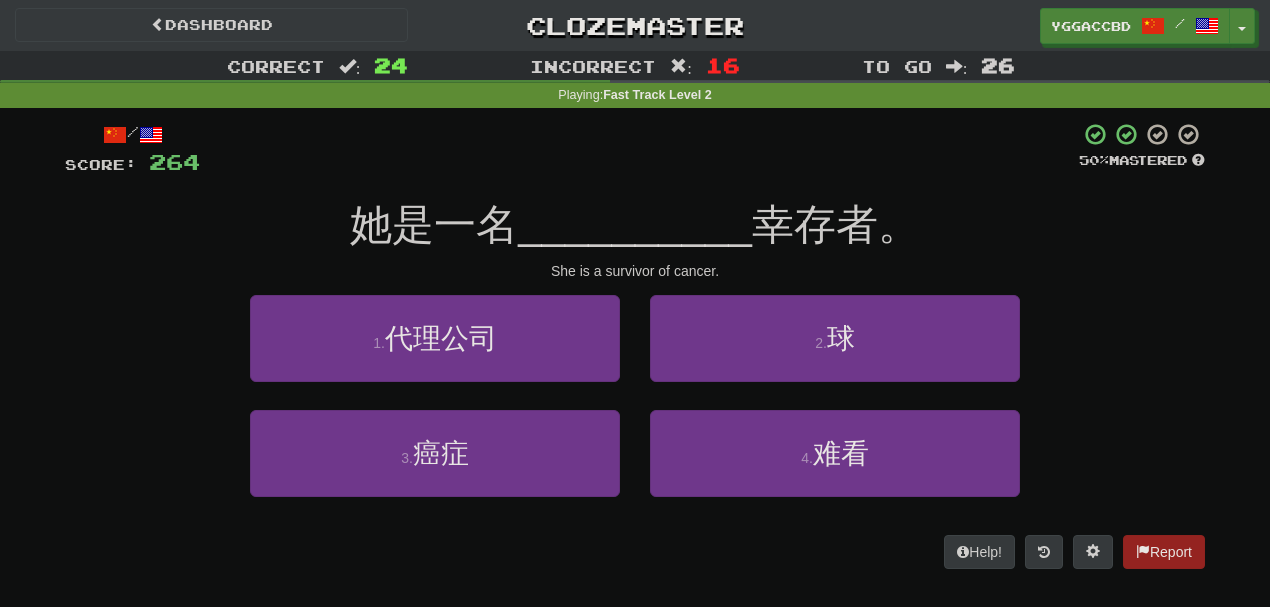 click on "1 .  代理公司" at bounding box center [435, 352] 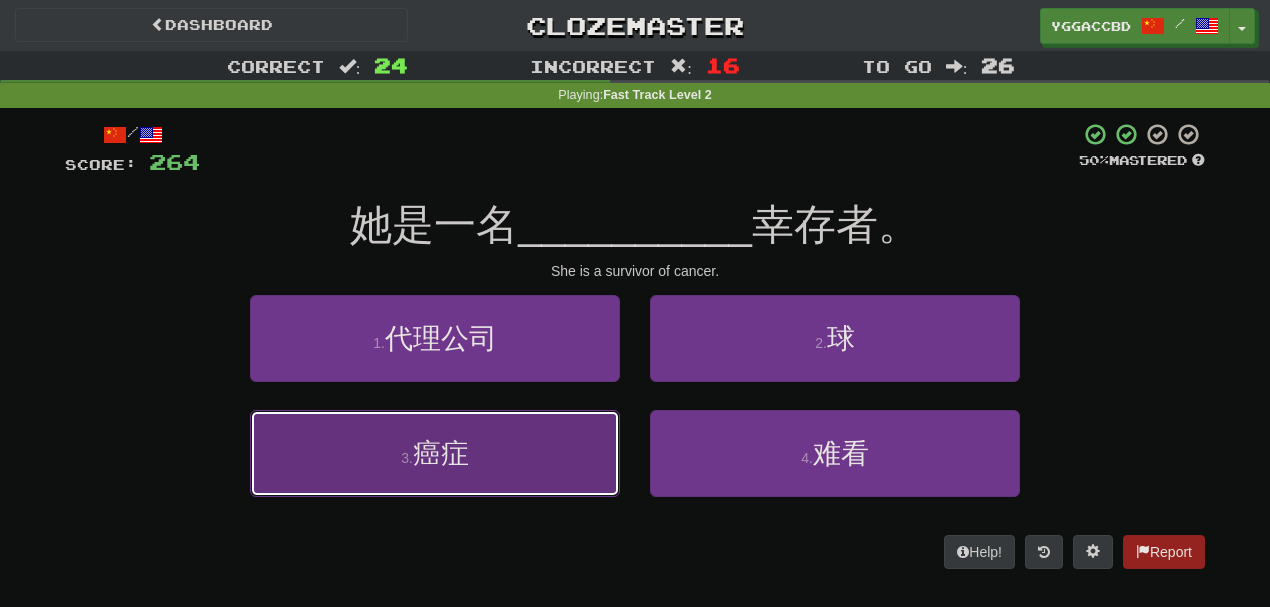 click on "3 .  癌症" at bounding box center [435, 453] 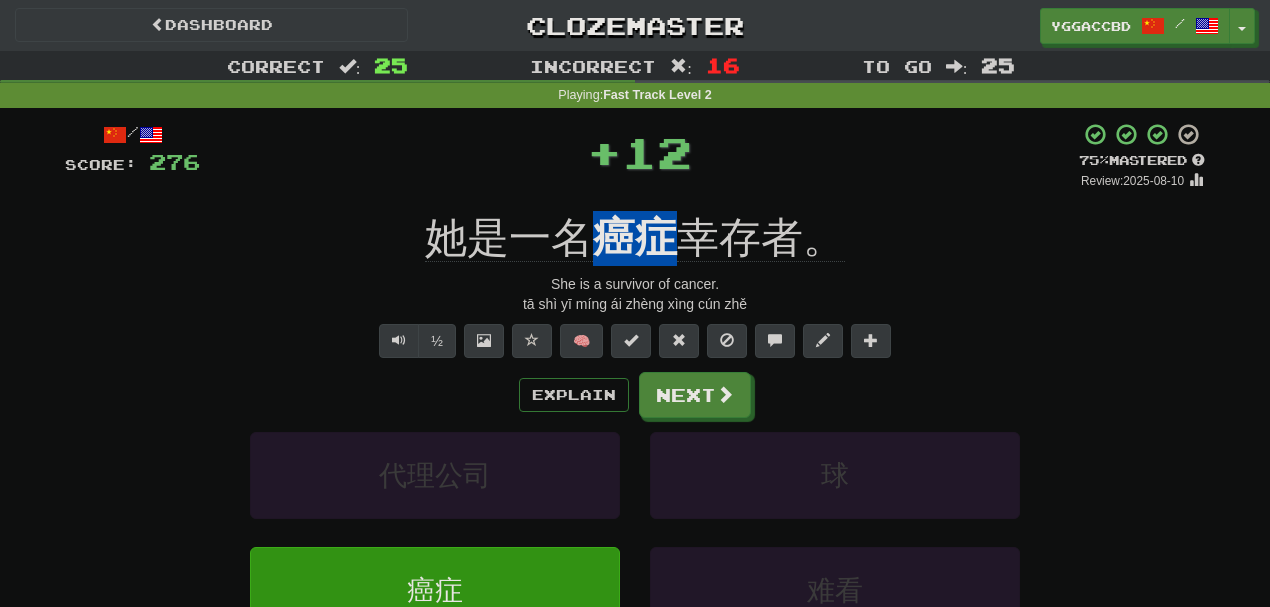 drag, startPoint x: 598, startPoint y: 202, endPoint x: 668, endPoint y: 211, distance: 70.5762 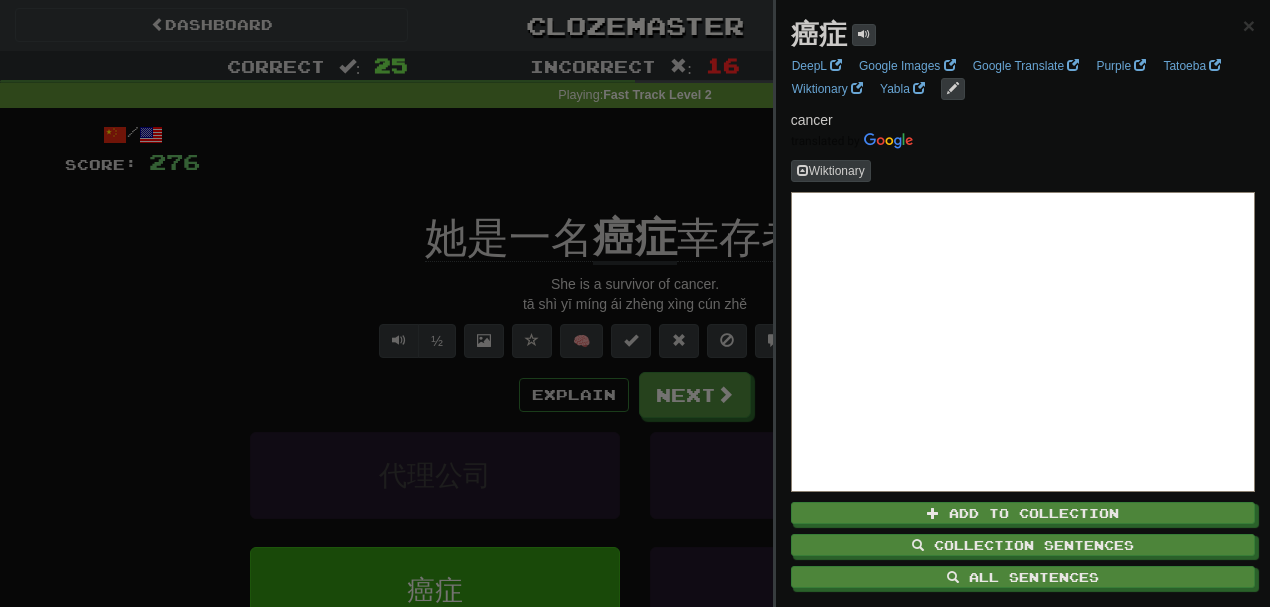 click at bounding box center [635, 303] 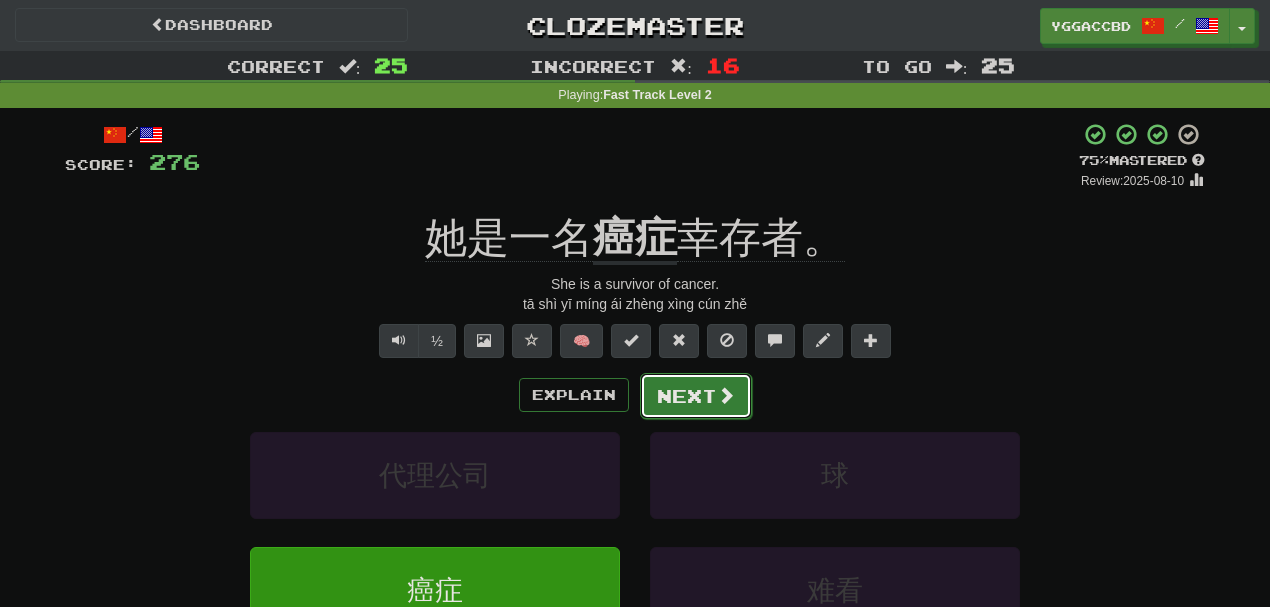 click on "Next" at bounding box center (696, 396) 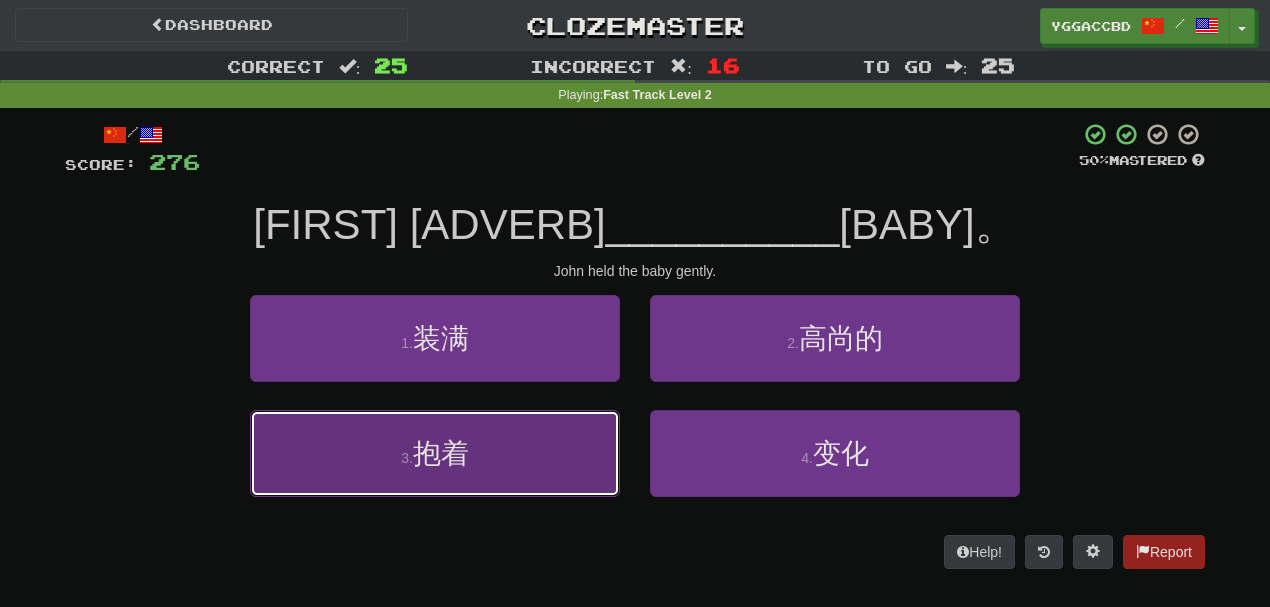 click on "3 .  抱着" at bounding box center [435, 453] 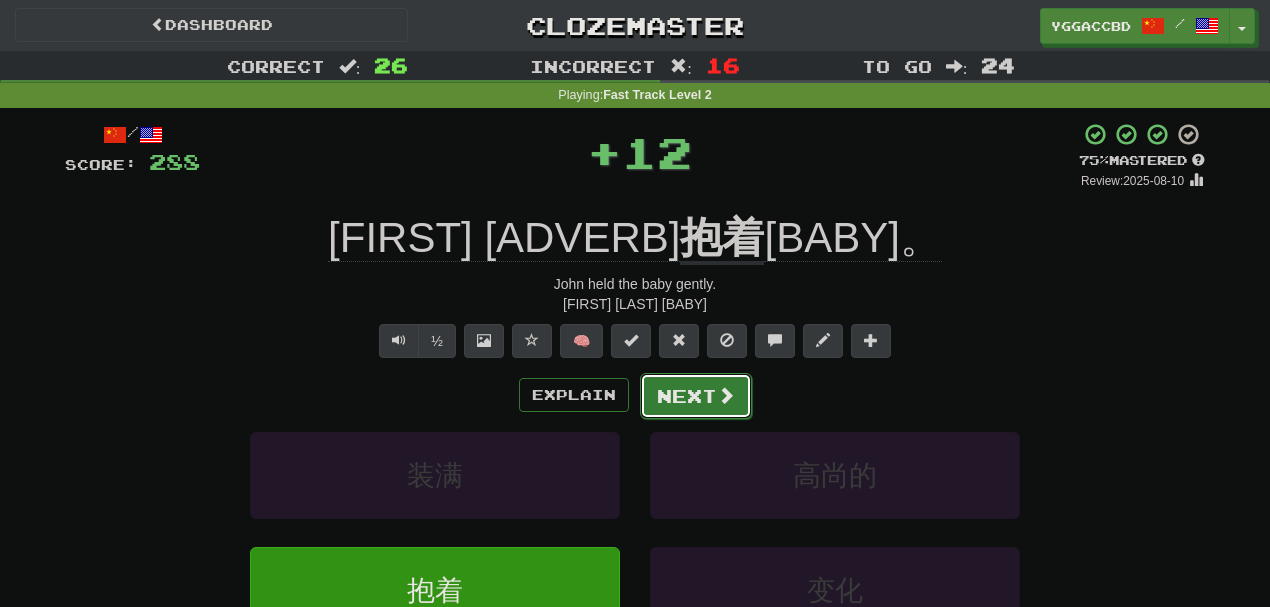 click on "Next" at bounding box center [696, 396] 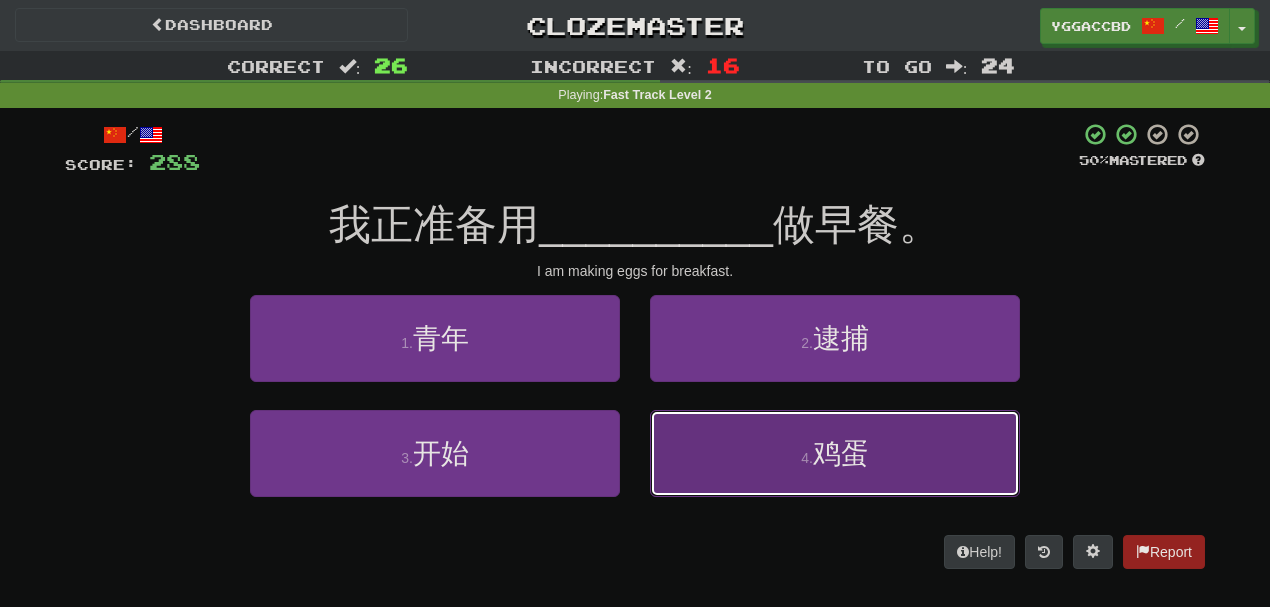 click on "4 .  鸡蛋" at bounding box center (835, 453) 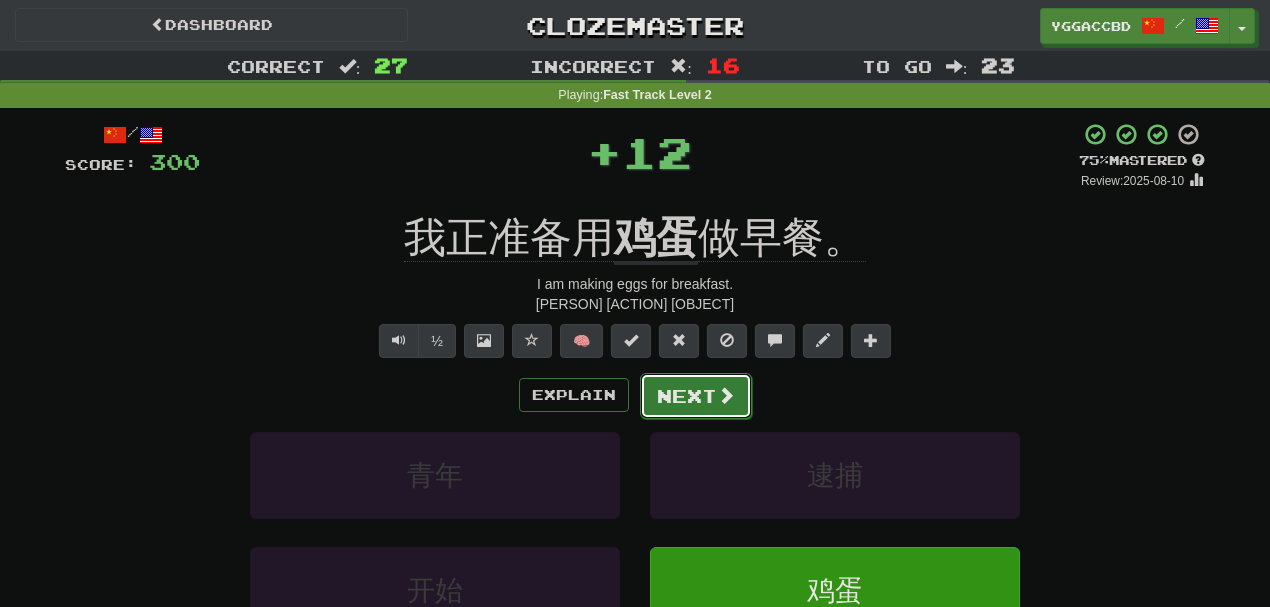 click on "Next" at bounding box center [696, 396] 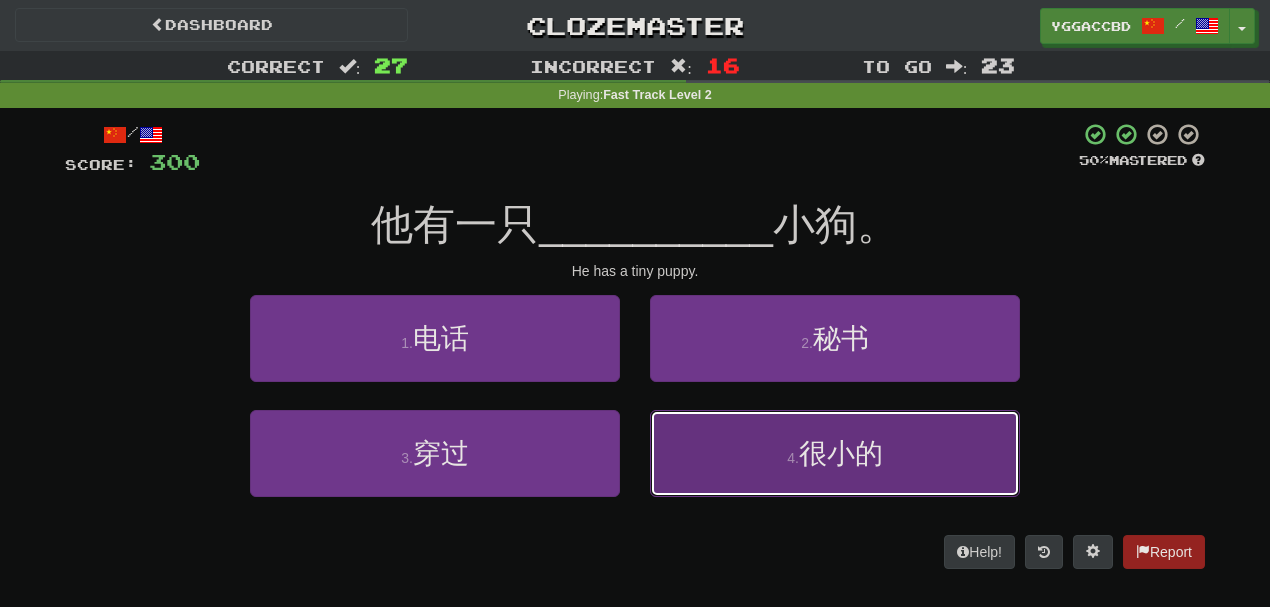 click on "4 .  很小的" at bounding box center [835, 453] 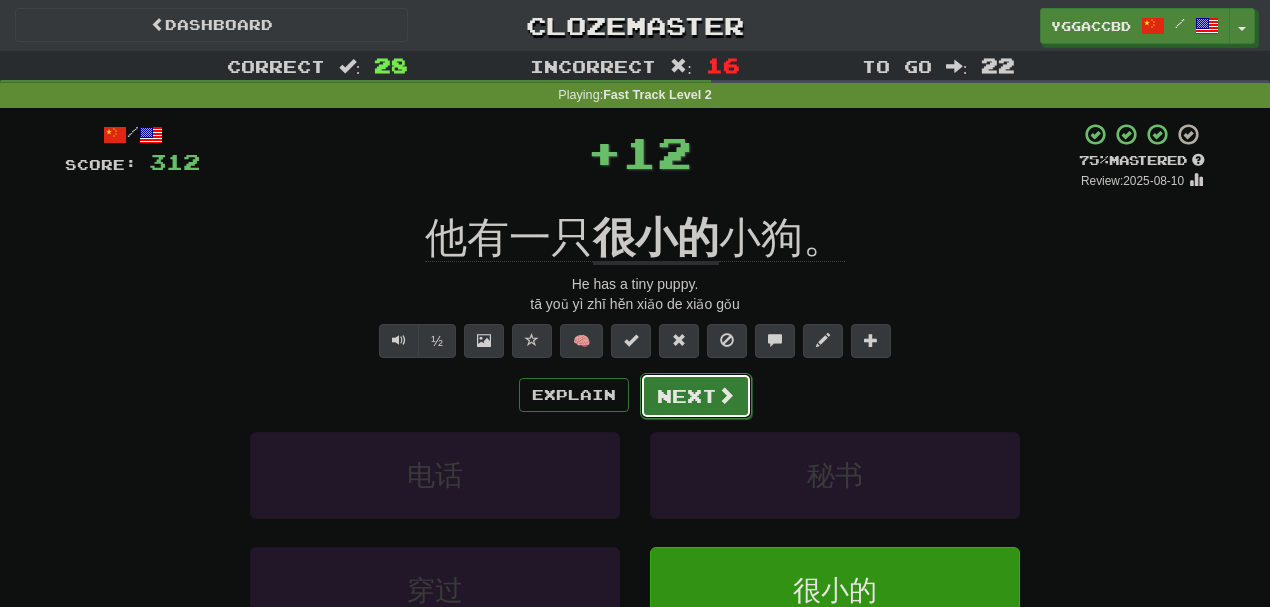 click on "Next" at bounding box center (696, 396) 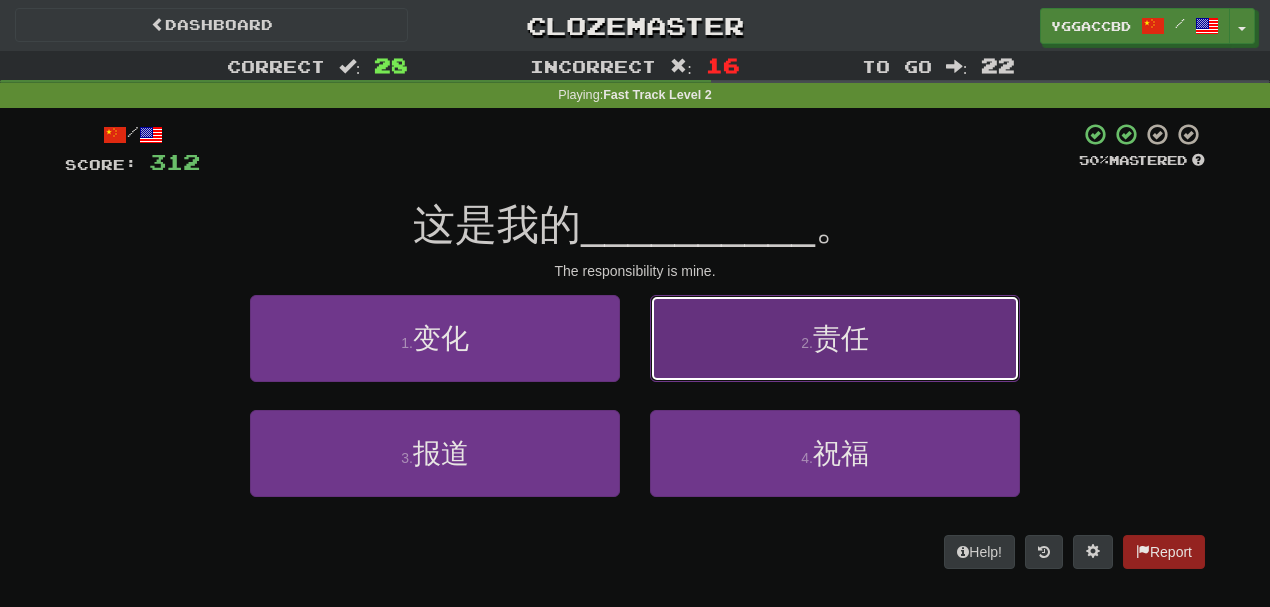 click on "2 .  责任" at bounding box center (835, 338) 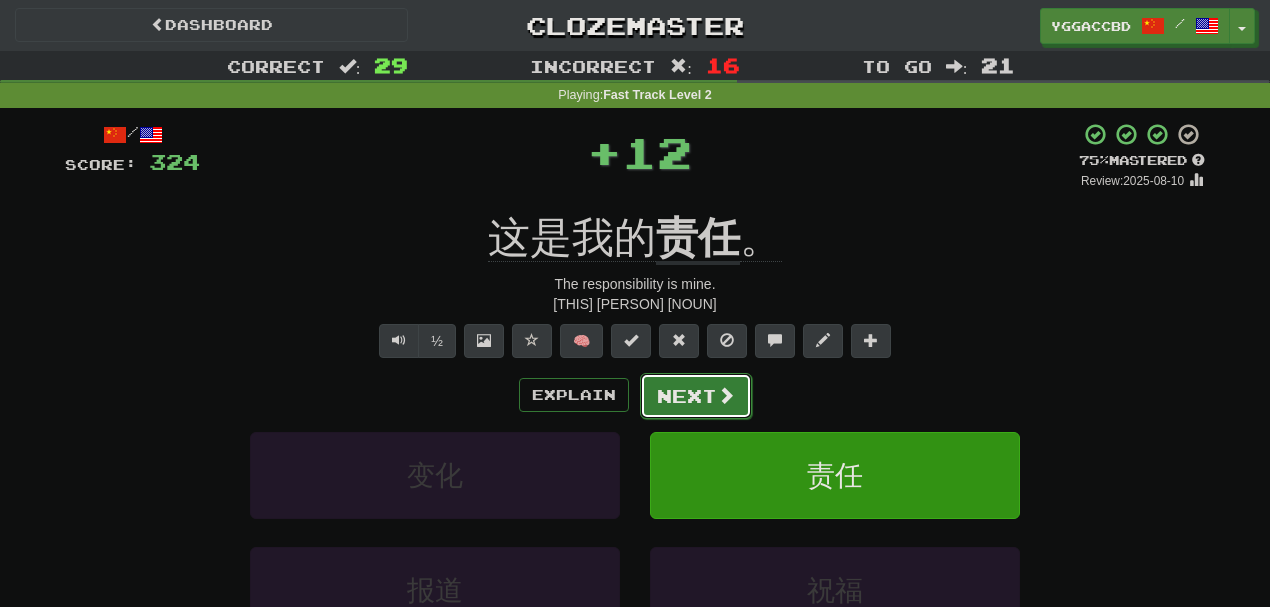 click on "Next" at bounding box center [696, 396] 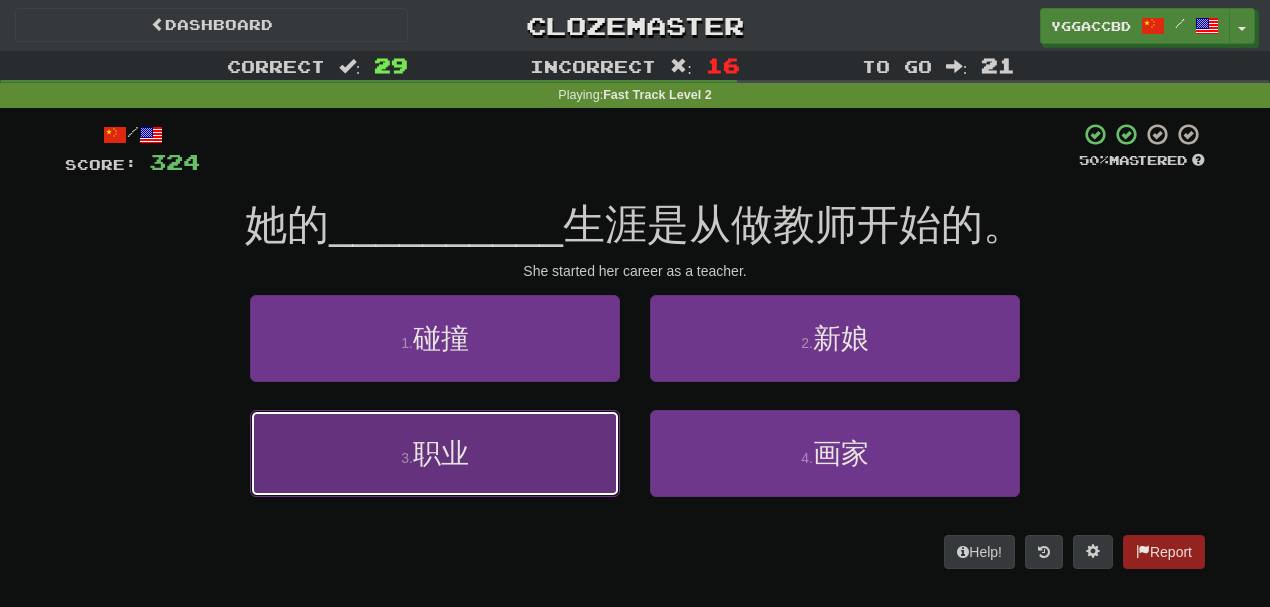 click on "3 .  职业" at bounding box center [435, 453] 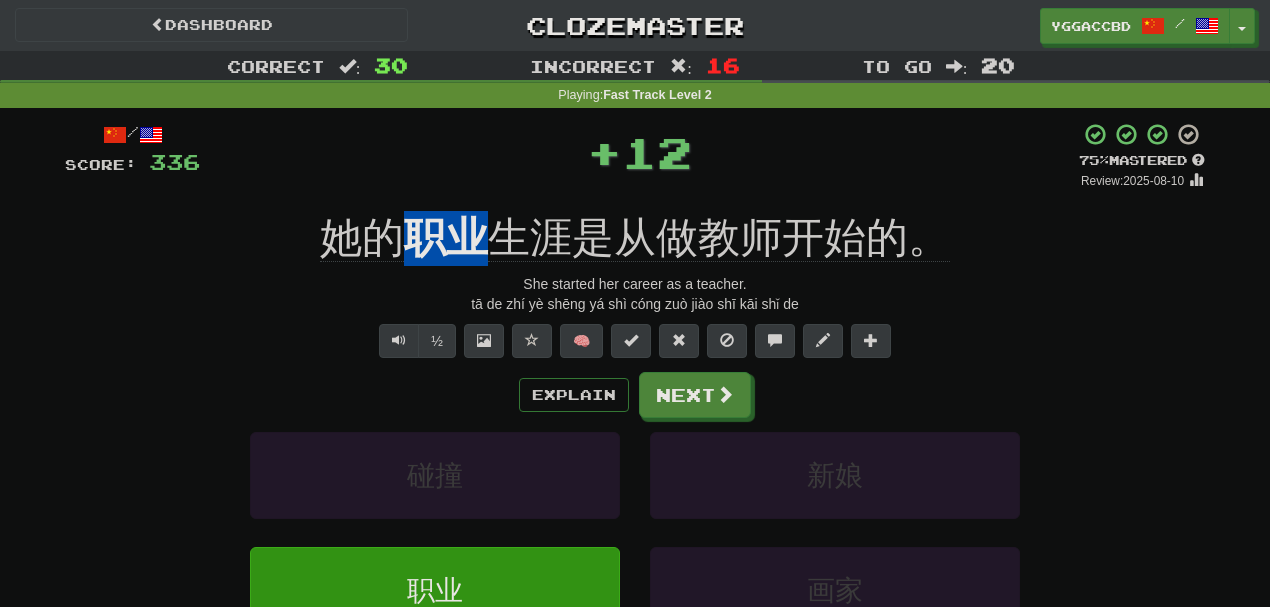 drag, startPoint x: 411, startPoint y: 194, endPoint x: 479, endPoint y: 218, distance: 72.11102 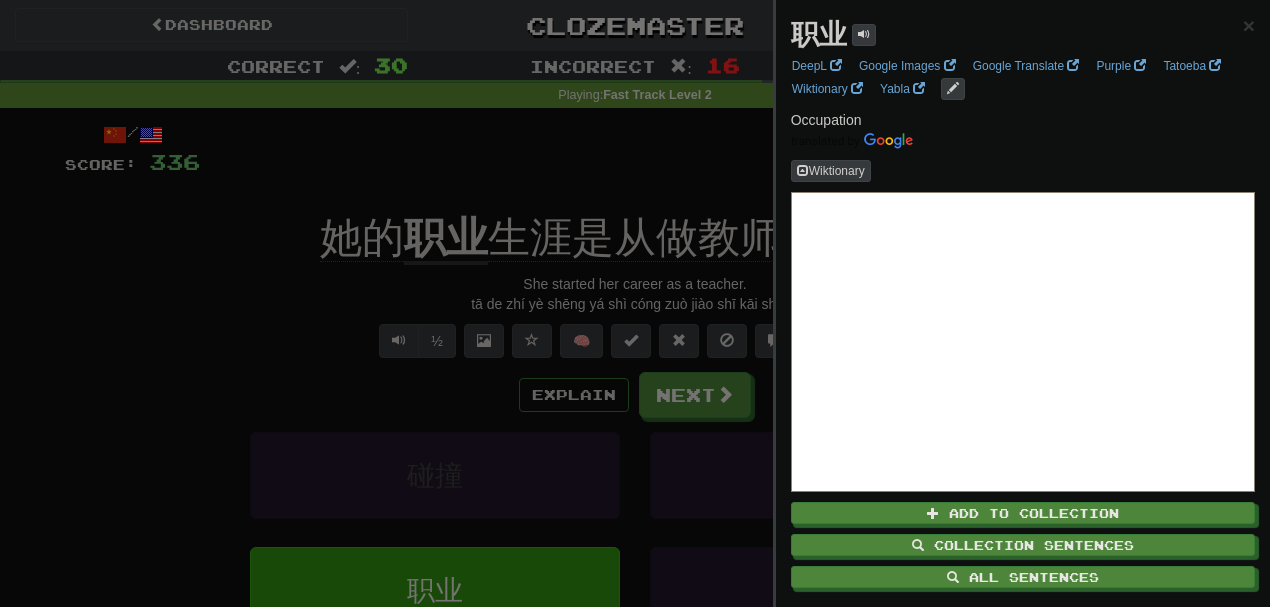 click at bounding box center (635, 303) 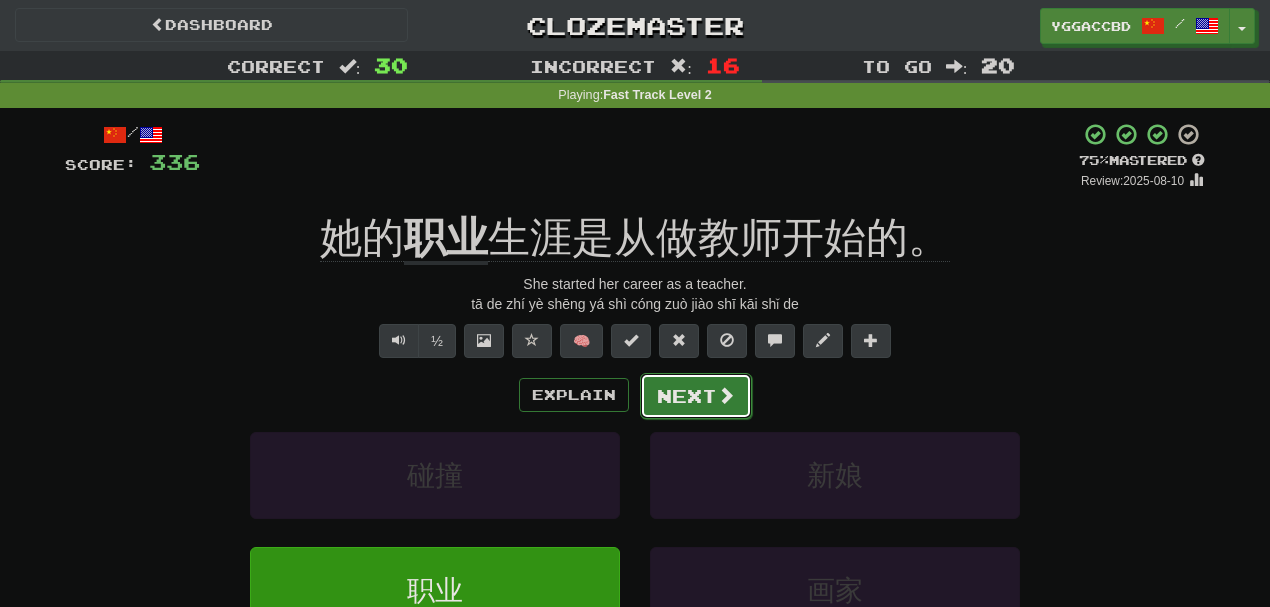 click on "Next" at bounding box center (696, 396) 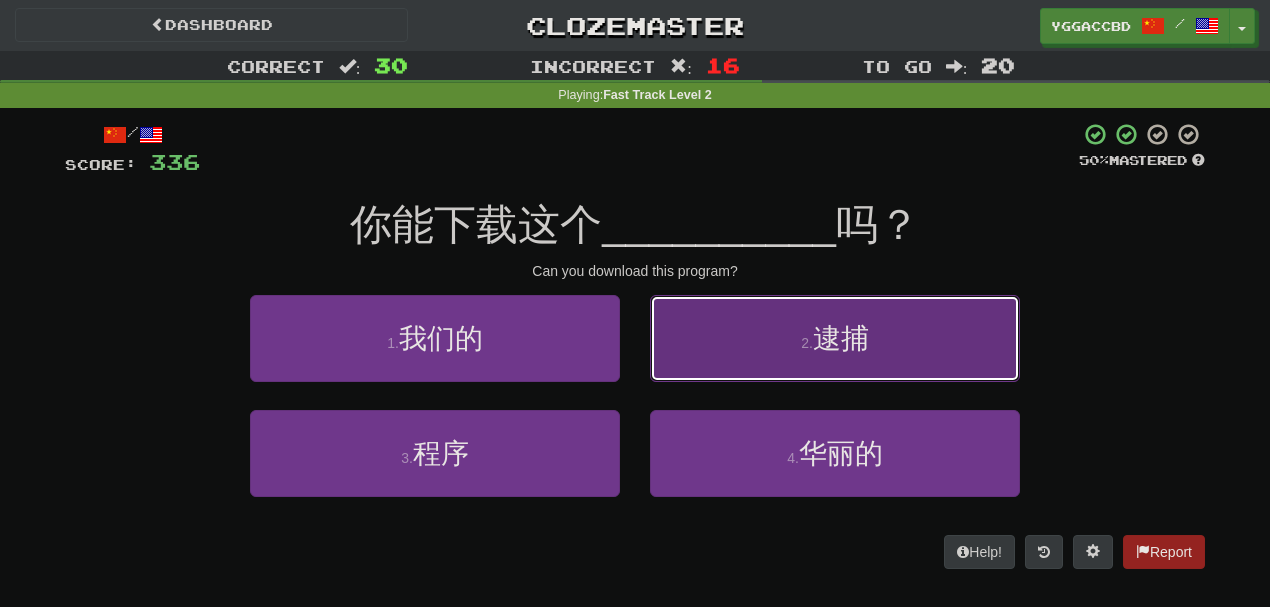 click on "2 .  逮捕" at bounding box center (835, 338) 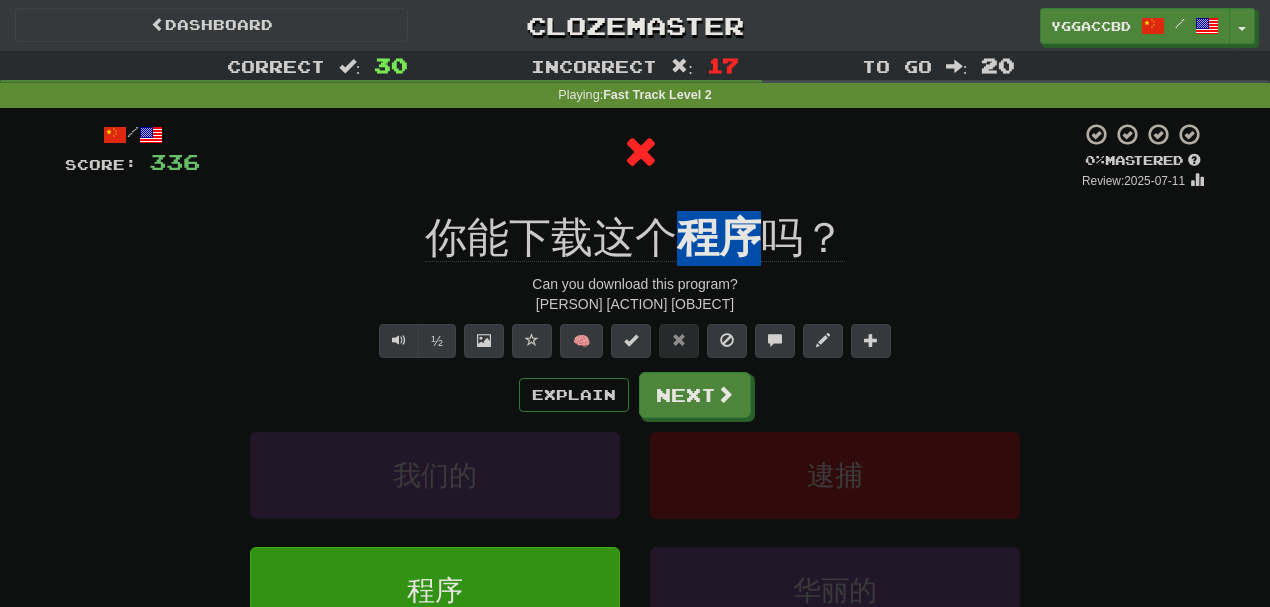 drag, startPoint x: 682, startPoint y: 201, endPoint x: 753, endPoint y: 198, distance: 71.063354 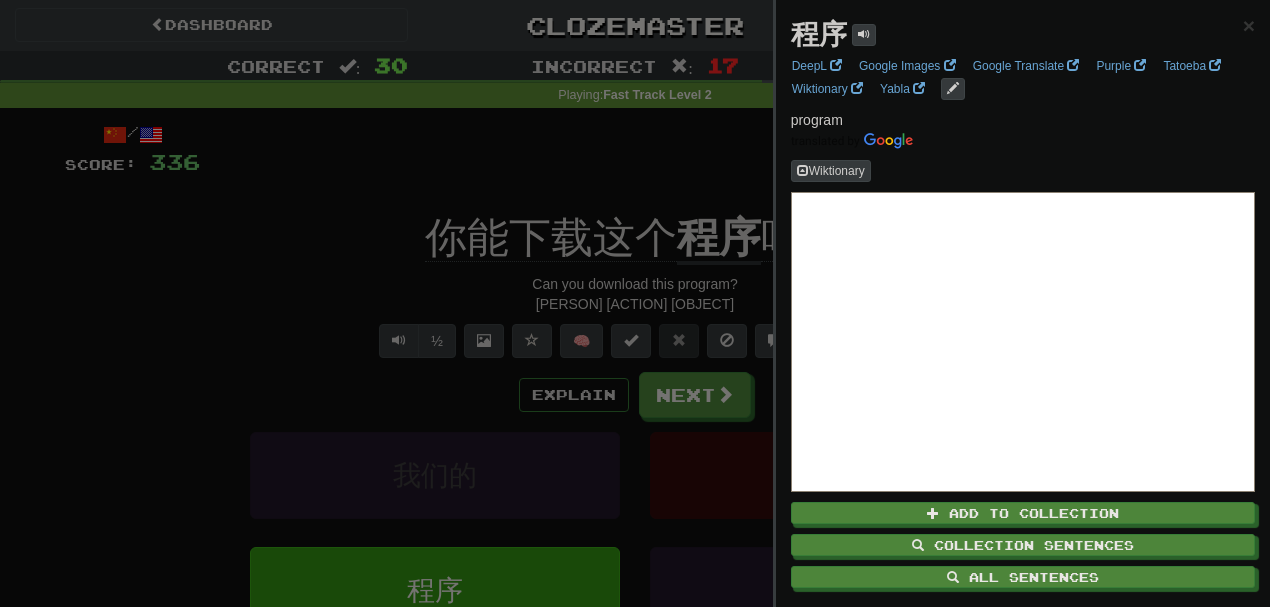 click at bounding box center (635, 303) 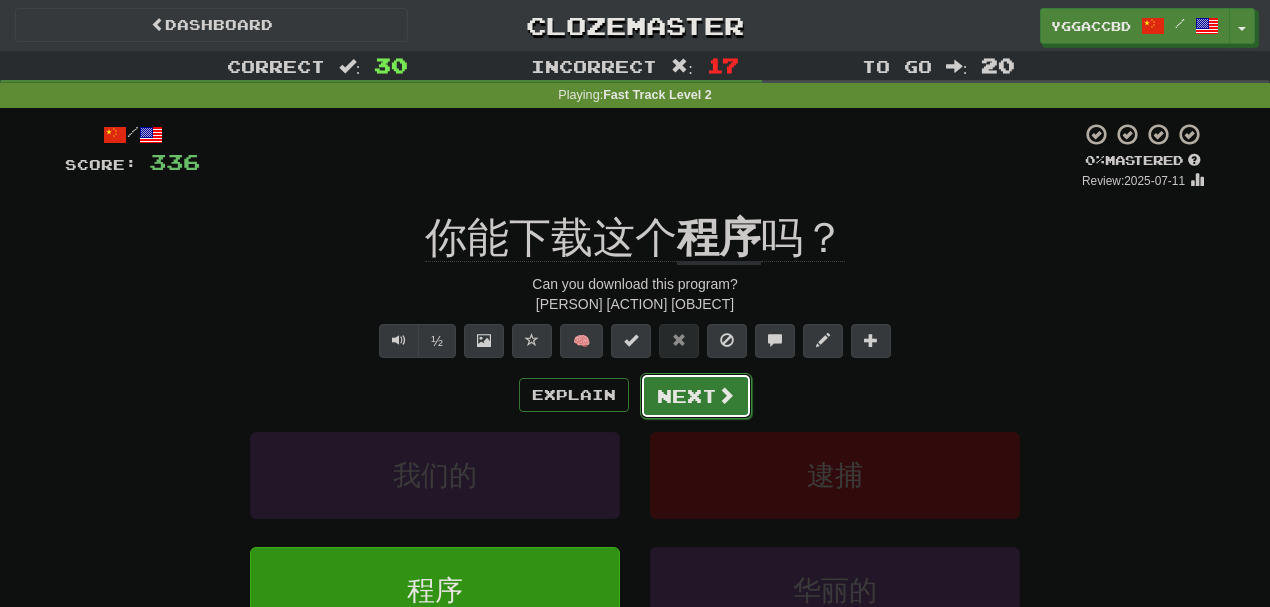 click on "Next" at bounding box center (696, 396) 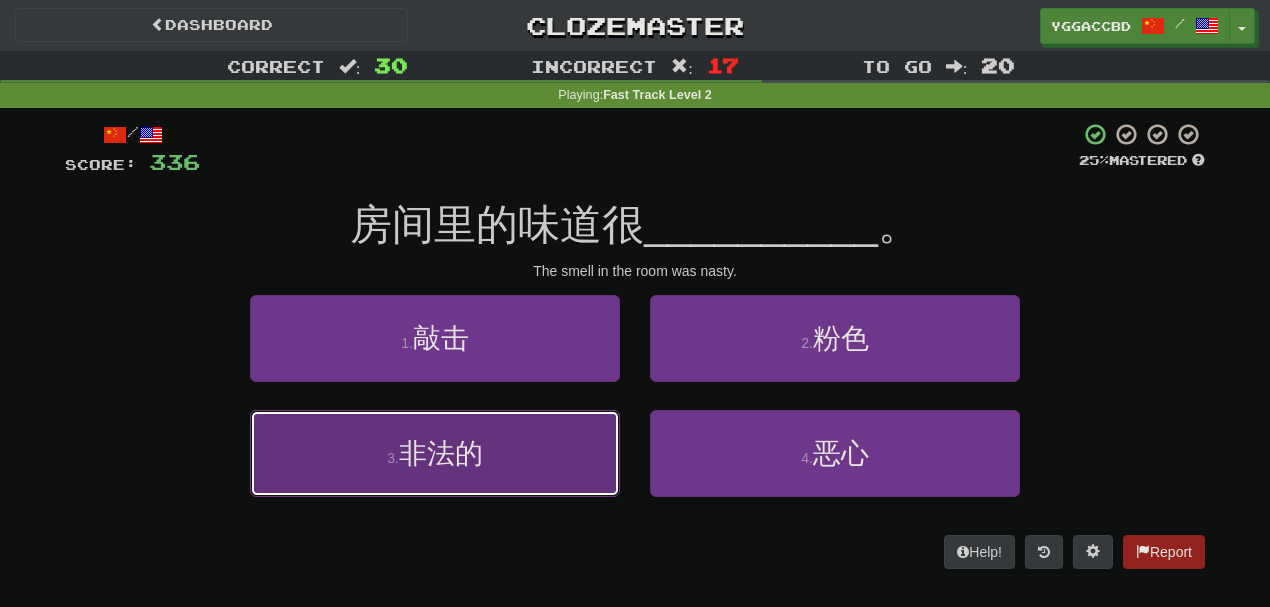 click on "3 .  非法的" at bounding box center [435, 453] 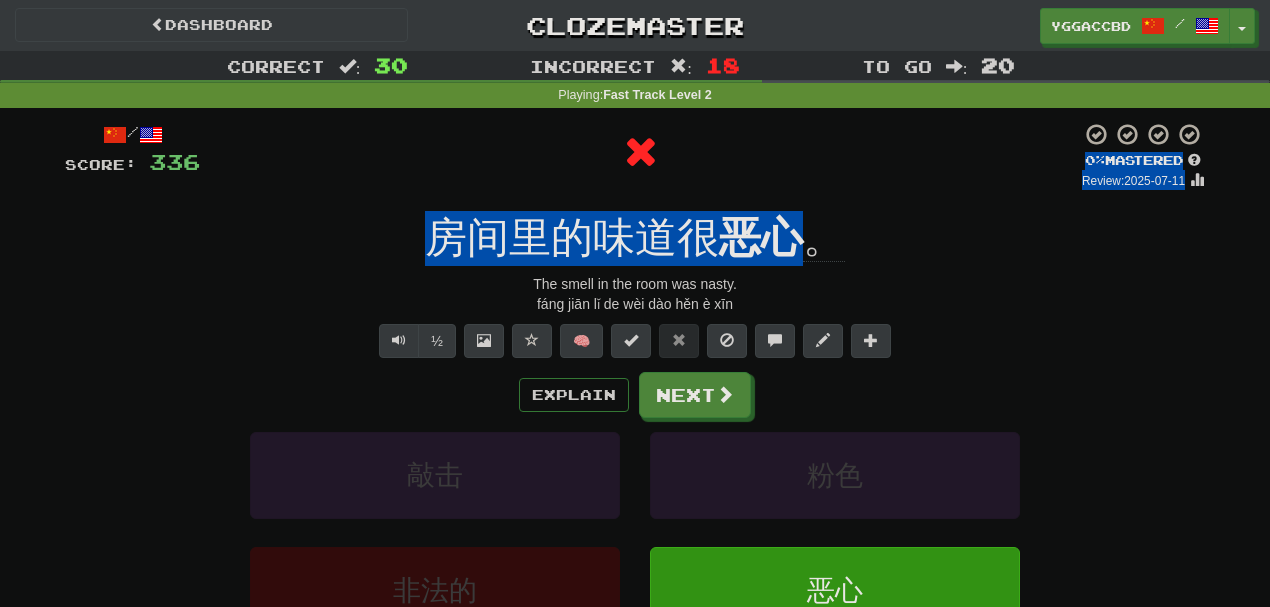 drag, startPoint x: 730, startPoint y: 189, endPoint x: 795, endPoint y: 202, distance: 66.287254 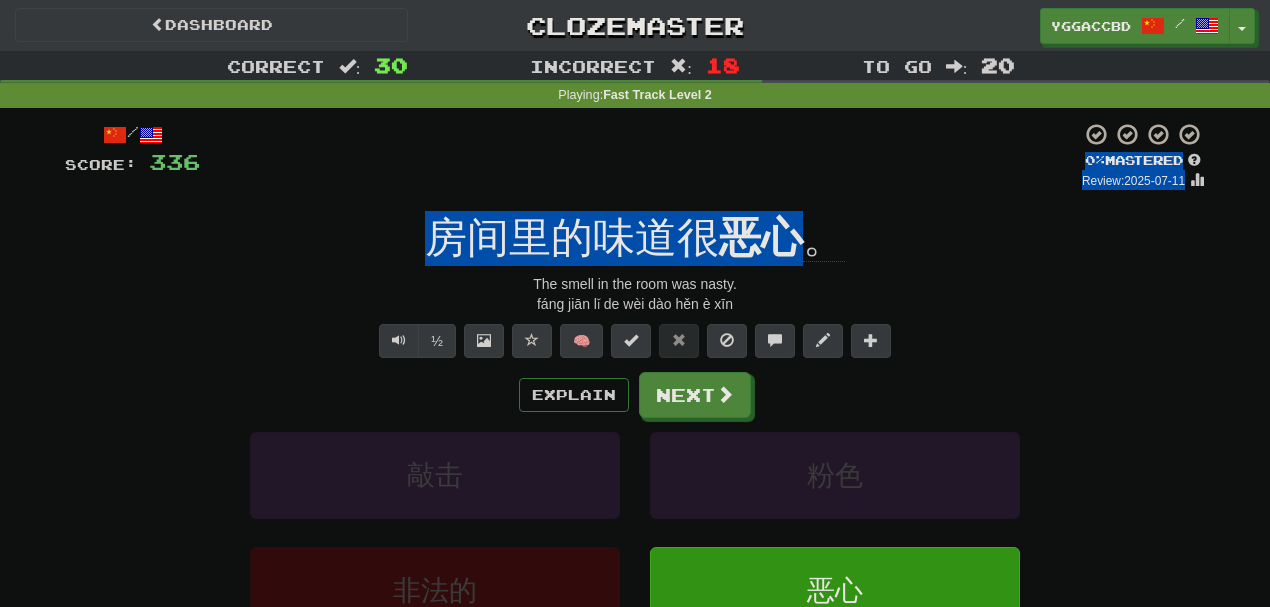 click on "/  Score:   336 0 %  Mastered Review:  2025-07-11 房间里的味道很 恶心 。 The smell in the room was nasty. fáng jiān lǐ de wèi dào hěn è xīn ½ 🧠 Explain Next 敲击 粉色 非法的 恶心 Learn more: 敲击 粉色 非法的 恶心  Help!  Report" at bounding box center [635, 429] 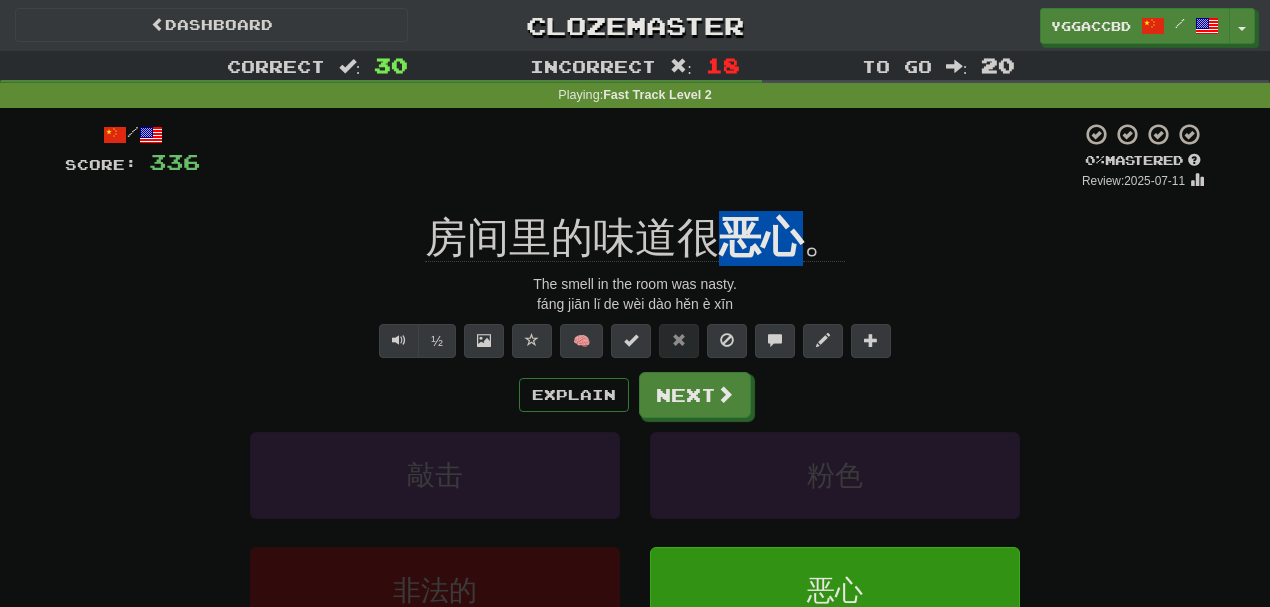 drag, startPoint x: 795, startPoint y: 202, endPoint x: 733, endPoint y: 205, distance: 62.072536 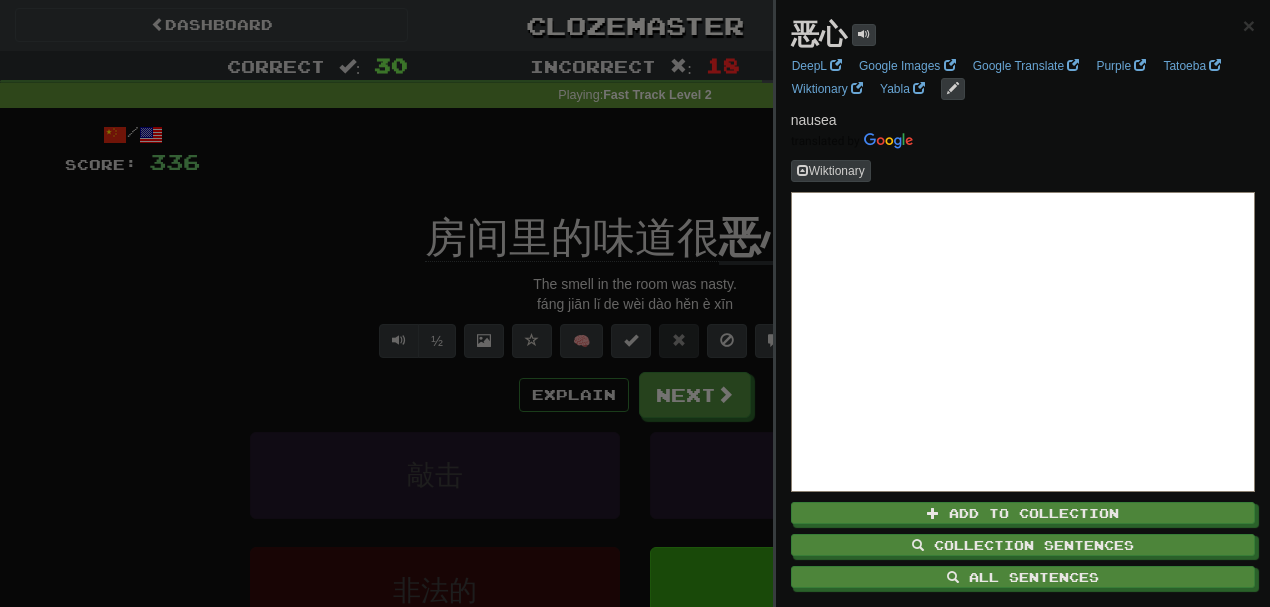 click at bounding box center [635, 303] 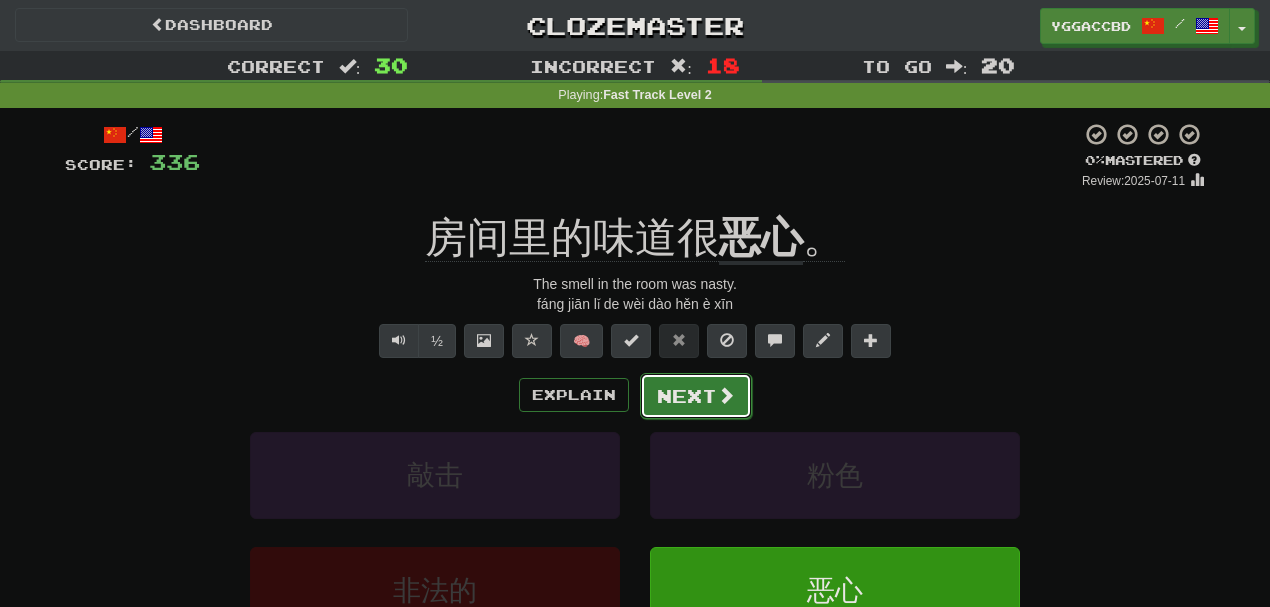 click on "Next" at bounding box center (696, 396) 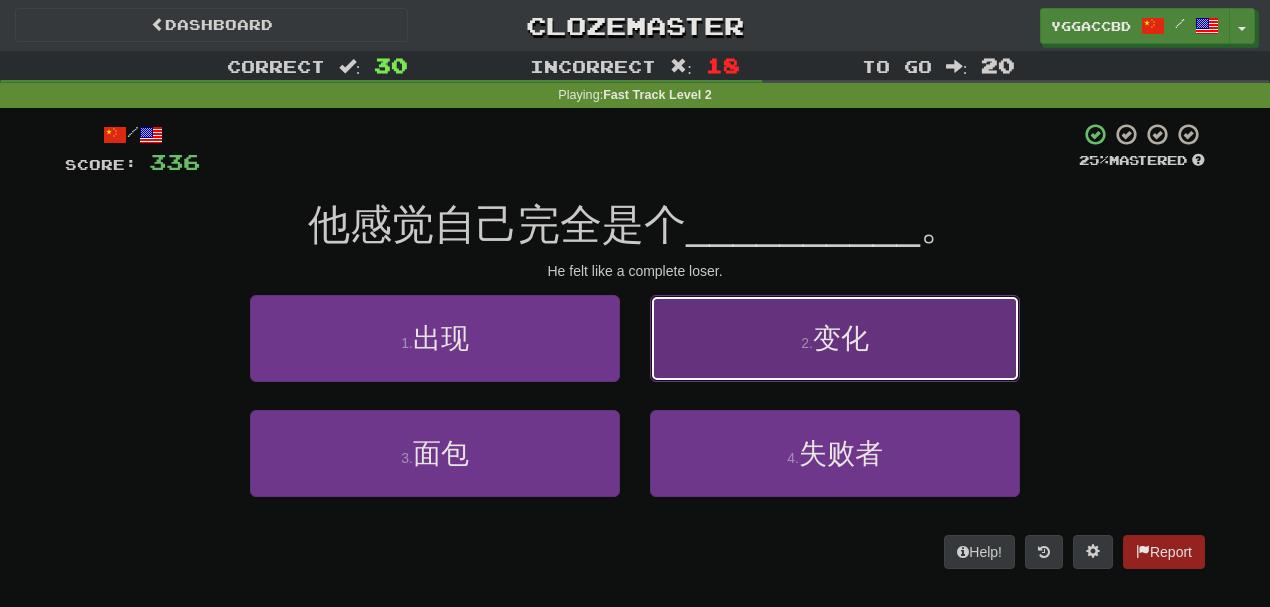 click on "2 .  变化" at bounding box center [835, 338] 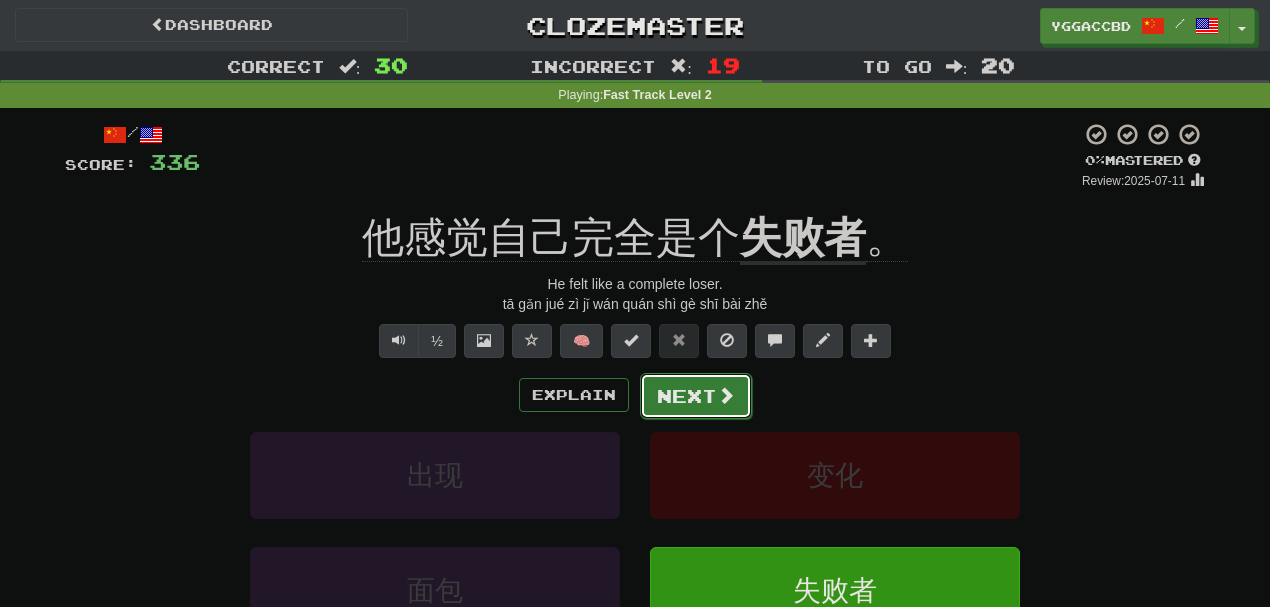 click on "Next" at bounding box center [696, 396] 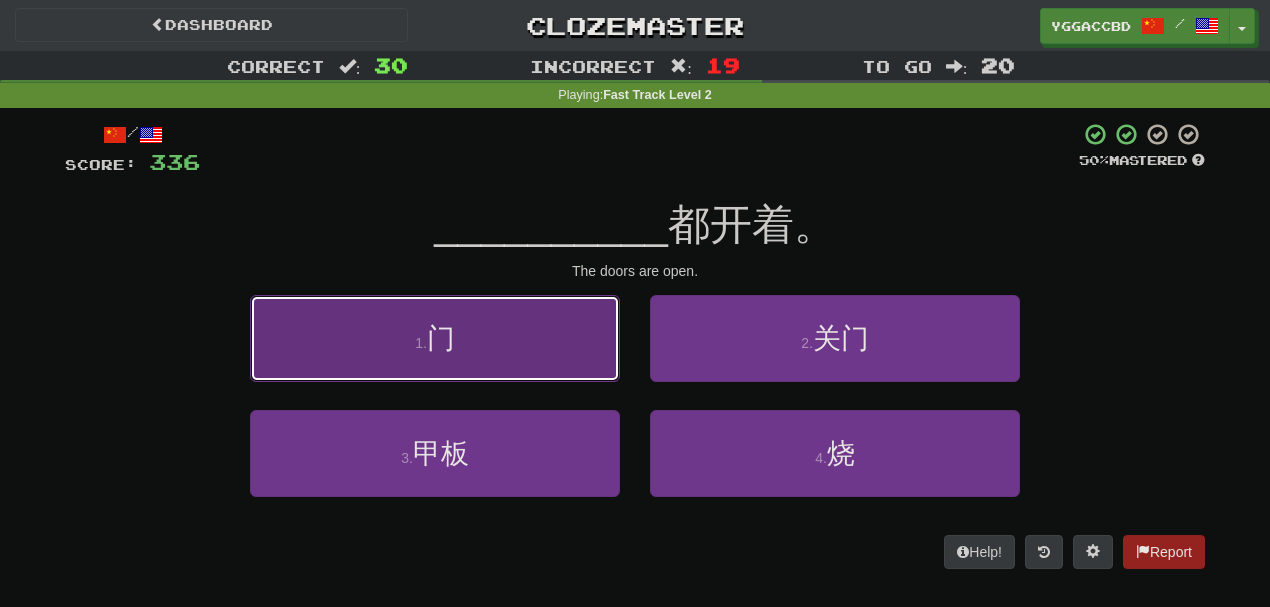 click on "1 .  门" at bounding box center (435, 338) 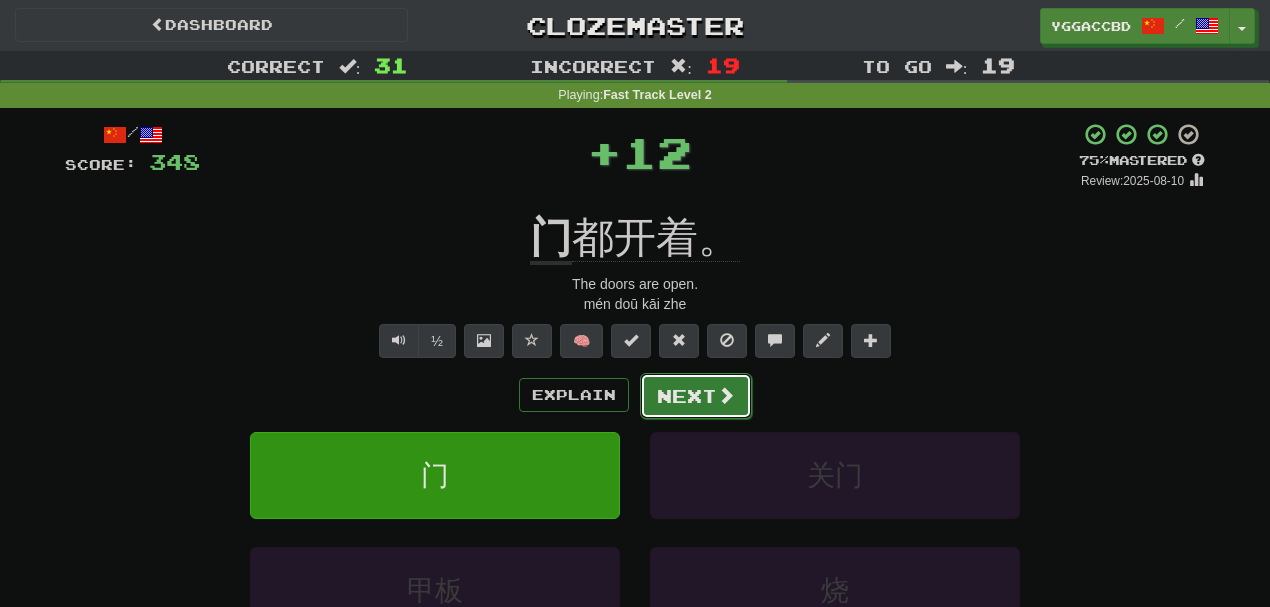 click at bounding box center [726, 395] 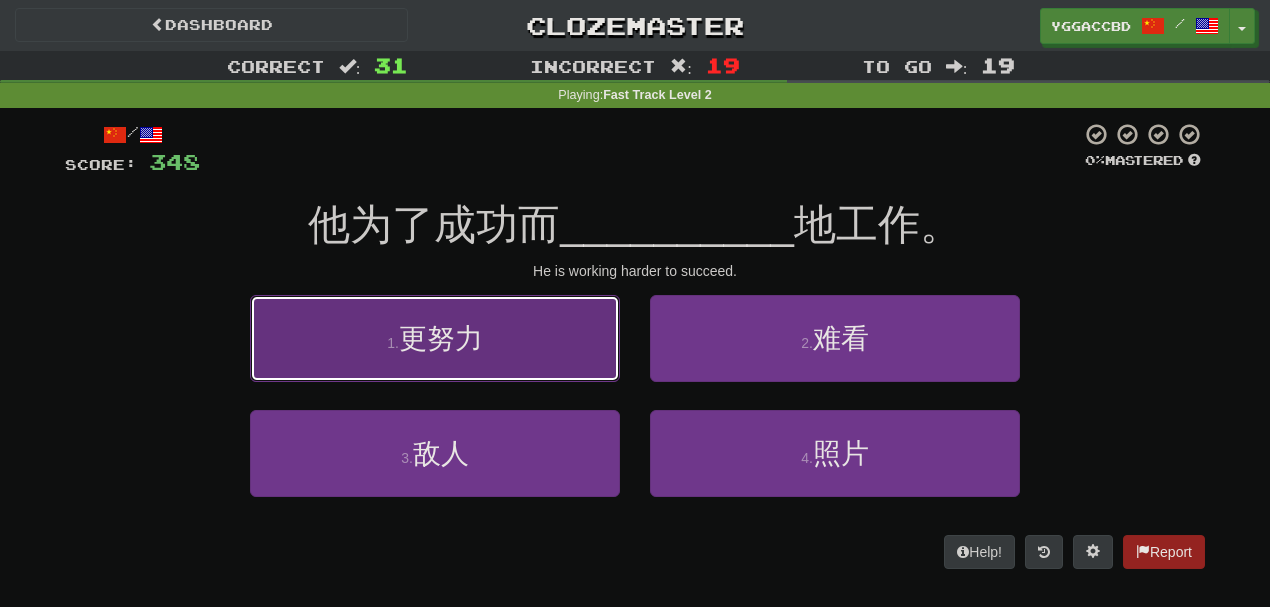 click on "1 .  更努力" at bounding box center [435, 338] 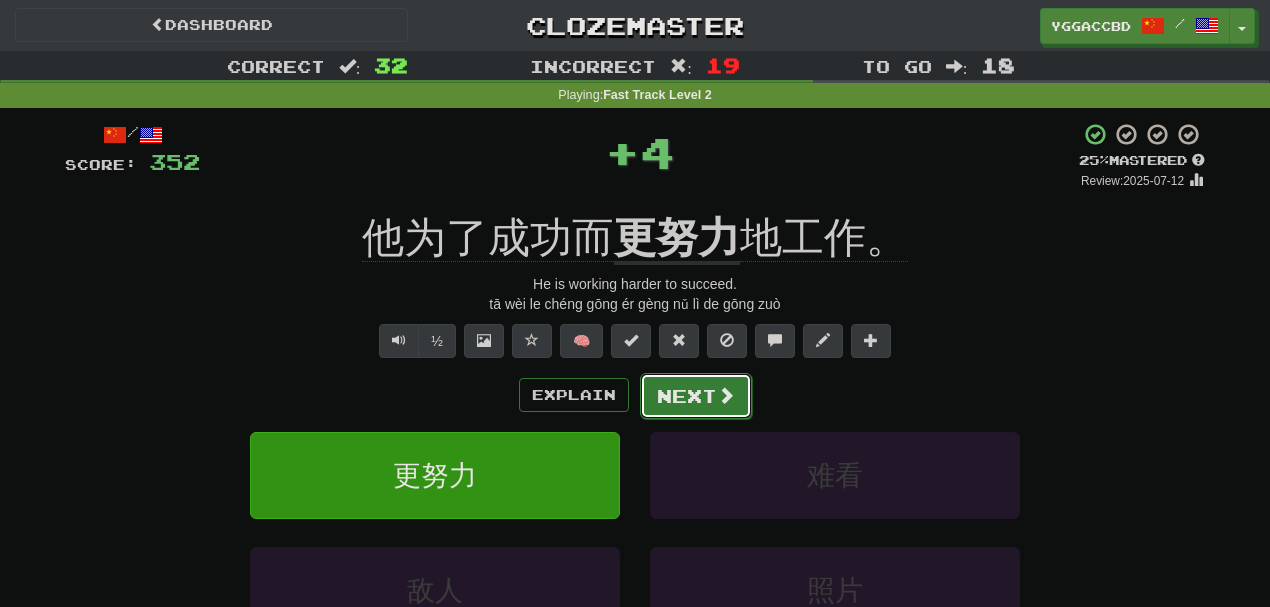 click at bounding box center (726, 395) 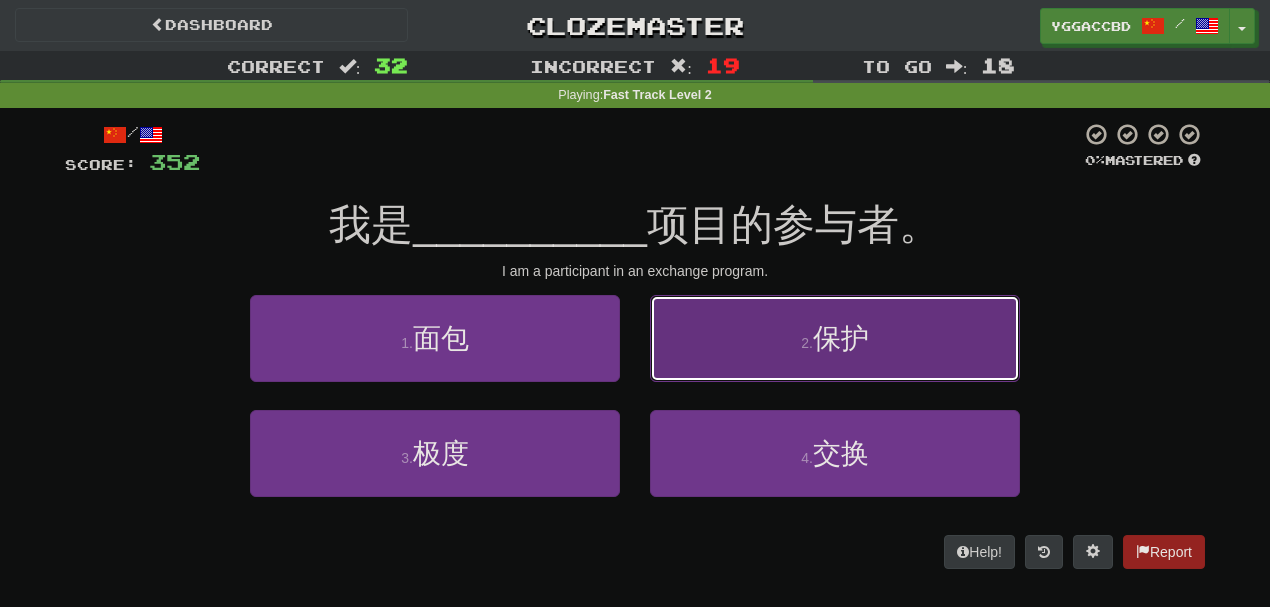 click on "2 .  保护" at bounding box center [835, 338] 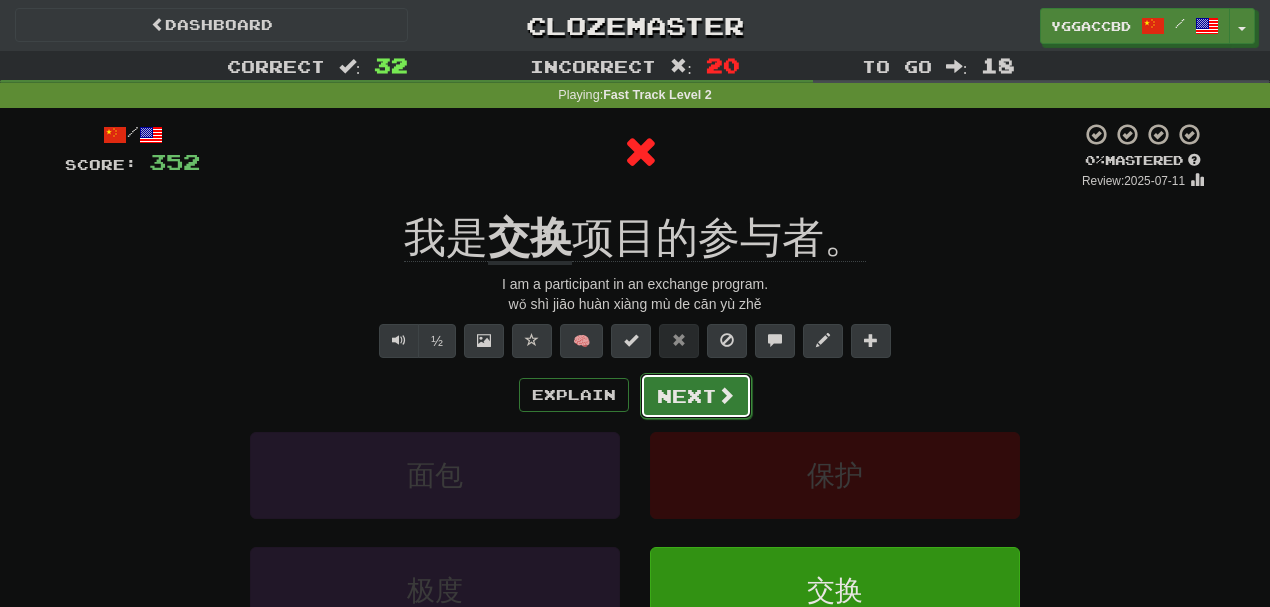 click on "Next" at bounding box center (696, 396) 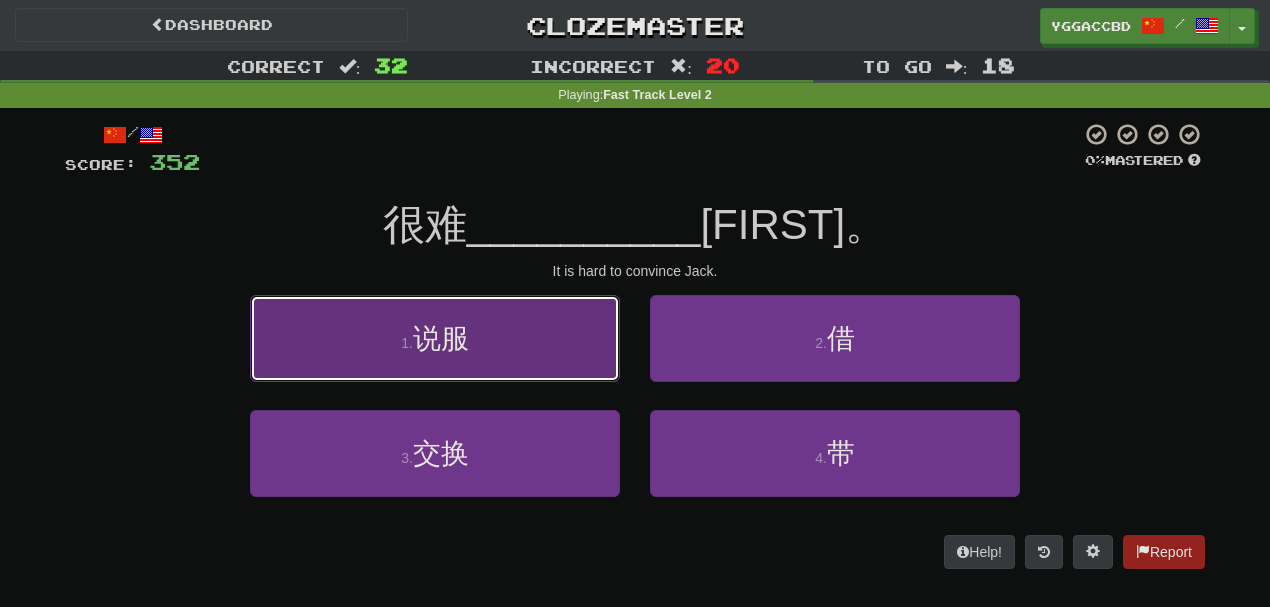 click on "1 .  说服" at bounding box center [435, 338] 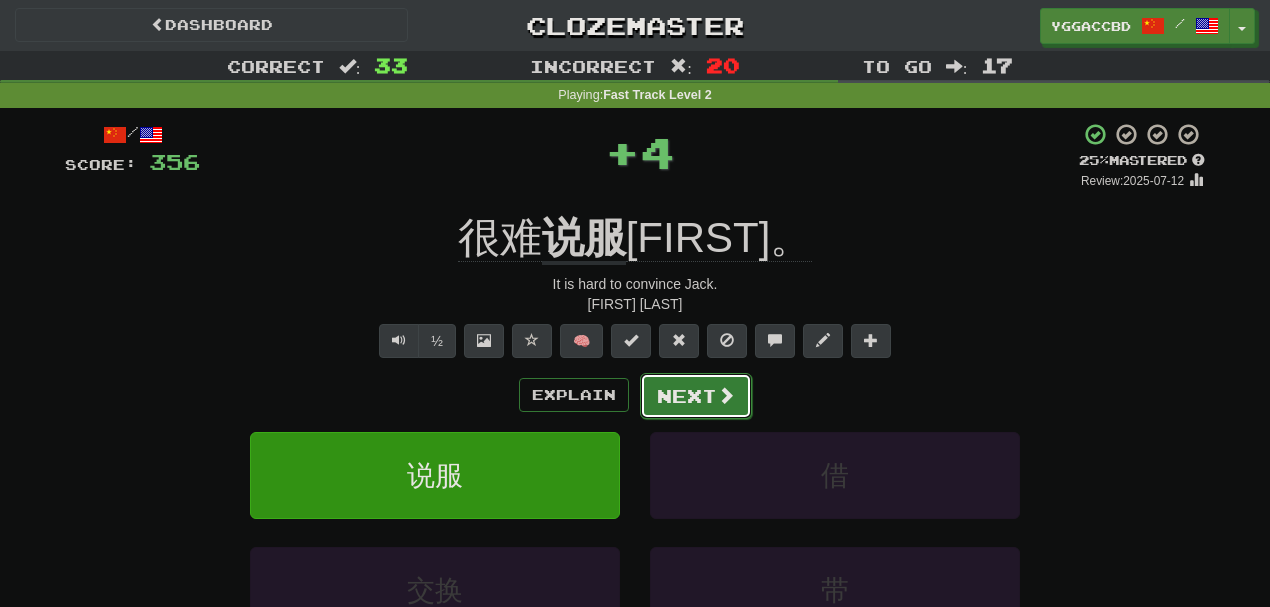 click on "Next" at bounding box center [696, 396] 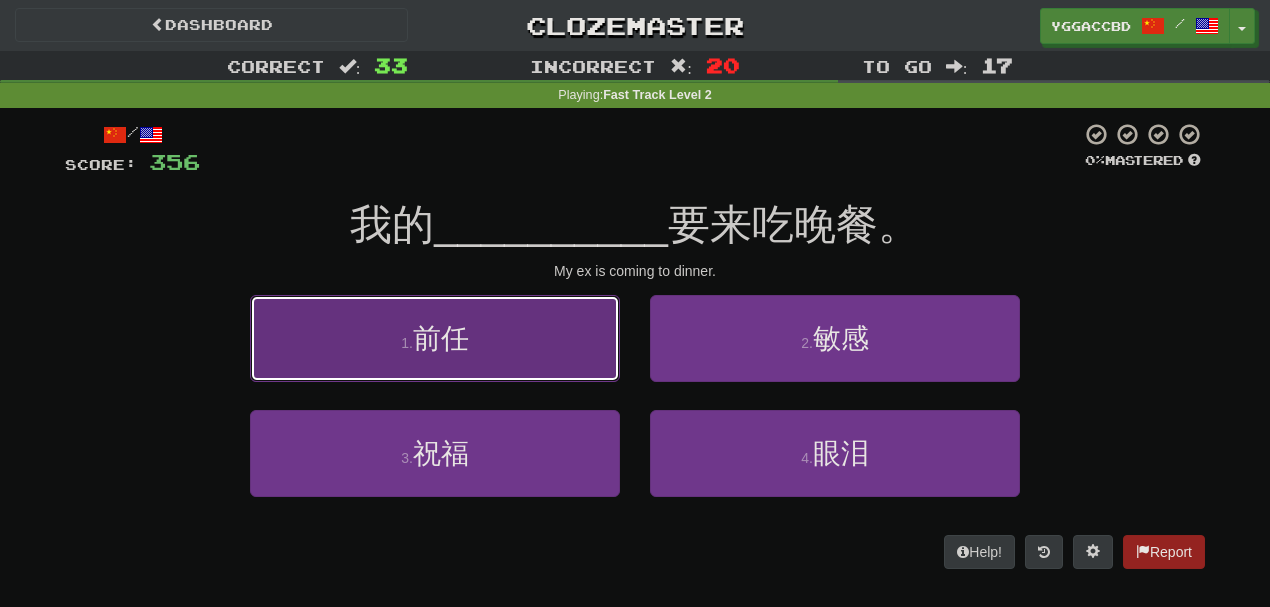 click on "1 .  前任" at bounding box center (435, 338) 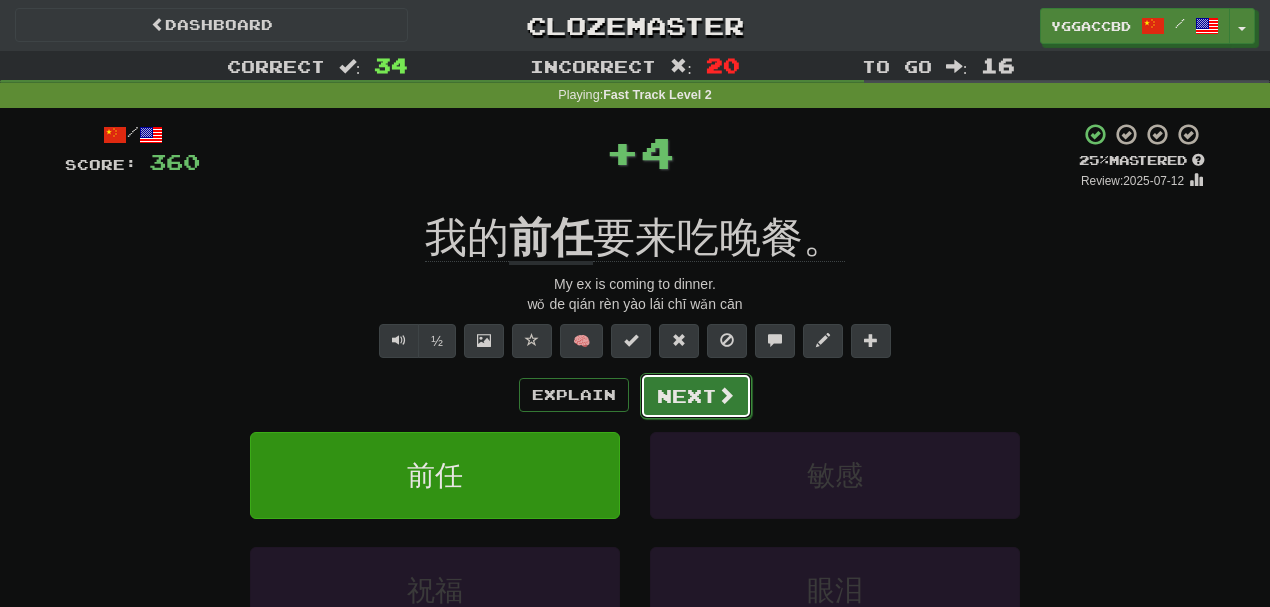click at bounding box center [726, 395] 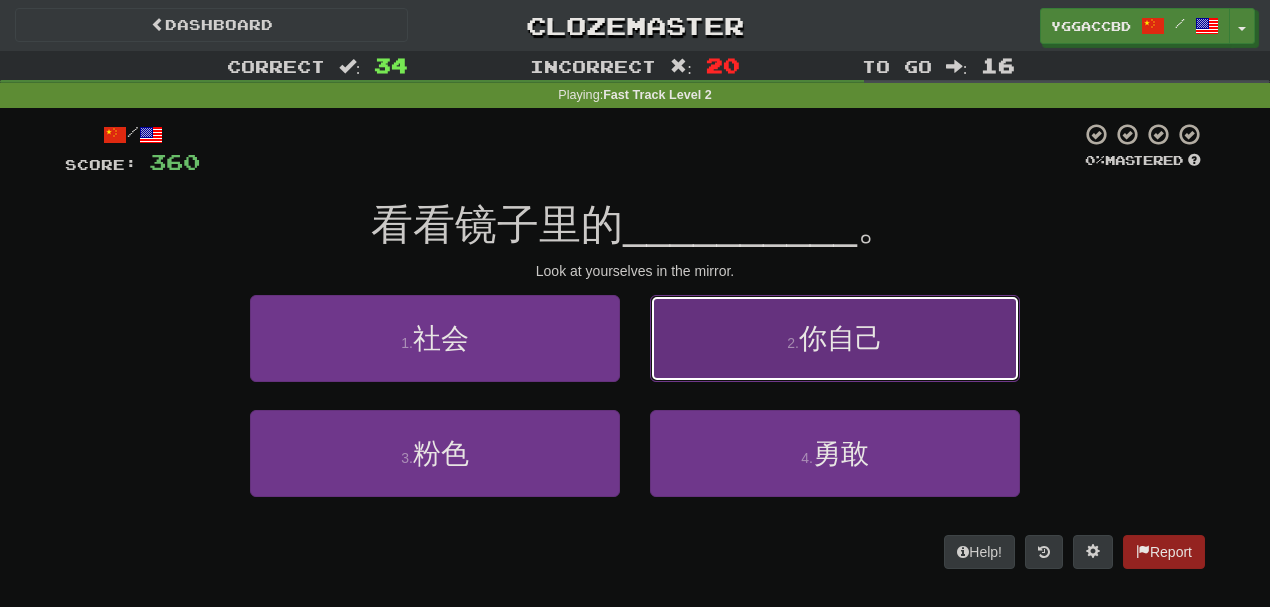 click on "2 .  你自己" at bounding box center [835, 338] 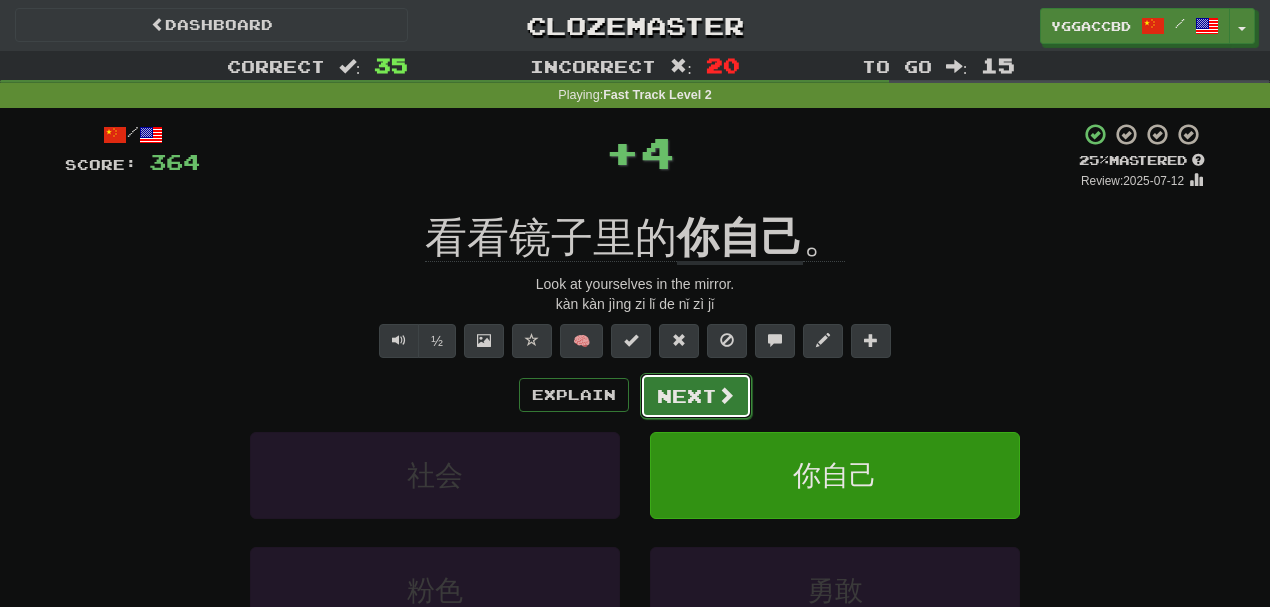 click on "Next" at bounding box center (696, 396) 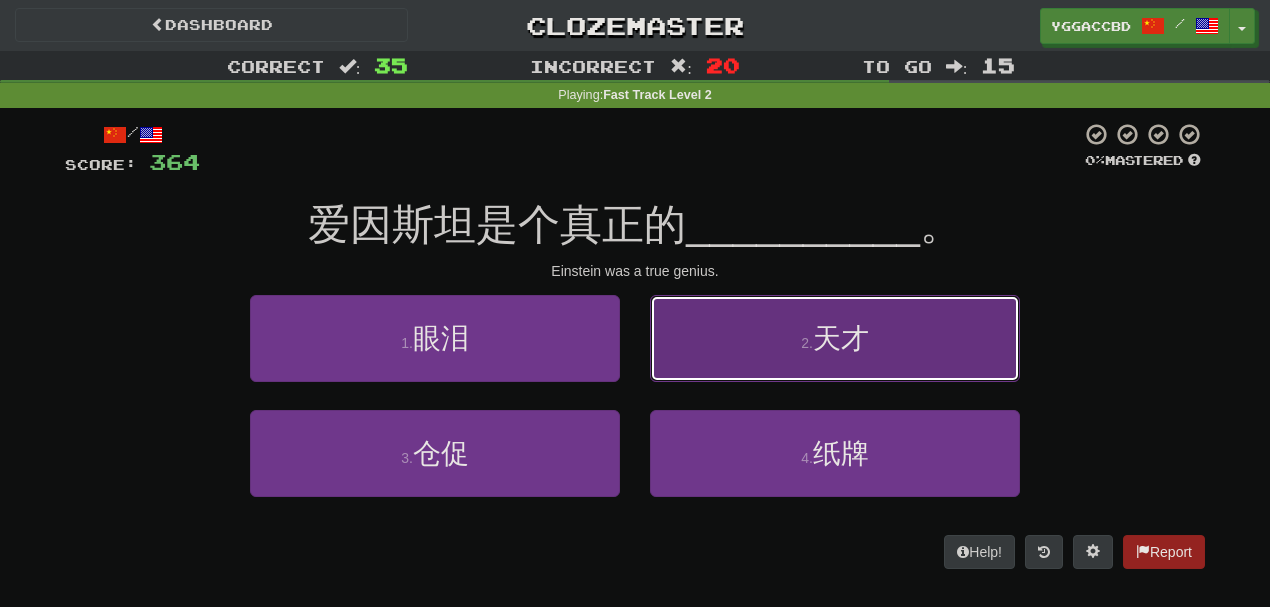 click on "2 .  天才" at bounding box center (835, 338) 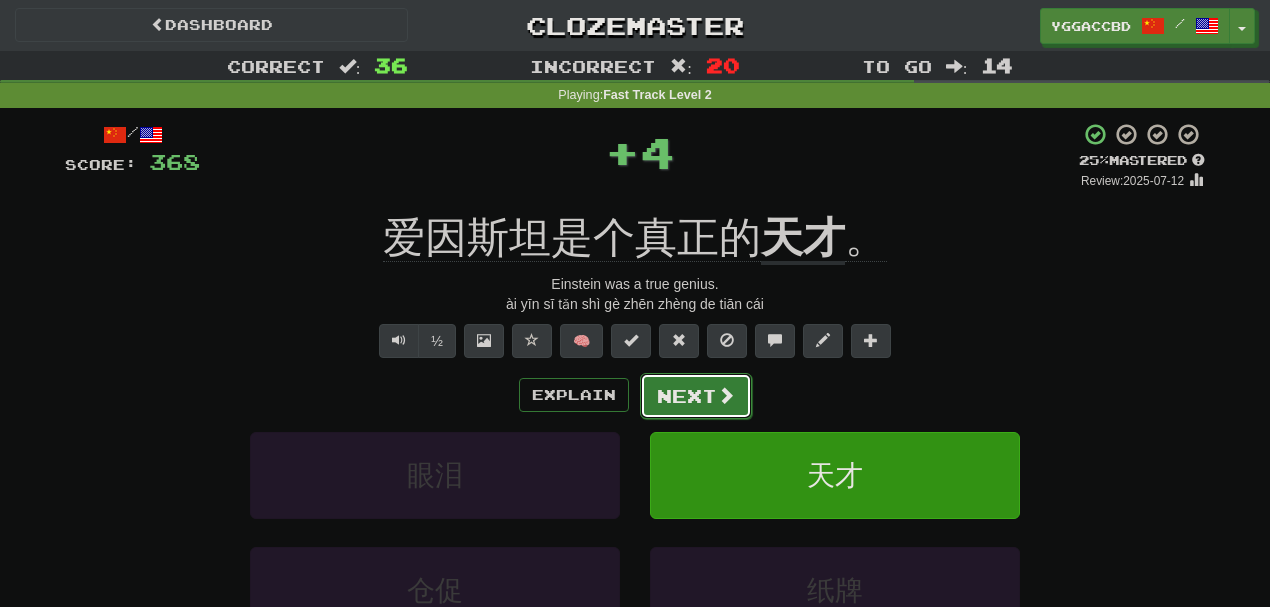 click on "Next" at bounding box center [696, 396] 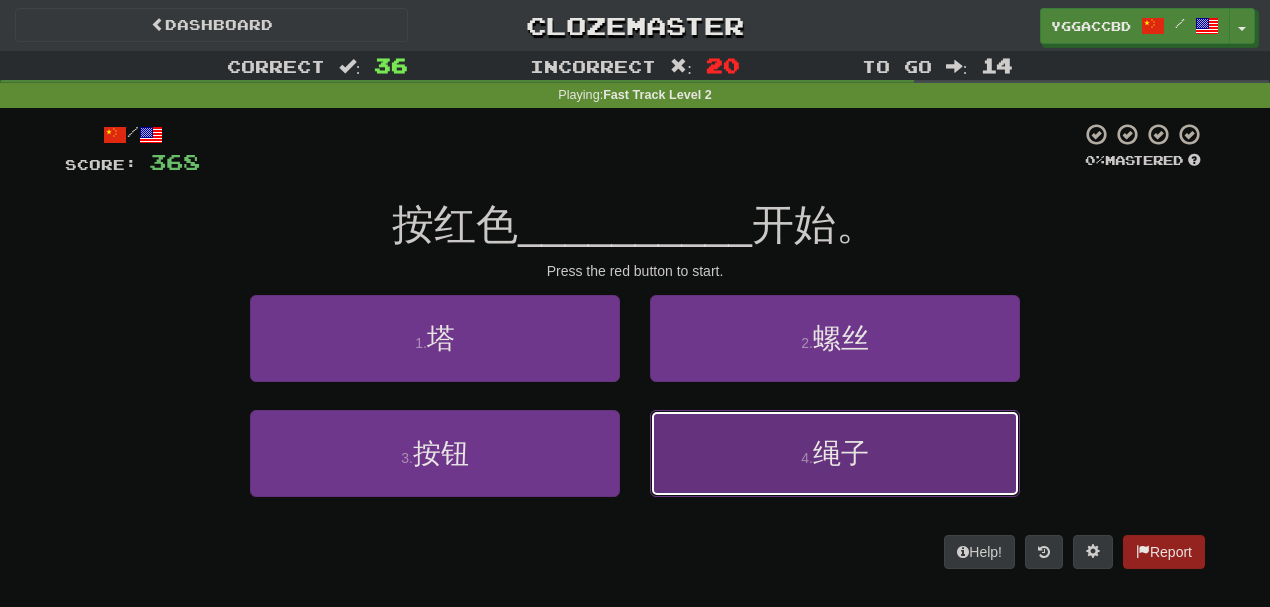 click on "4 .  绳子" at bounding box center (835, 453) 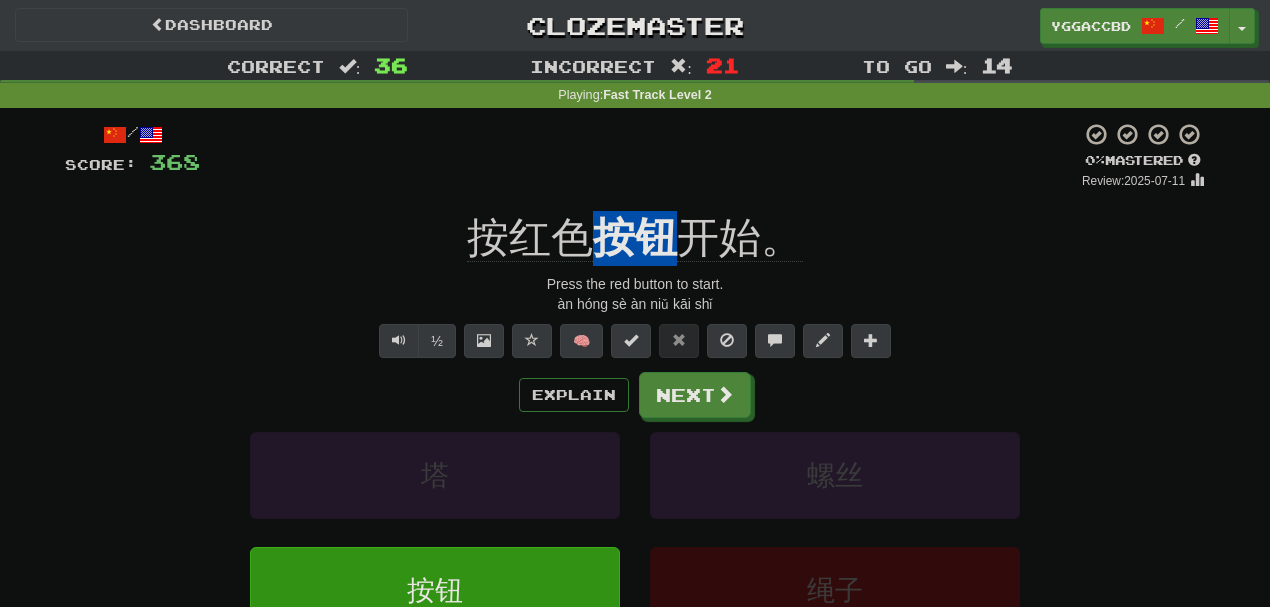 drag, startPoint x: 585, startPoint y: 208, endPoint x: 672, endPoint y: 211, distance: 87.05171 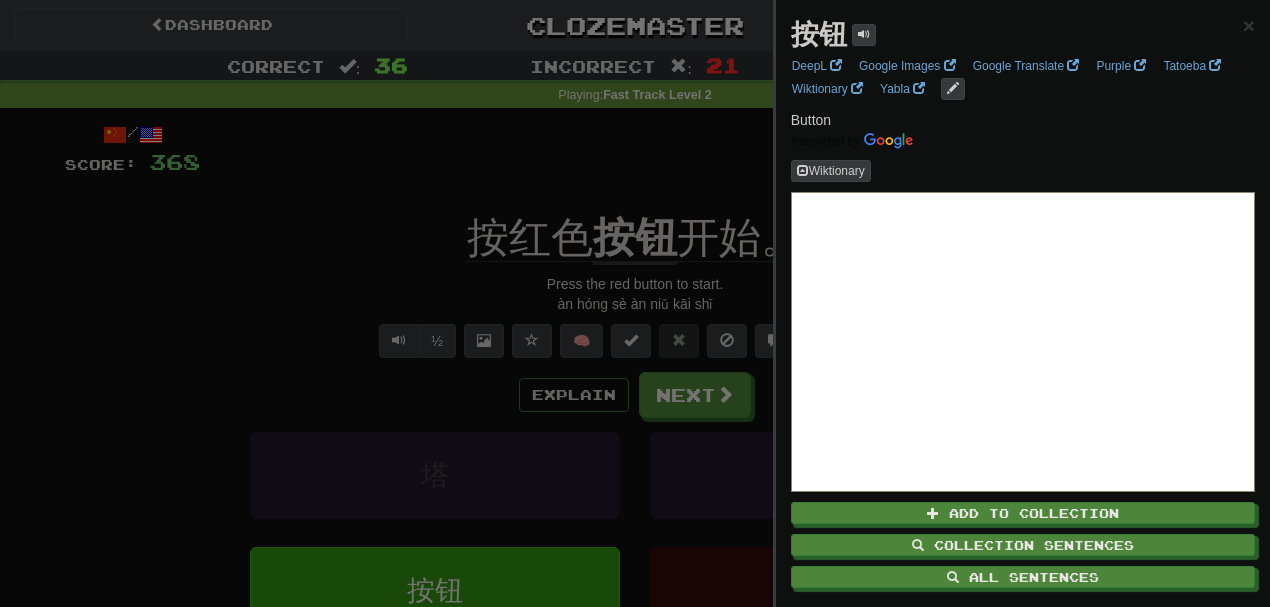 click at bounding box center (635, 303) 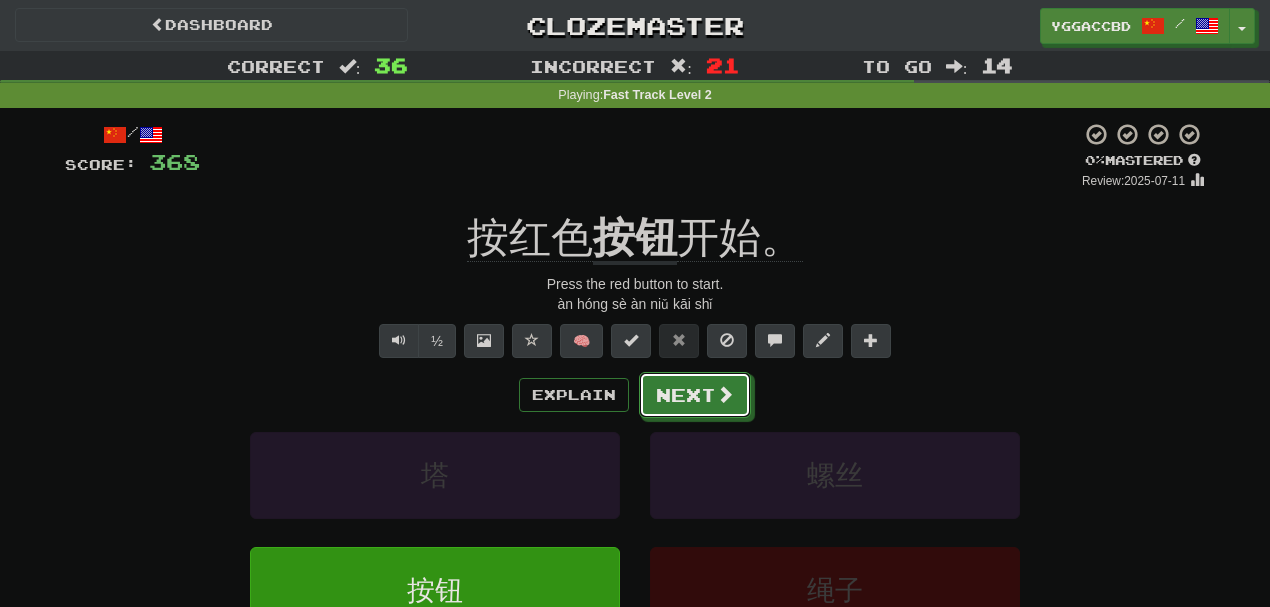 click on "Next" at bounding box center [695, 395] 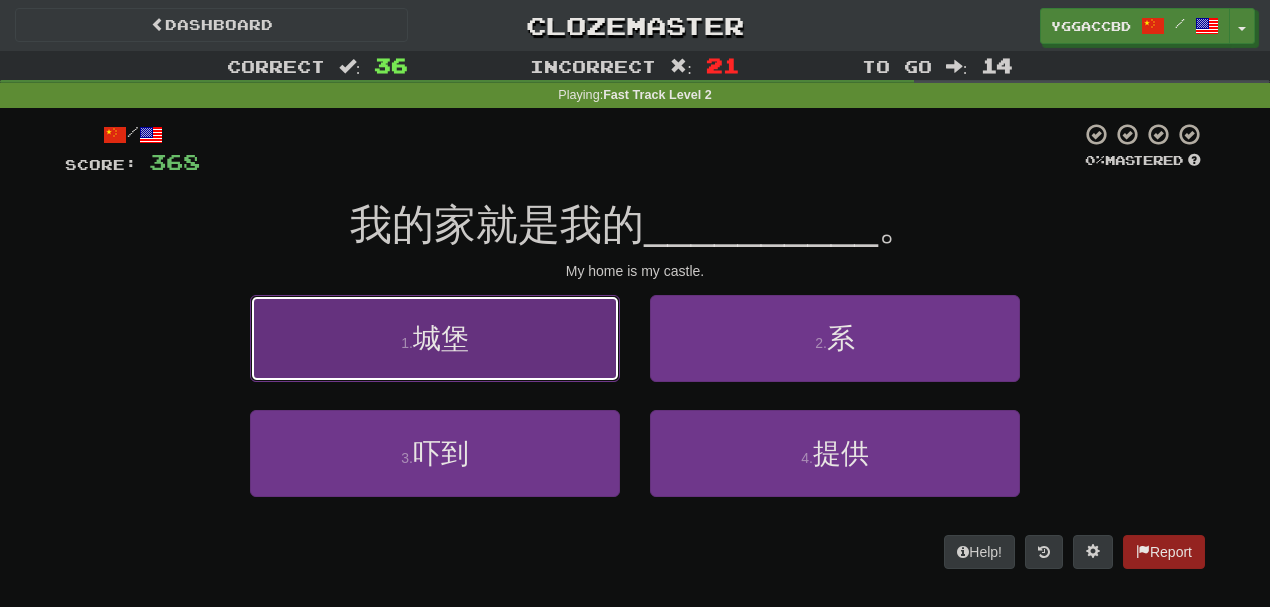 click on "1 .  城堡" at bounding box center (435, 338) 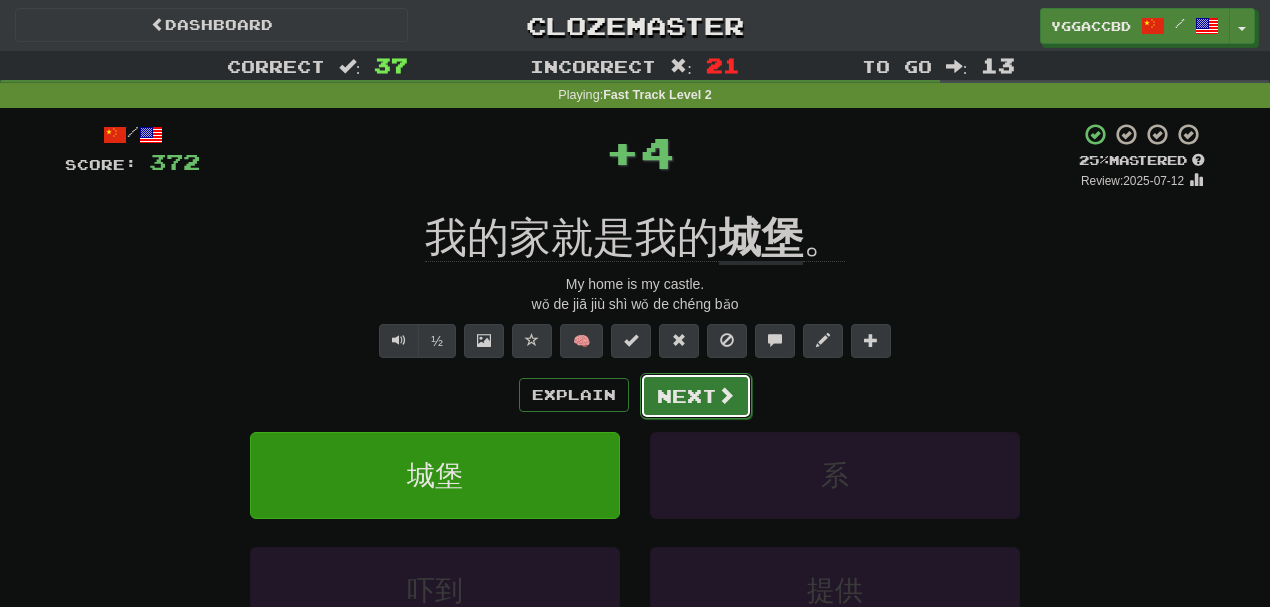 click on "Next" at bounding box center (696, 396) 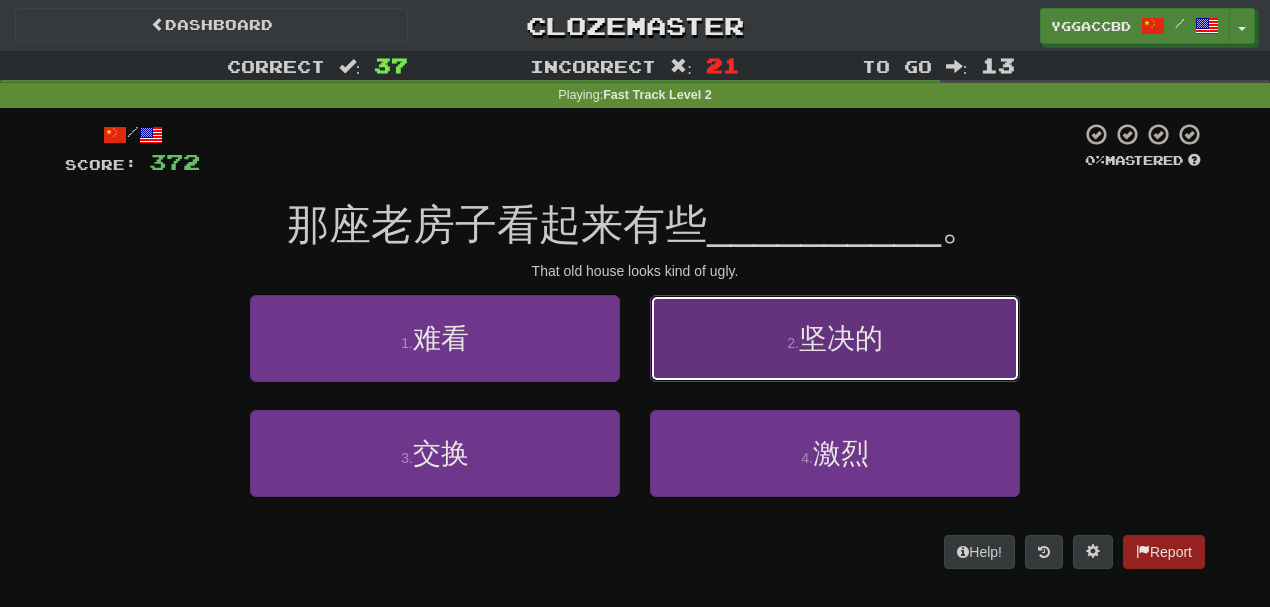click on "2 .  坚决的" at bounding box center (835, 338) 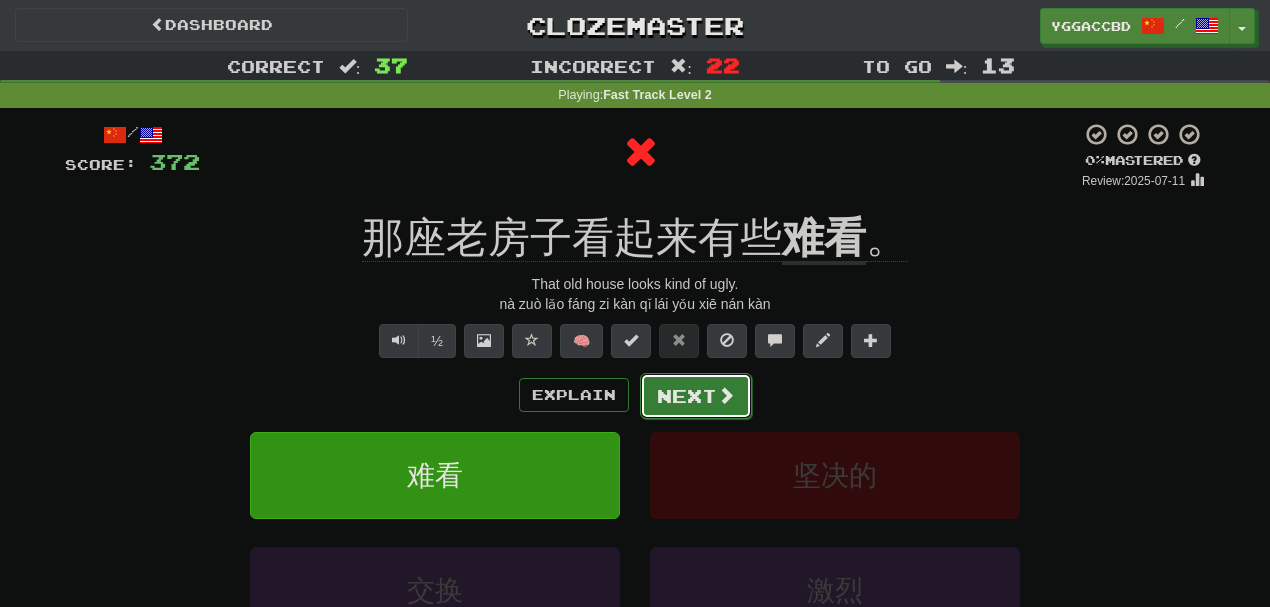 click on "Next" at bounding box center (696, 396) 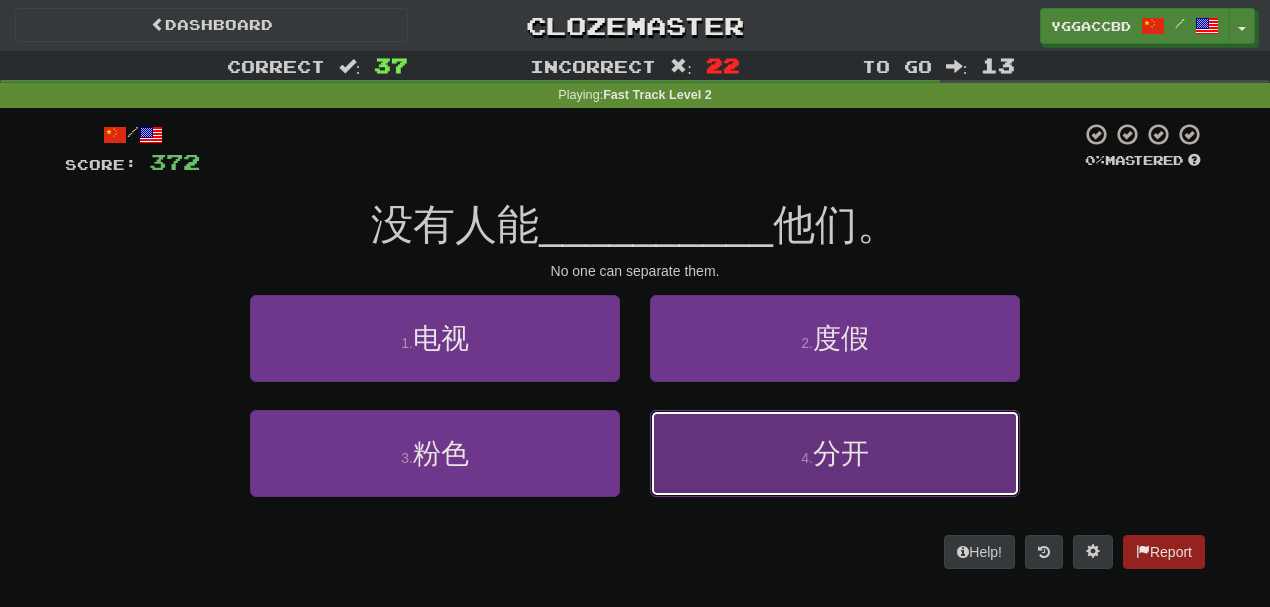 click on "4 .  分开" at bounding box center [835, 453] 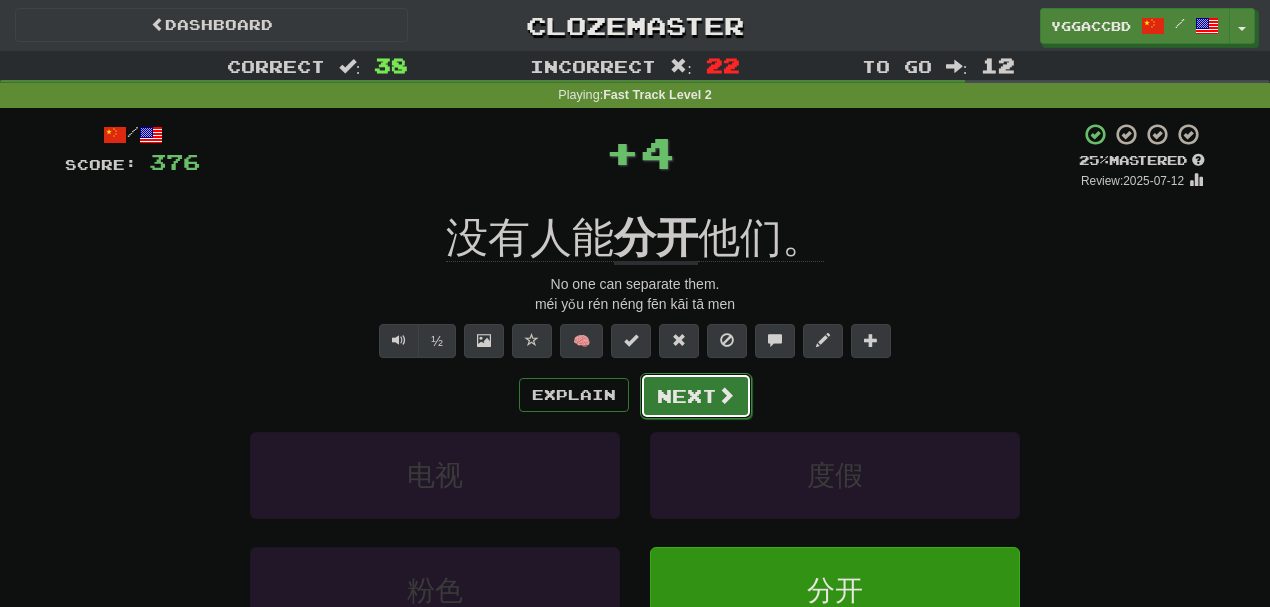 click on "Next" at bounding box center [696, 396] 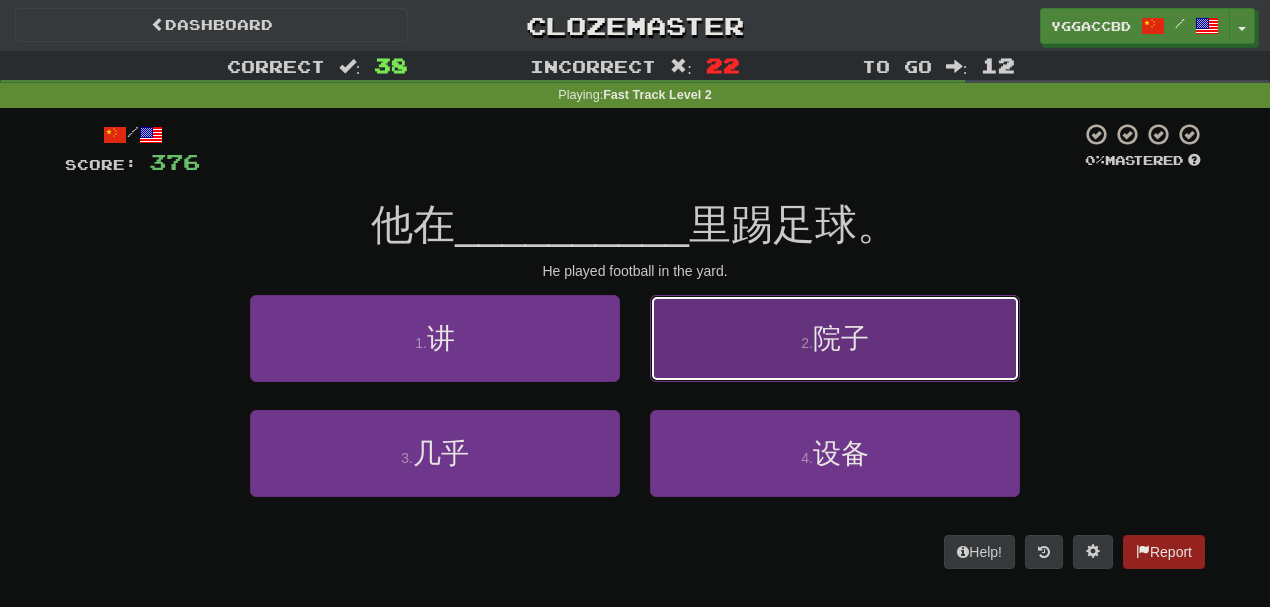 click on "2 .  院子" at bounding box center [835, 338] 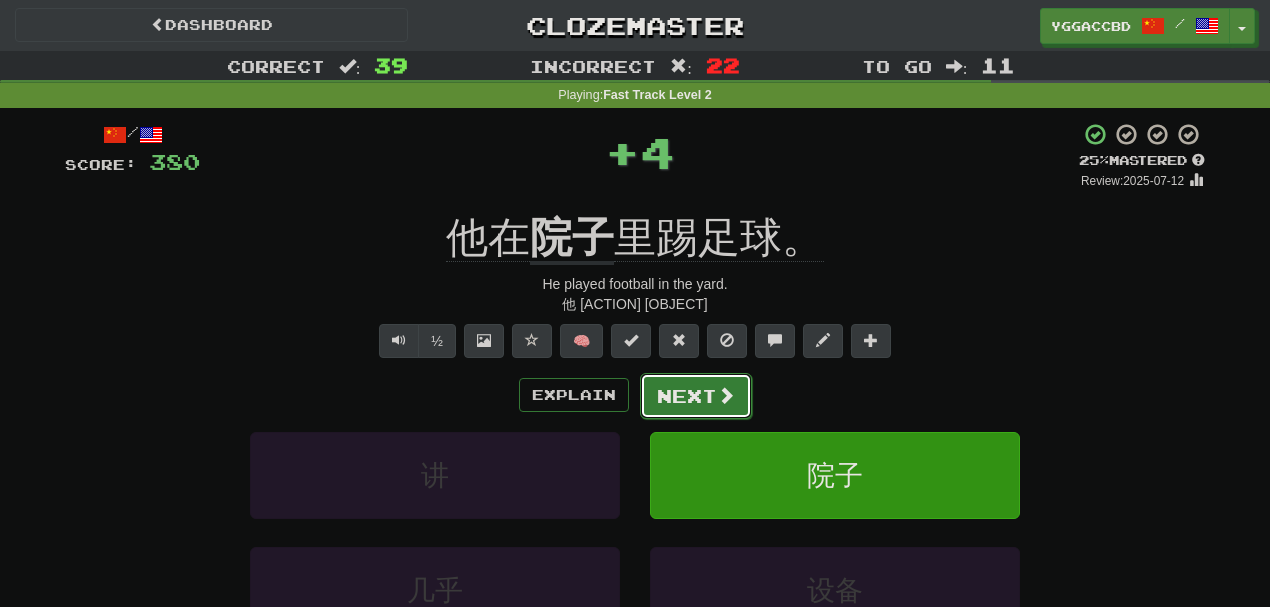 click at bounding box center (726, 395) 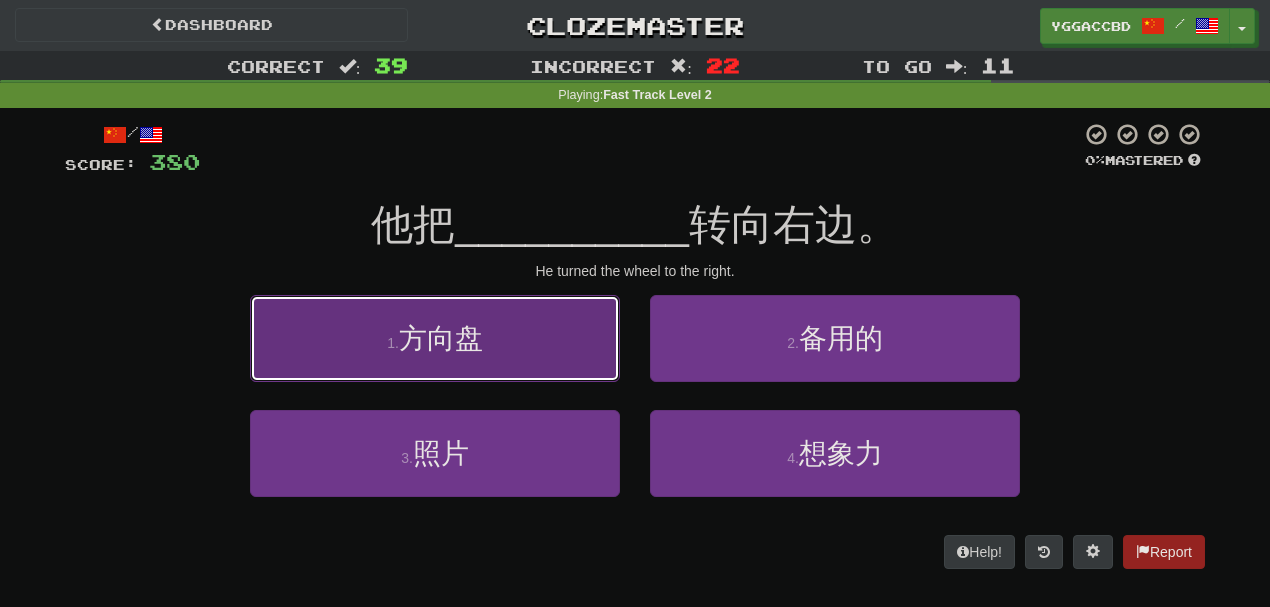 click on "1 .  方向盘" at bounding box center (435, 338) 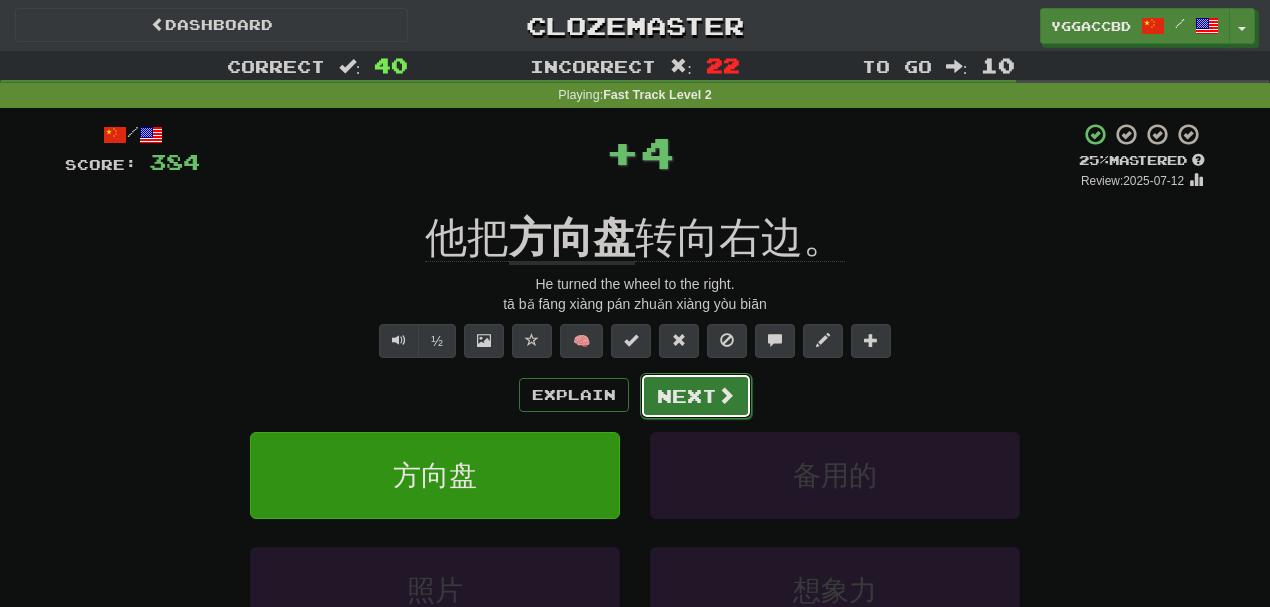 click on "Next" at bounding box center (696, 396) 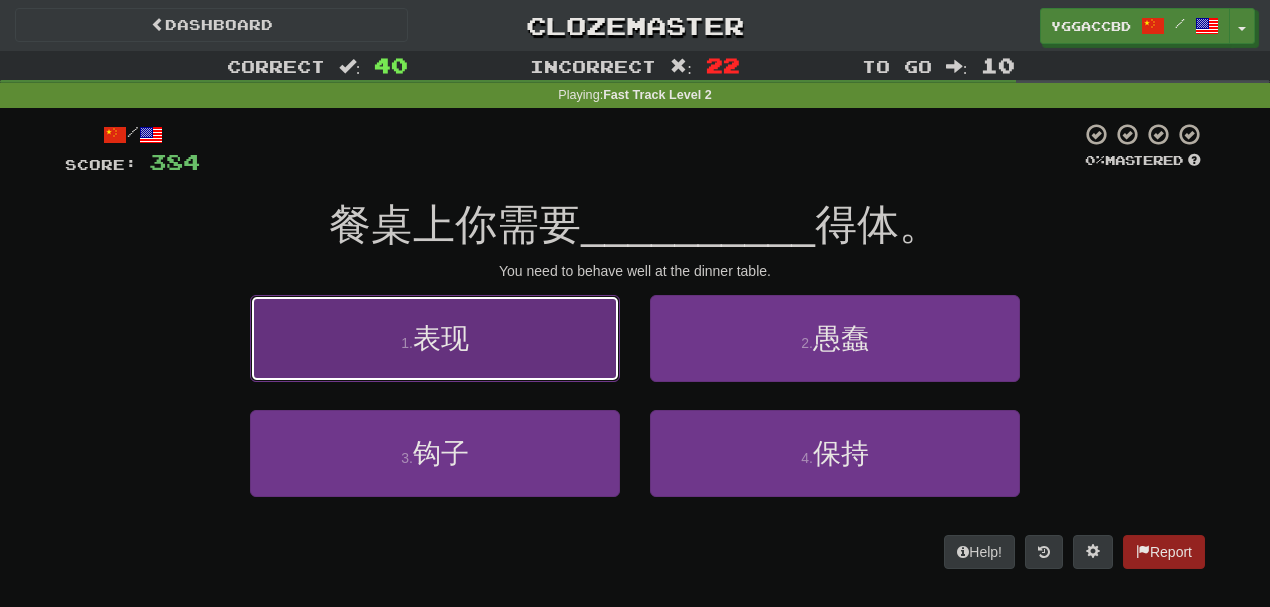 click on "1 .  表现" at bounding box center [435, 338] 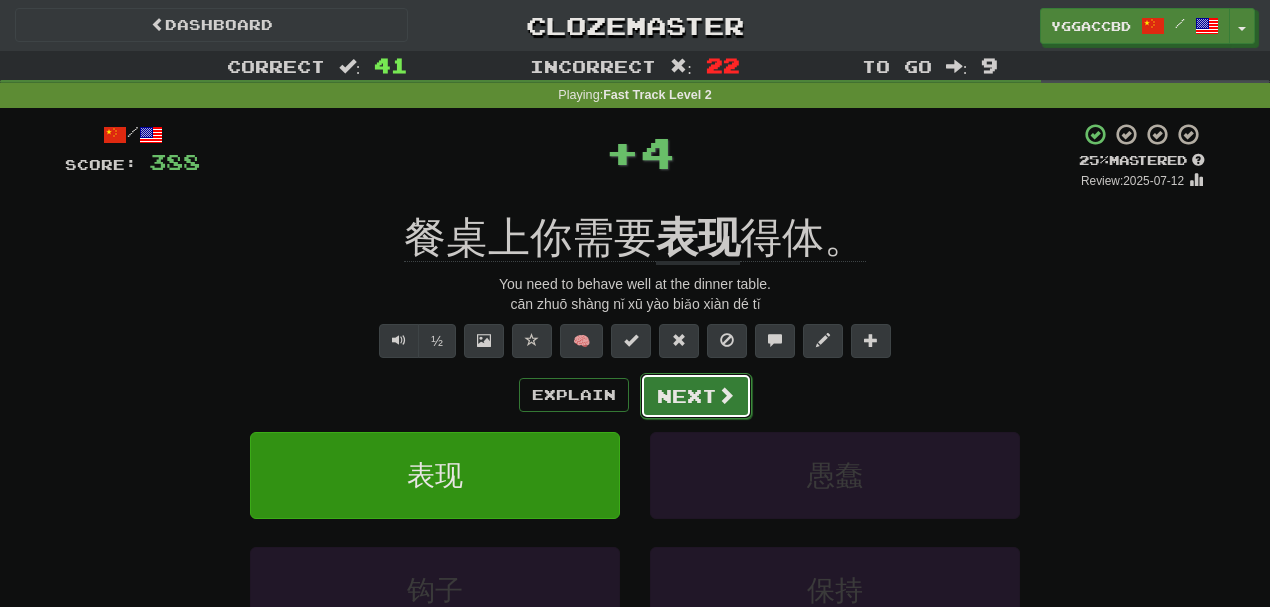click on "Next" at bounding box center (696, 396) 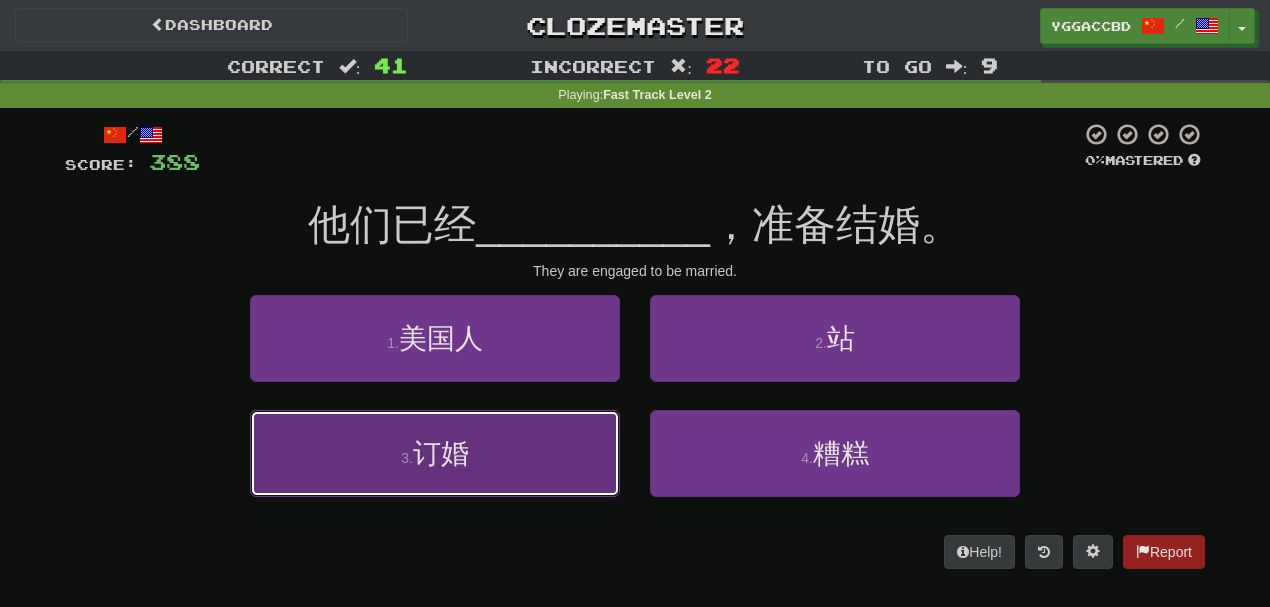 click on "3 .  订婚" at bounding box center (435, 453) 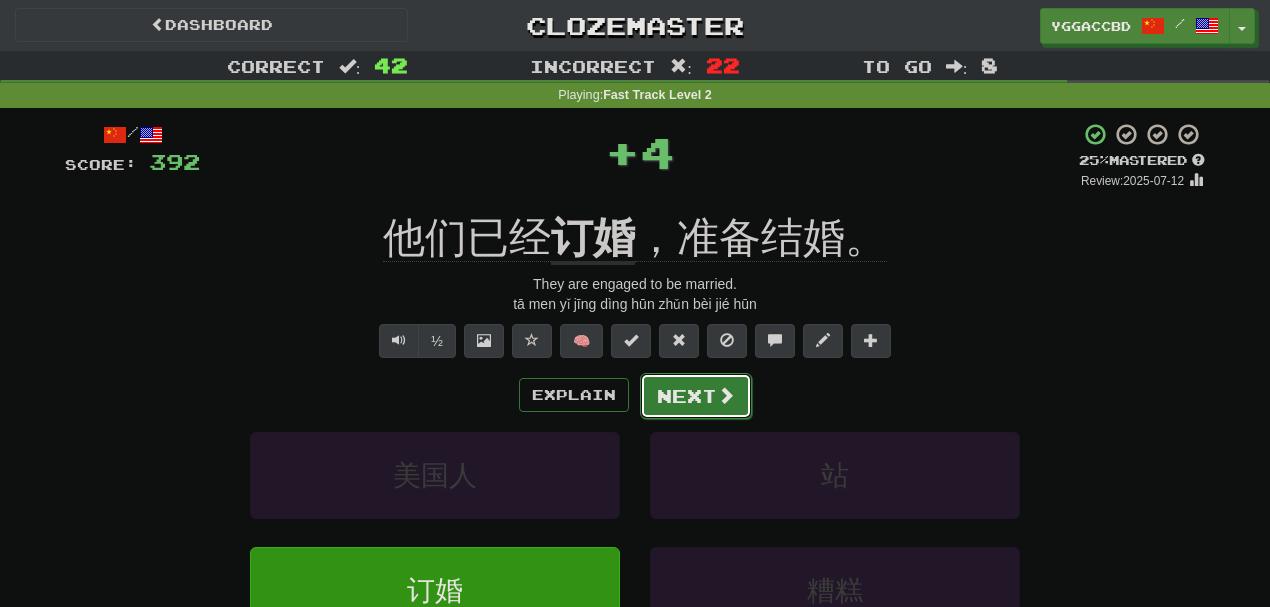 click on "Next" at bounding box center (696, 396) 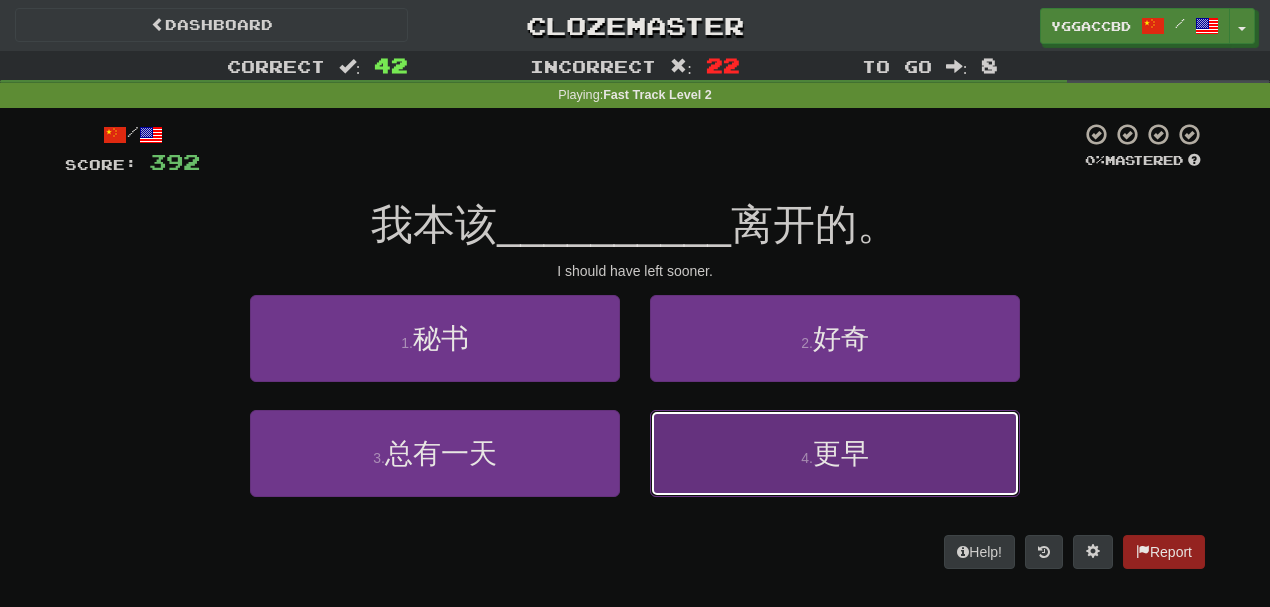 click on "4 .  更早" at bounding box center [835, 453] 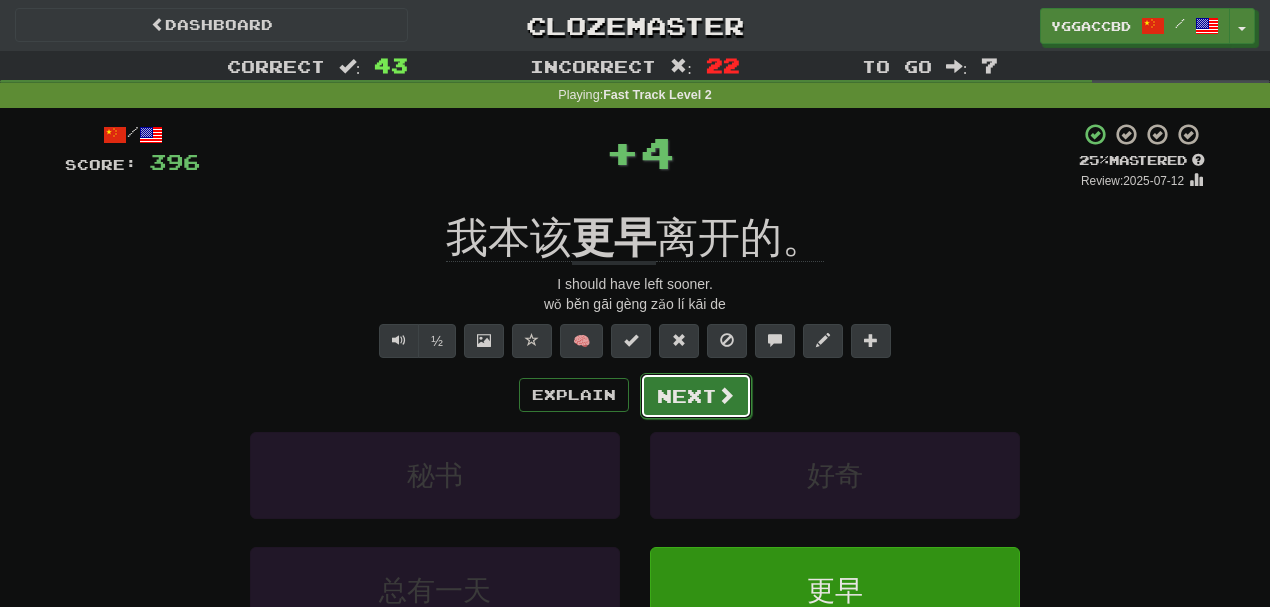click on "Next" at bounding box center [696, 396] 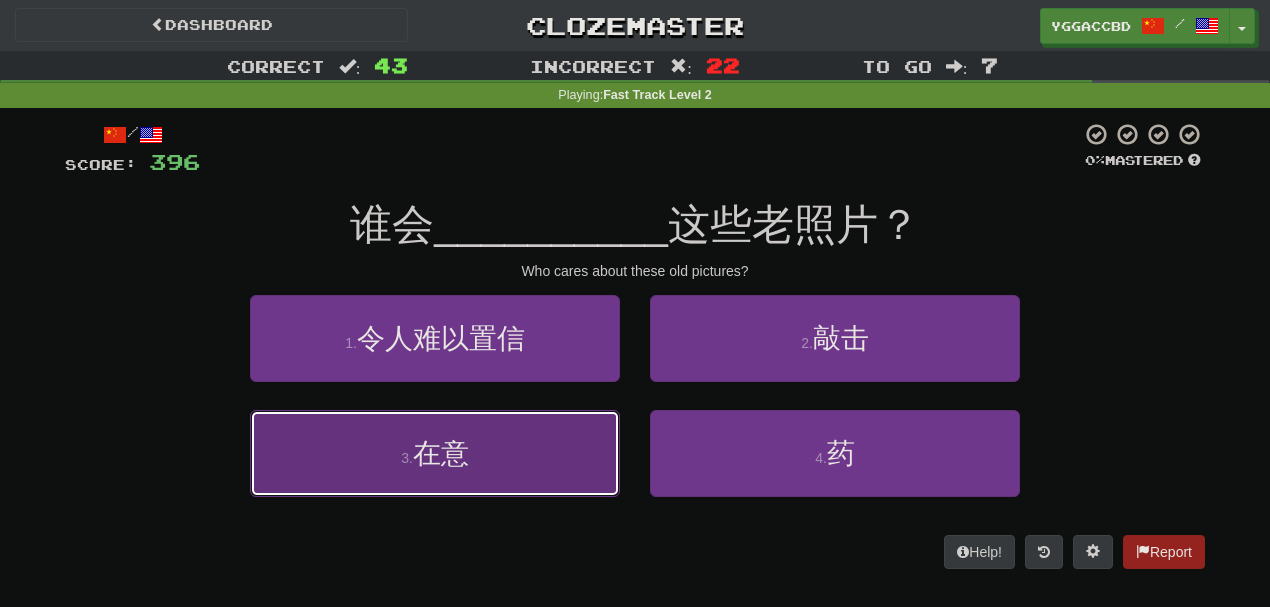 click on "3 .  在意" at bounding box center (435, 453) 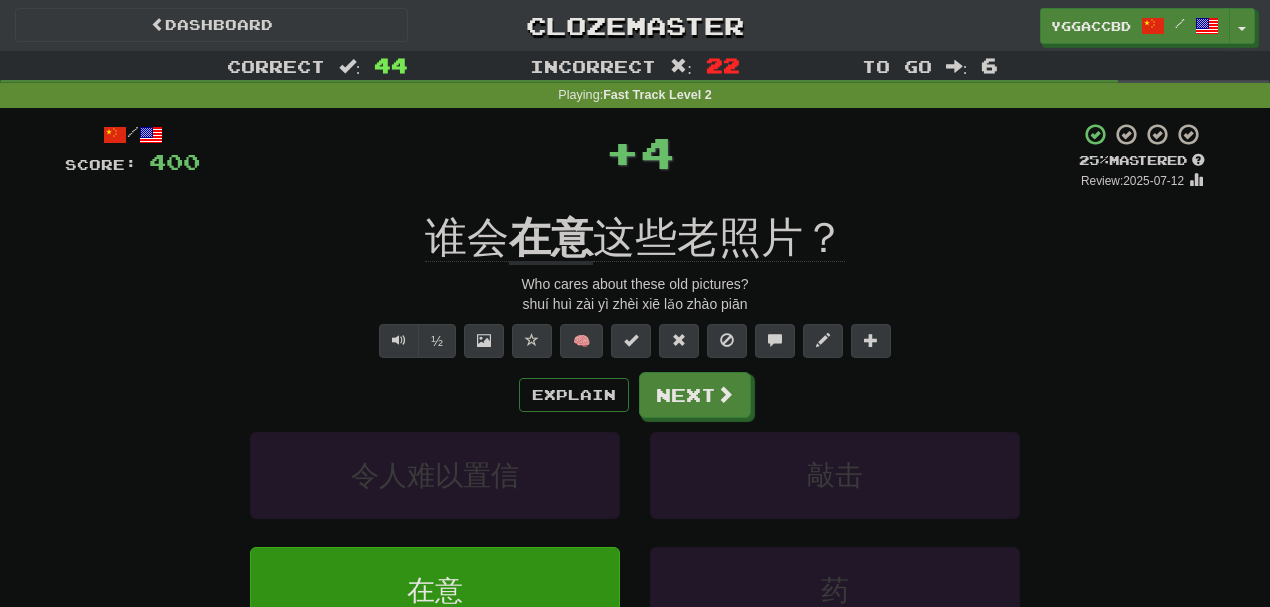 click on "/  Score:   400 + 4 25 %  Mastered Review:  2025-07-12 谁会 在意 这些老照片？ Who cares about these old pictures? shuí huì zài yì zhèi xiē lǎo zhào piān ½ 🧠 Explain Next 令人难以置信 敲击 在意 药 Learn more: 令人难以置信 敲击 在意 药  Help!  Report" at bounding box center [635, 429] 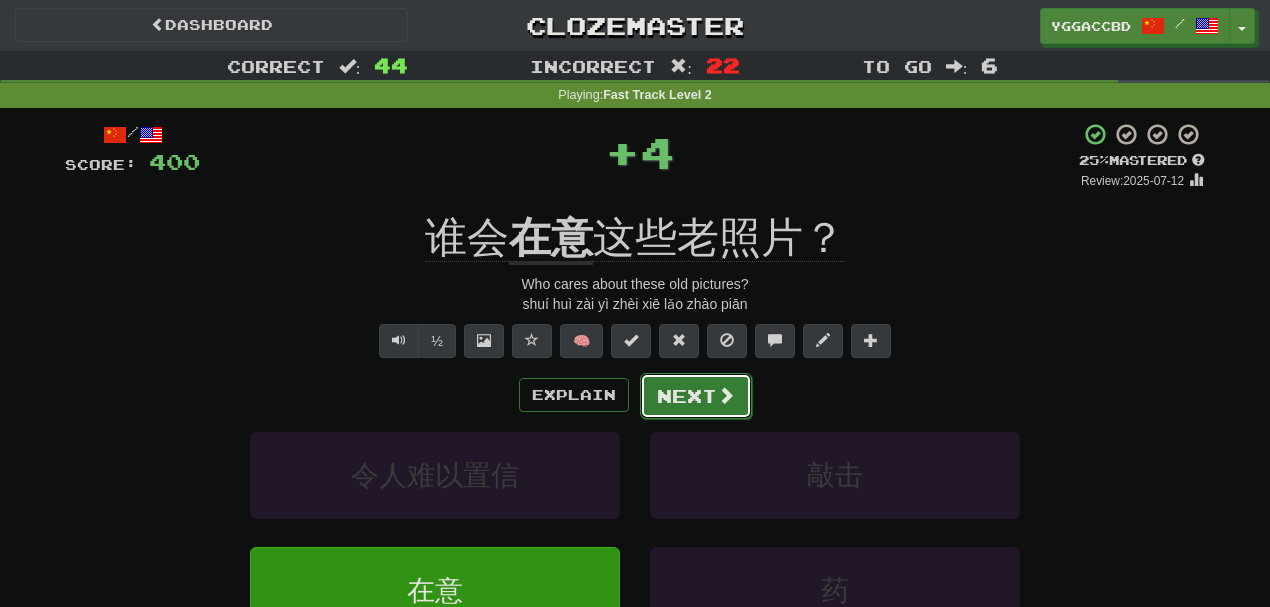 click on "Next" at bounding box center (696, 396) 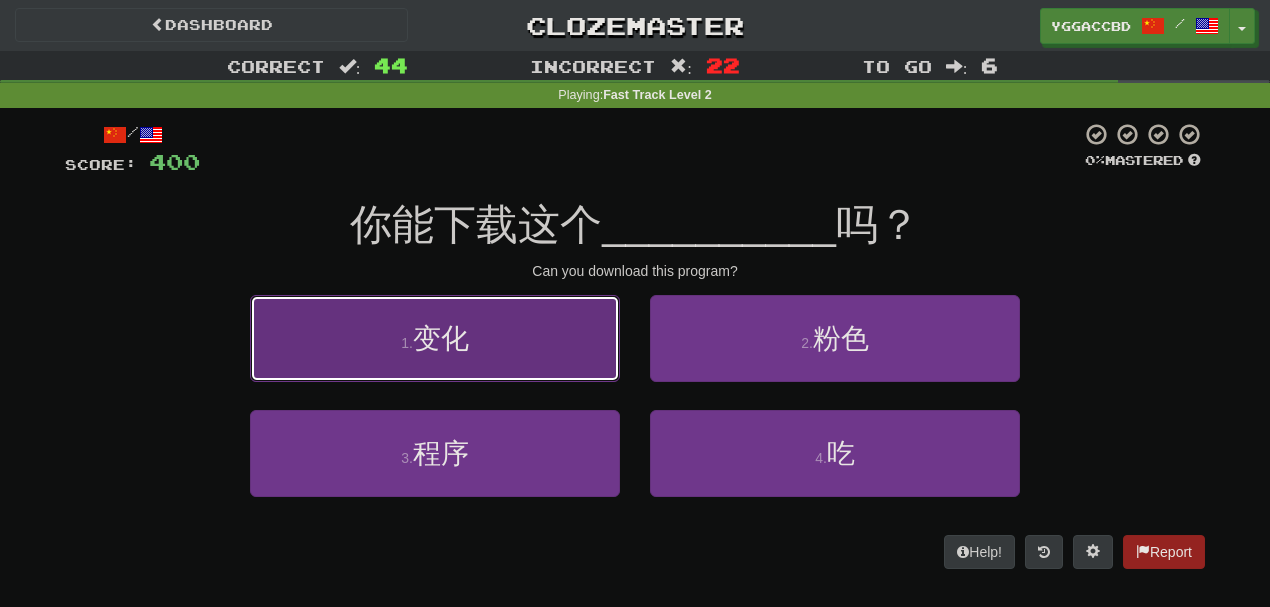 click on "1 .  变化" at bounding box center [435, 338] 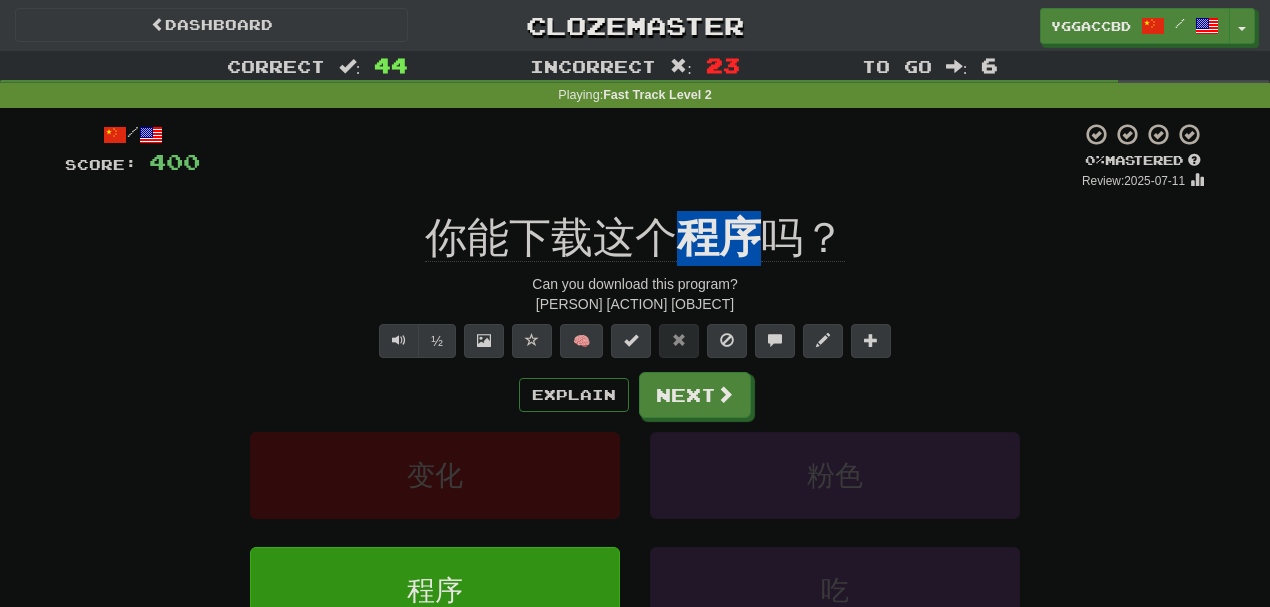 drag, startPoint x: 676, startPoint y: 210, endPoint x: 758, endPoint y: 212, distance: 82.02438 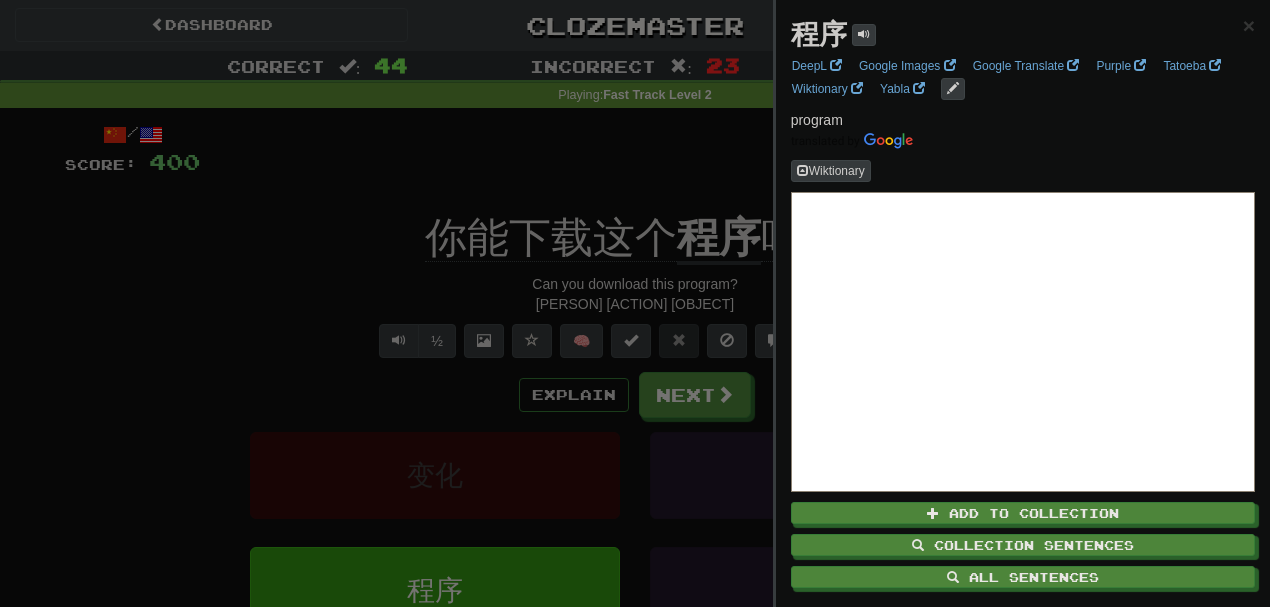 click at bounding box center [635, 303] 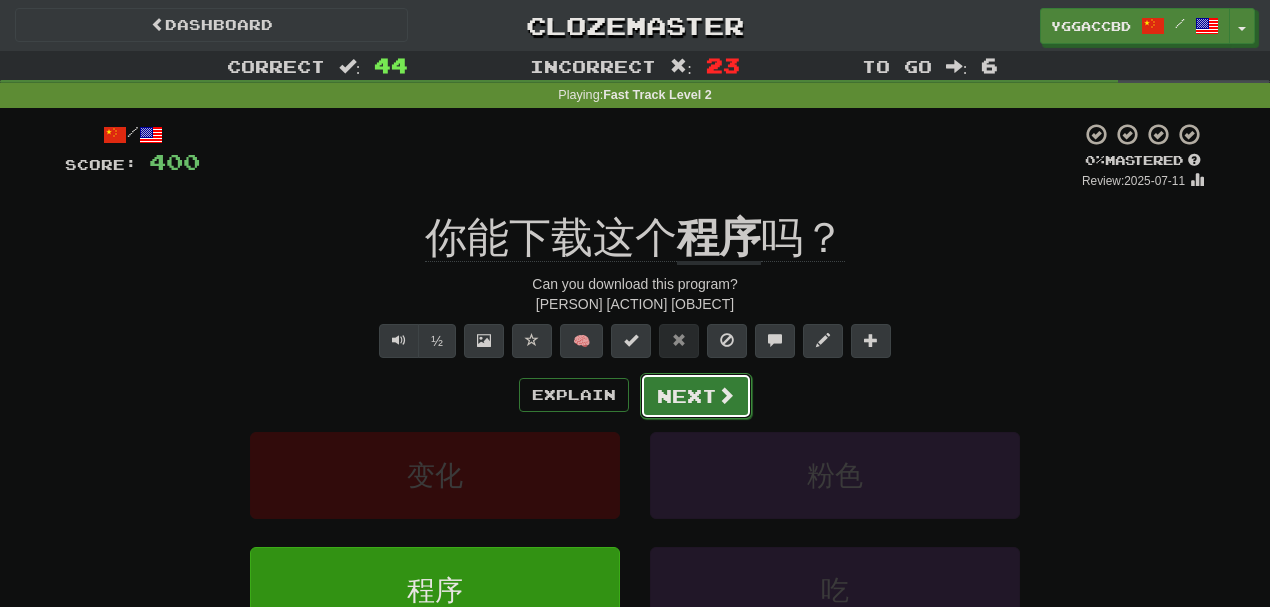 click on "Next" at bounding box center (696, 396) 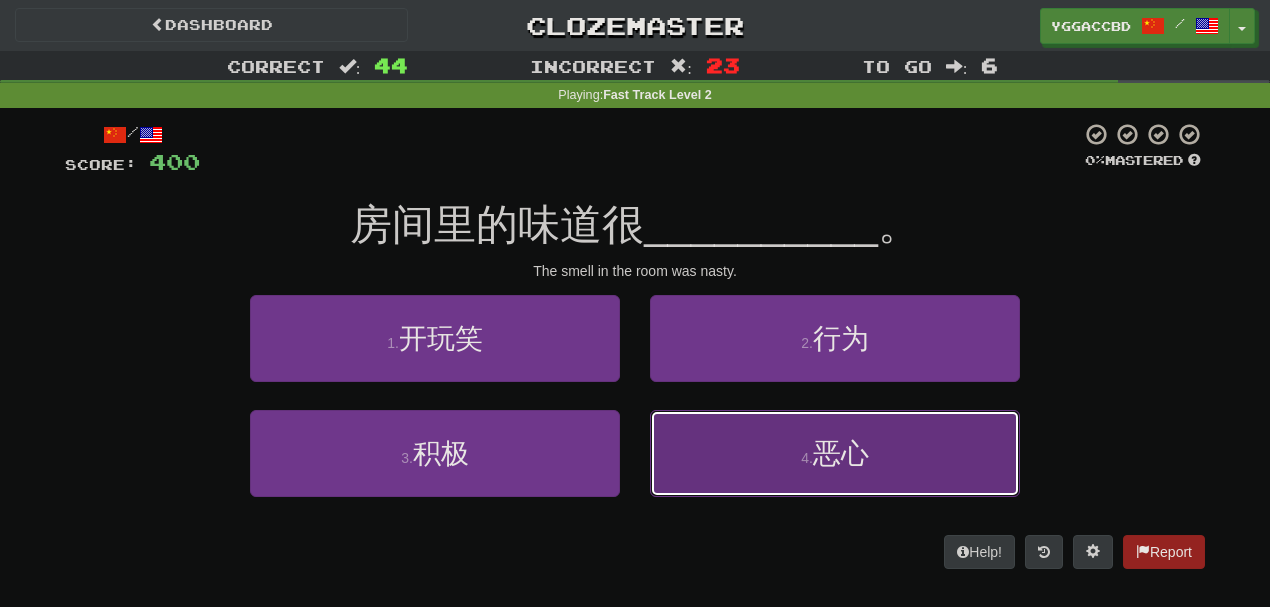 click on "4 .  恶心" at bounding box center (835, 453) 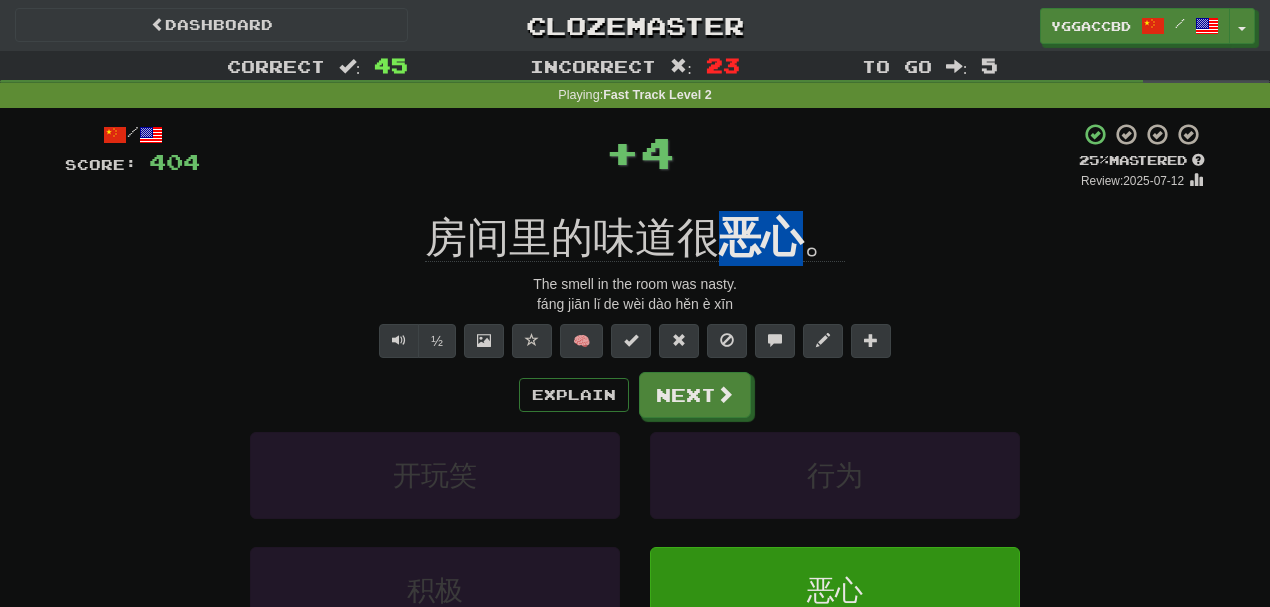 drag, startPoint x: 726, startPoint y: 204, endPoint x: 788, endPoint y: 206, distance: 62.03225 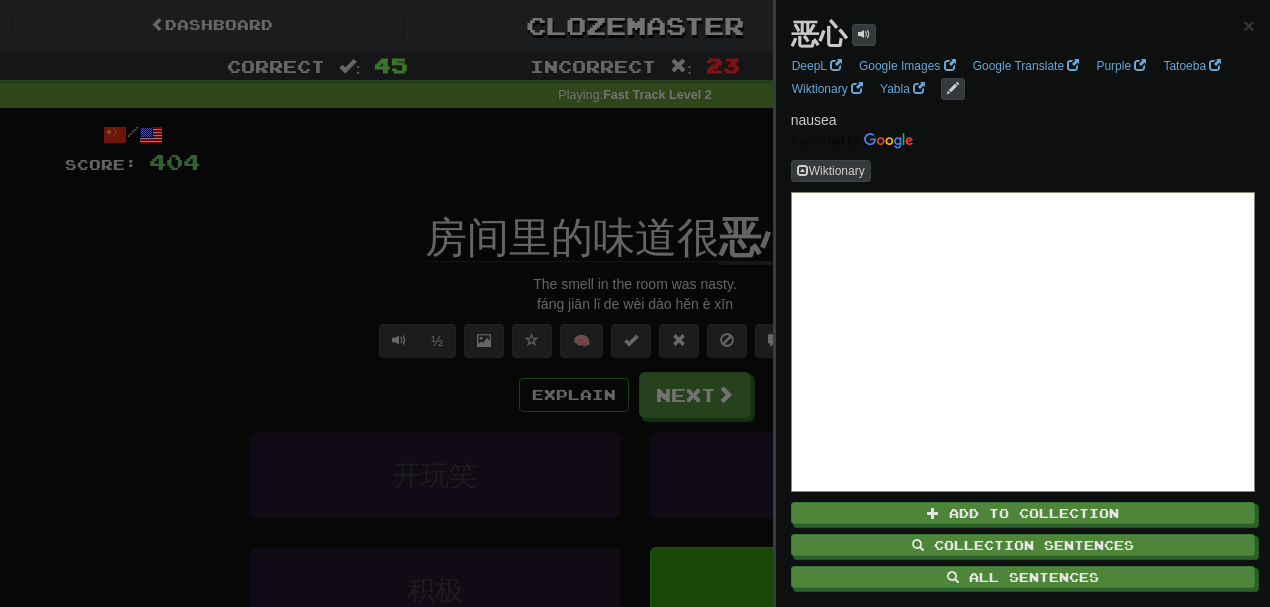 click at bounding box center (635, 303) 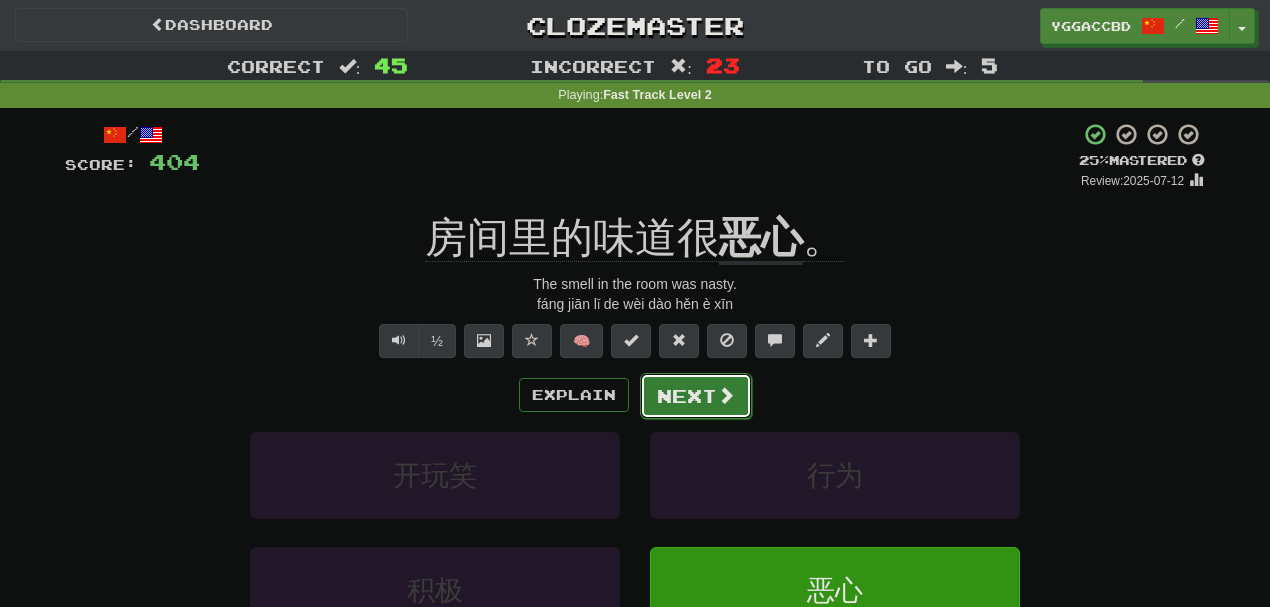 click on "Next" at bounding box center (696, 396) 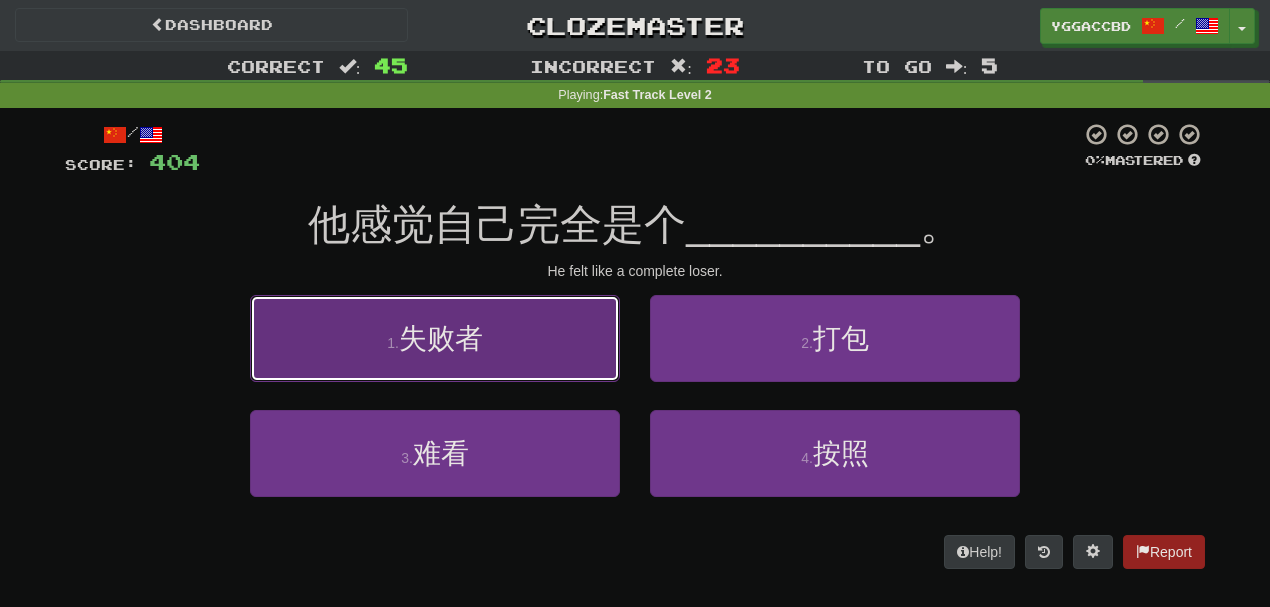 click on "1 .  失败者" at bounding box center (435, 338) 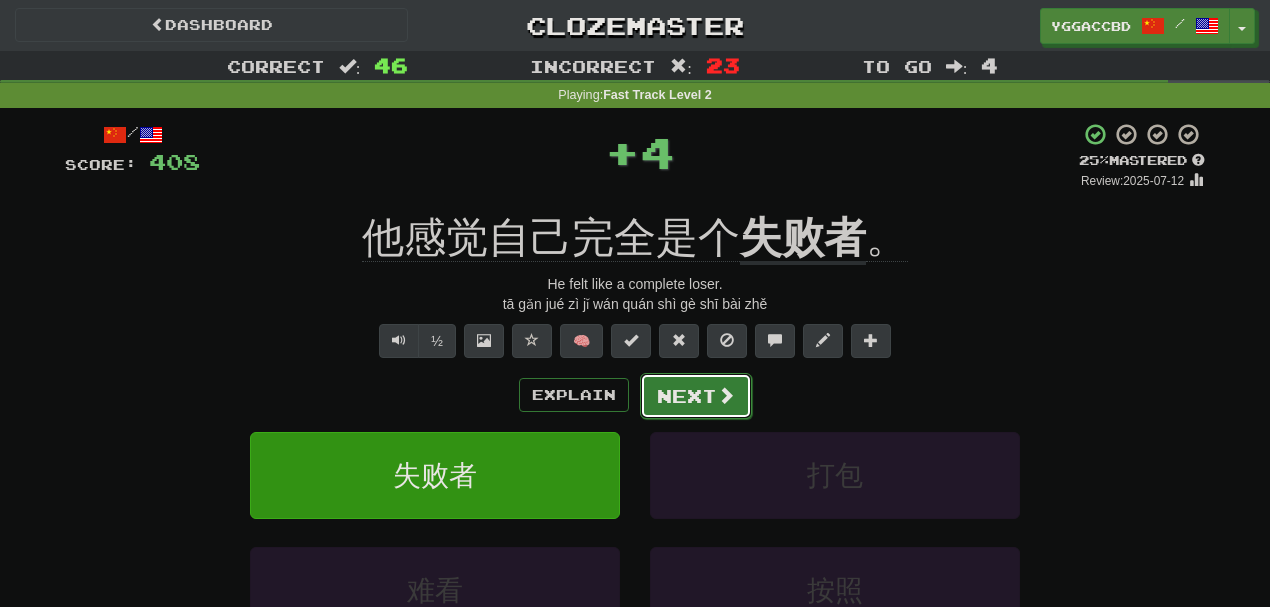 click on "Next" at bounding box center [696, 396] 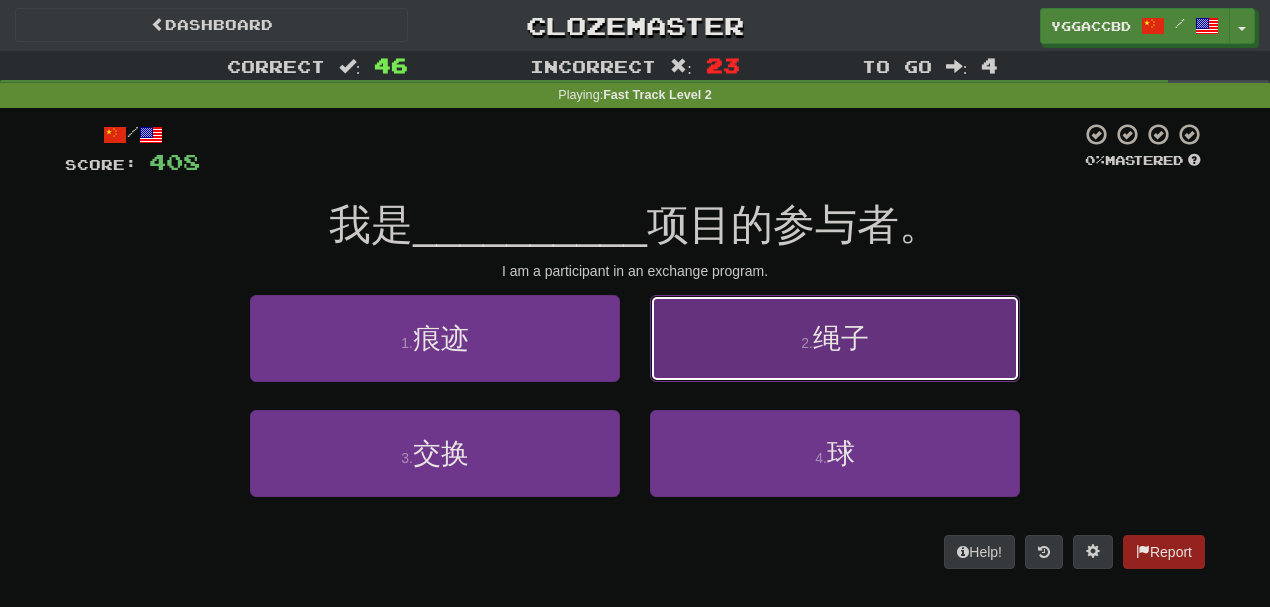 click on "2 .  绳子" at bounding box center (835, 338) 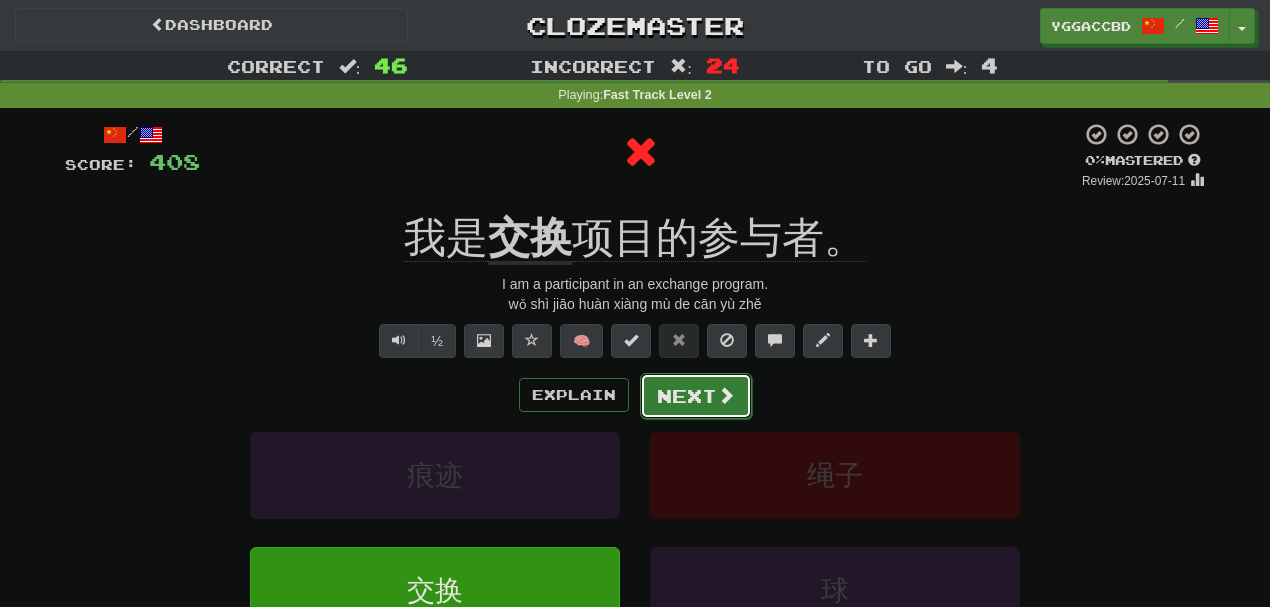 click on "Next" at bounding box center (696, 396) 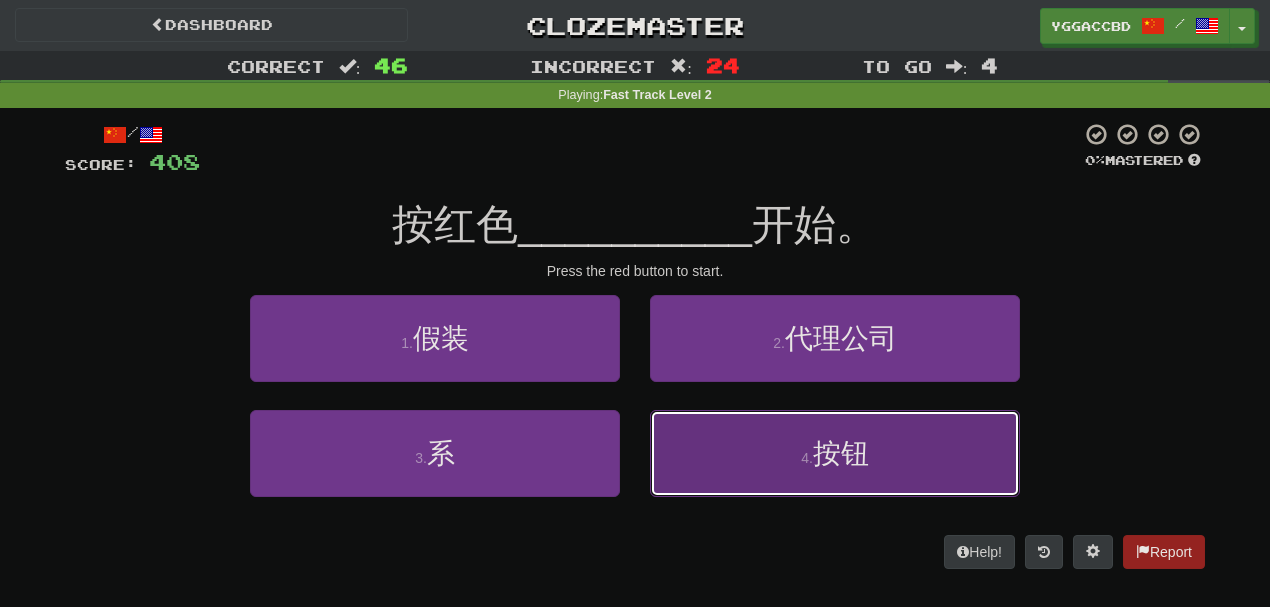 click on "4 .  按钮" at bounding box center (835, 453) 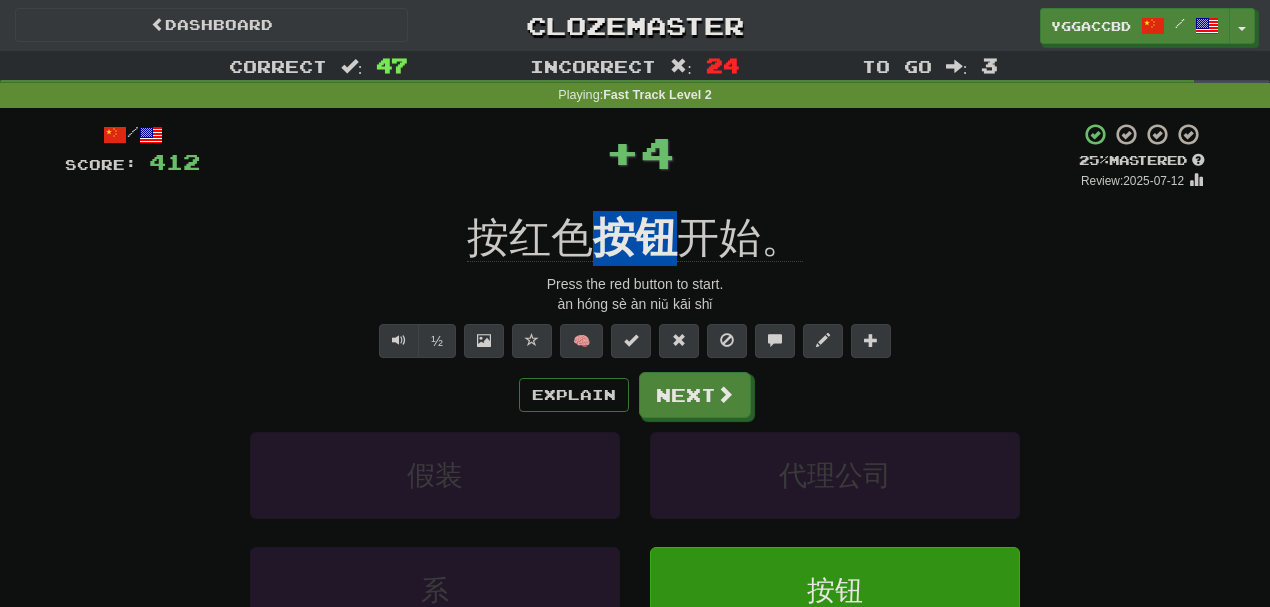 drag, startPoint x: 596, startPoint y: 198, endPoint x: 663, endPoint y: 215, distance: 69.12308 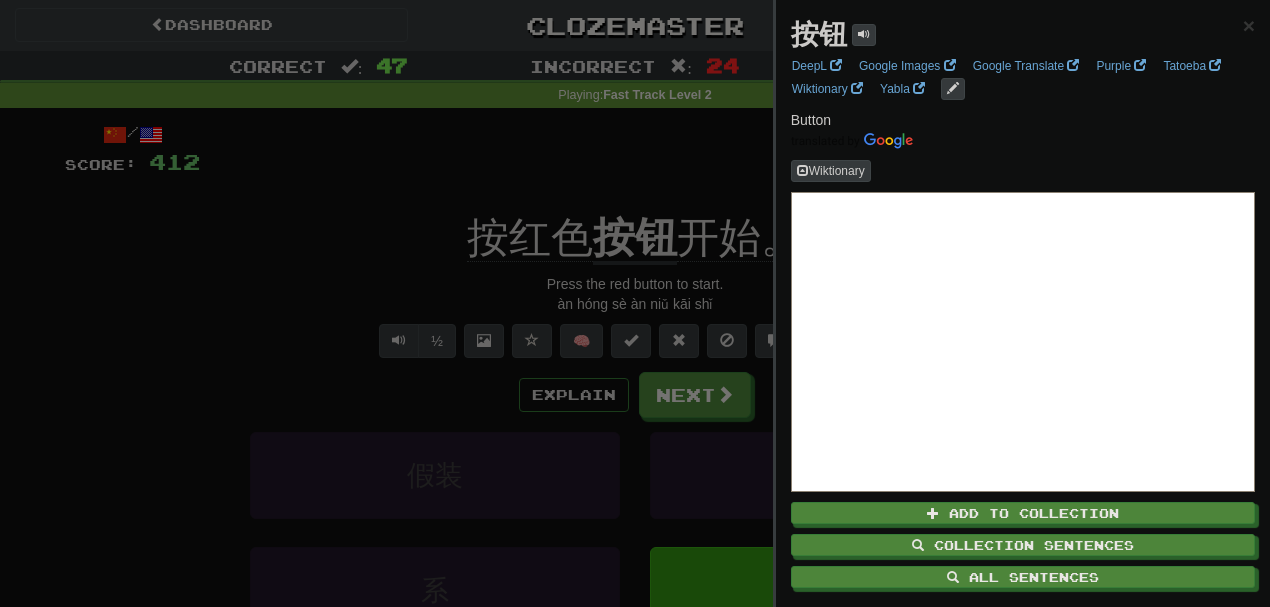 click at bounding box center (635, 303) 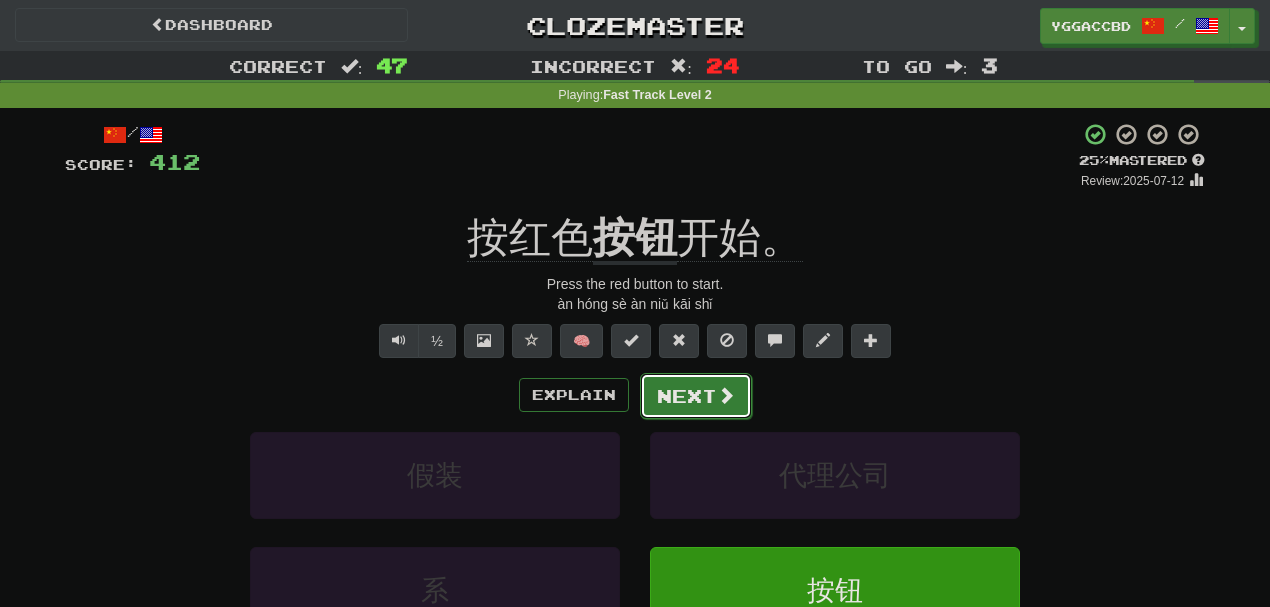 click on "Next" at bounding box center (696, 396) 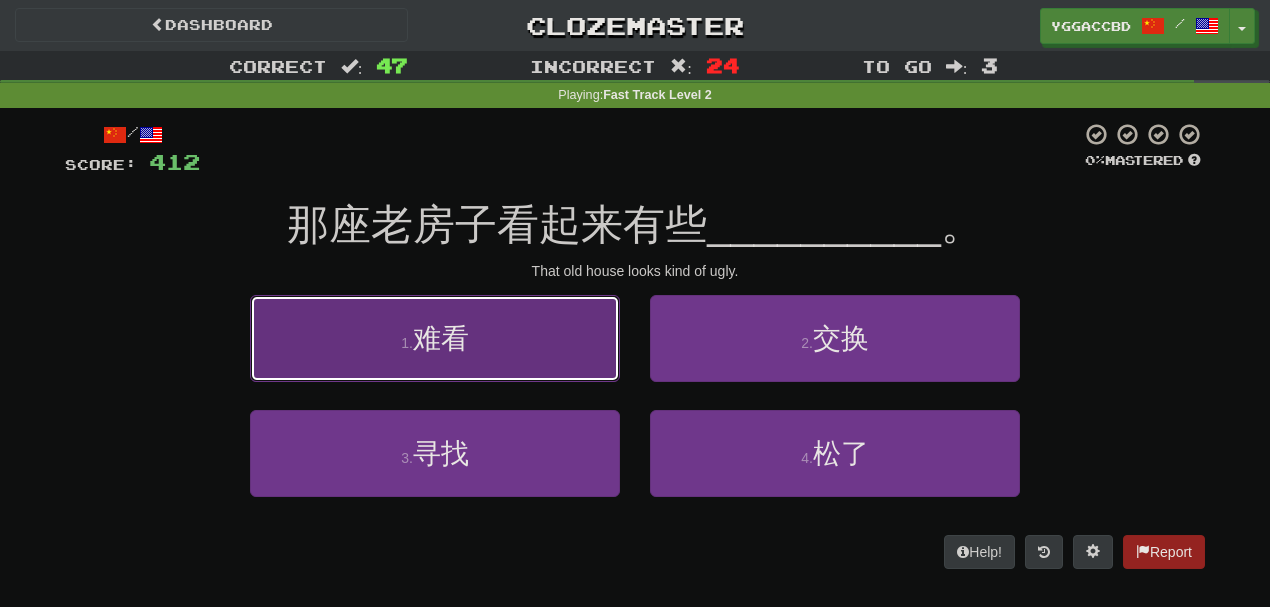 click on "1 .  难看" at bounding box center [435, 338] 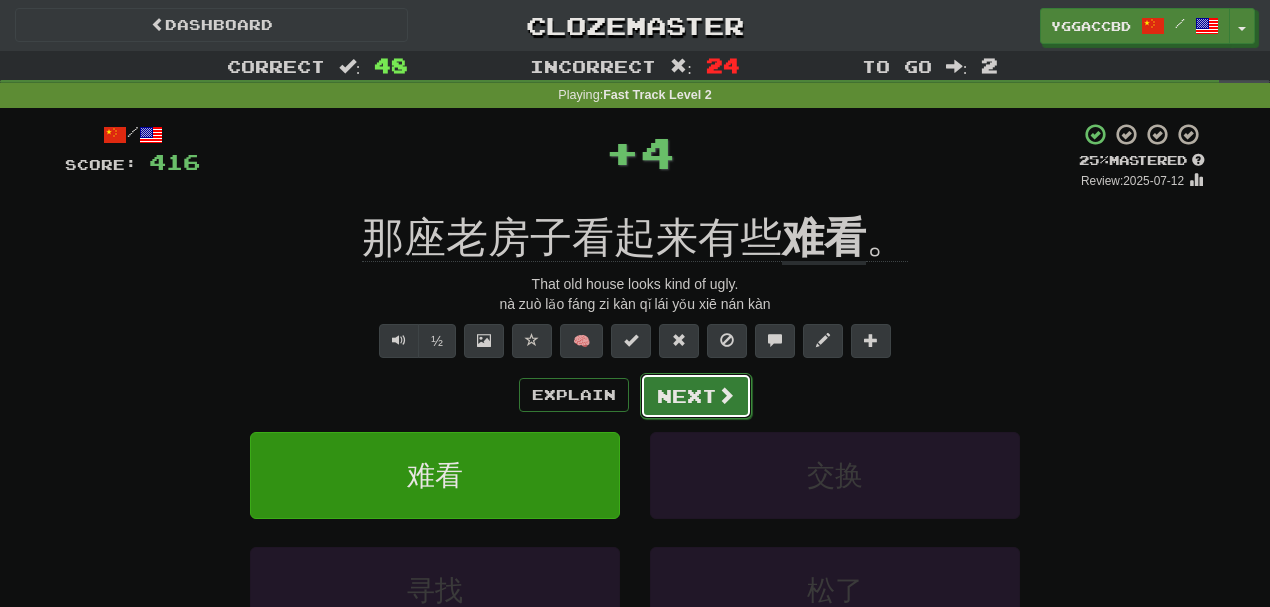 click on "Next" at bounding box center [696, 396] 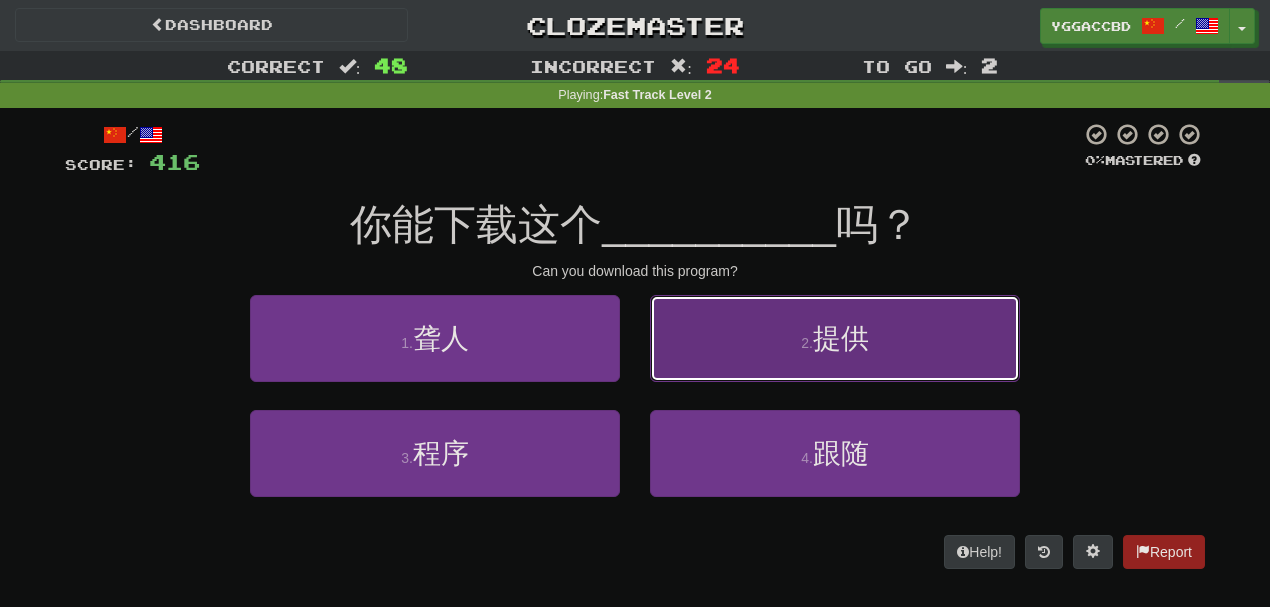 click on "2 .  提供" at bounding box center (835, 338) 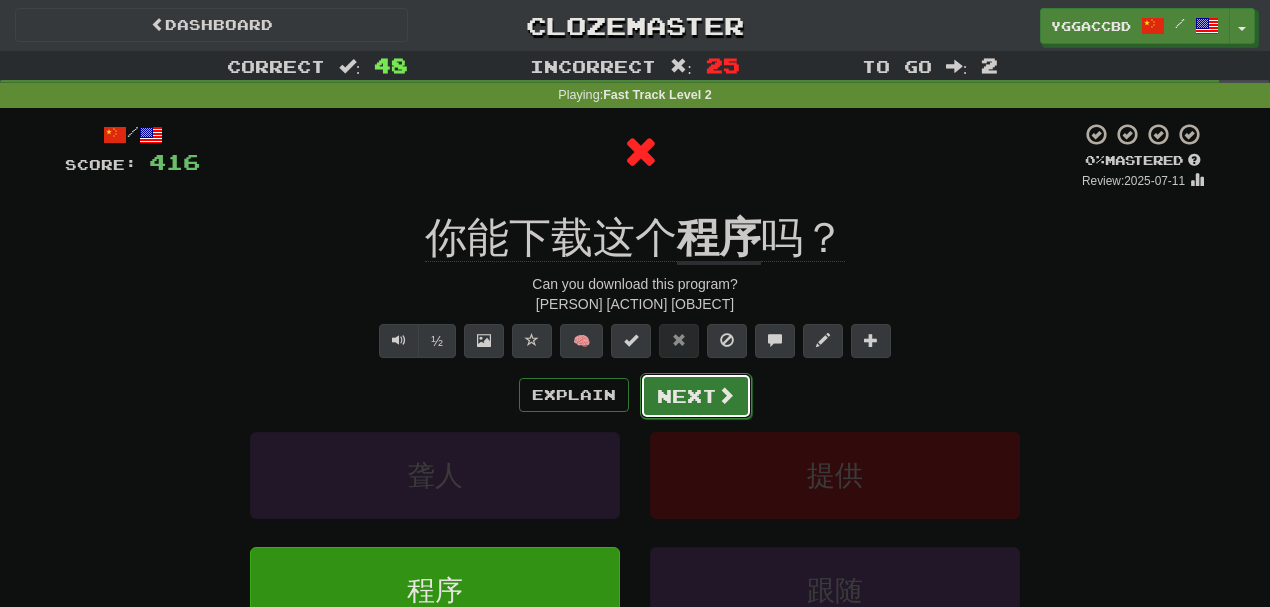 click on "Next" at bounding box center (696, 396) 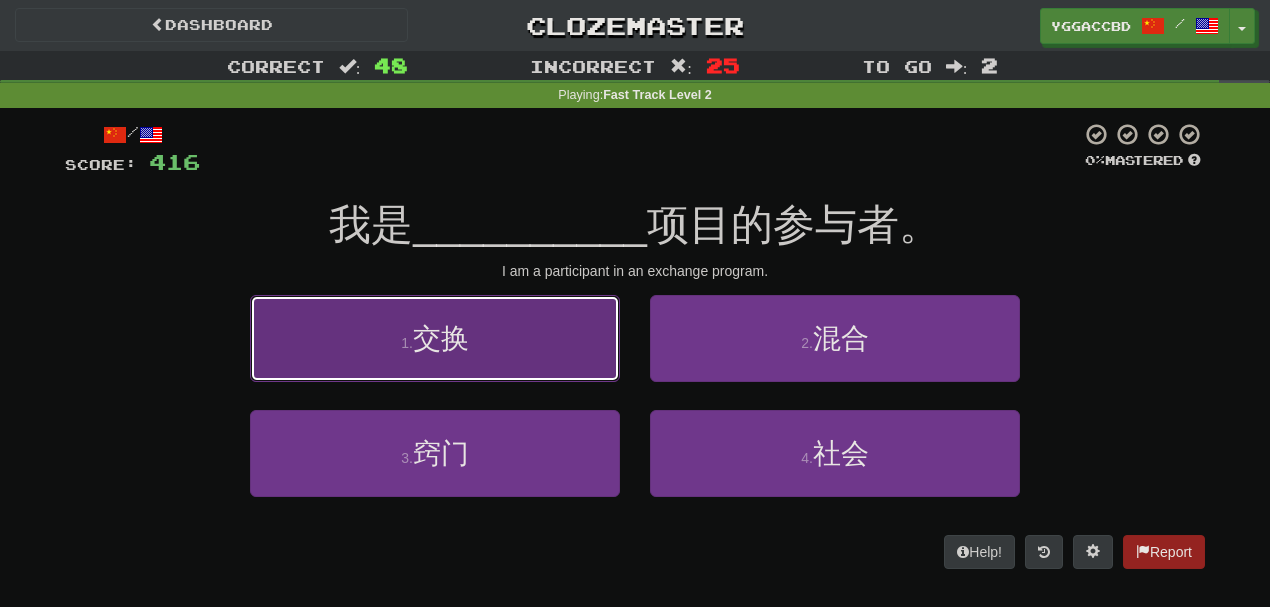 click on "1 .  交换" at bounding box center (435, 338) 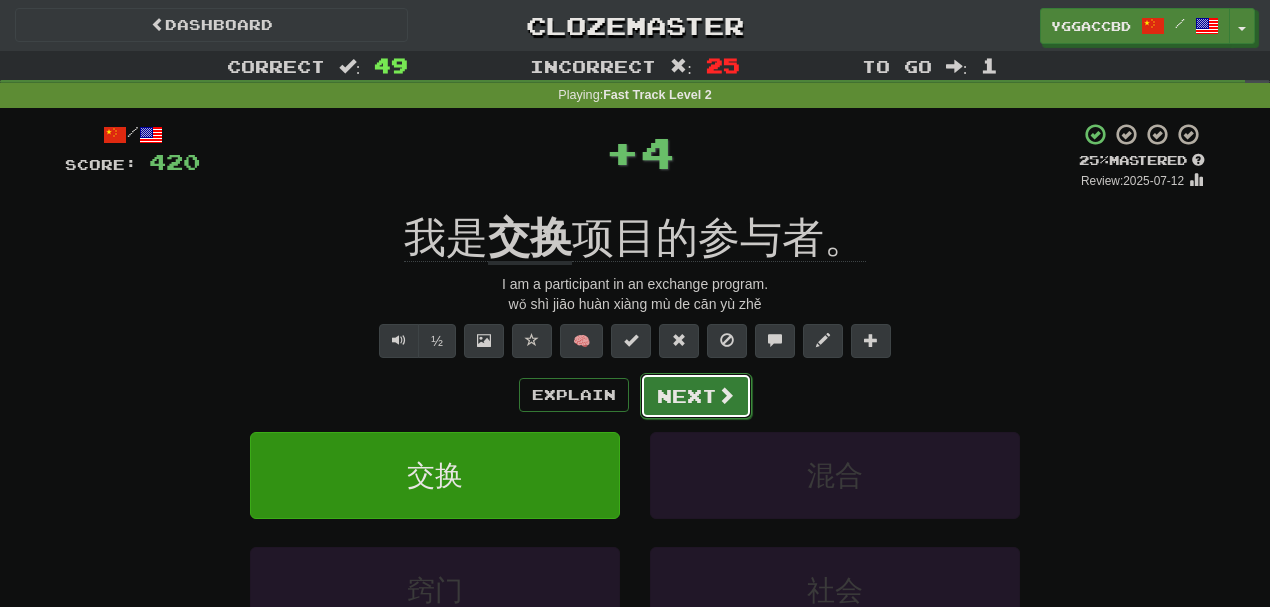 click on "Next" at bounding box center (696, 396) 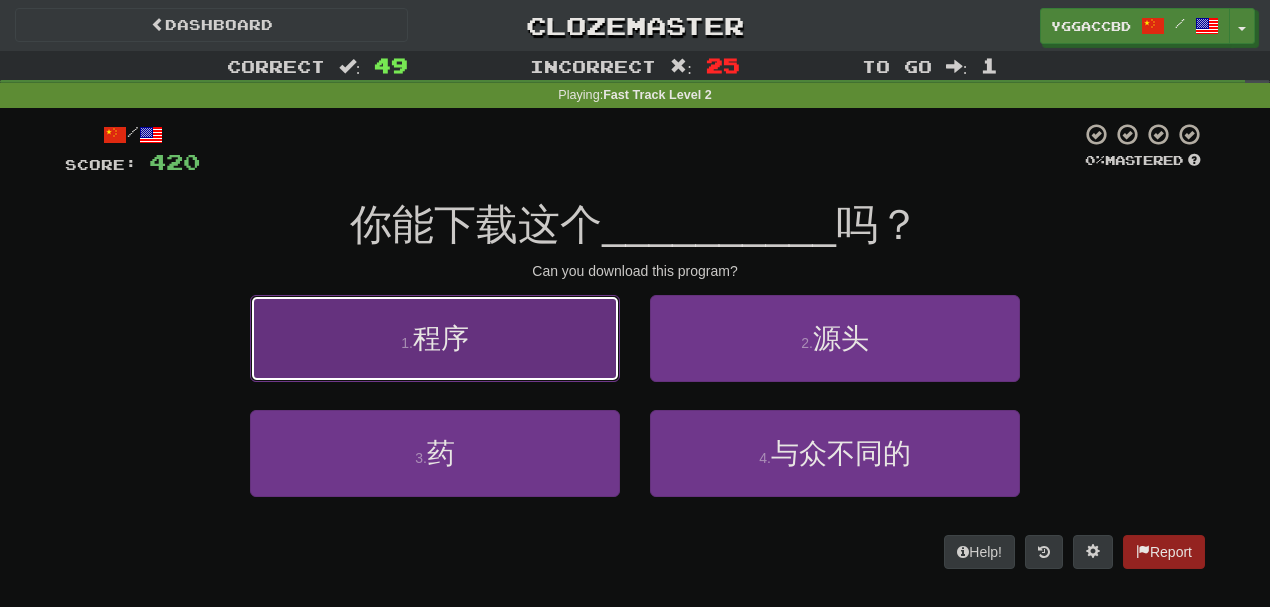 click on "1 .  程序" at bounding box center (435, 338) 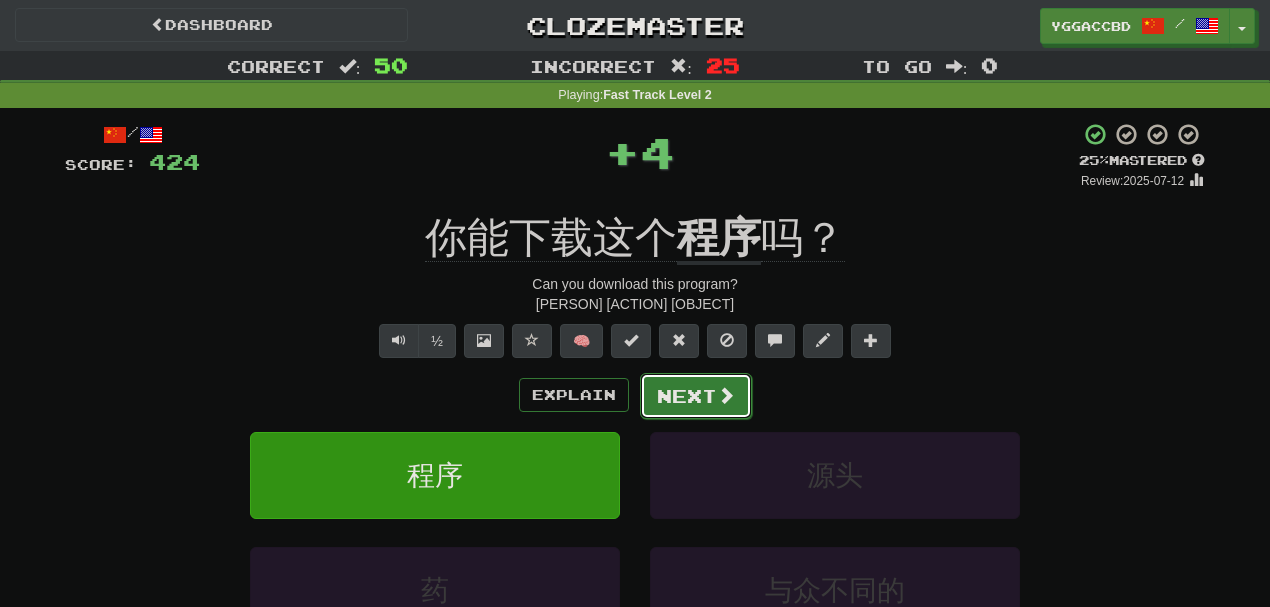 click on "Next" at bounding box center [696, 396] 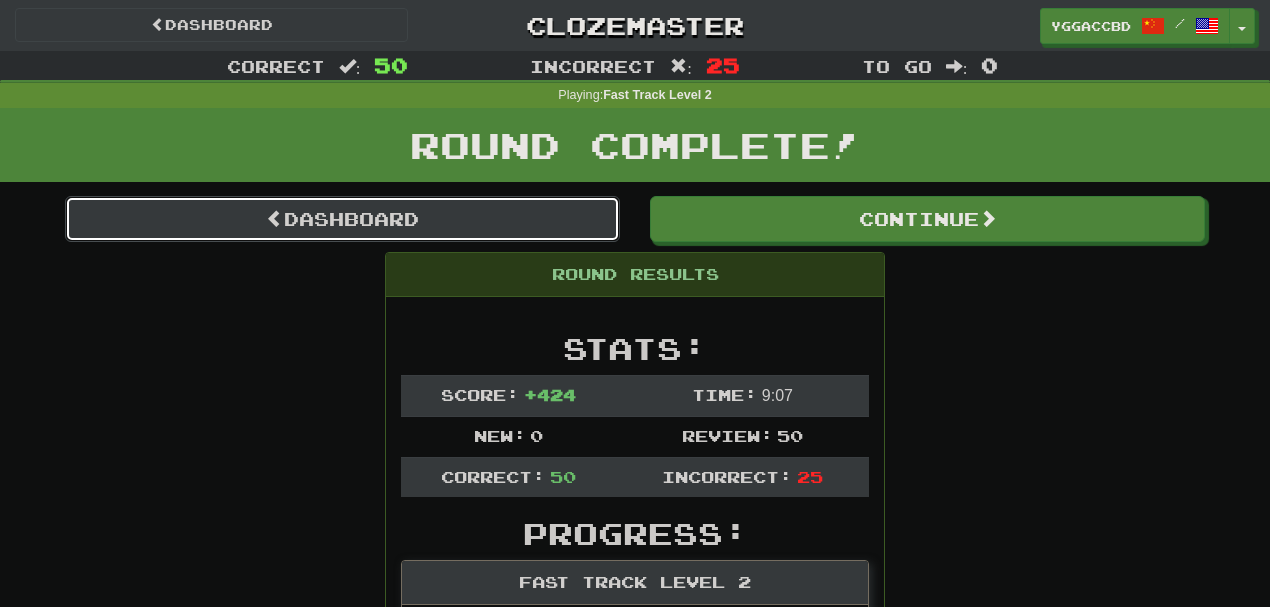 click on "Dashboard" at bounding box center (342, 219) 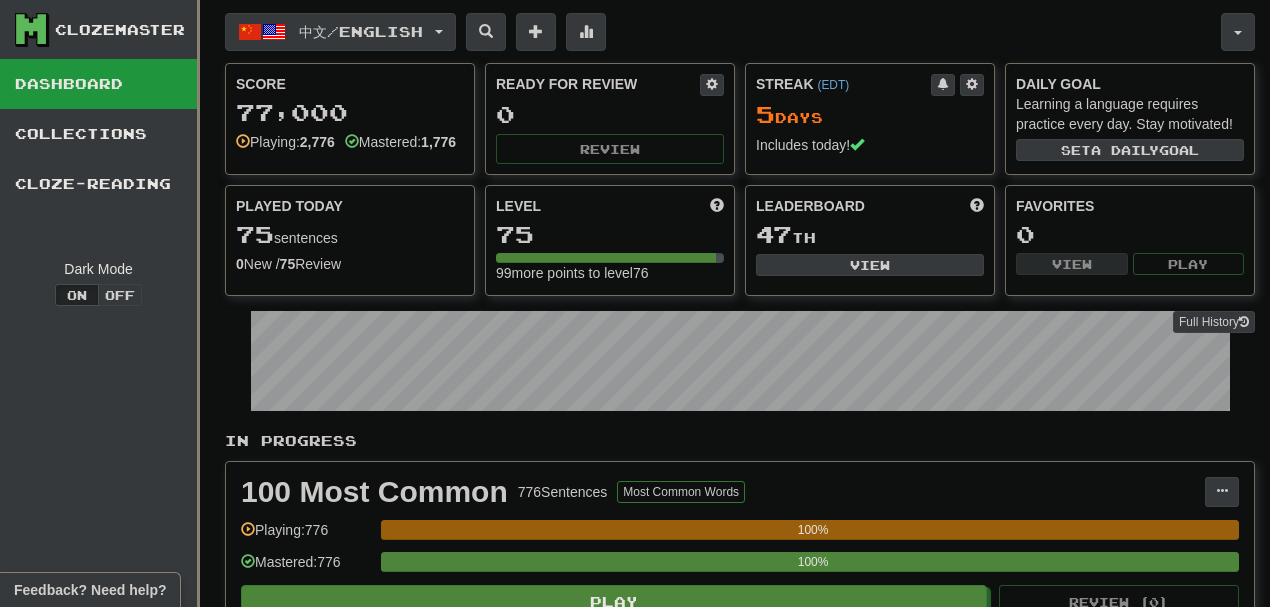 scroll, scrollTop: 0, scrollLeft: 0, axis: both 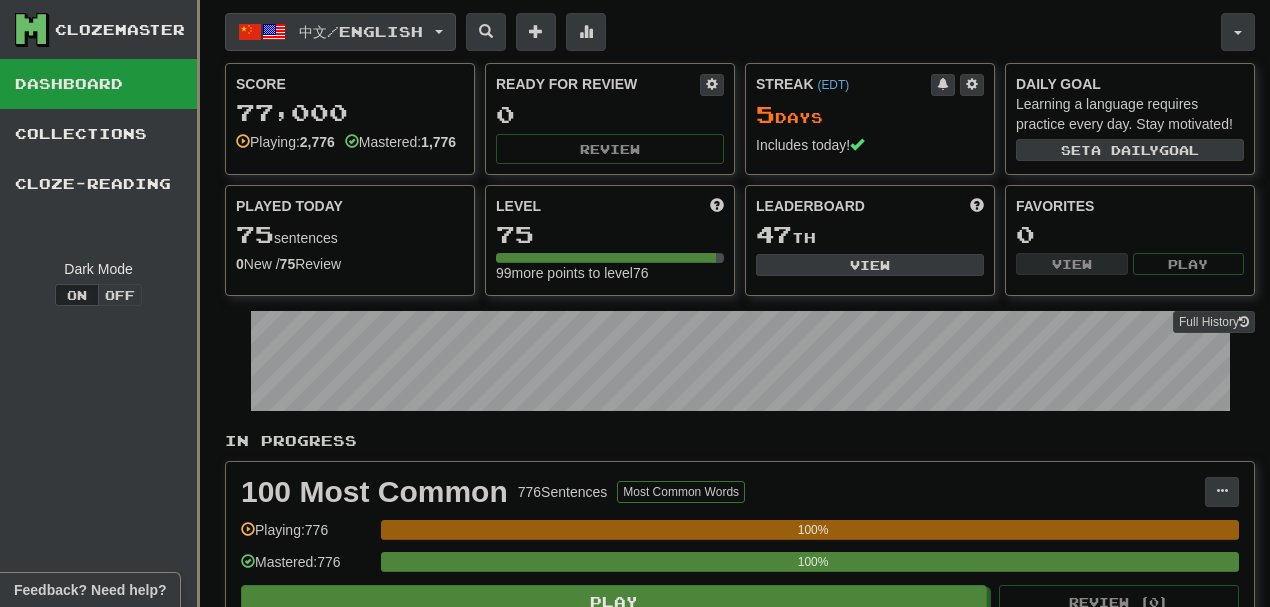 click on "中文  /  English" at bounding box center (361, 31) 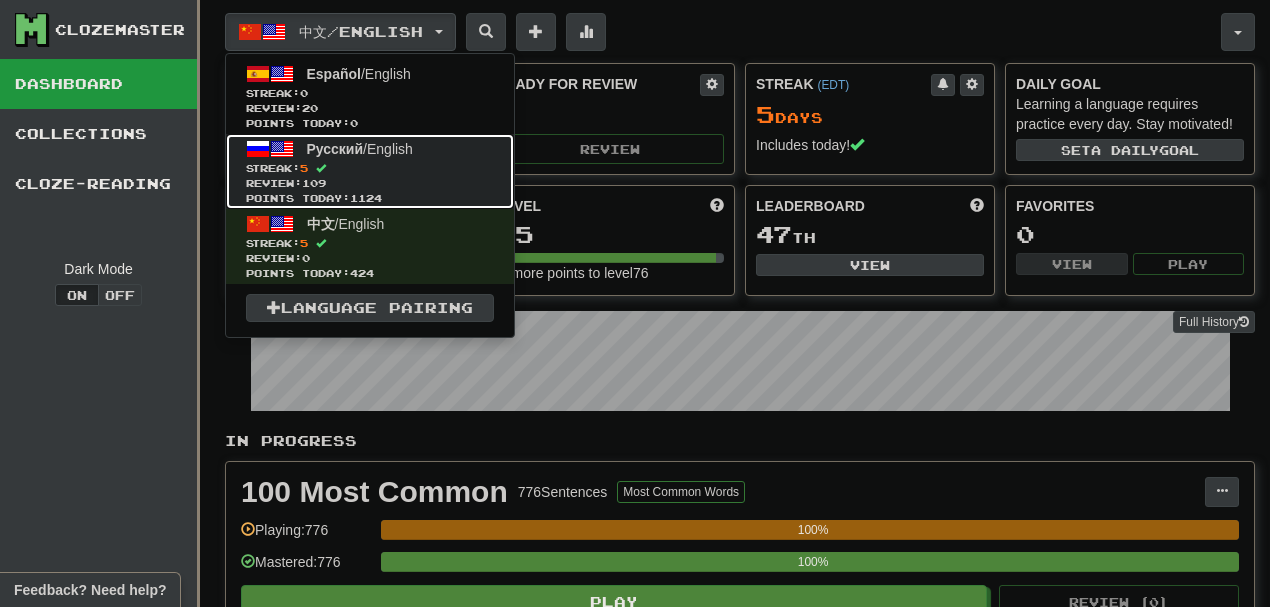 click on "Streak:  5" at bounding box center (370, 168) 